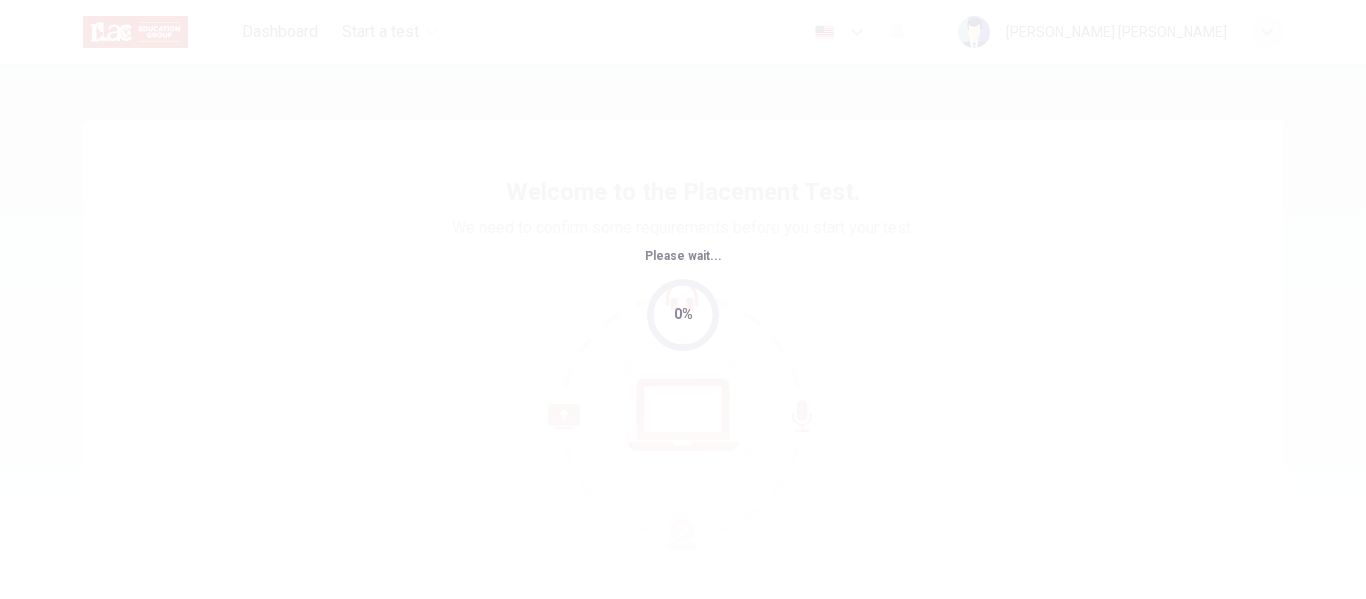 scroll, scrollTop: 0, scrollLeft: 0, axis: both 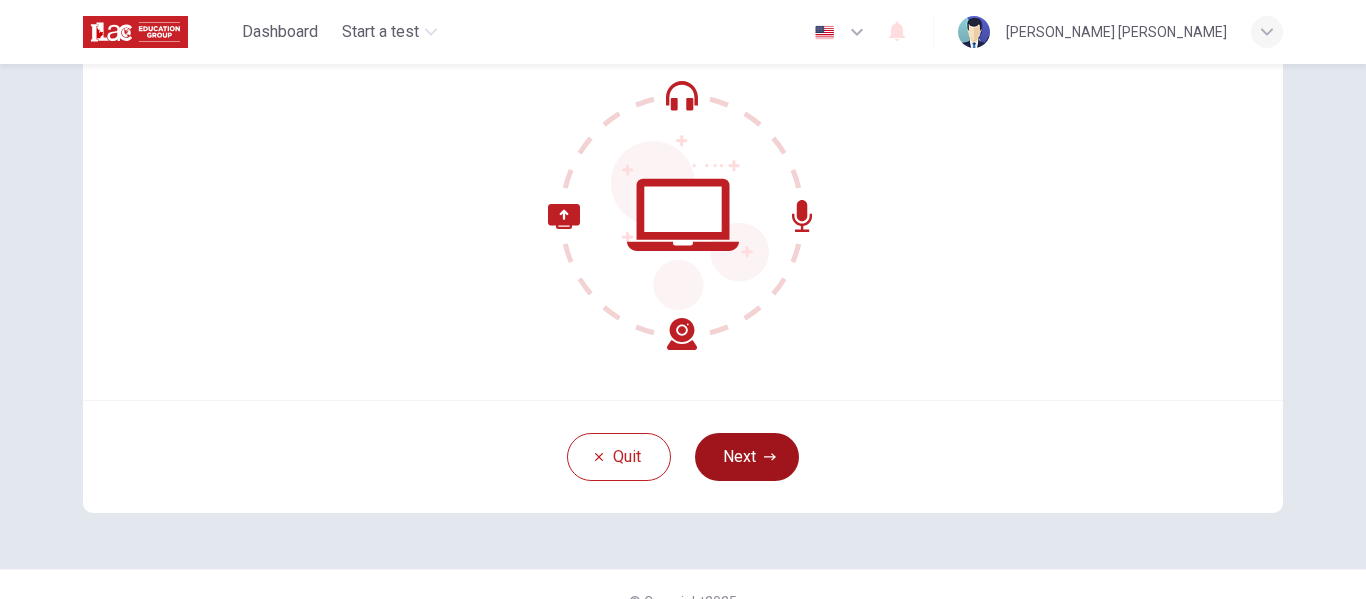 click on "Next" at bounding box center [747, 457] 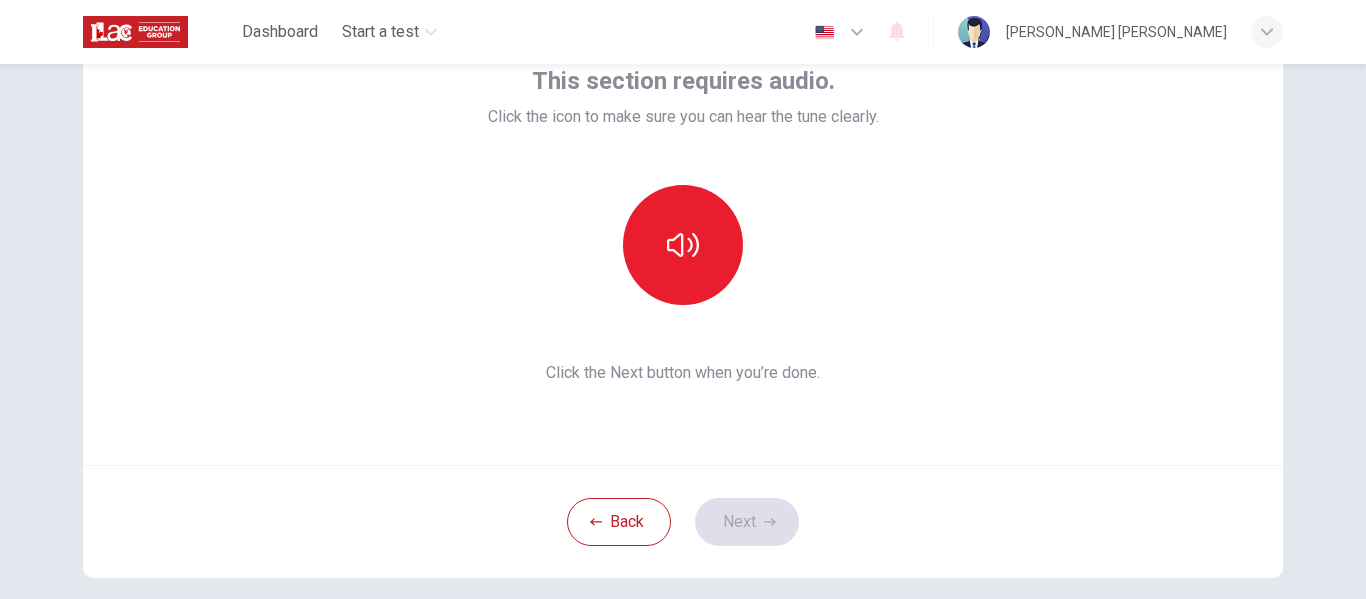 scroll, scrollTop: 100, scrollLeft: 0, axis: vertical 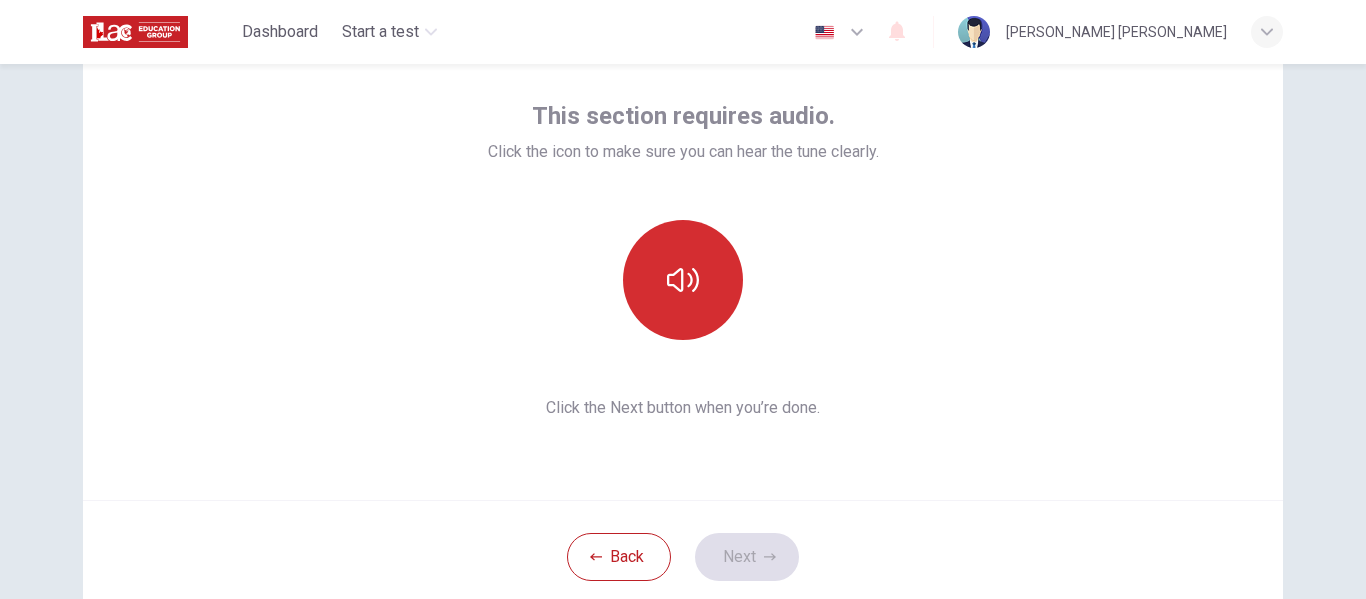 click at bounding box center [683, 280] 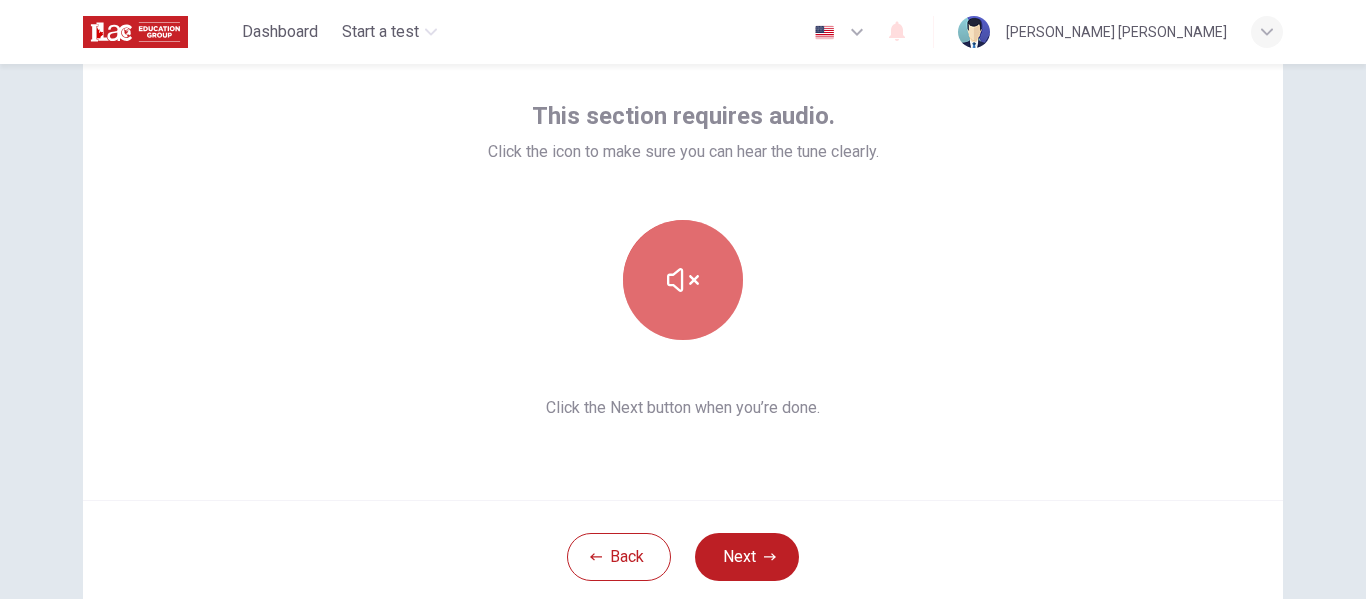 click at bounding box center [683, 280] 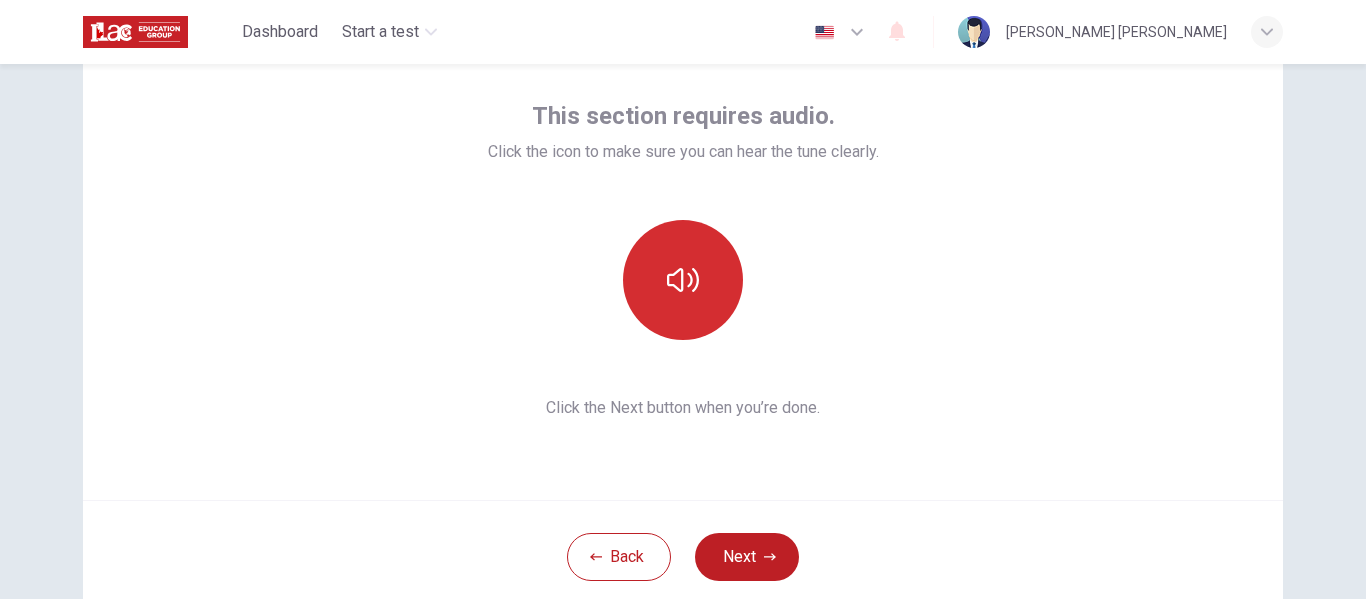 click at bounding box center [683, 280] 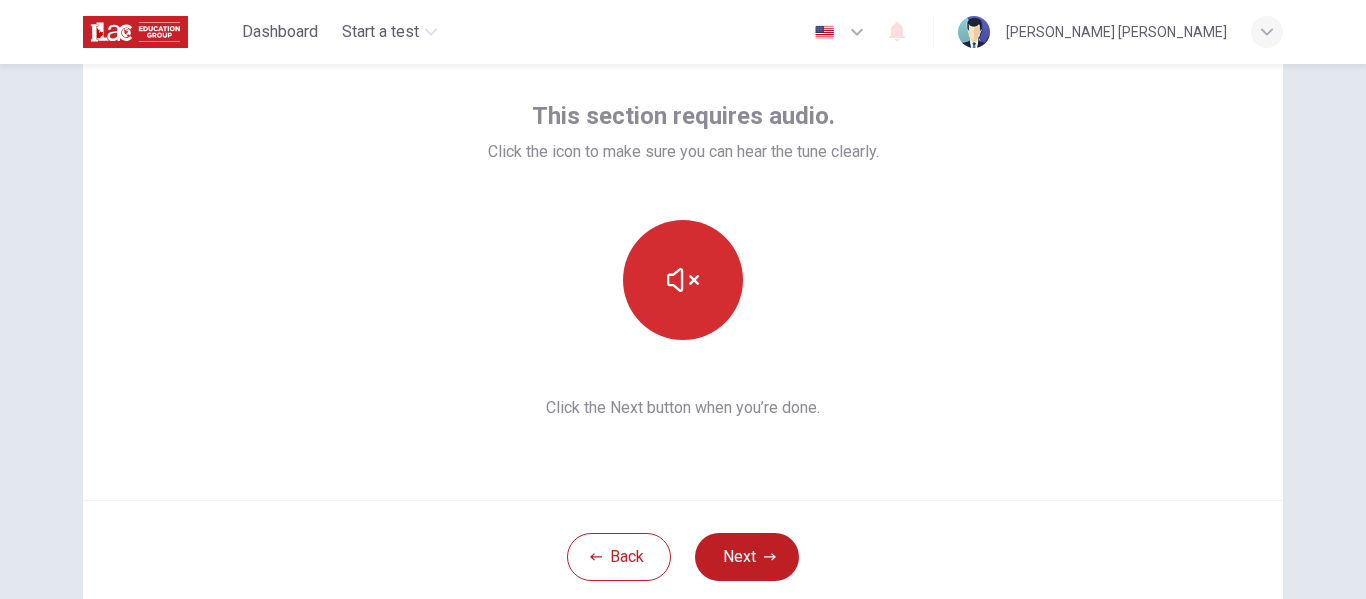 click at bounding box center [683, 280] 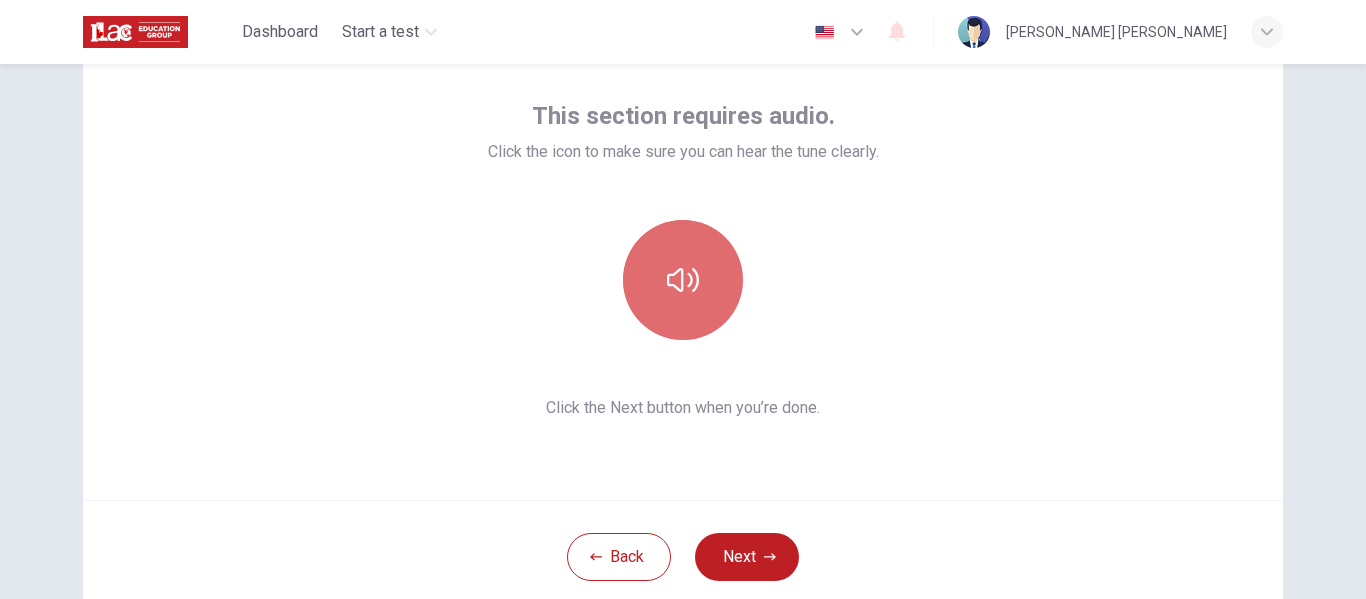 click at bounding box center (683, 280) 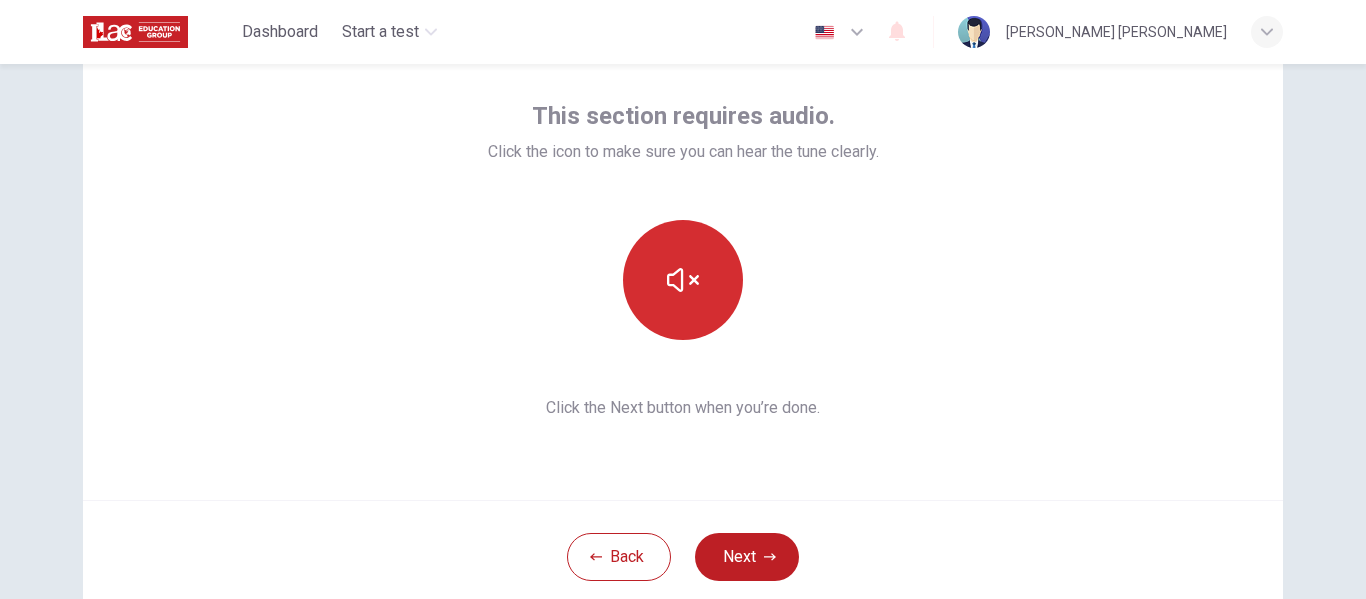 type 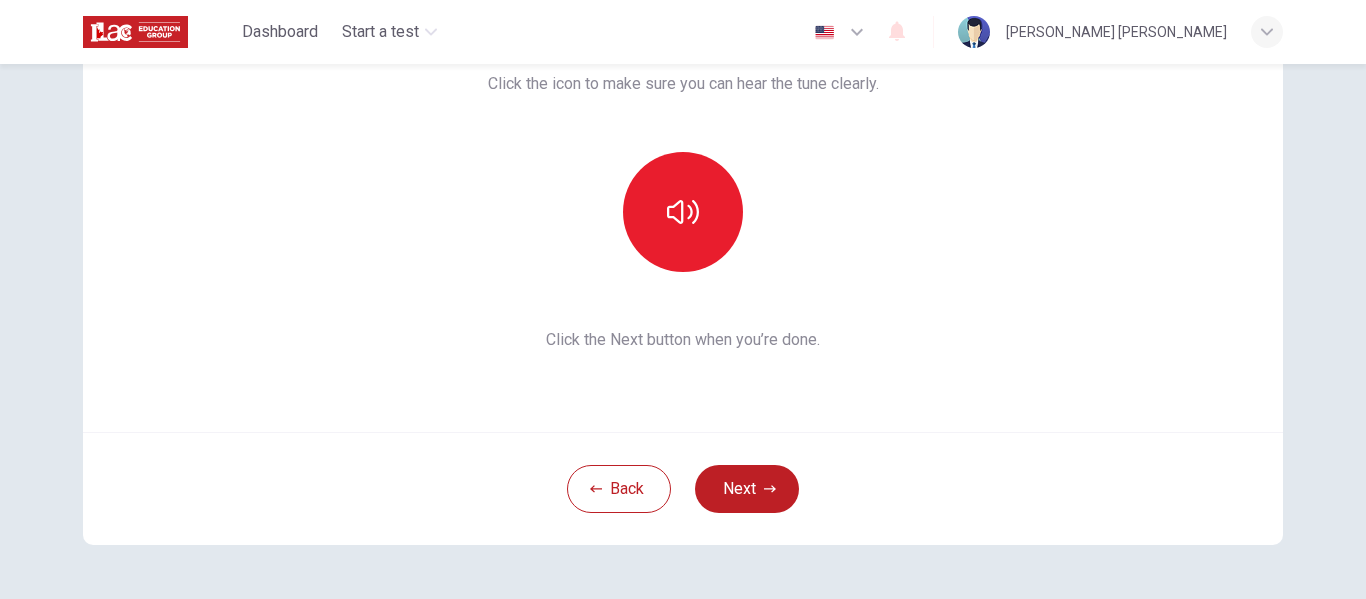 scroll, scrollTop: 200, scrollLeft: 0, axis: vertical 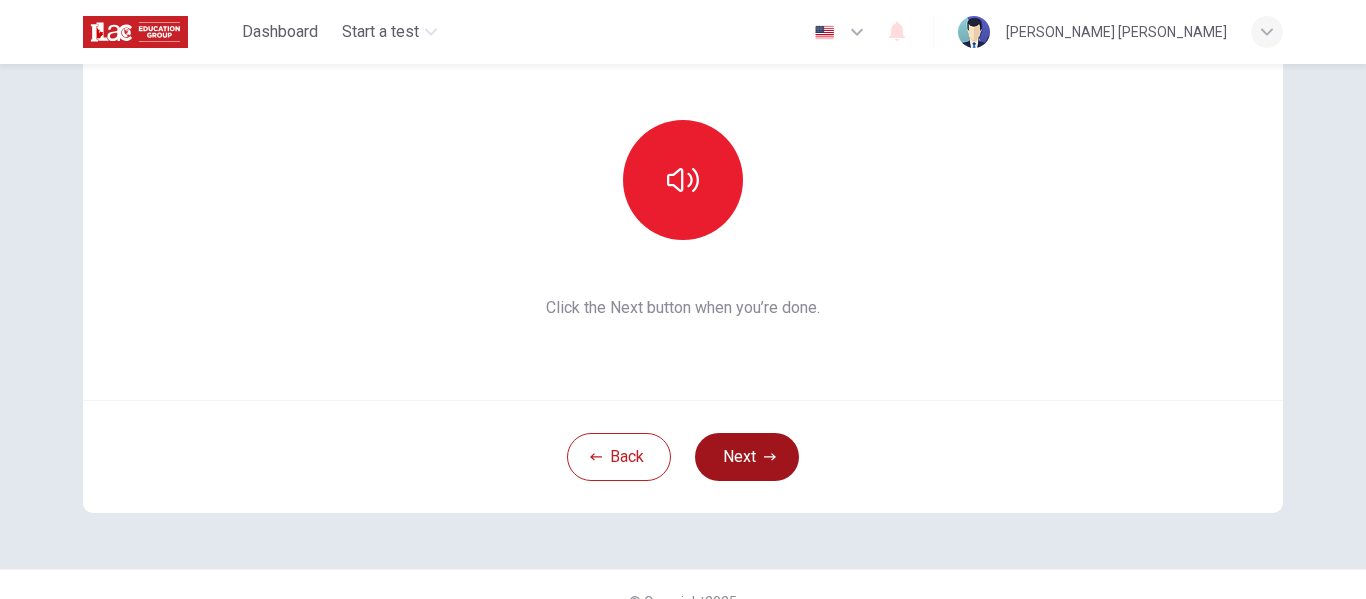 click on "Next" at bounding box center [747, 457] 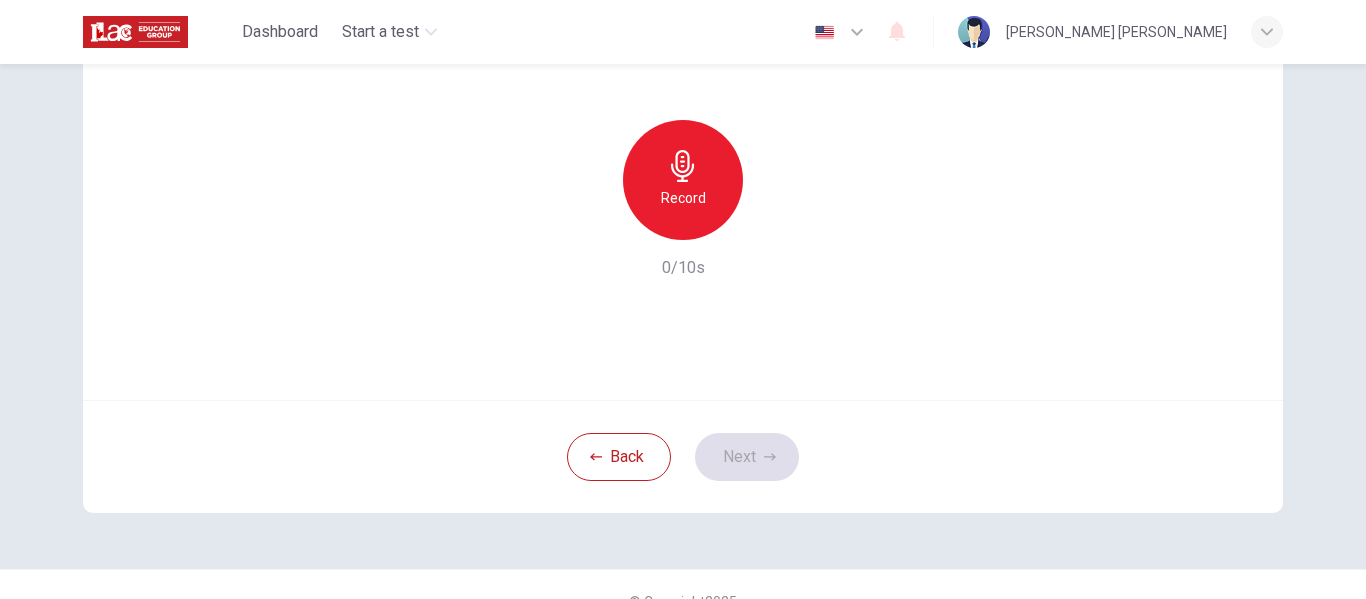 click on "Record" at bounding box center (683, 180) 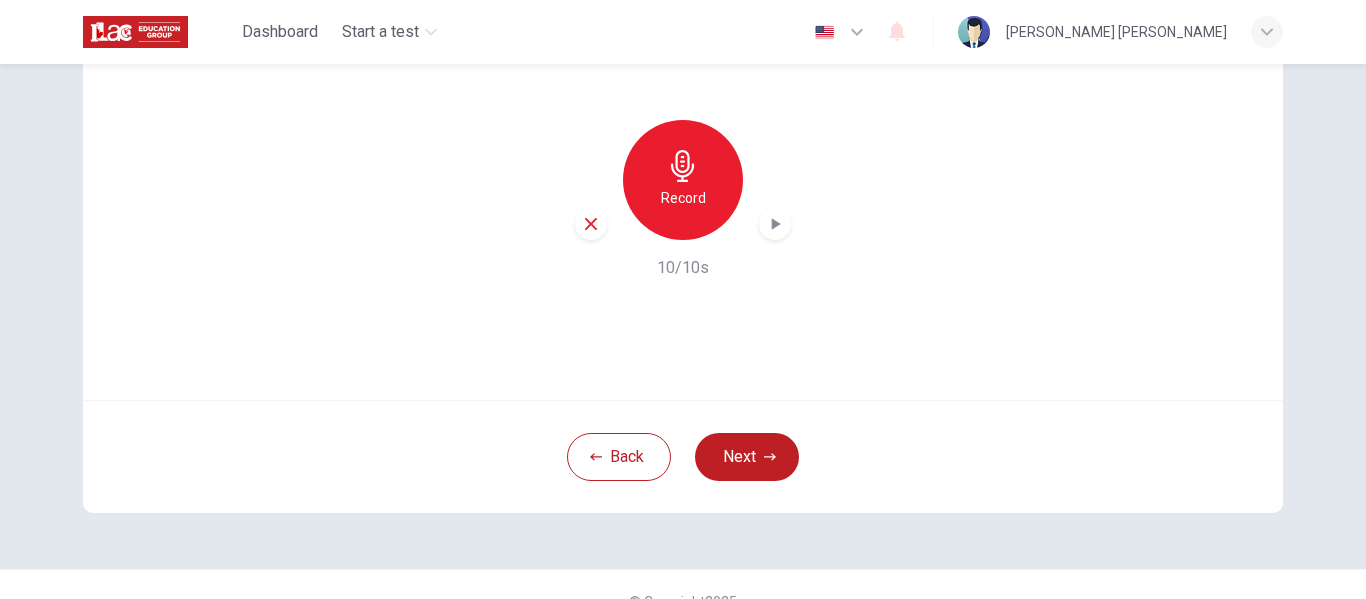click on "Record" at bounding box center [683, 180] 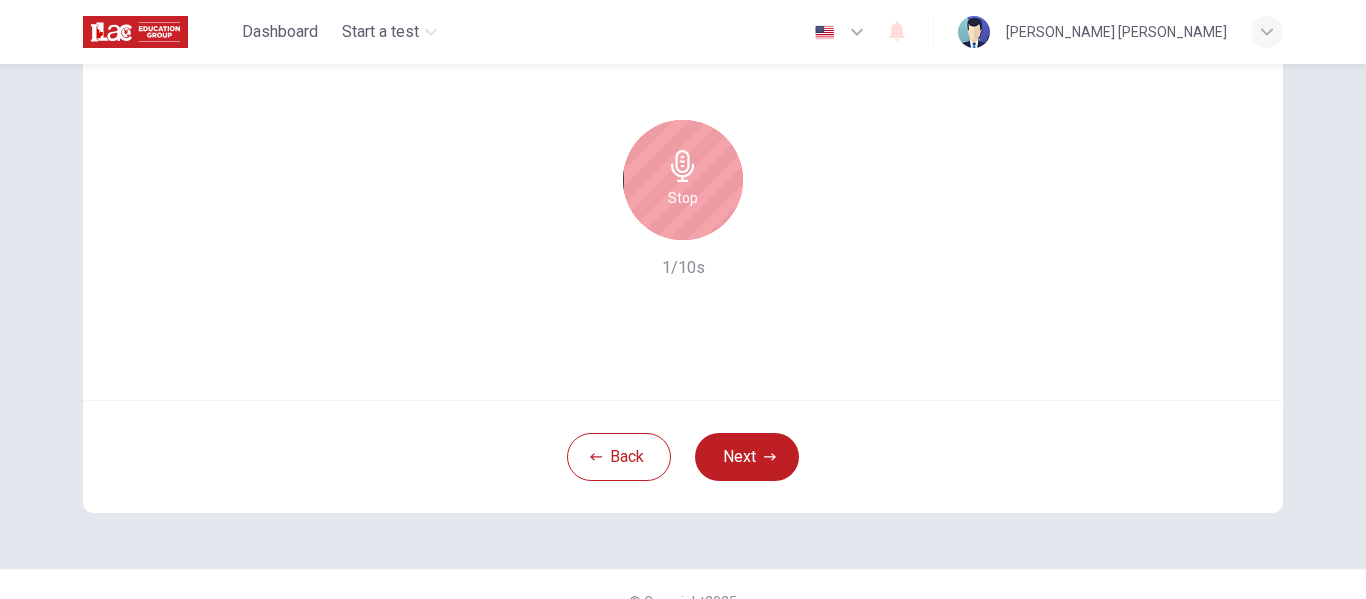 click on "Stop" at bounding box center [683, 198] 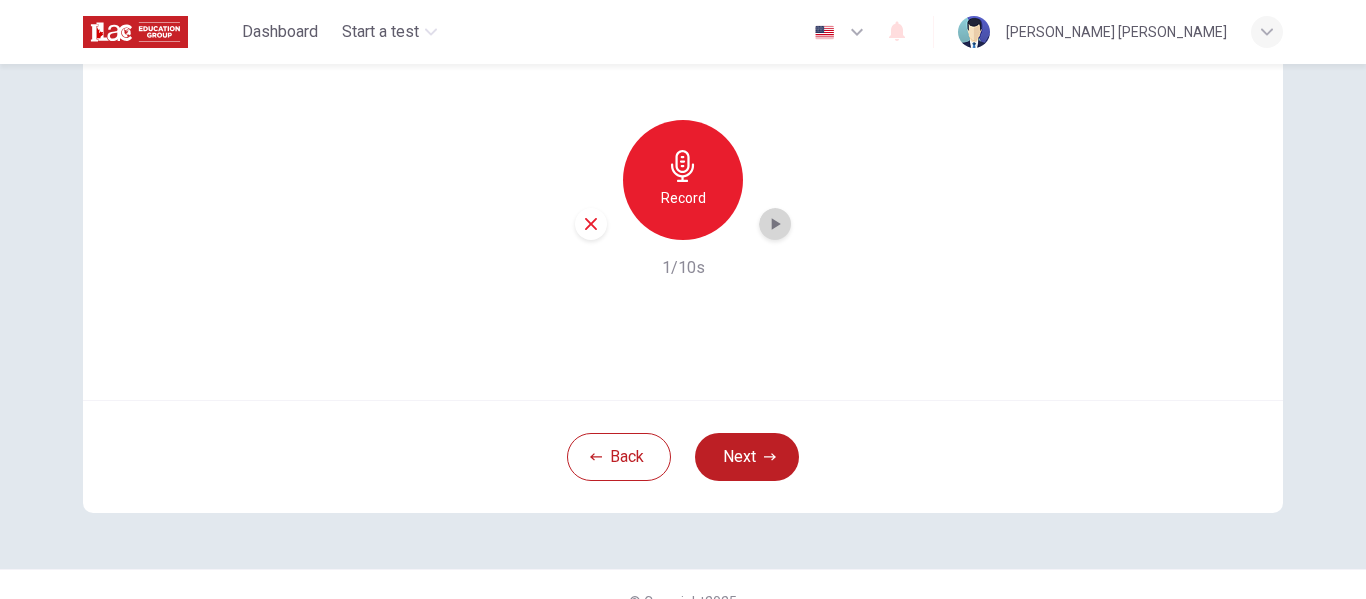 click 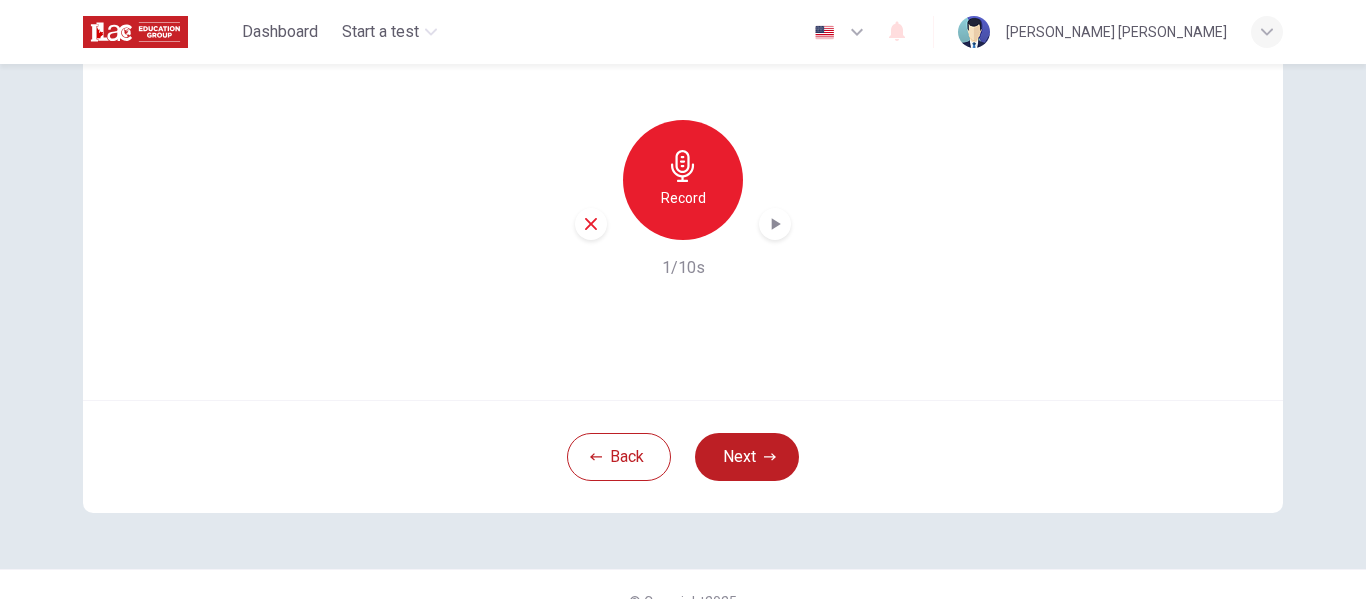 click 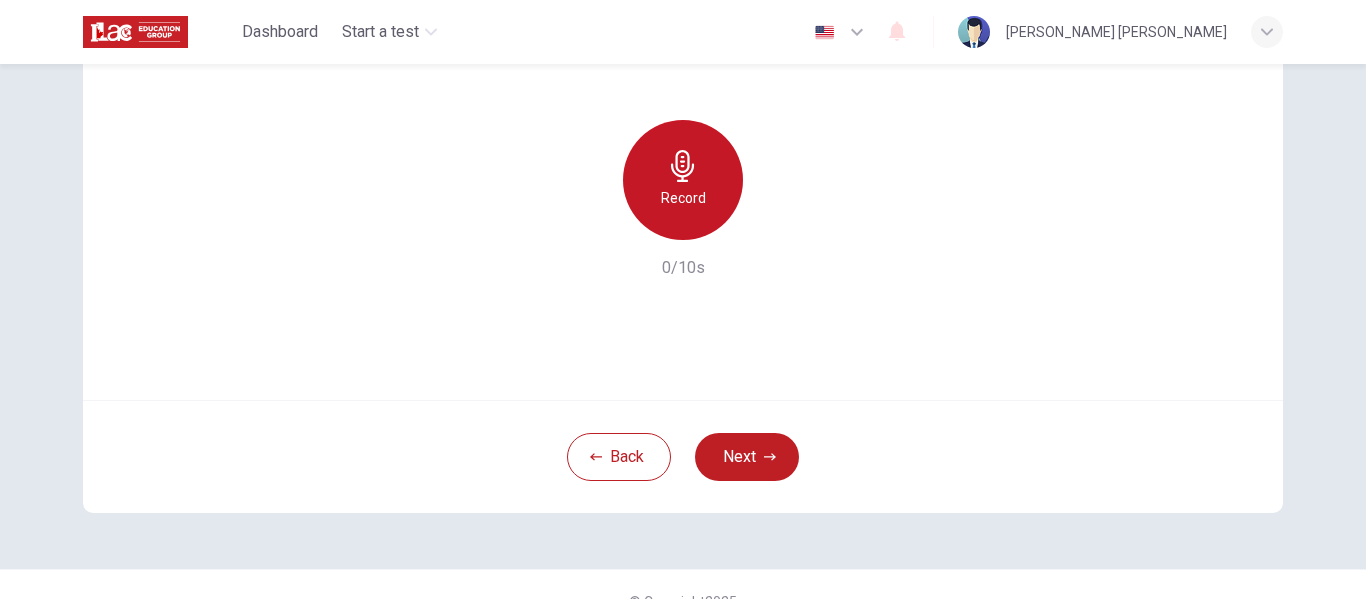 click on "Record" at bounding box center [683, 198] 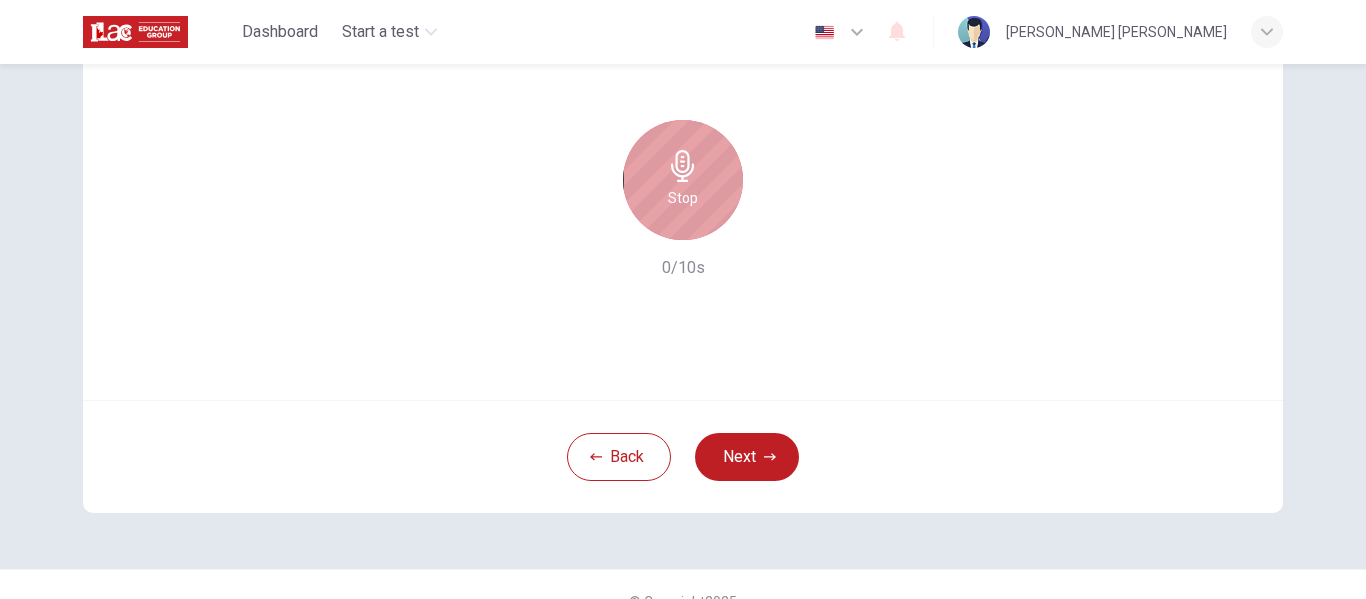 click on "Stop" at bounding box center [683, 198] 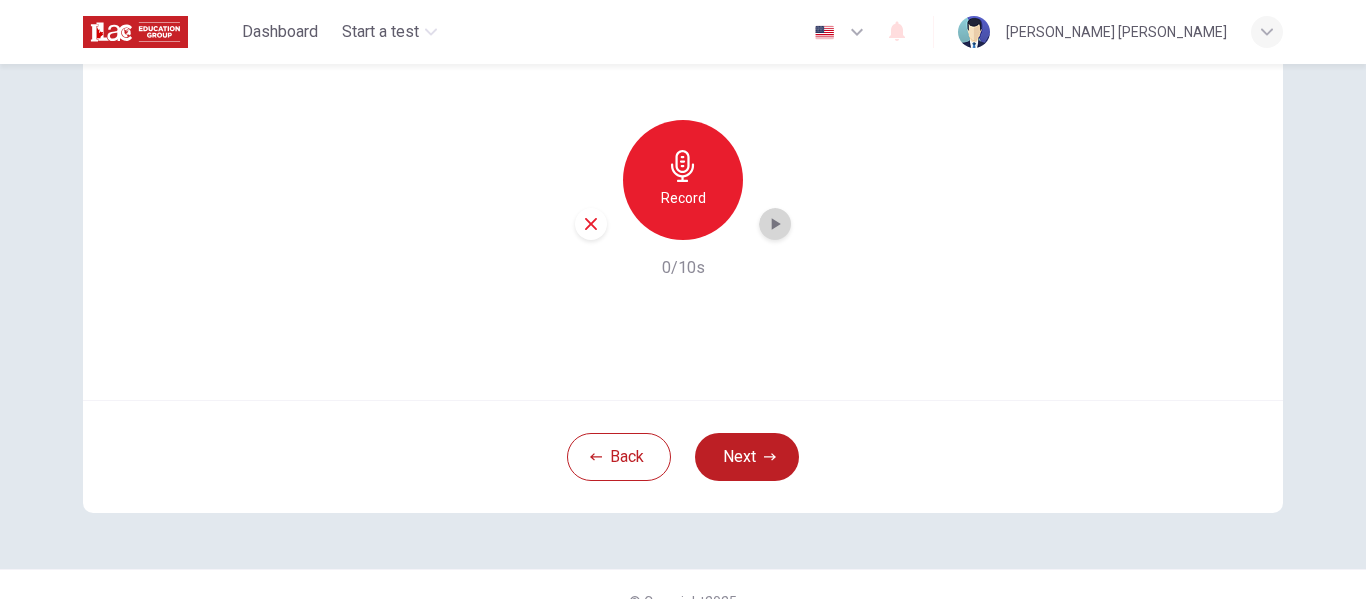 click 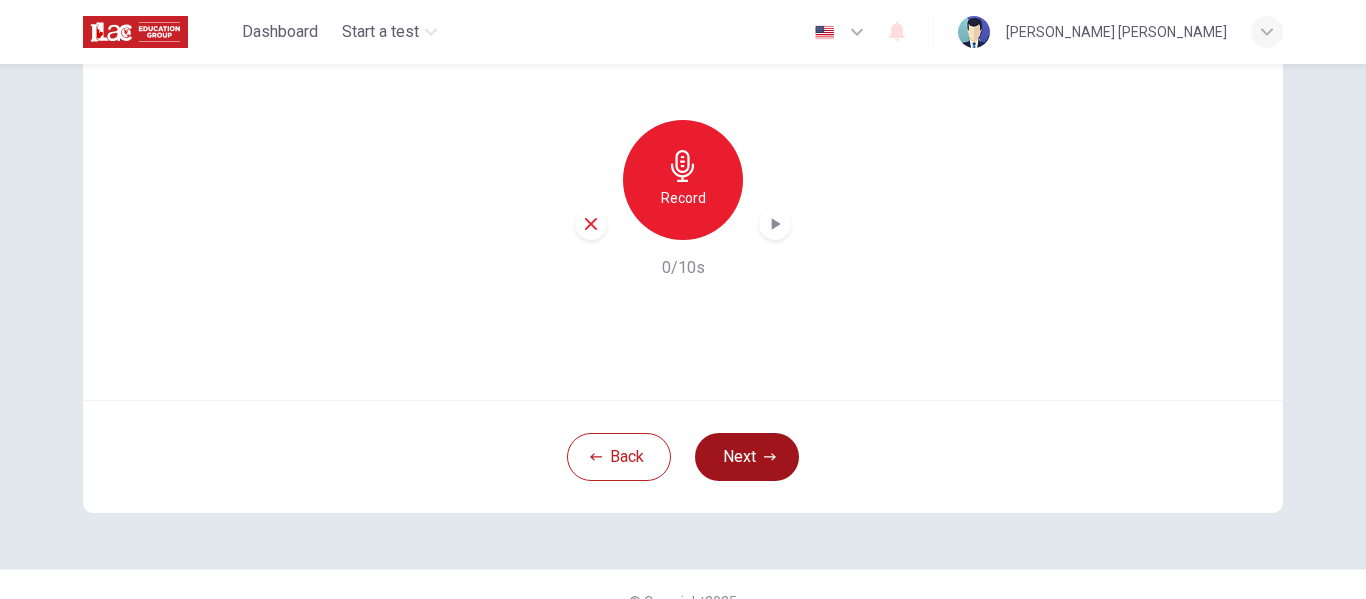 click 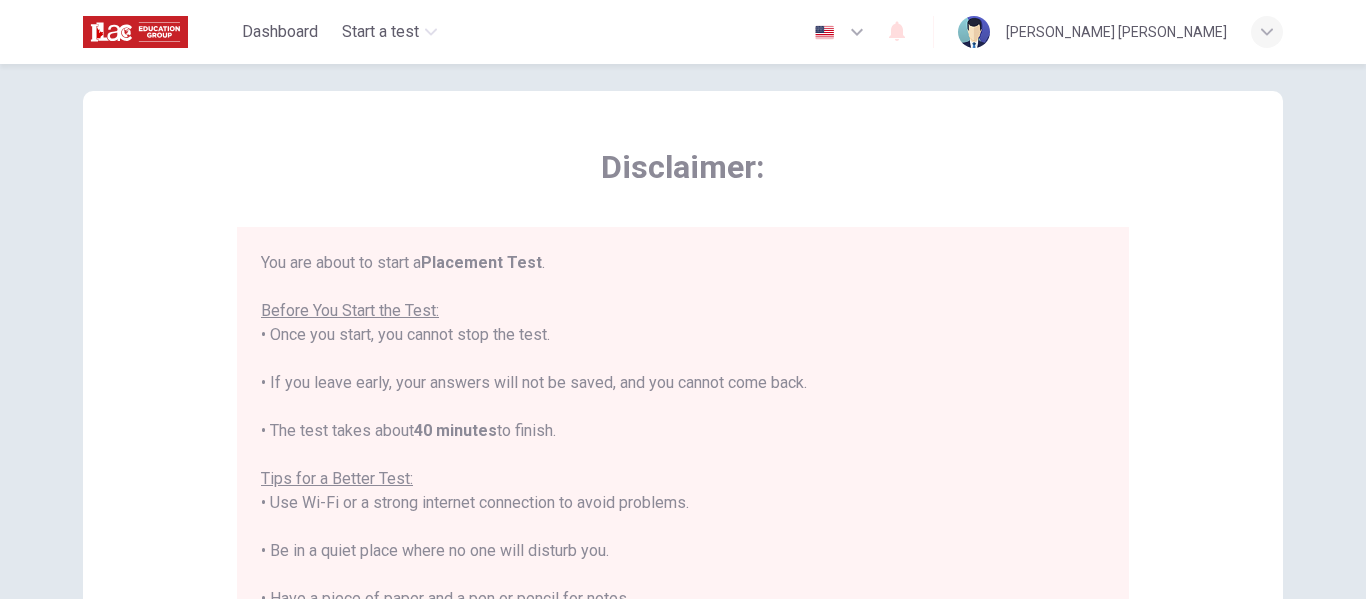 scroll, scrollTop: 0, scrollLeft: 0, axis: both 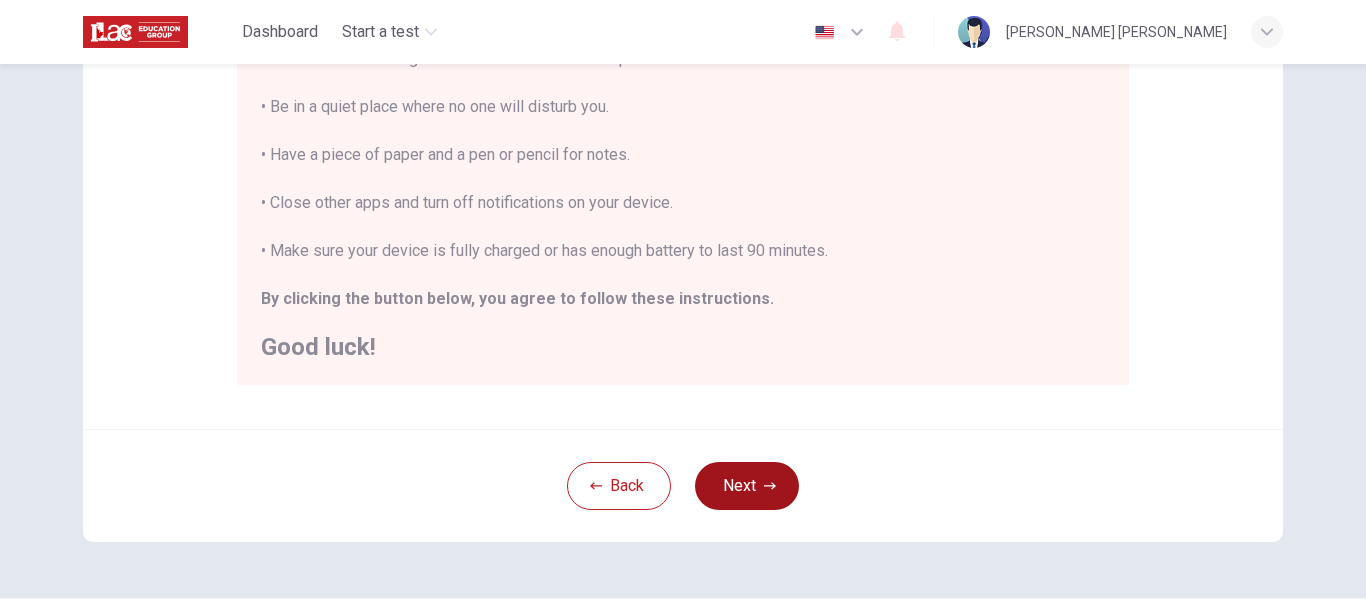 click on "Next" at bounding box center (747, 486) 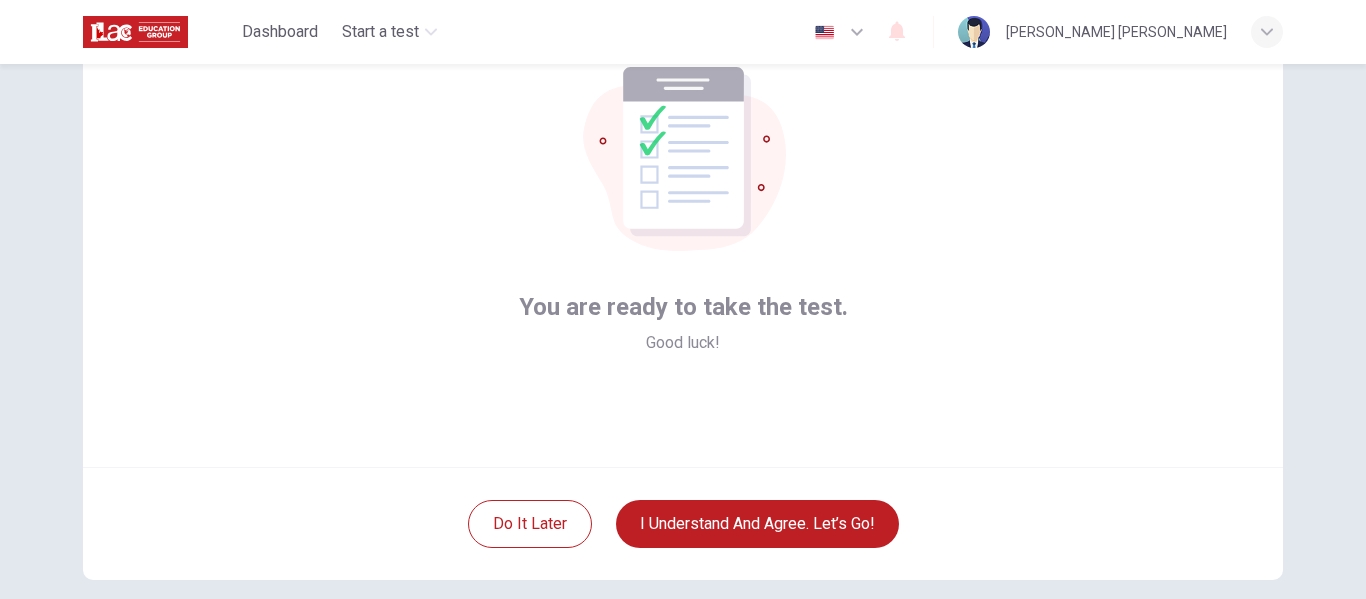 scroll, scrollTop: 134, scrollLeft: 0, axis: vertical 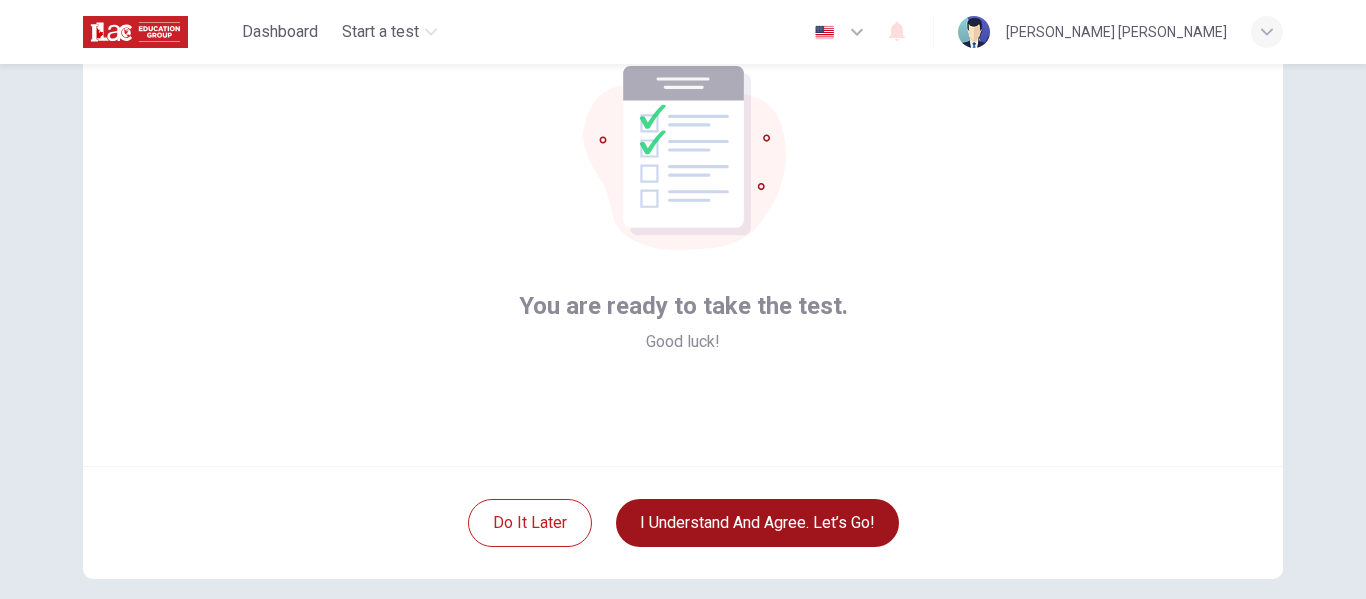 click on "I understand and agree. Let’s go!" at bounding box center (757, 523) 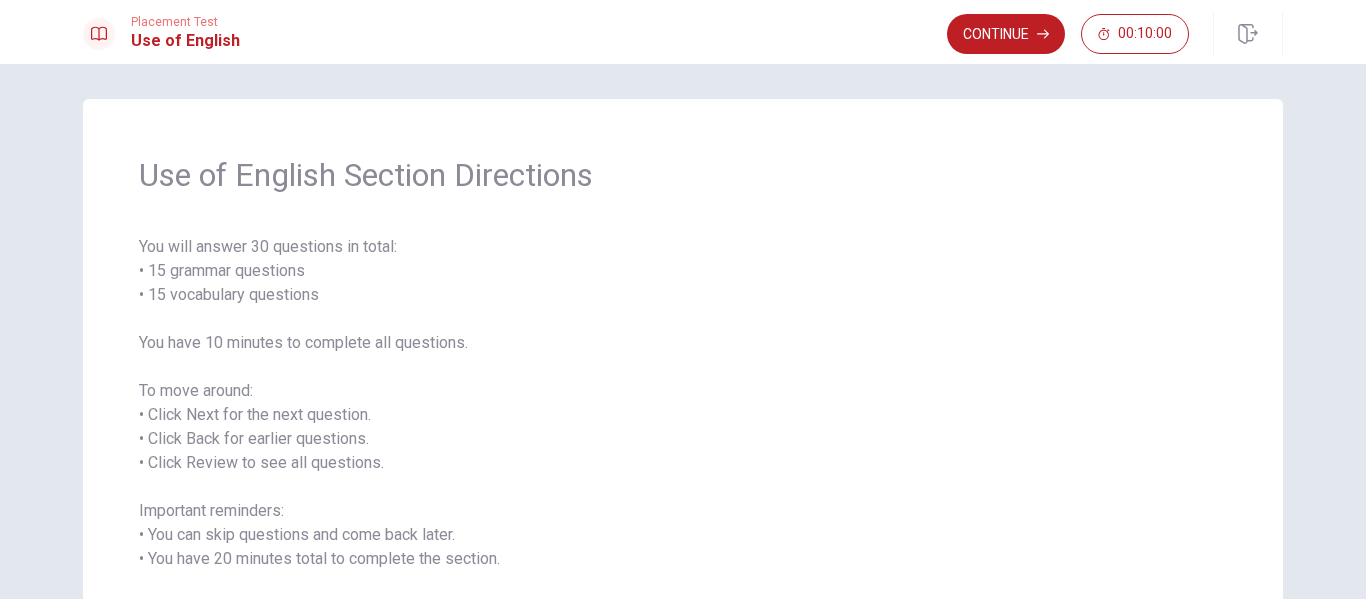 scroll, scrollTop: 0, scrollLeft: 0, axis: both 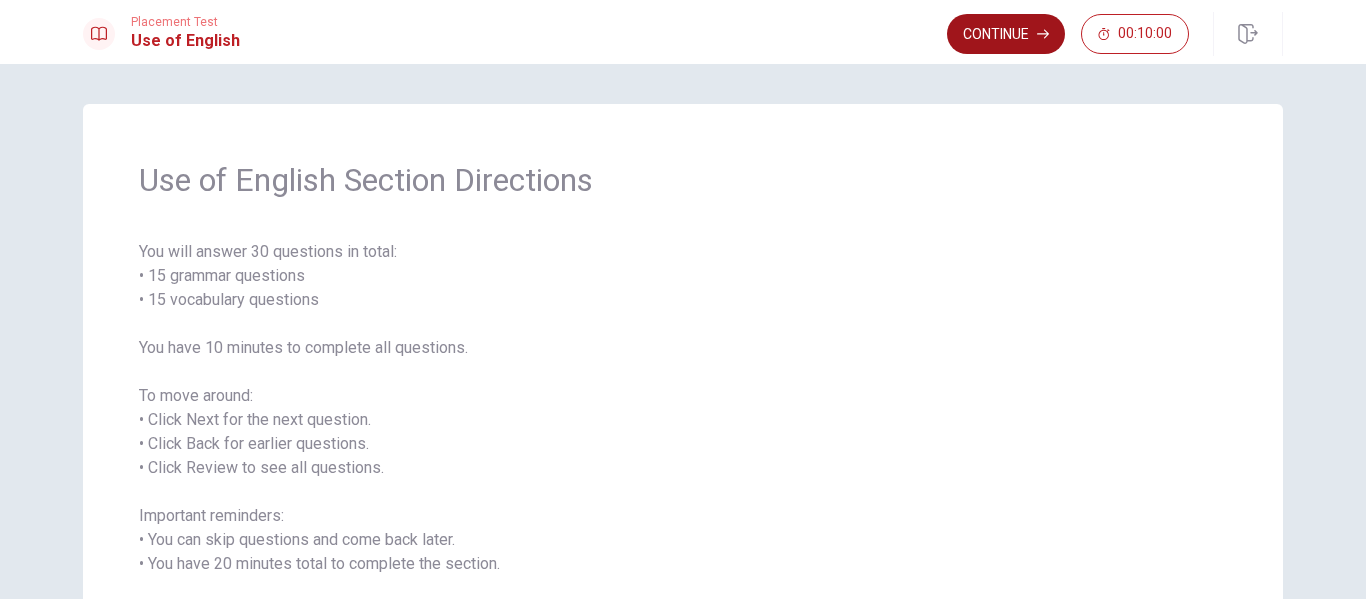 click on "Continue" at bounding box center [1006, 34] 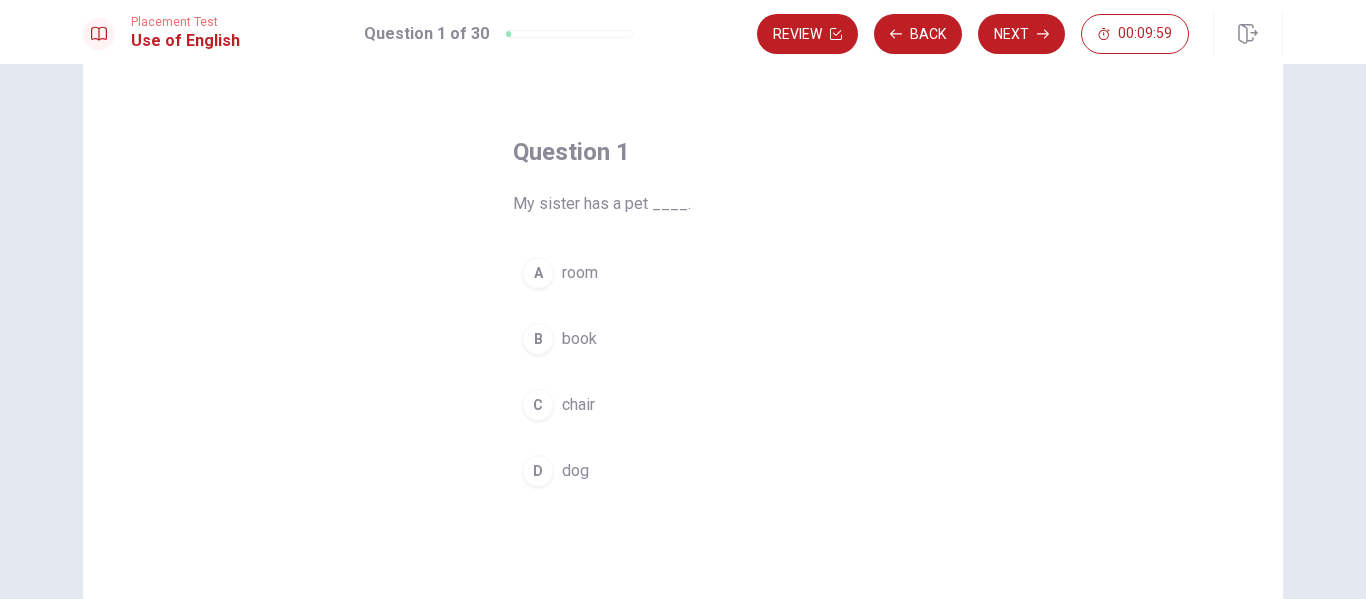 scroll, scrollTop: 100, scrollLeft: 0, axis: vertical 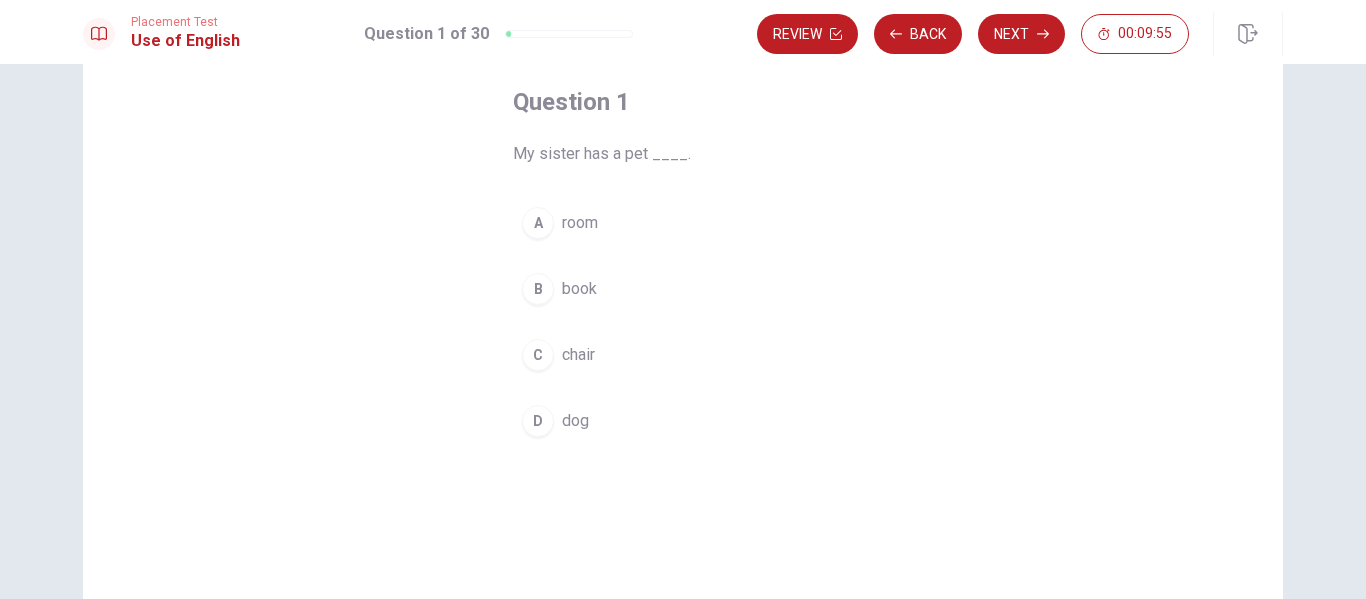 click on "A" at bounding box center (538, 223) 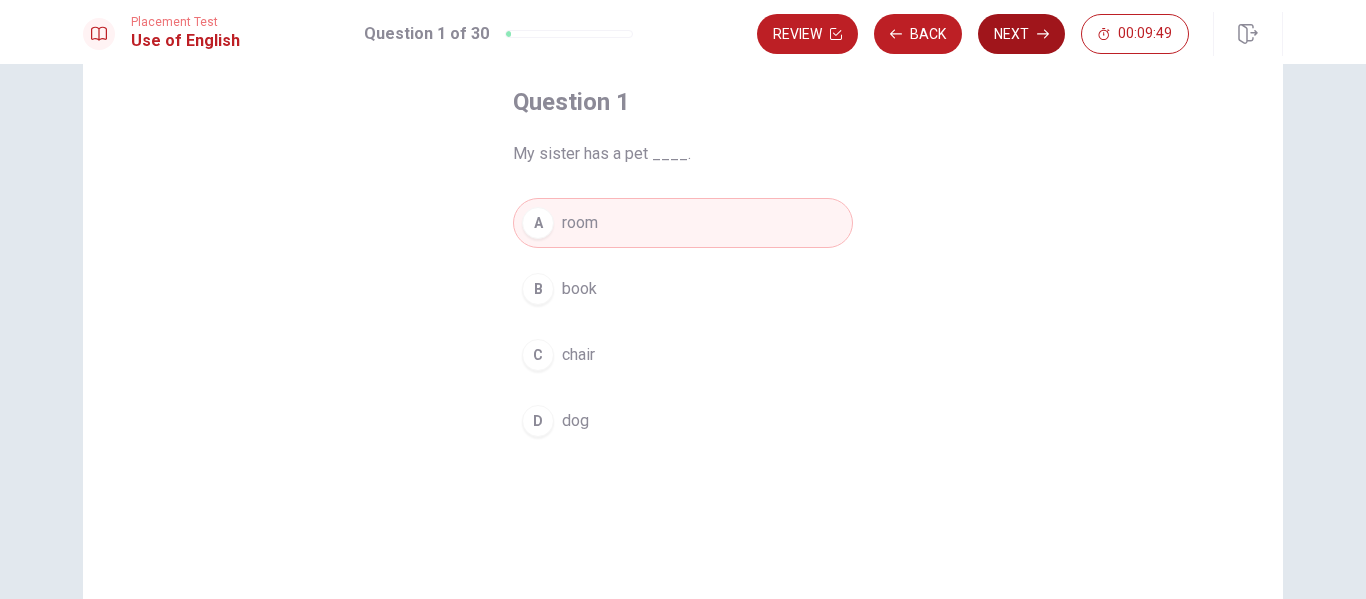 click on "Next" at bounding box center (1021, 34) 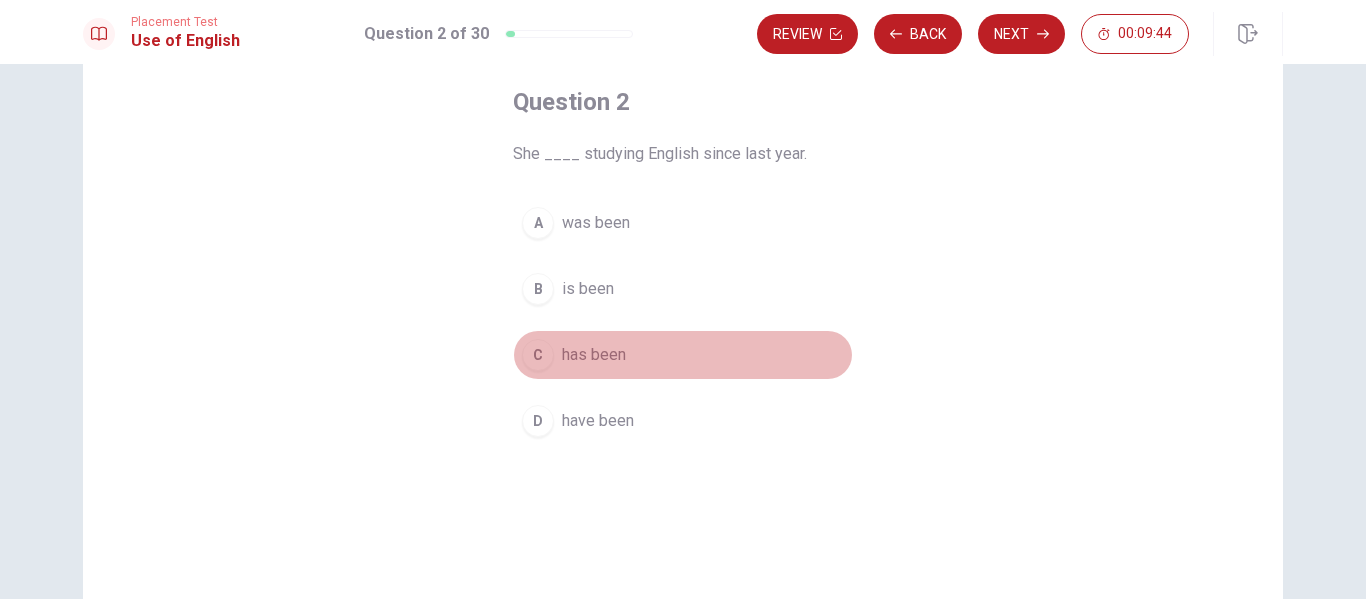 click on "has been" at bounding box center [594, 355] 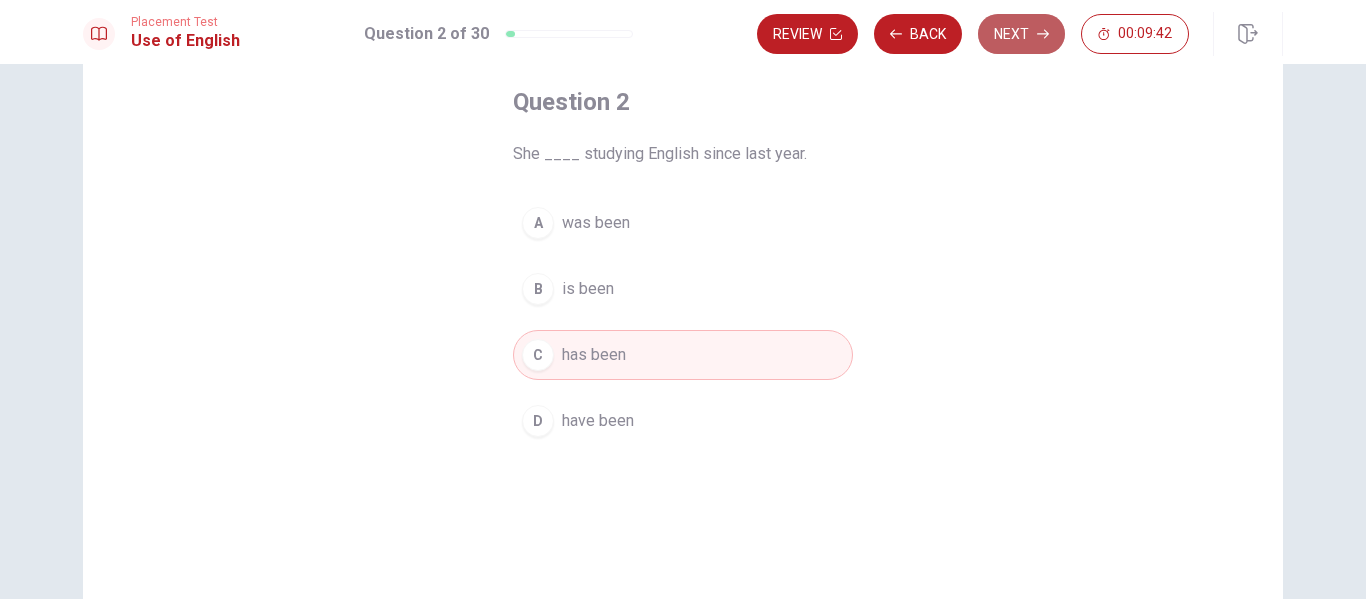 click on "Next" at bounding box center [1021, 34] 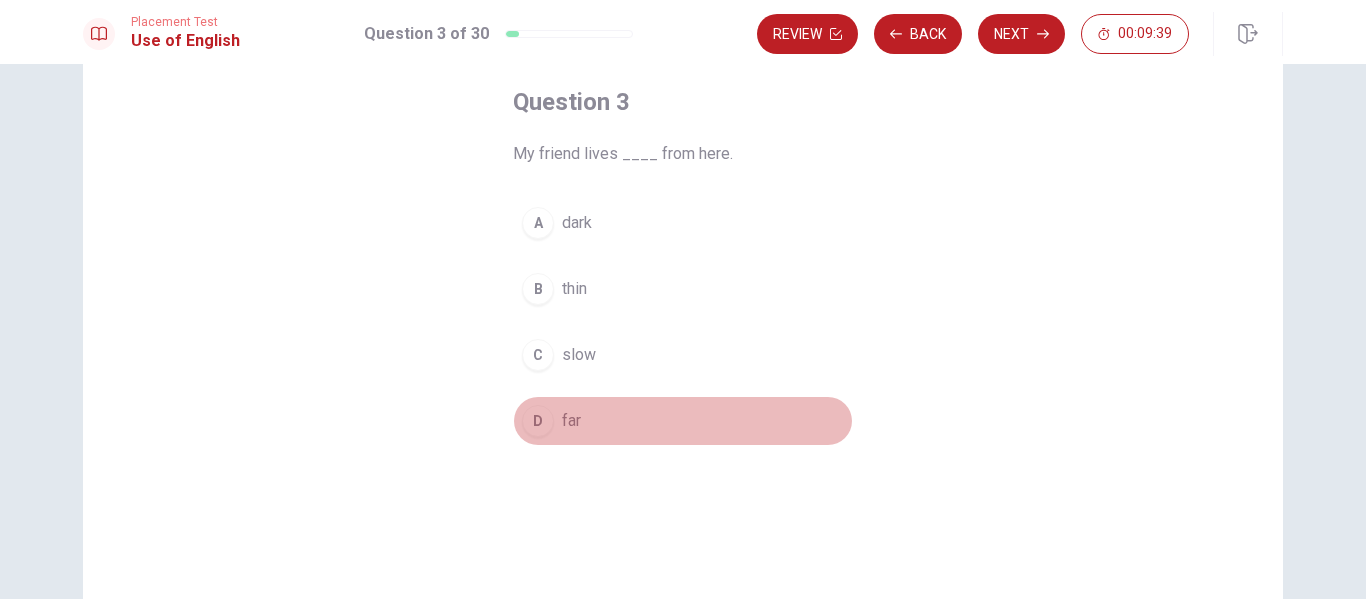 click on "D far" at bounding box center [683, 421] 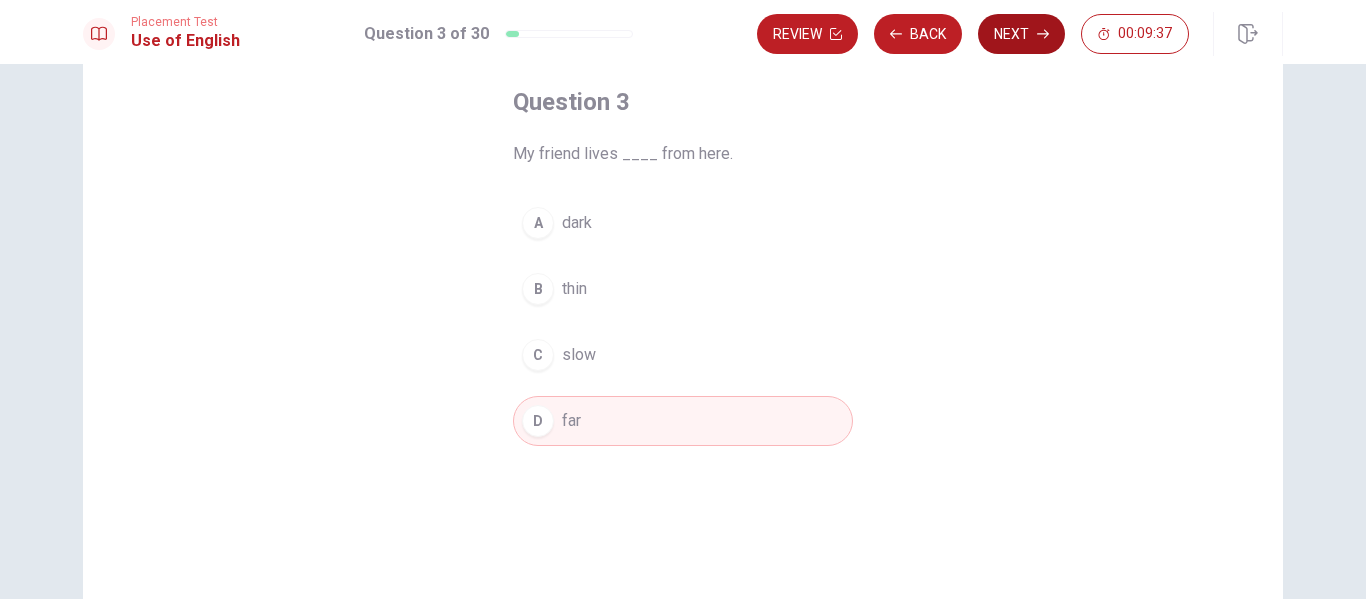 click on "Next" at bounding box center (1021, 34) 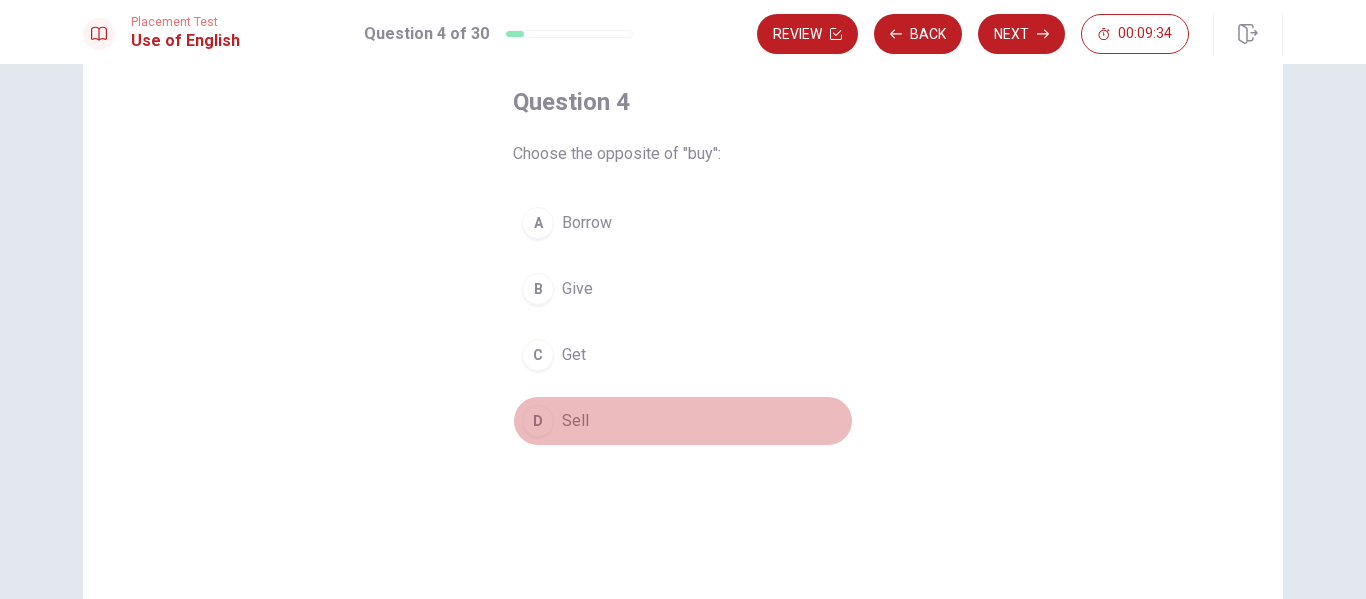 click on "D" at bounding box center [538, 421] 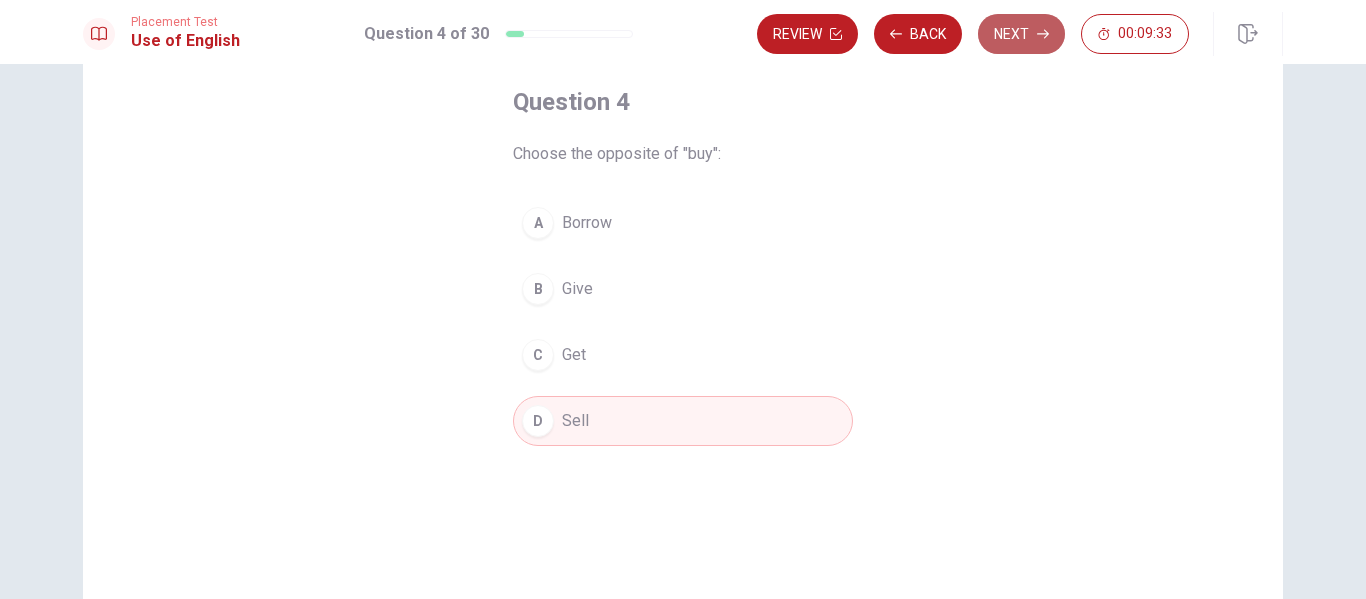click on "Next" at bounding box center (1021, 34) 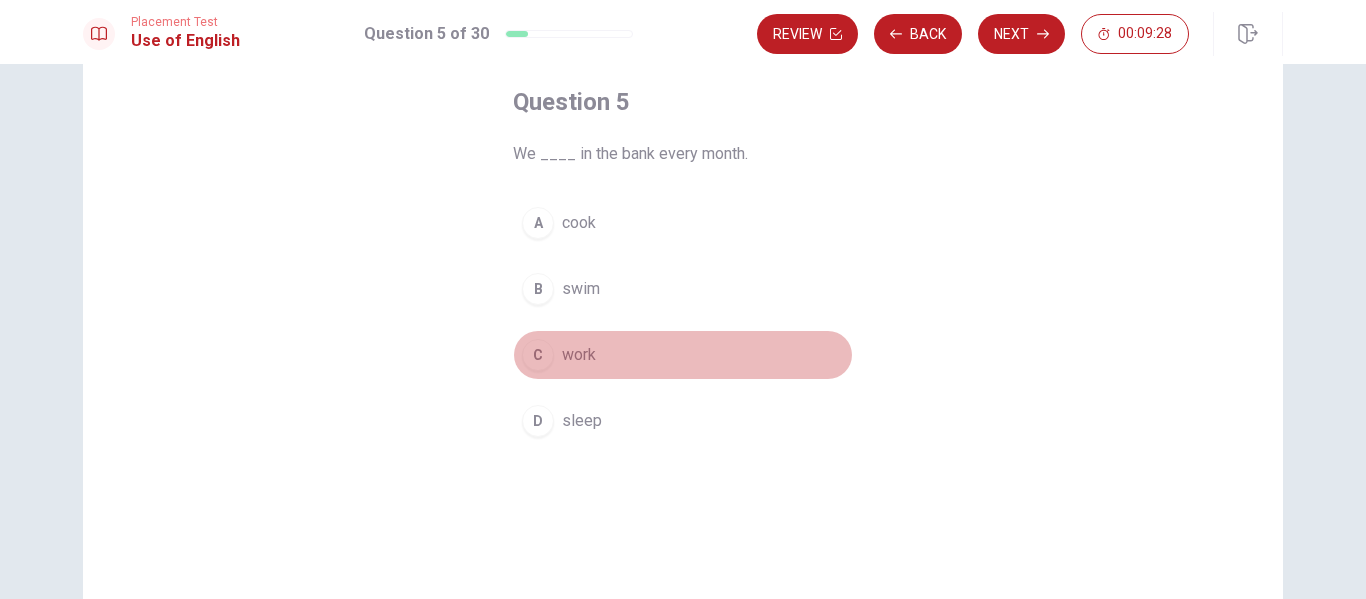 click on "work" at bounding box center [579, 355] 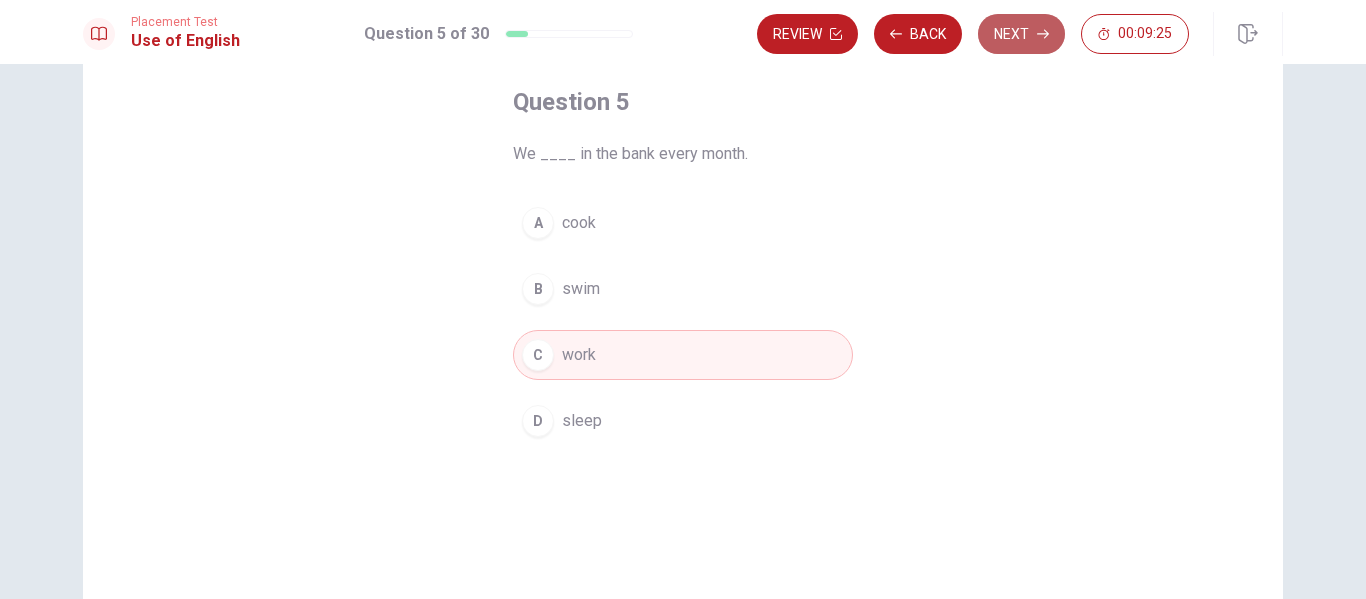 click on "Next" at bounding box center (1021, 34) 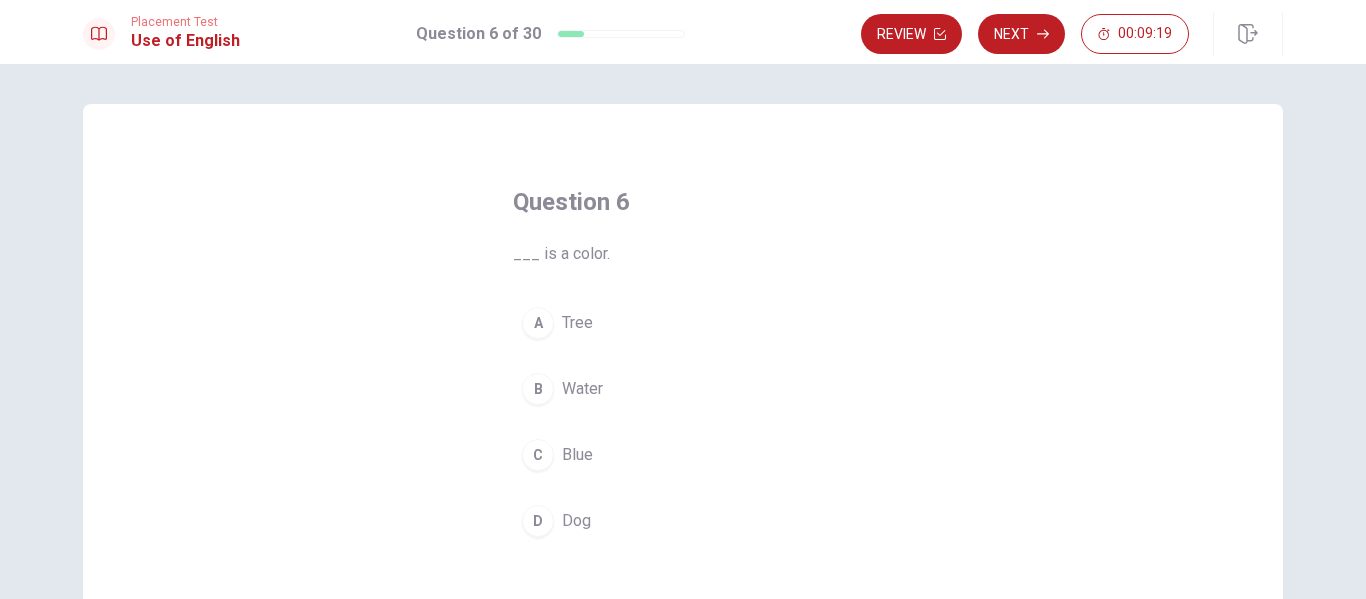 scroll, scrollTop: 100, scrollLeft: 0, axis: vertical 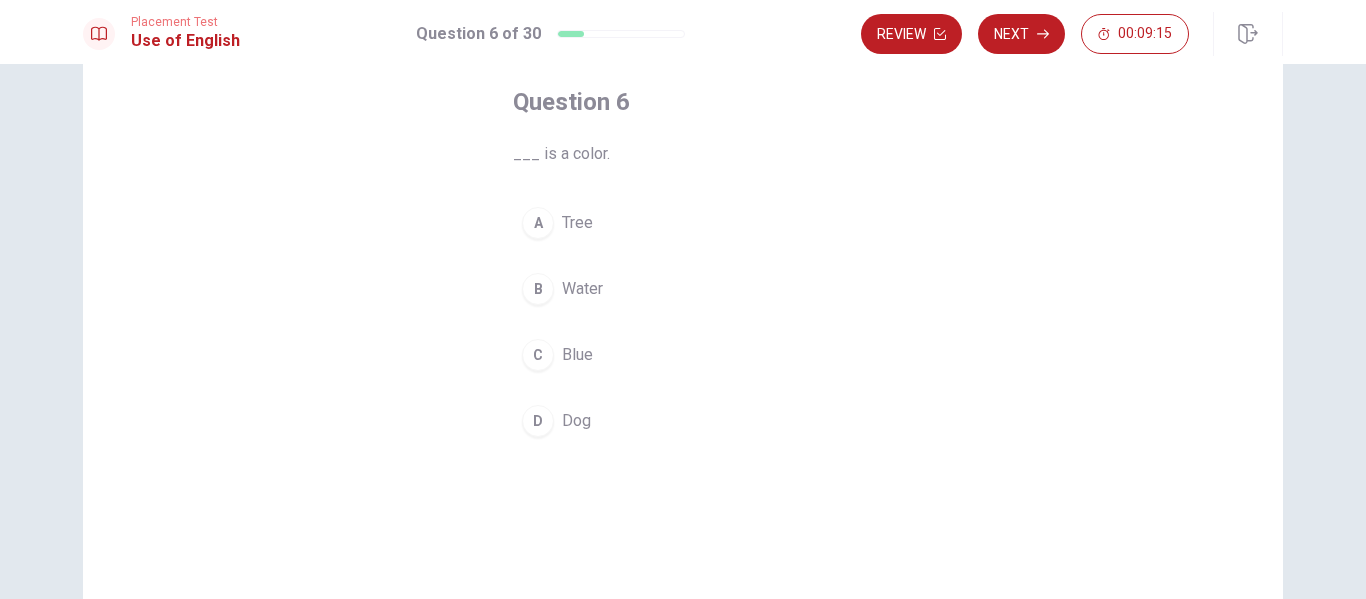 click on "C" at bounding box center (538, 355) 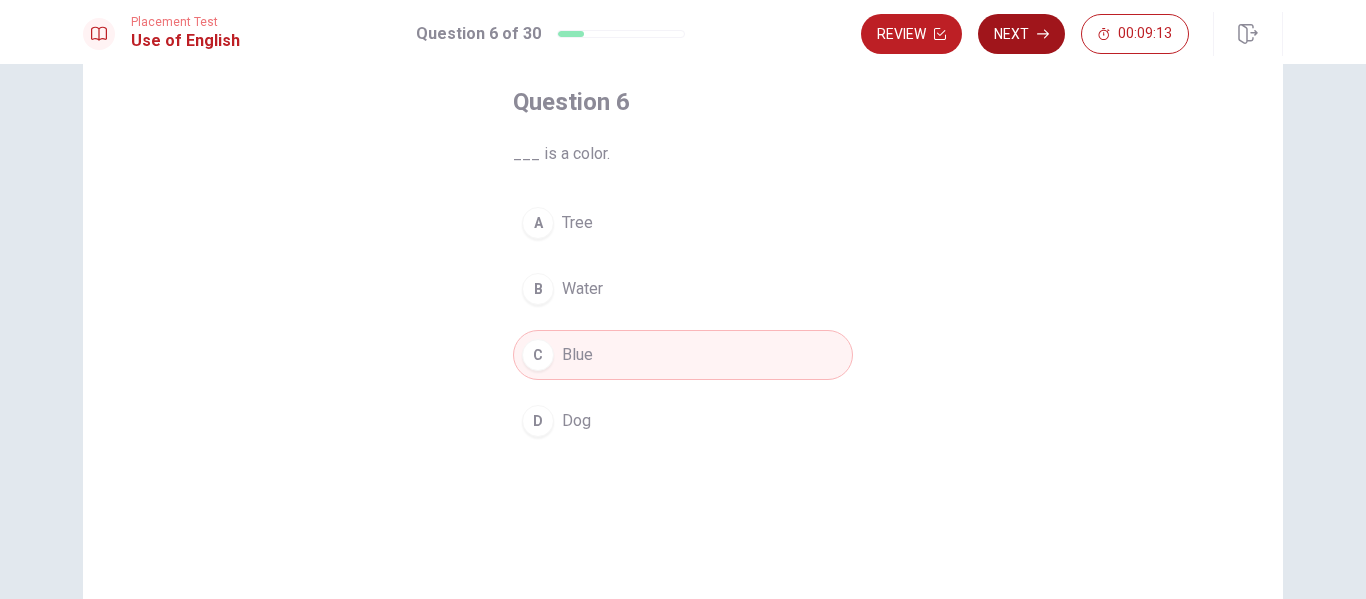 click on "Next" at bounding box center [1021, 34] 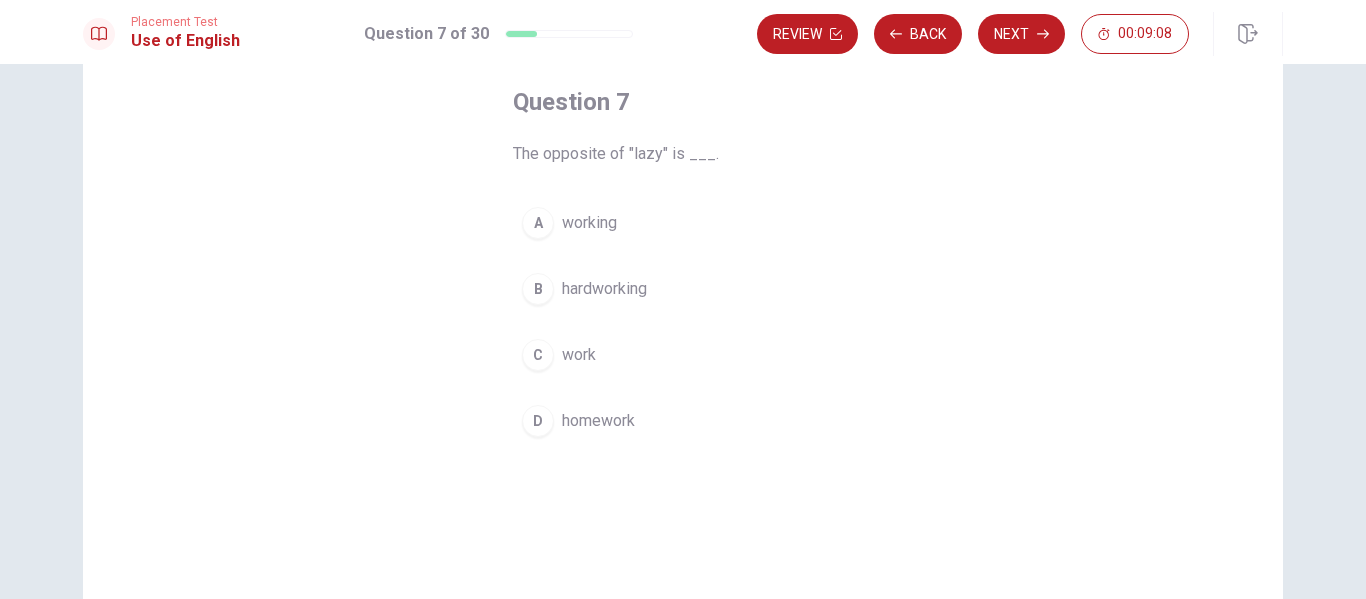 click on "hardworking" at bounding box center [604, 289] 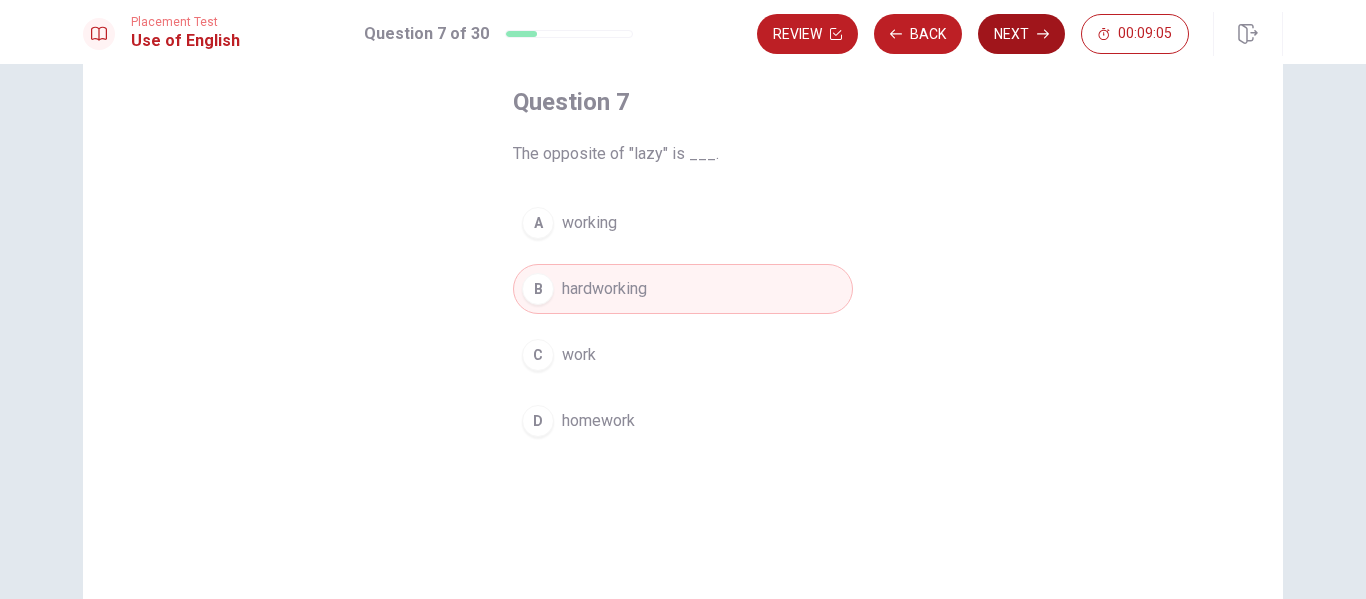 click on "Next" at bounding box center [1021, 34] 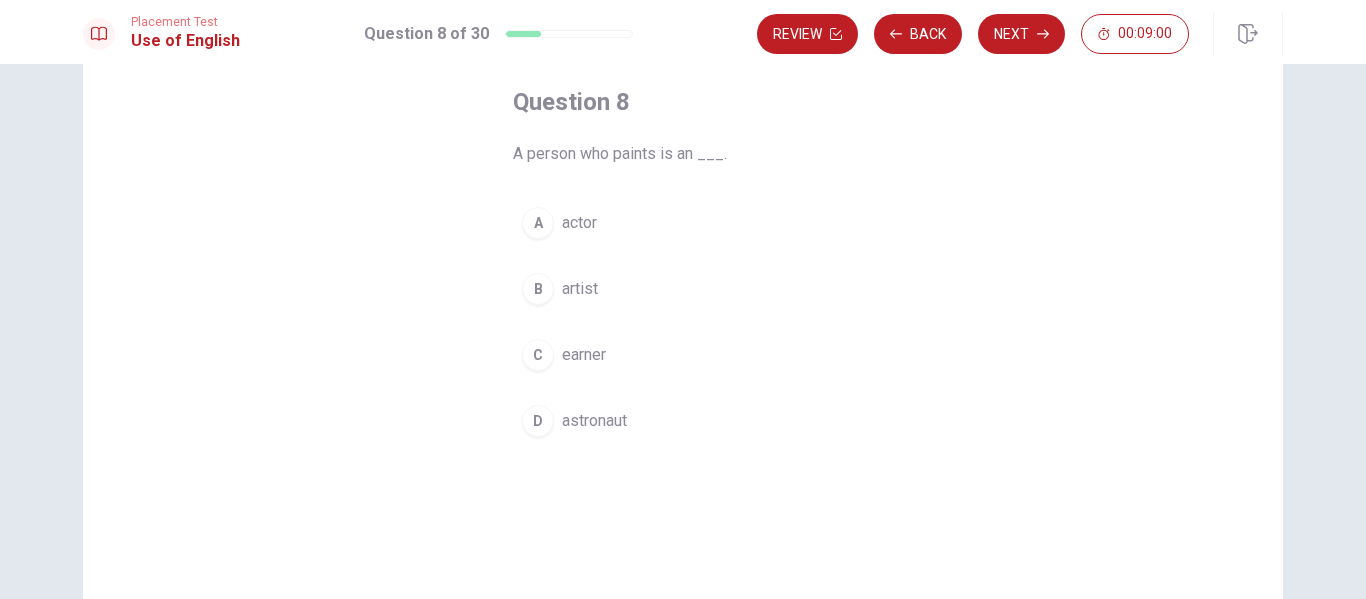 click on "artist" at bounding box center (580, 289) 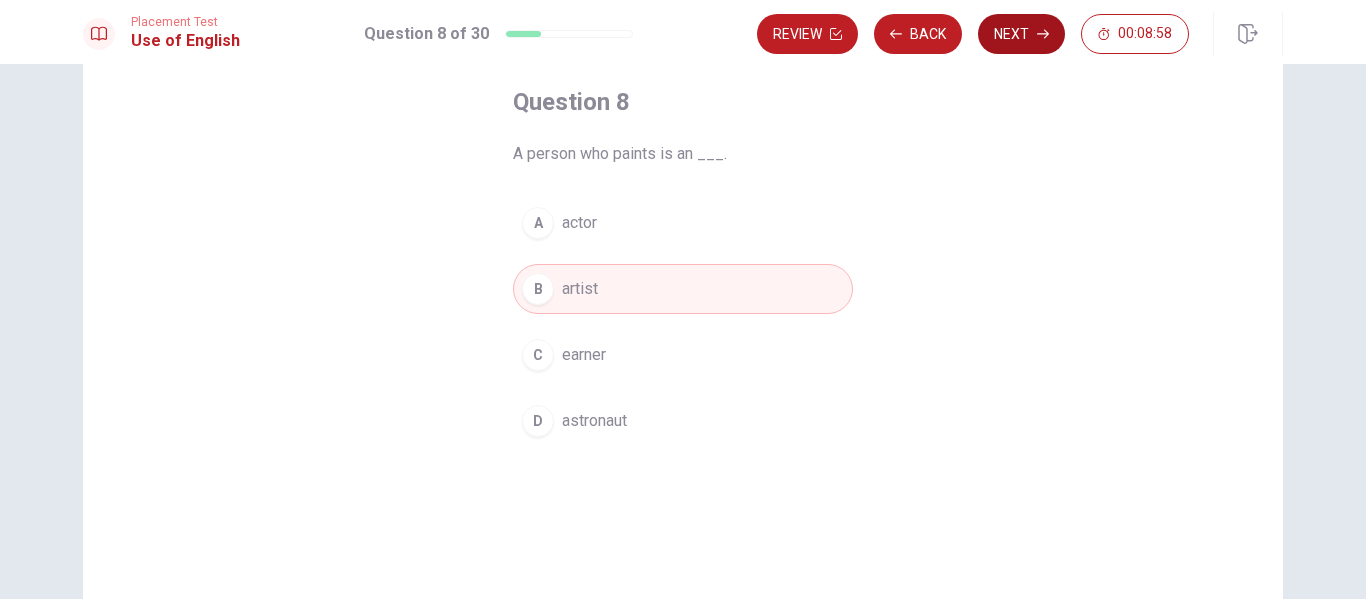 click on "Next" at bounding box center (1021, 34) 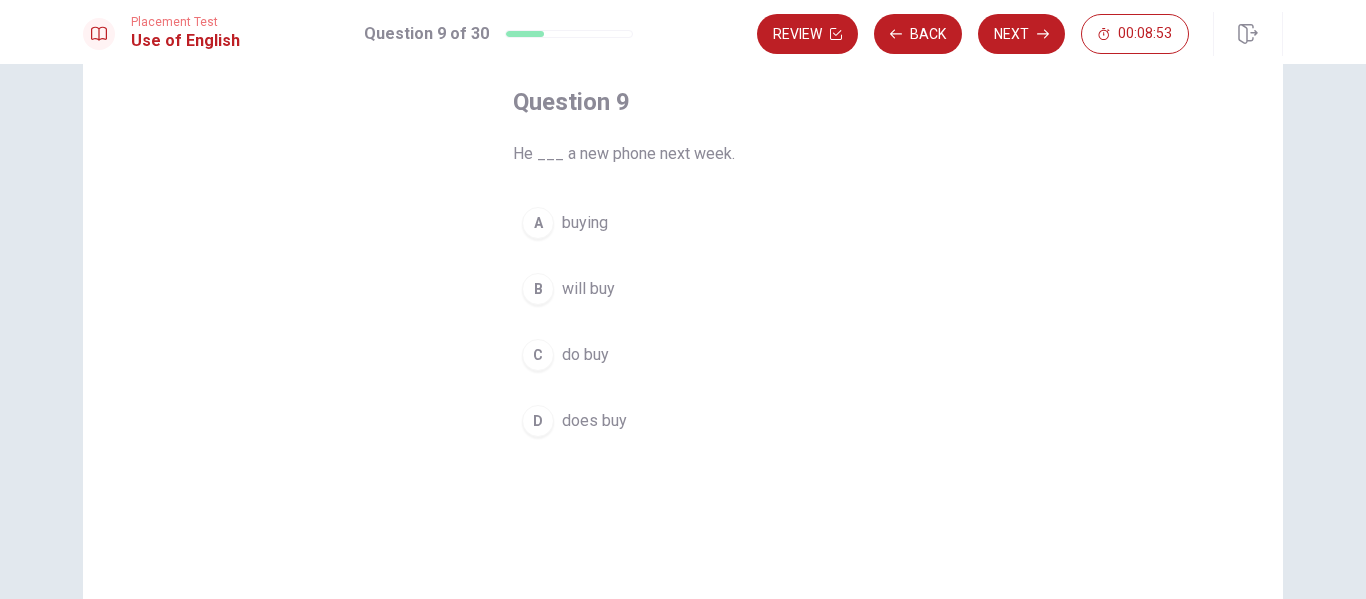click on "will buy" at bounding box center (588, 289) 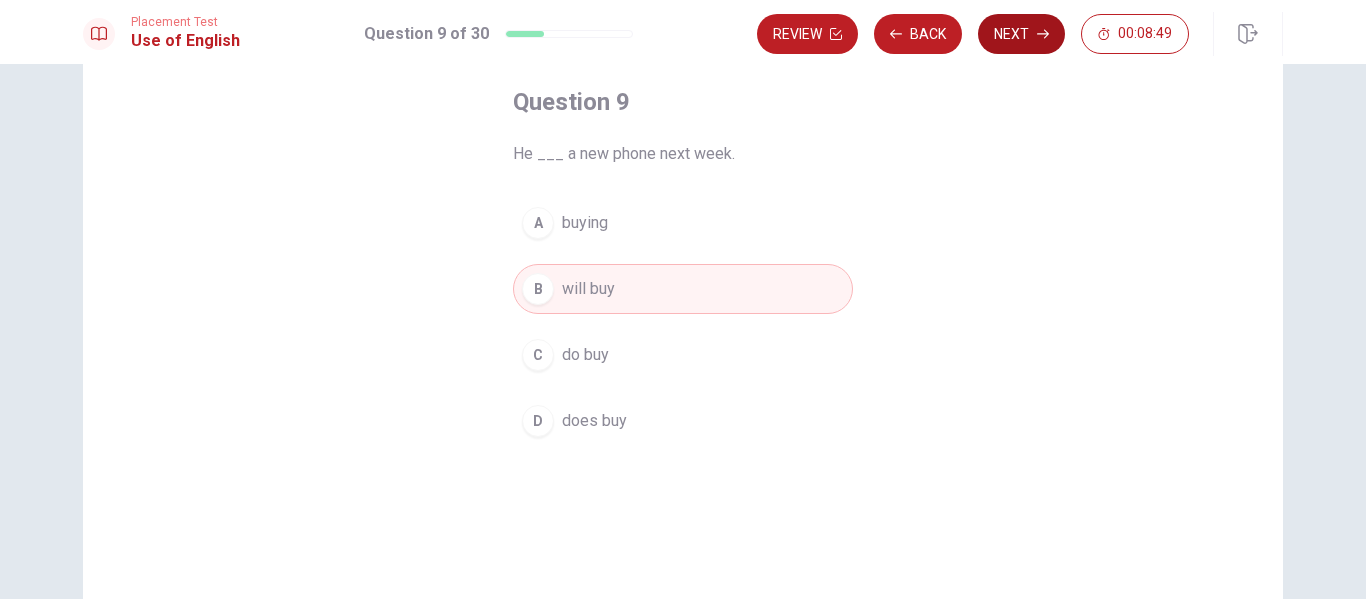 click on "Next" at bounding box center [1021, 34] 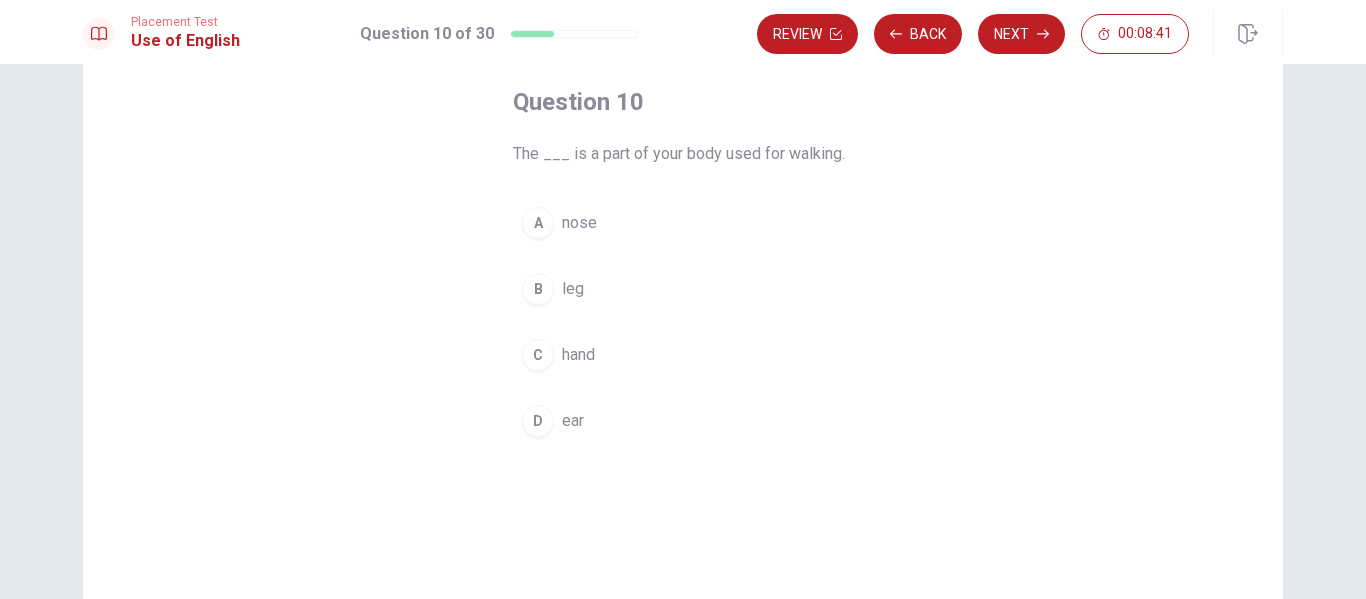 click on "B leg" at bounding box center (683, 289) 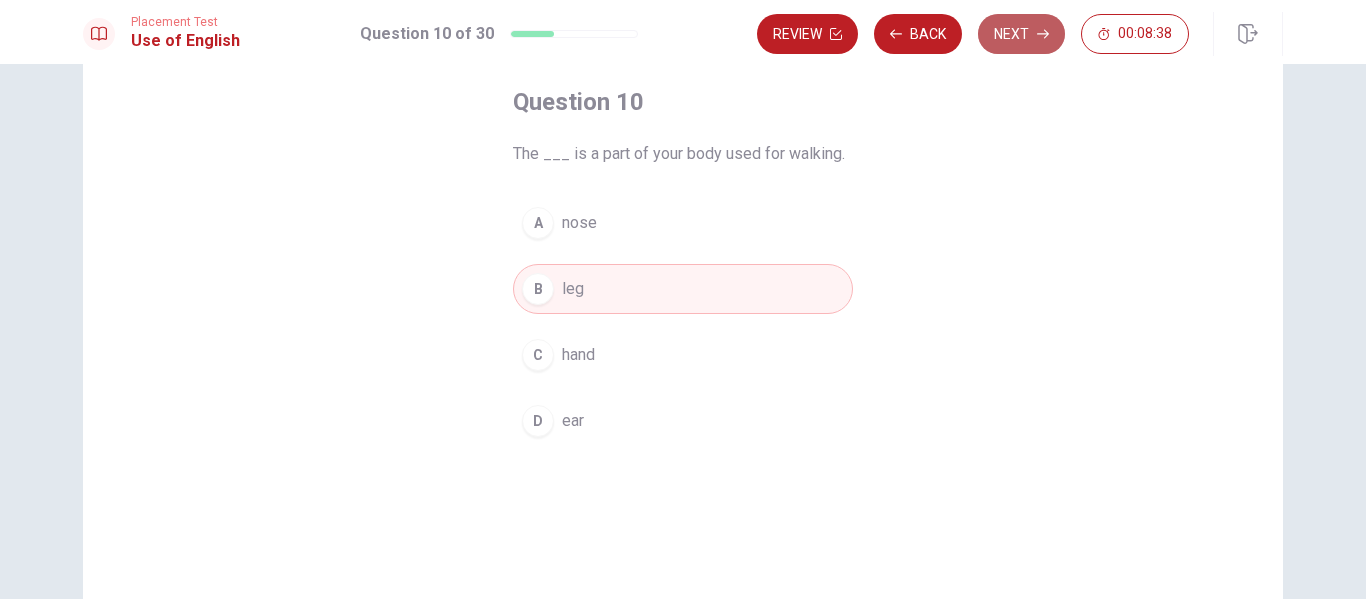 click on "Next" at bounding box center [1021, 34] 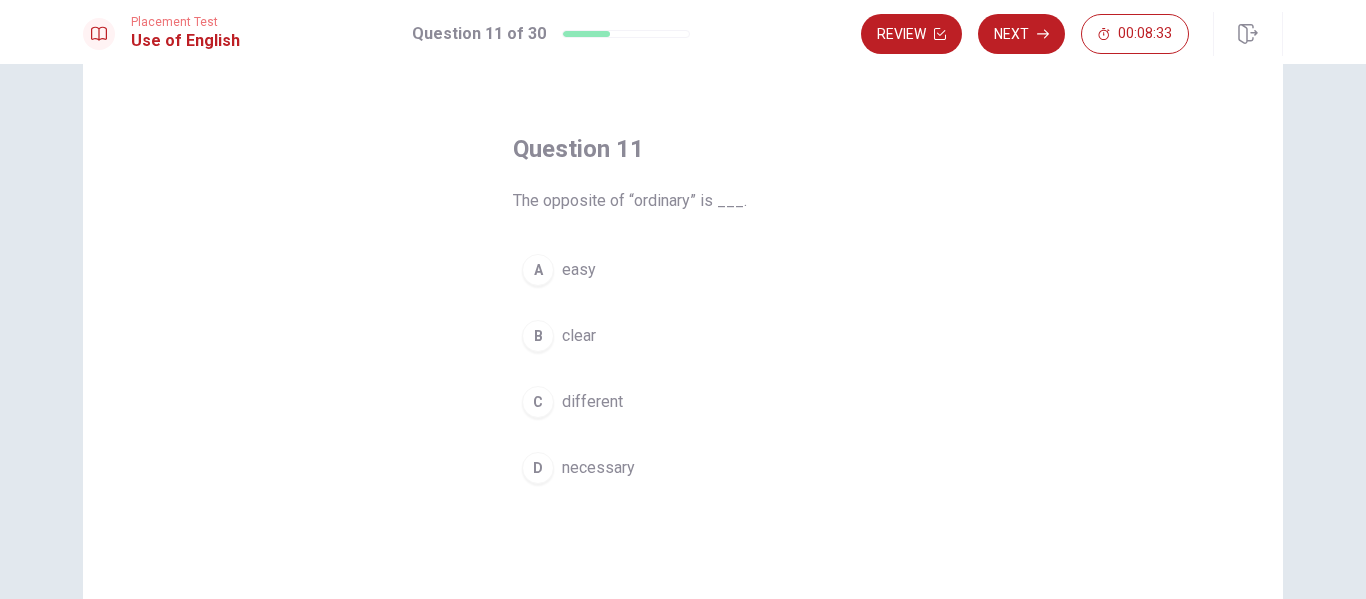 scroll, scrollTop: 100, scrollLeft: 0, axis: vertical 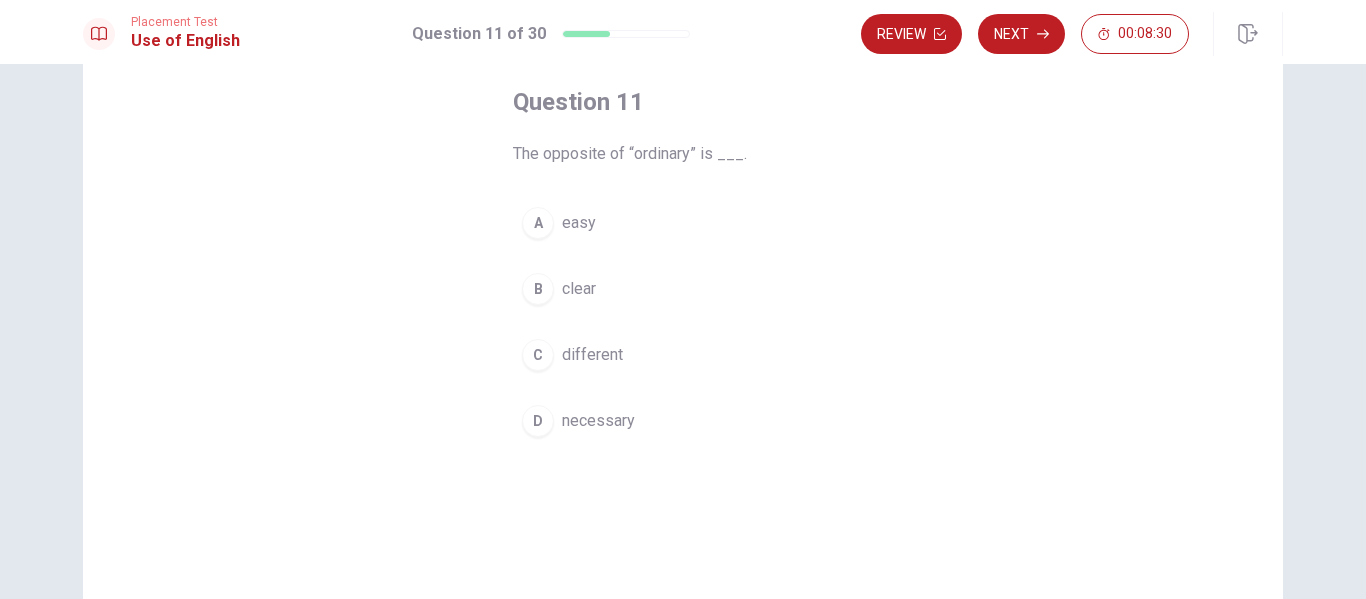 click on "C" at bounding box center [538, 355] 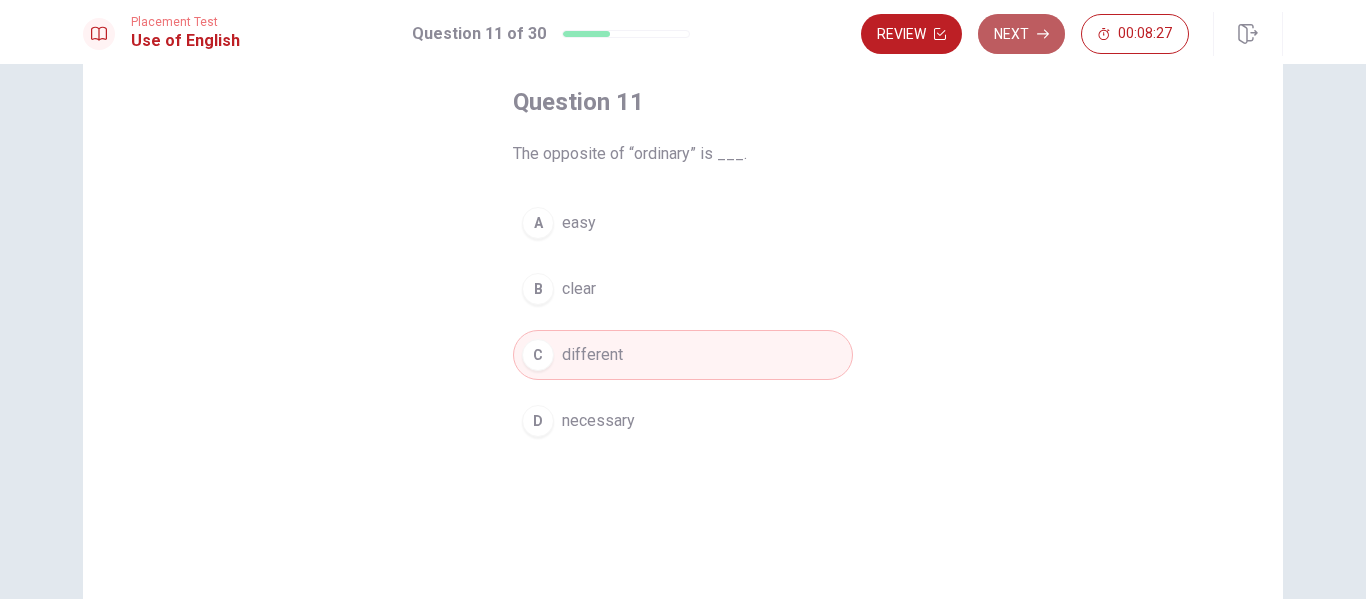 click on "Next" at bounding box center (1021, 34) 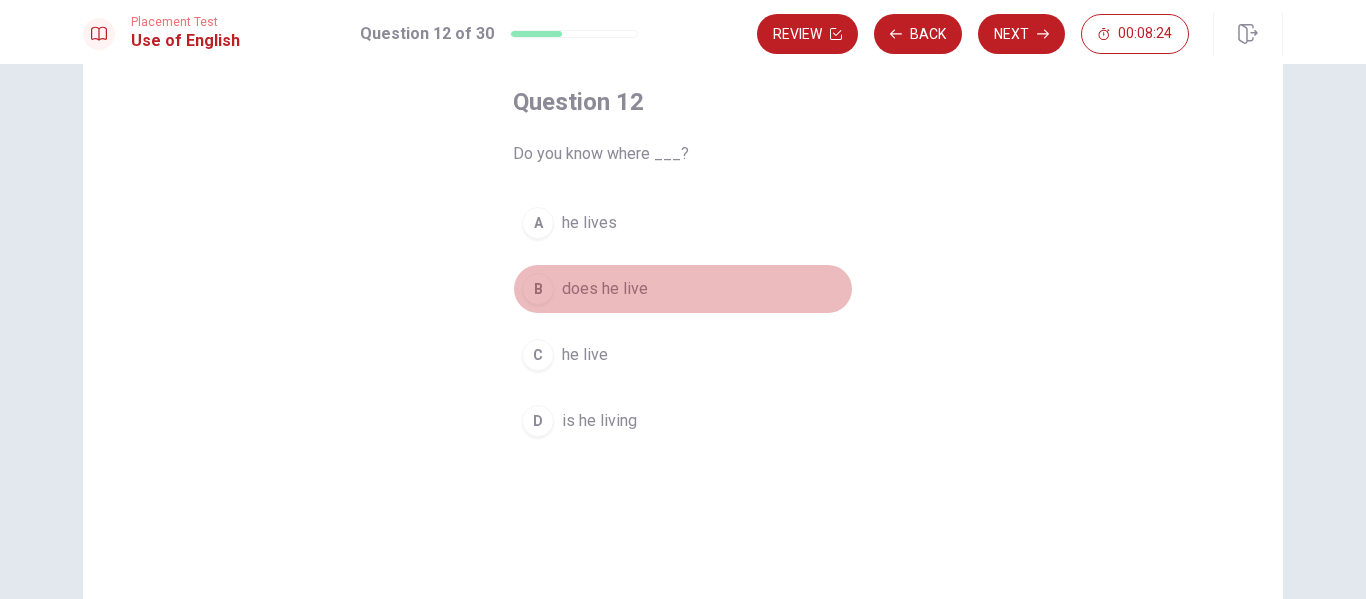 click on "does he live" at bounding box center (605, 289) 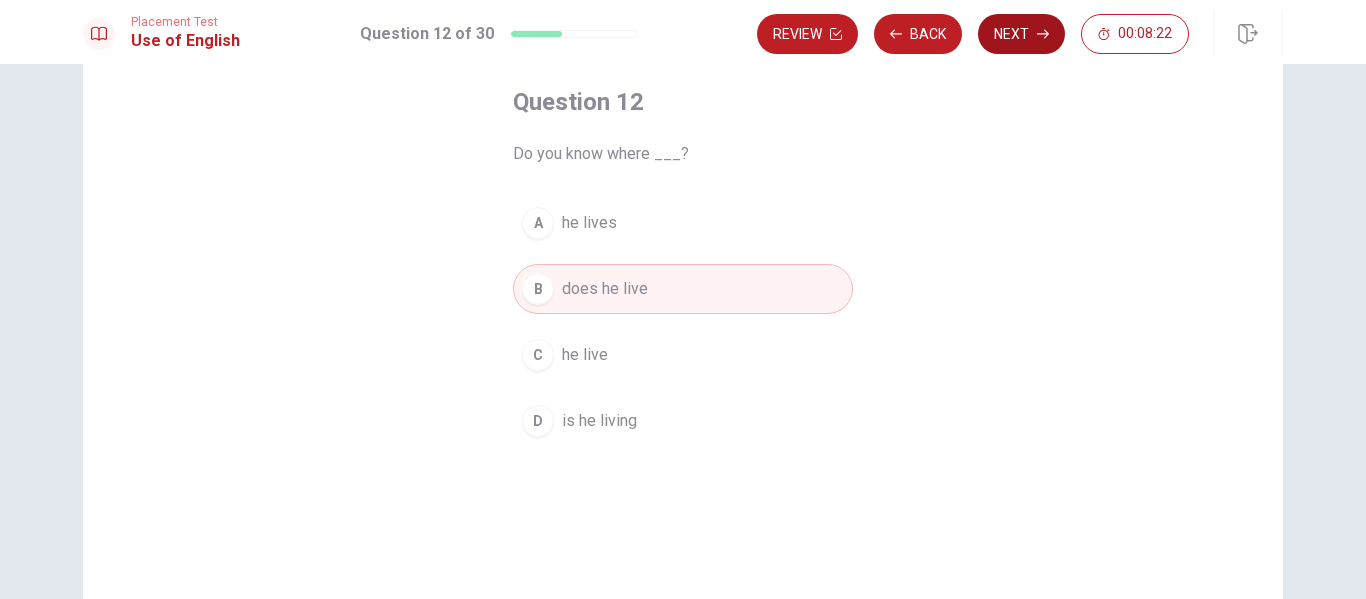 click on "Next" at bounding box center (1021, 34) 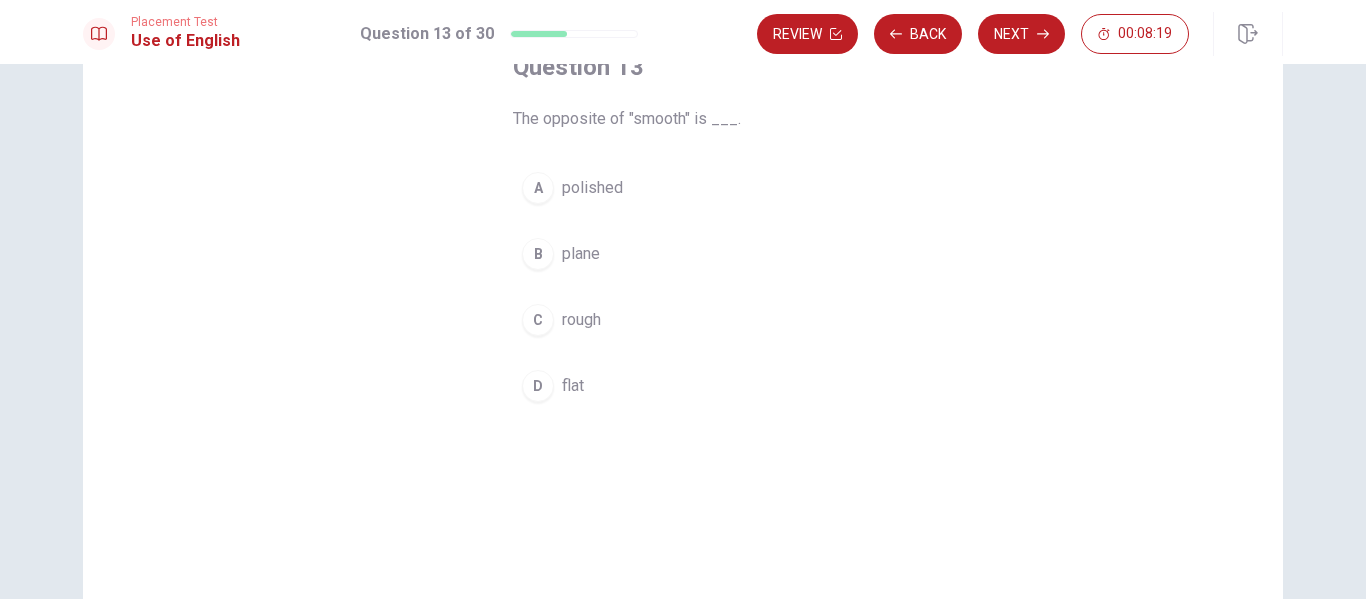 scroll, scrollTop: 100, scrollLeft: 0, axis: vertical 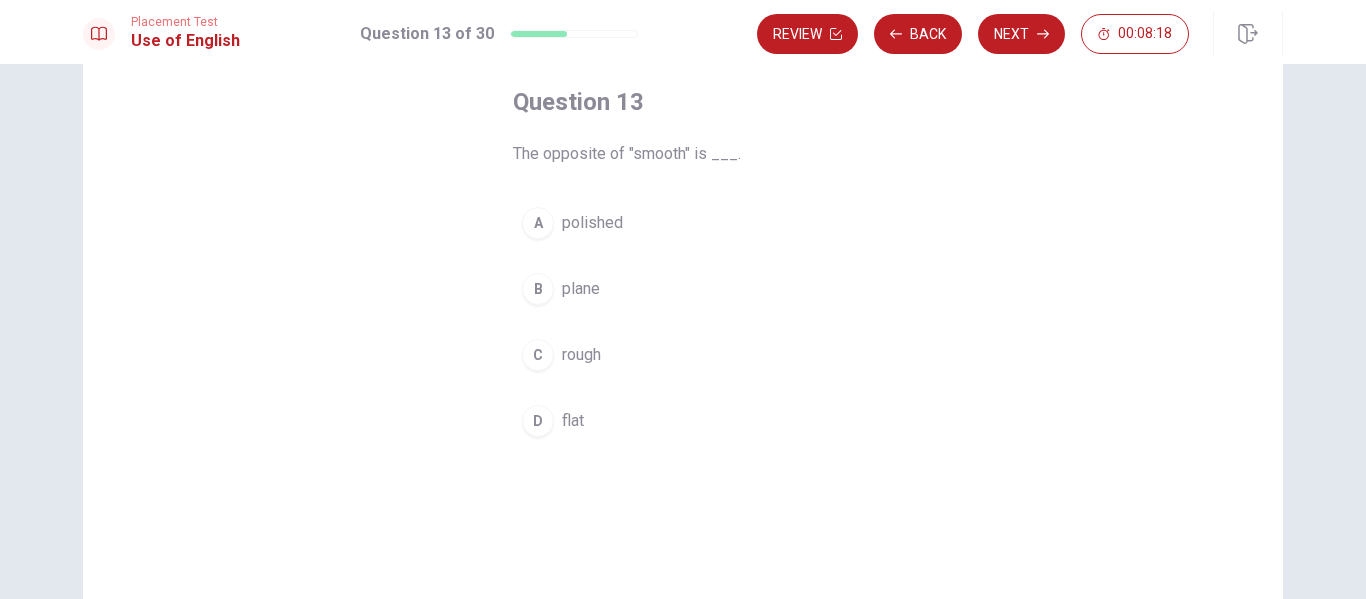 click on "plane" at bounding box center [581, 289] 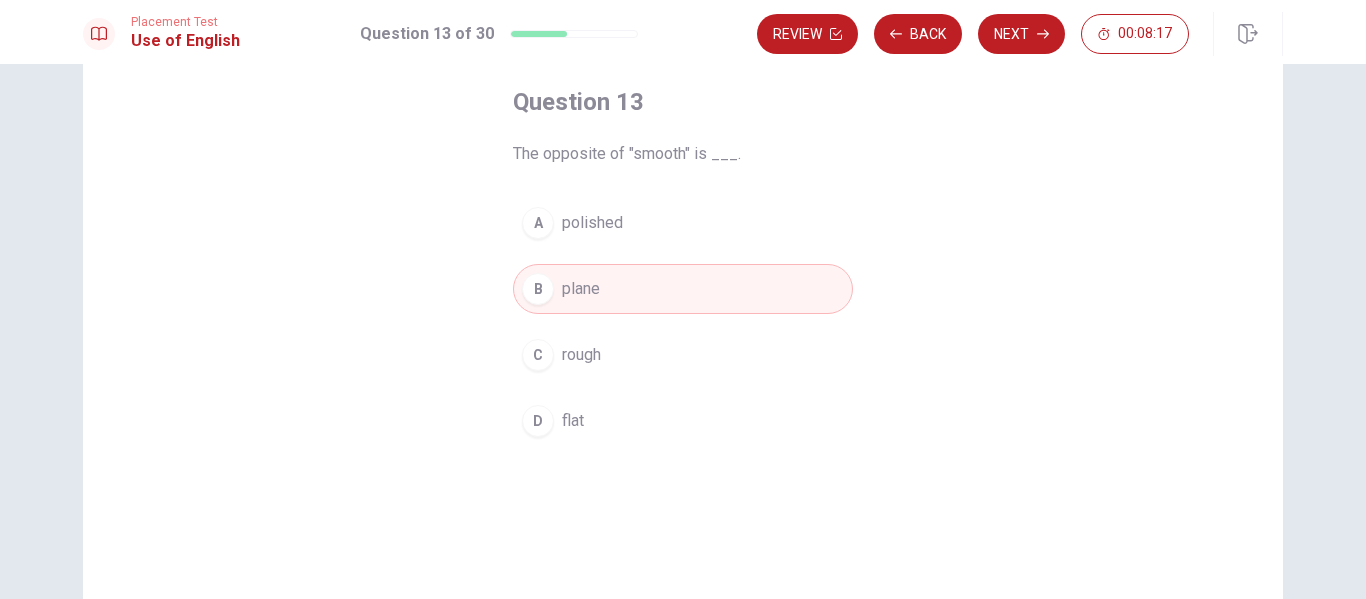 click on "rough" at bounding box center (581, 355) 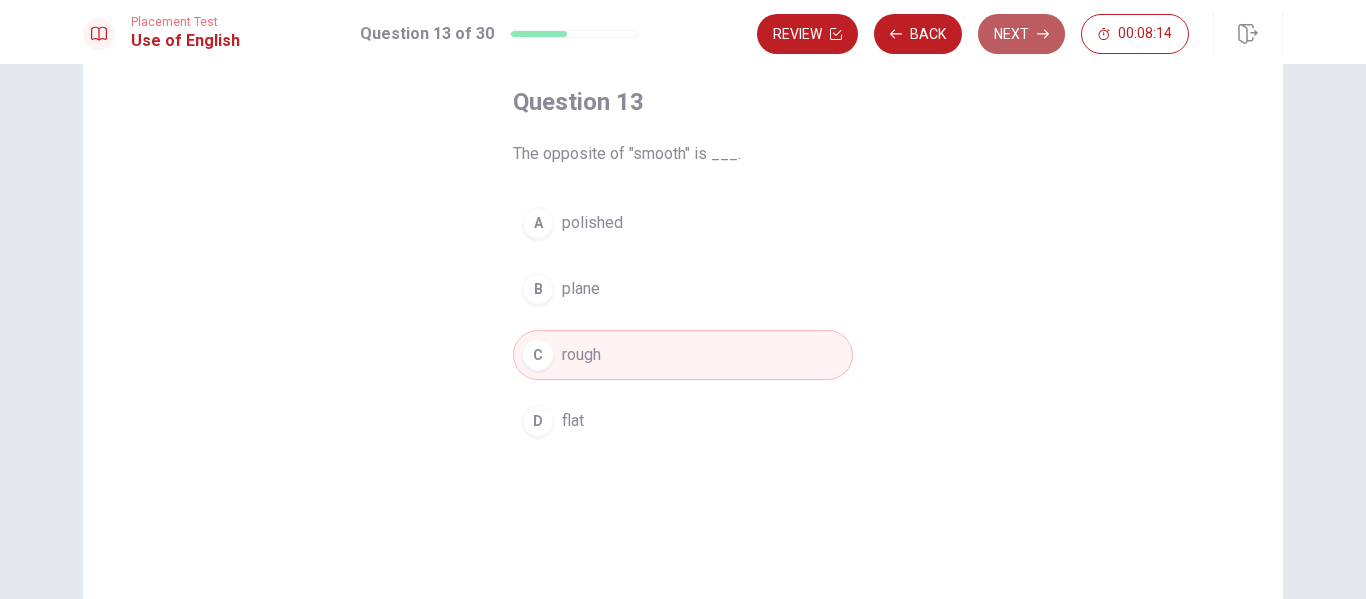click on "Next" at bounding box center (1021, 34) 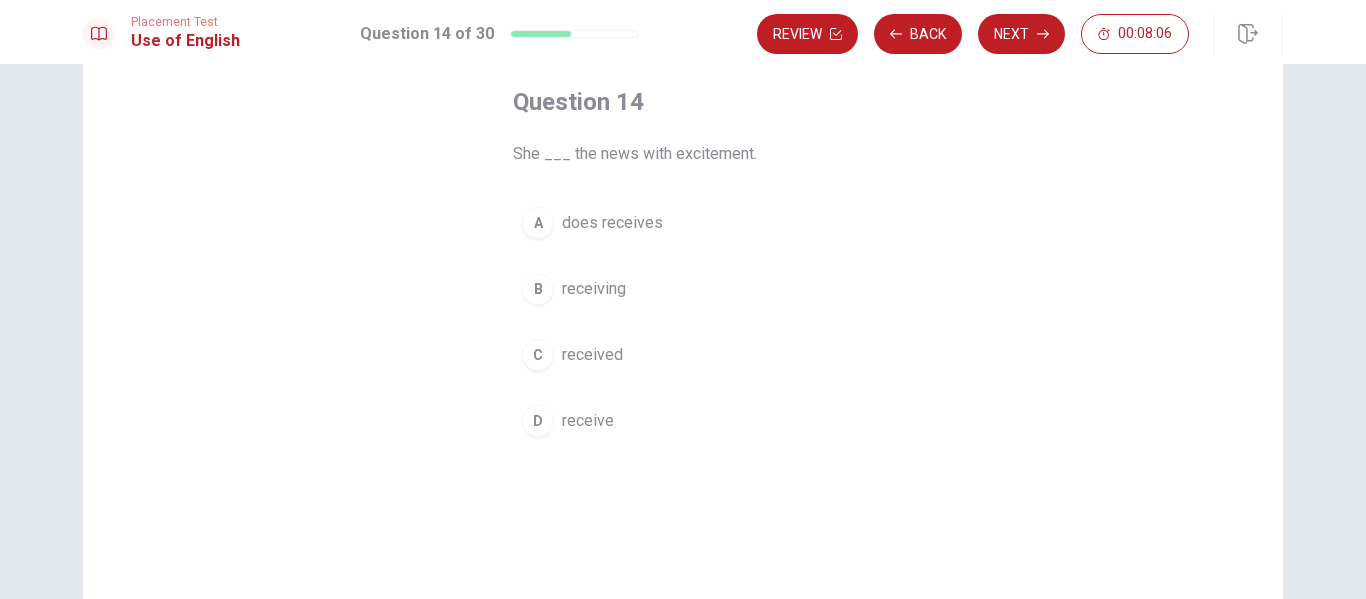 click on "C received" at bounding box center [683, 355] 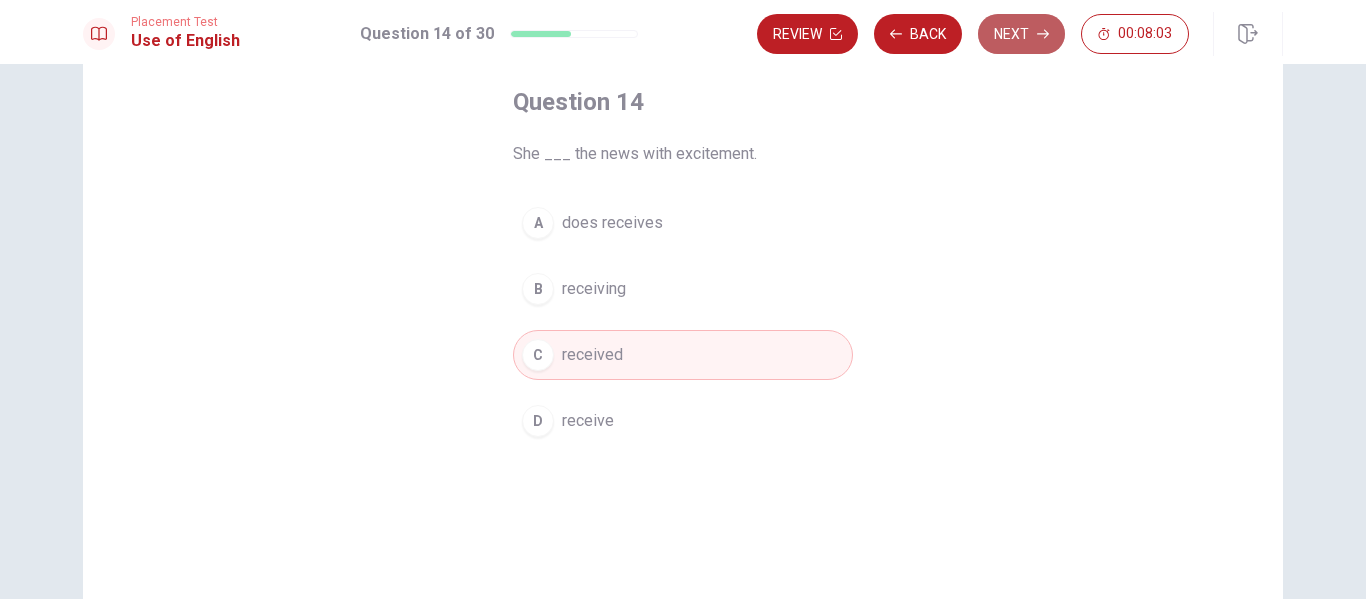 click on "Next" at bounding box center [1021, 34] 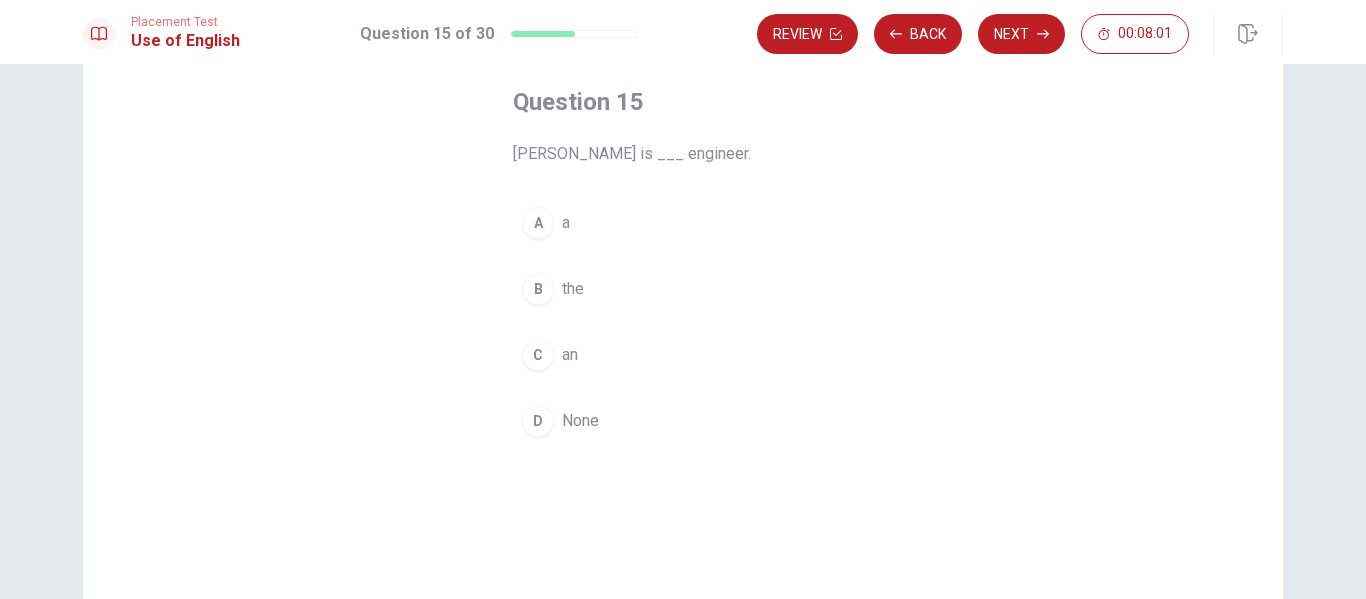 click on "C an" at bounding box center [683, 355] 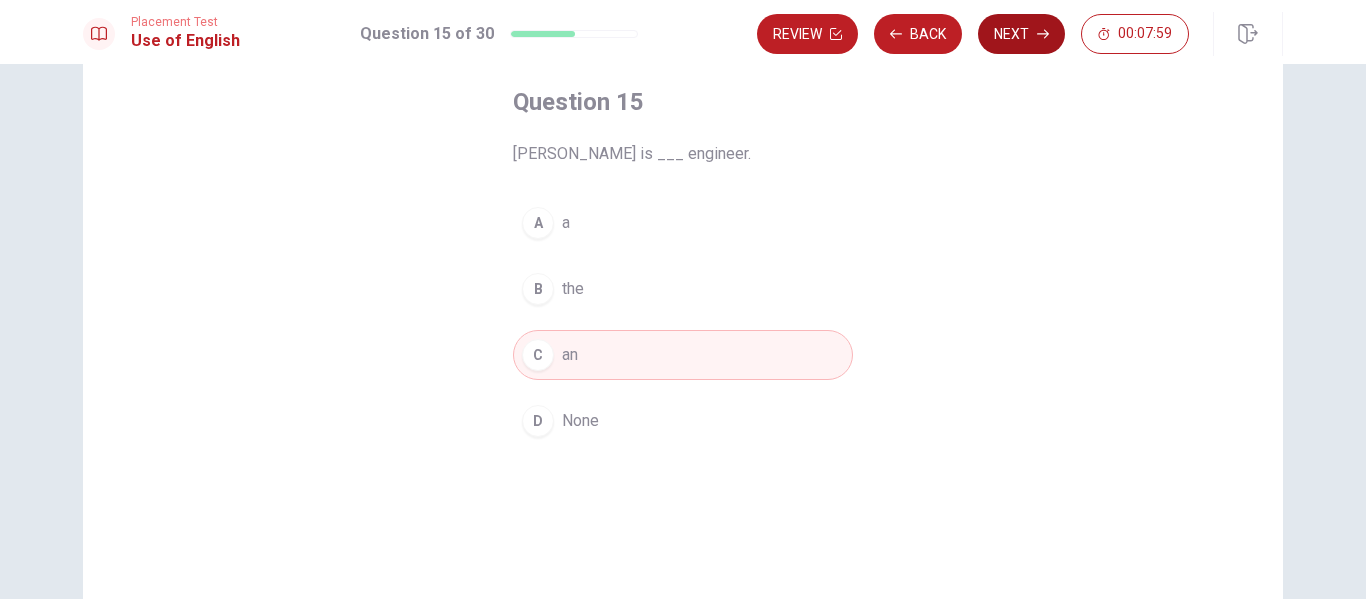 click on "Next" at bounding box center [1021, 34] 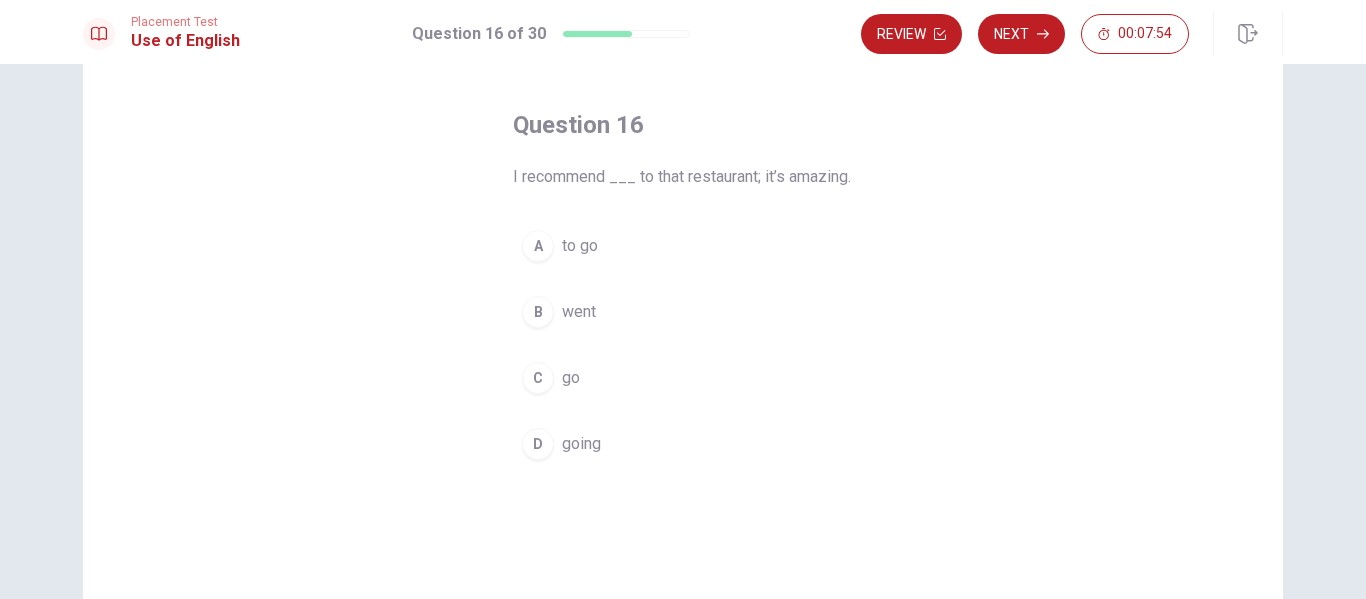 scroll, scrollTop: 100, scrollLeft: 0, axis: vertical 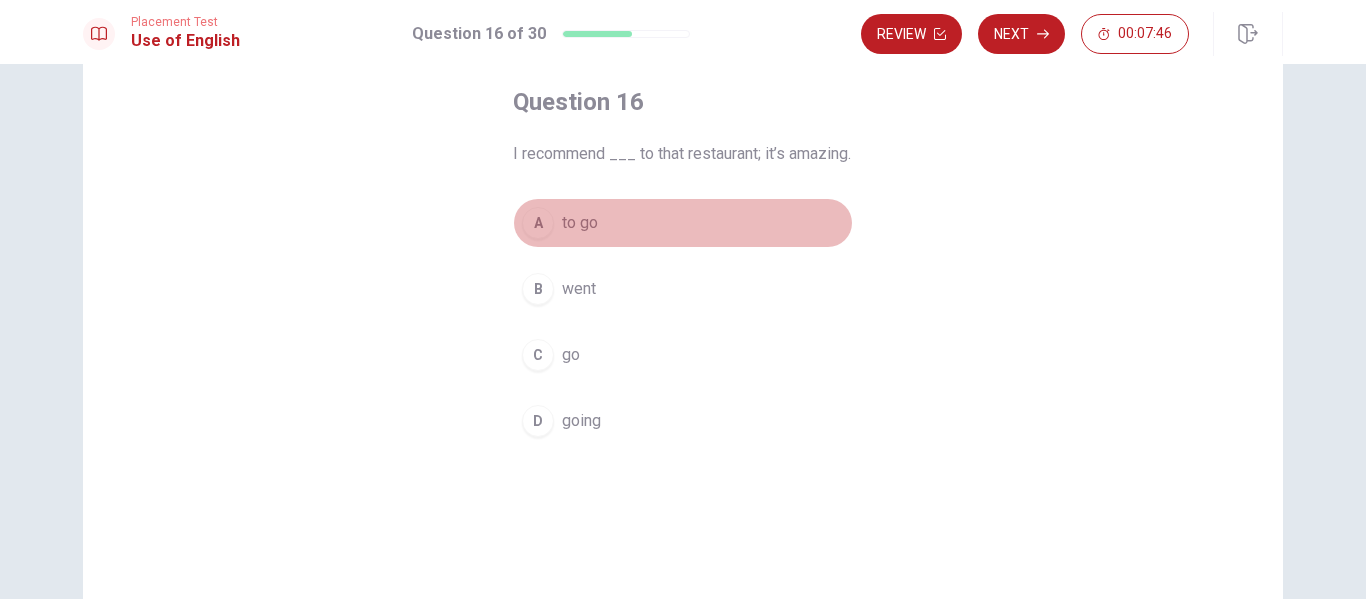 click on "A to go" at bounding box center (683, 223) 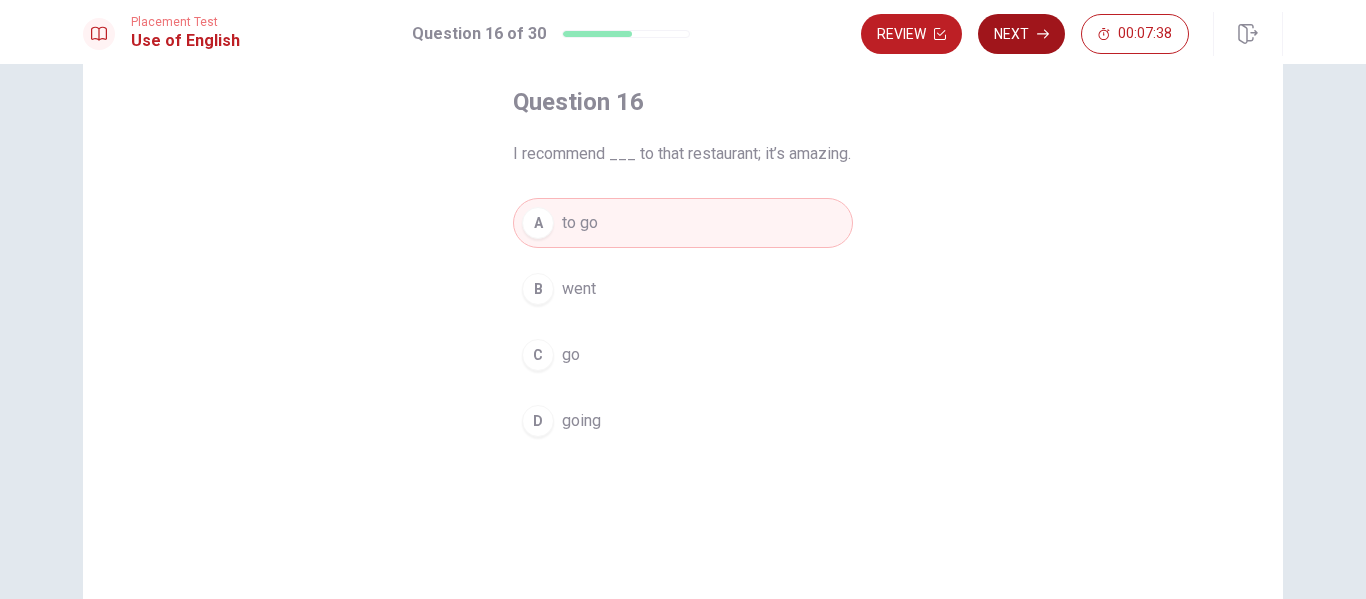 click on "Next" at bounding box center [1021, 34] 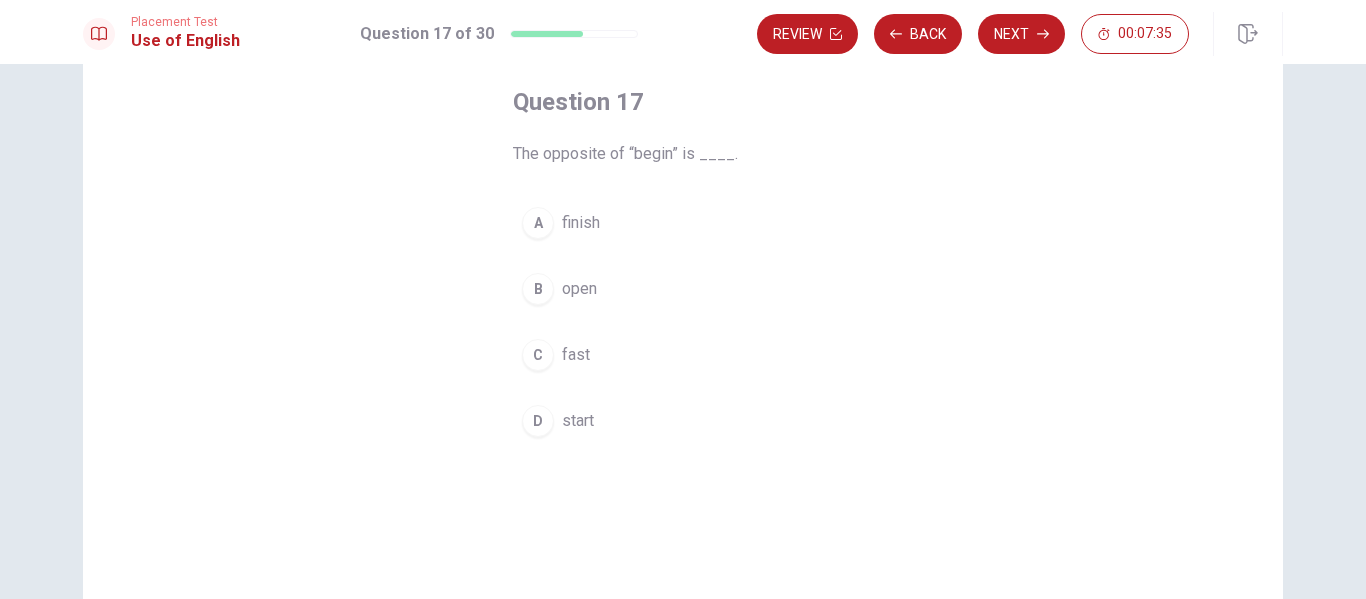 click on "A finish" at bounding box center [683, 223] 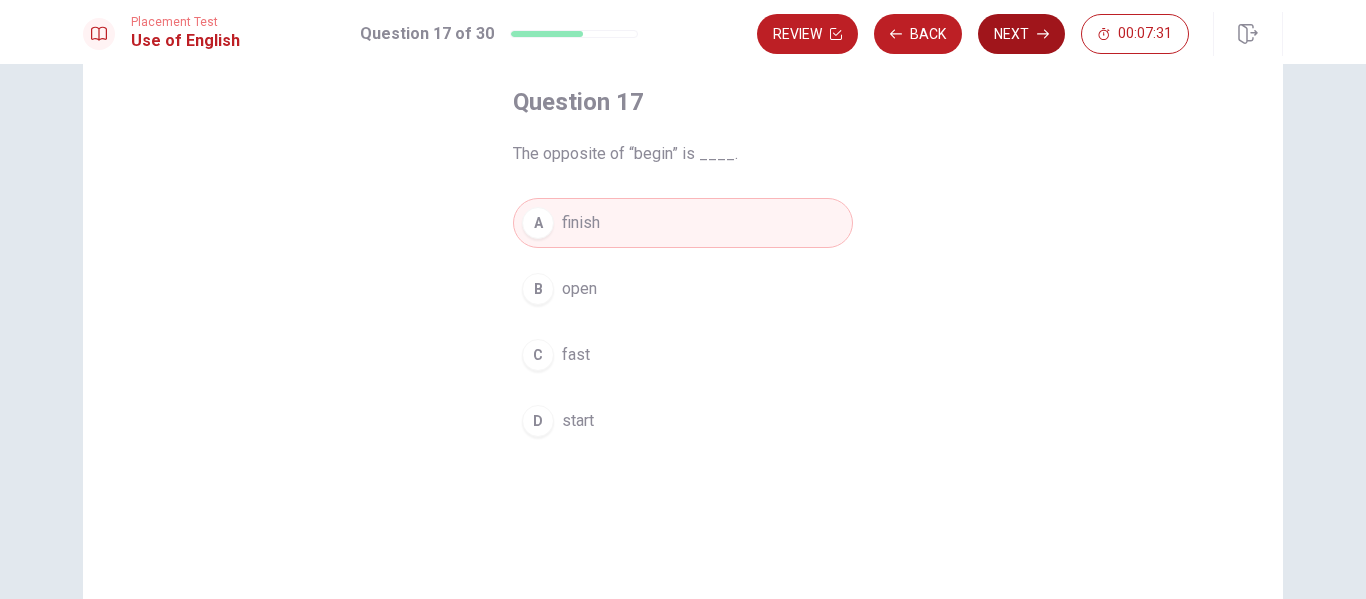 click on "Next" at bounding box center [1021, 34] 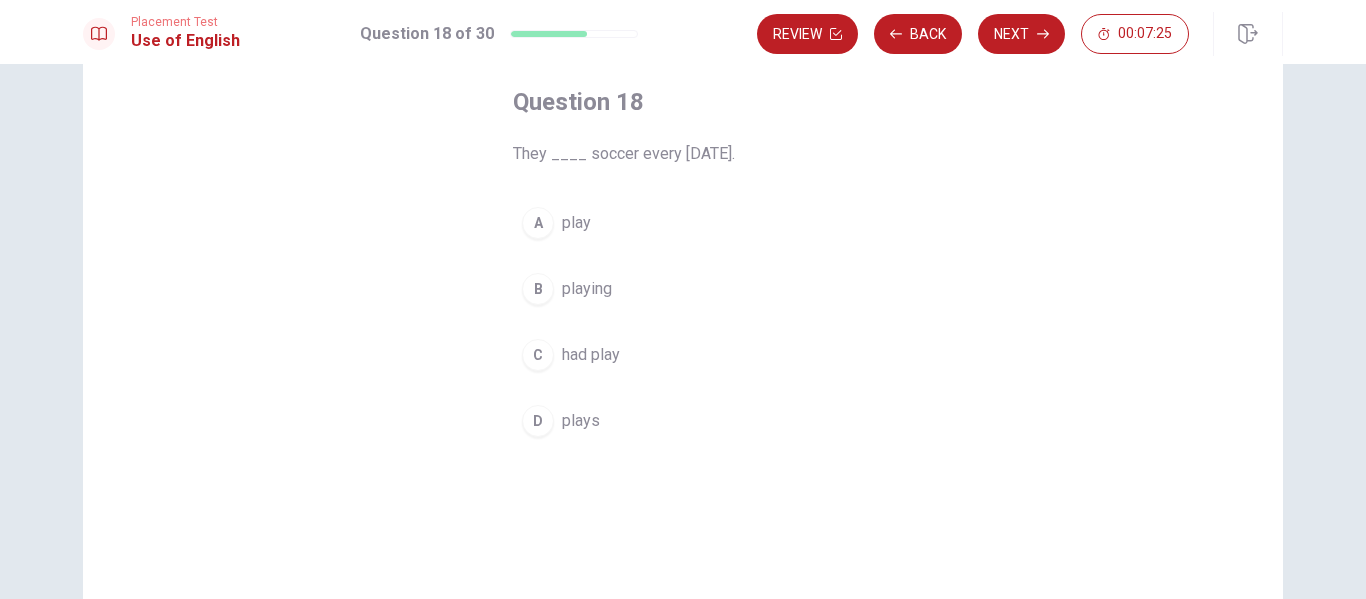 click on "A play" at bounding box center (683, 223) 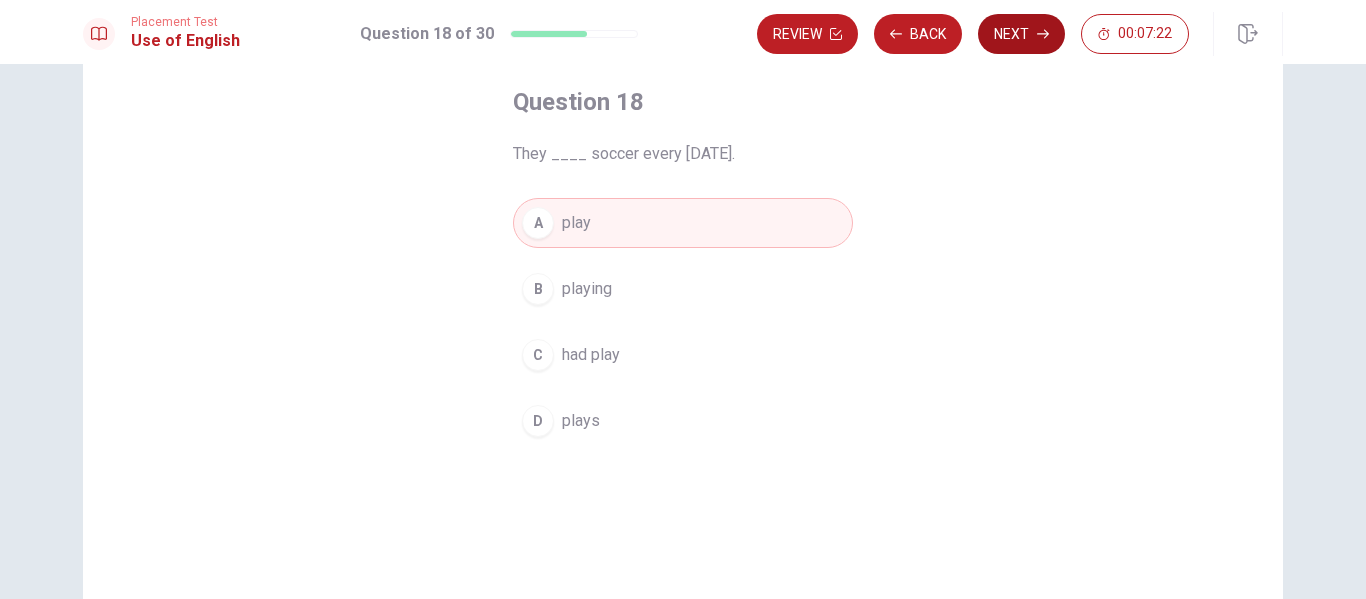 click on "Next" at bounding box center [1021, 34] 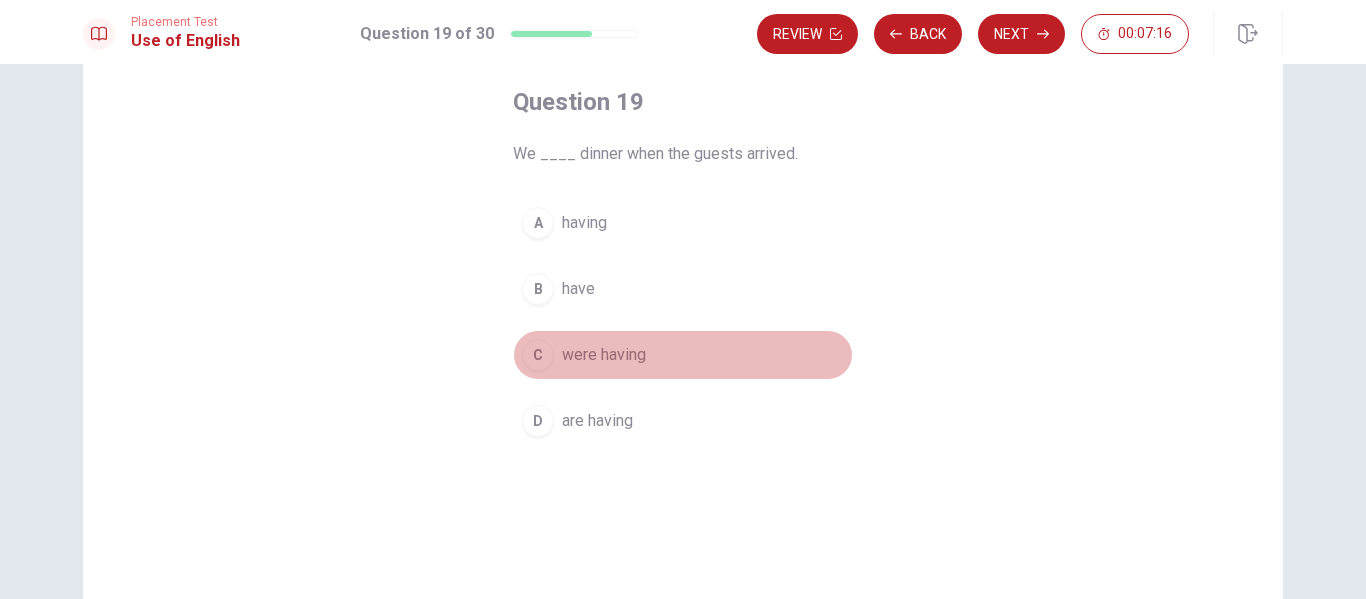 click on "were having" at bounding box center [604, 355] 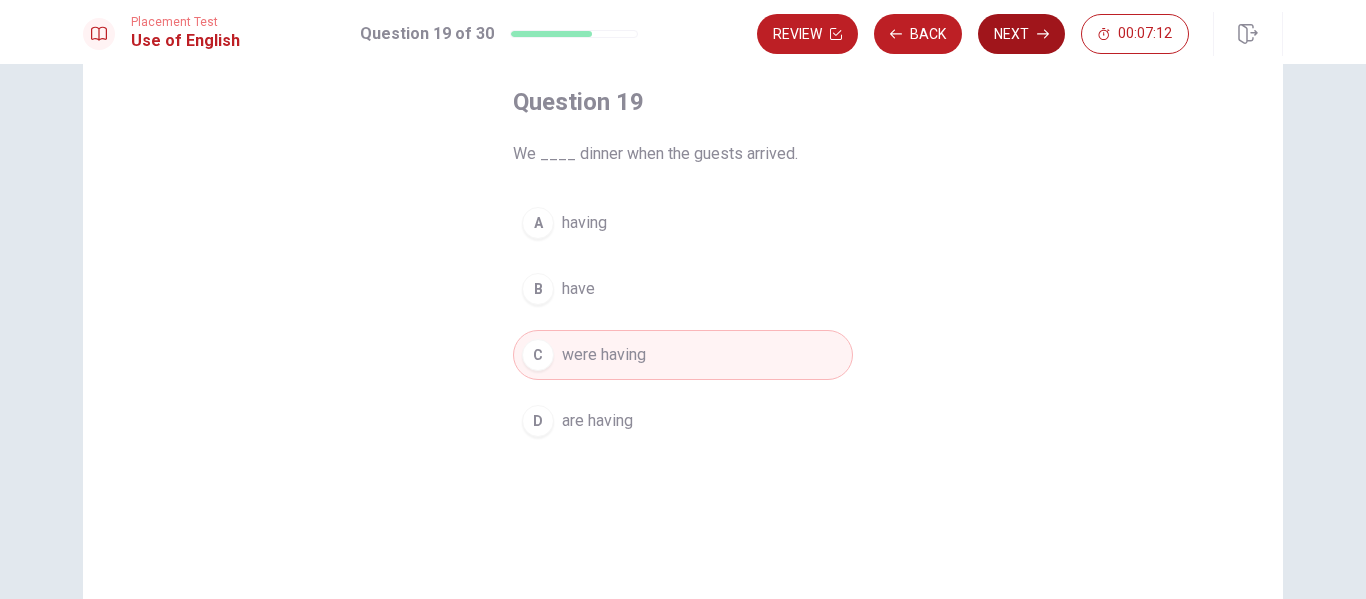 click on "Next" at bounding box center (1021, 34) 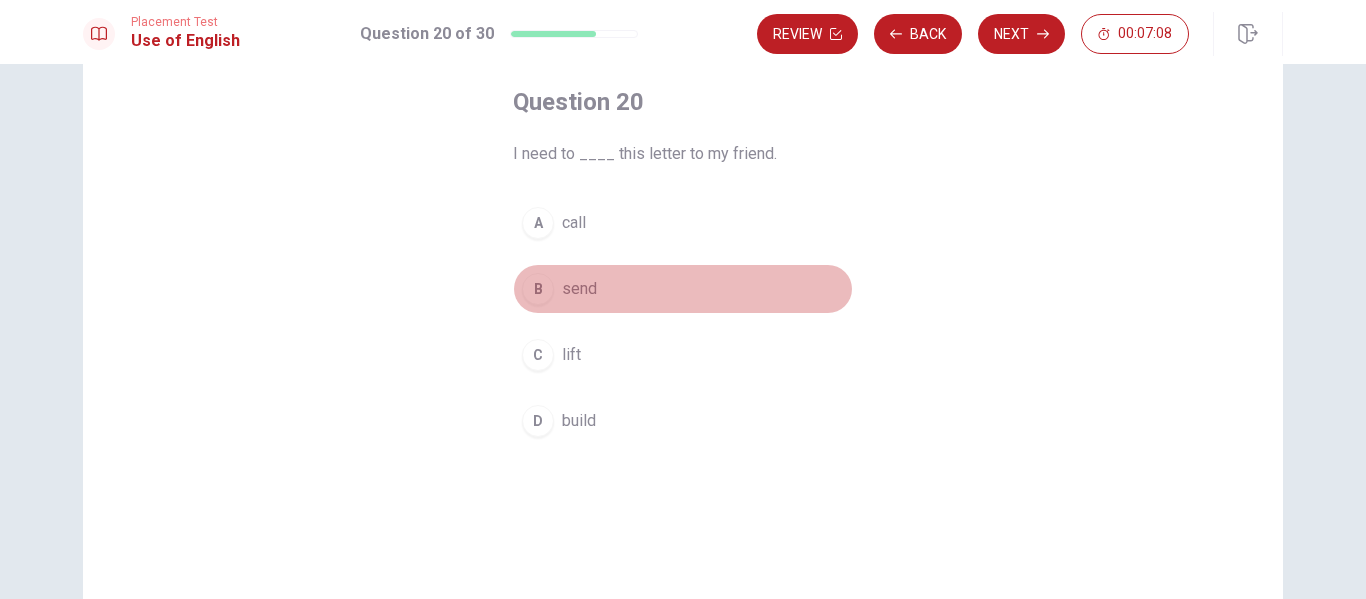 click on "send" at bounding box center [579, 289] 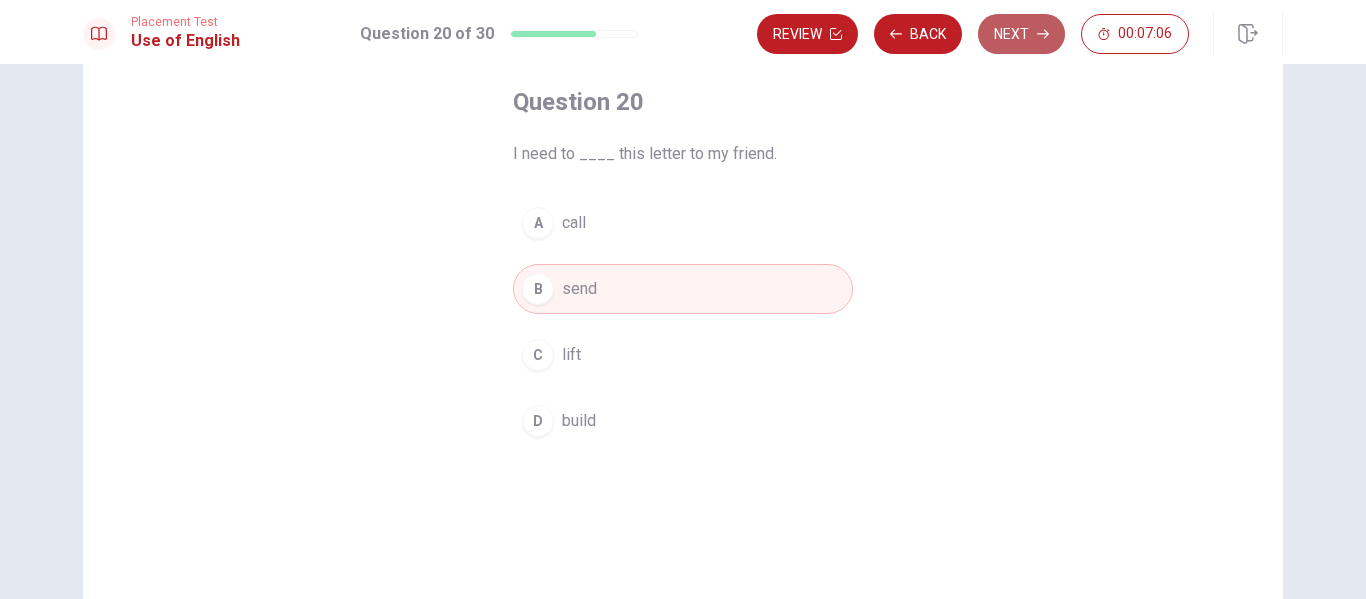 click on "Next" at bounding box center (1021, 34) 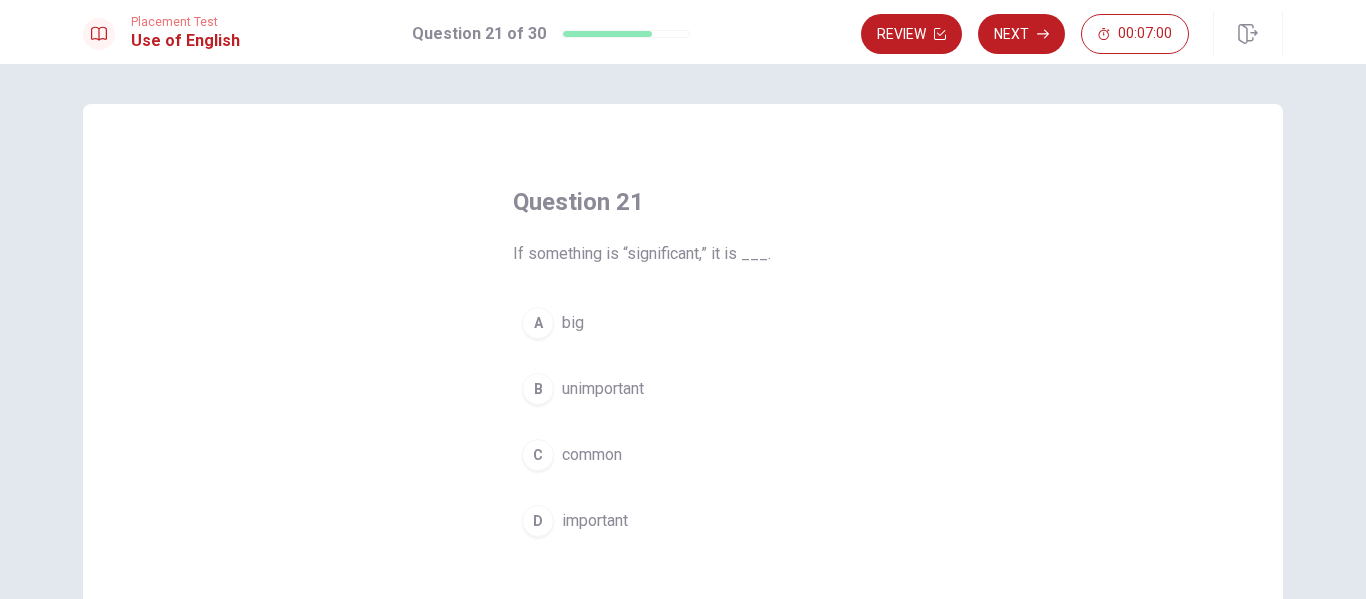 scroll, scrollTop: 100, scrollLeft: 0, axis: vertical 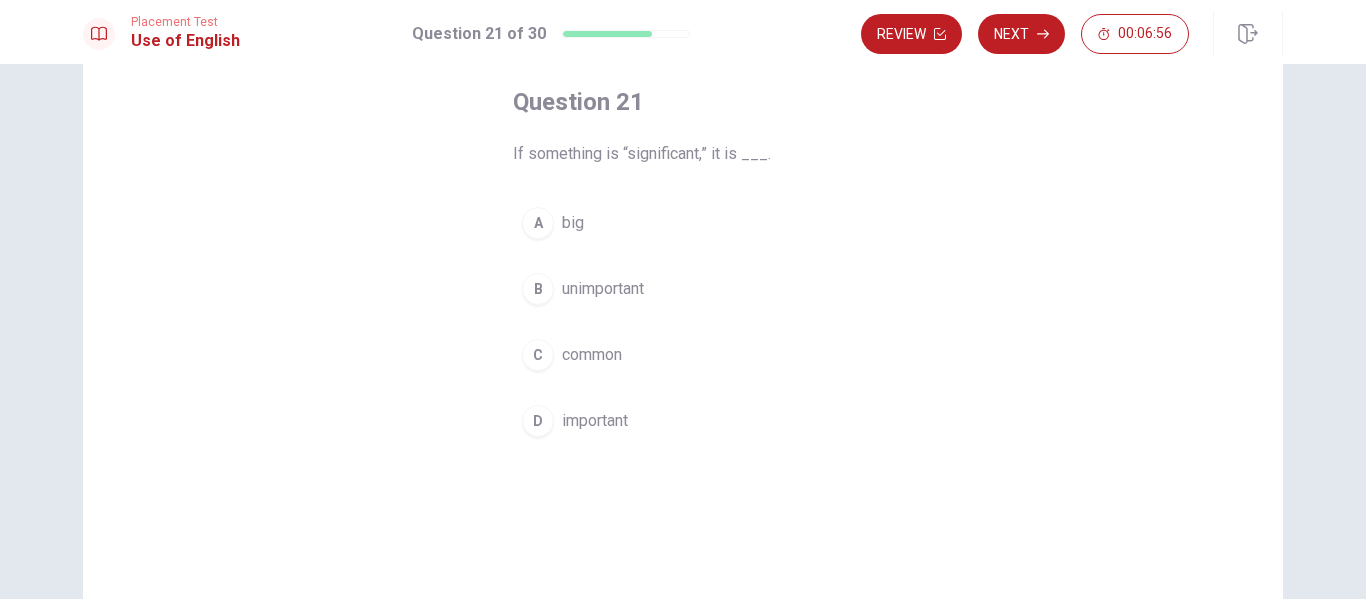 click on "D important" at bounding box center (683, 421) 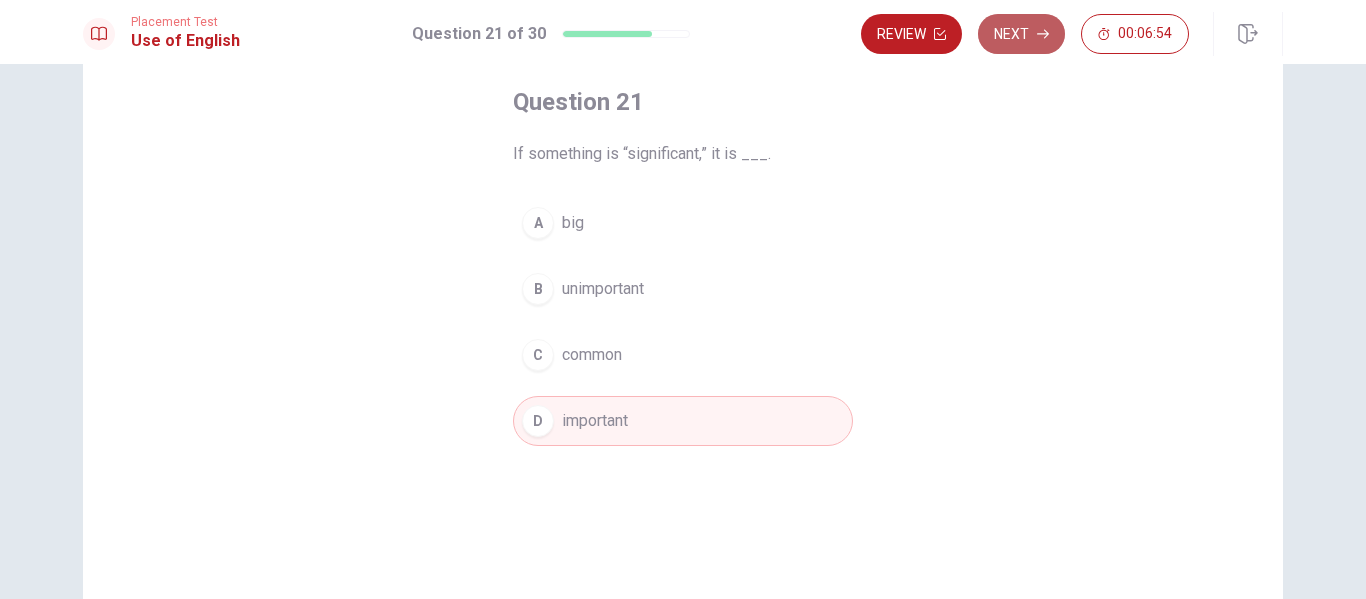 click on "Next" at bounding box center (1021, 34) 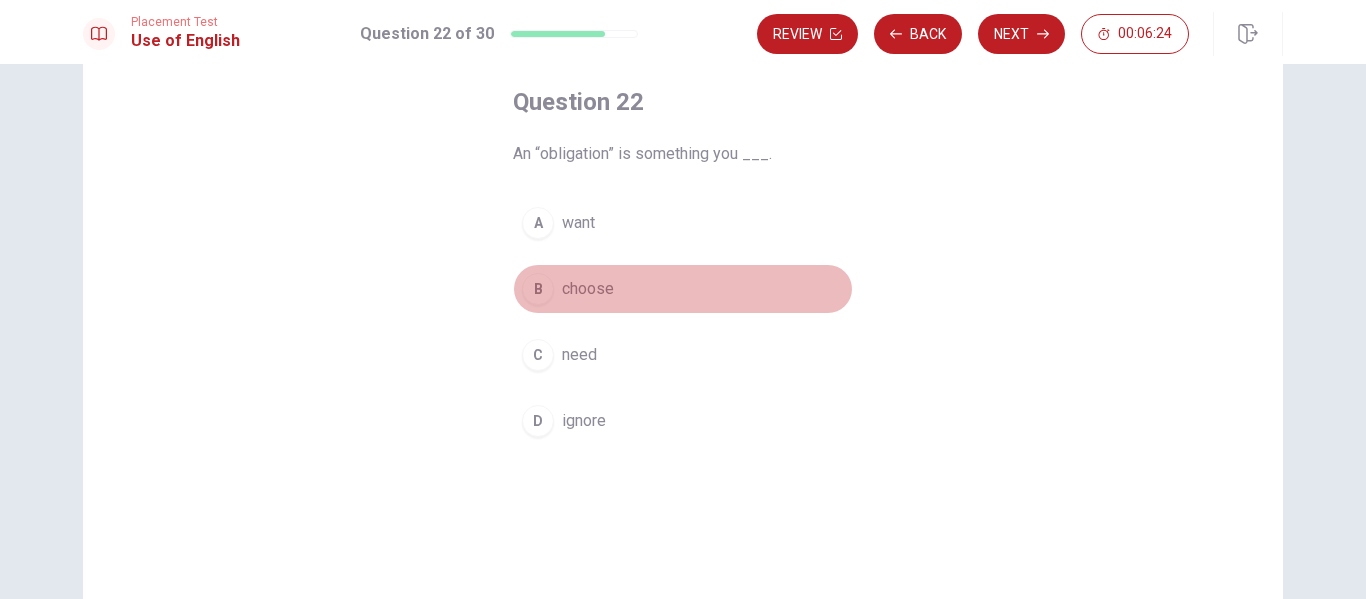 click on "B choose" at bounding box center [683, 289] 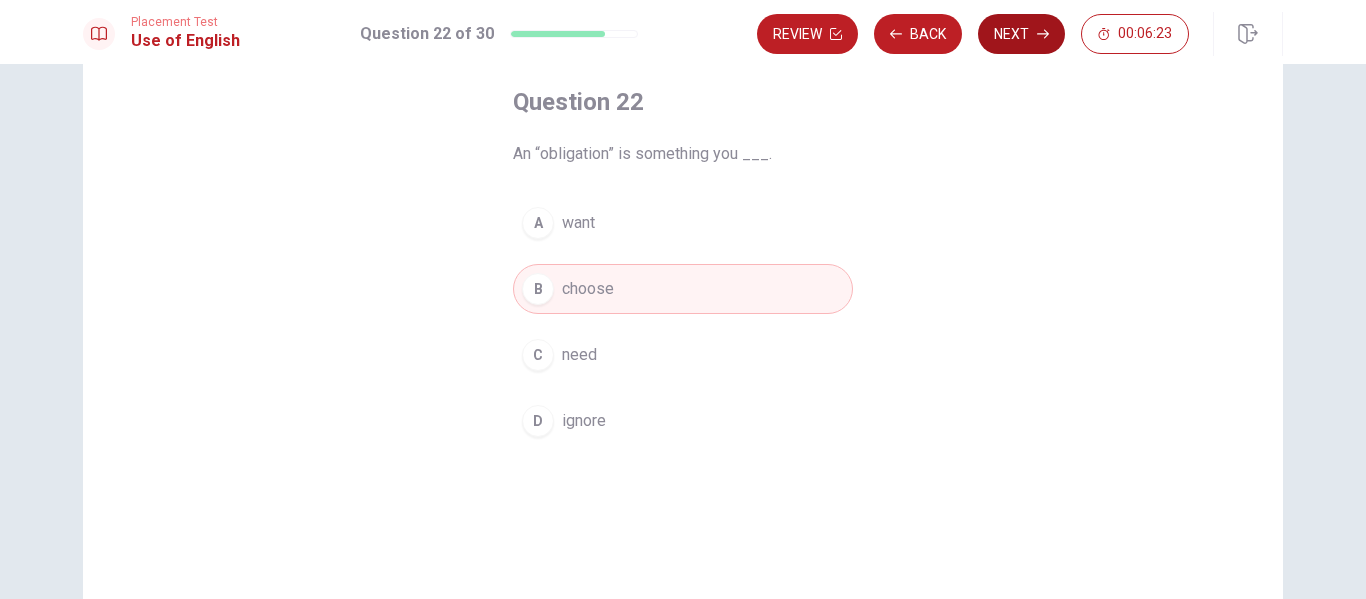 click on "Next" at bounding box center (1021, 34) 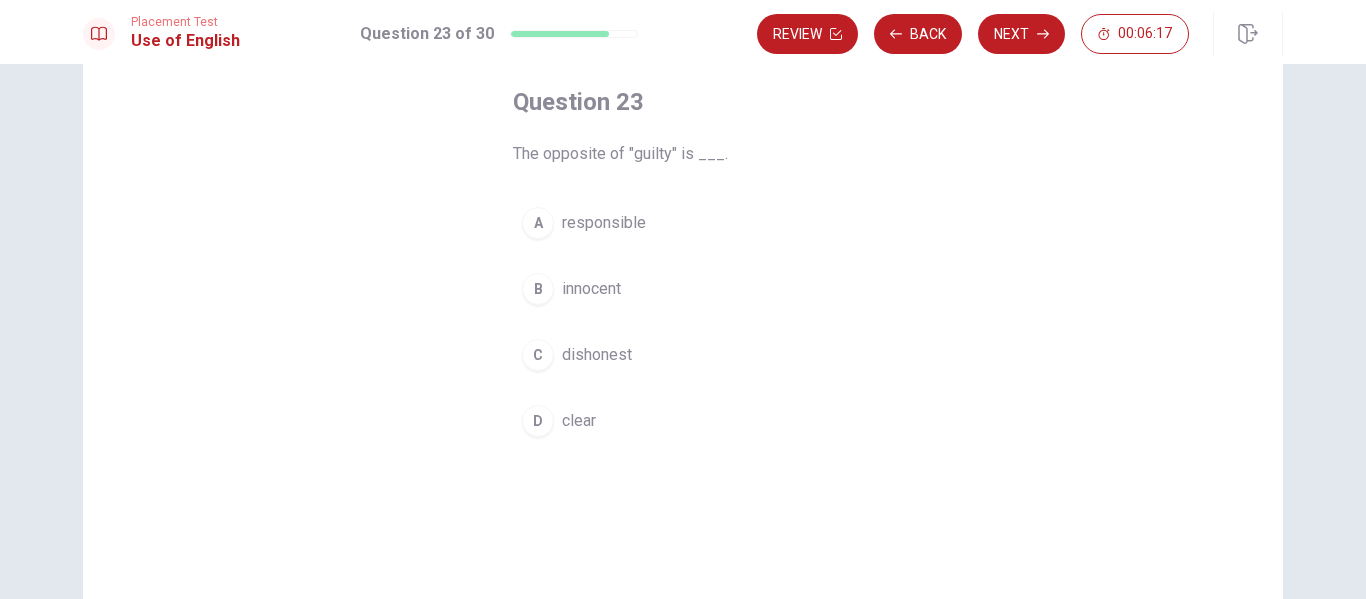 click on "B innocent" at bounding box center [683, 289] 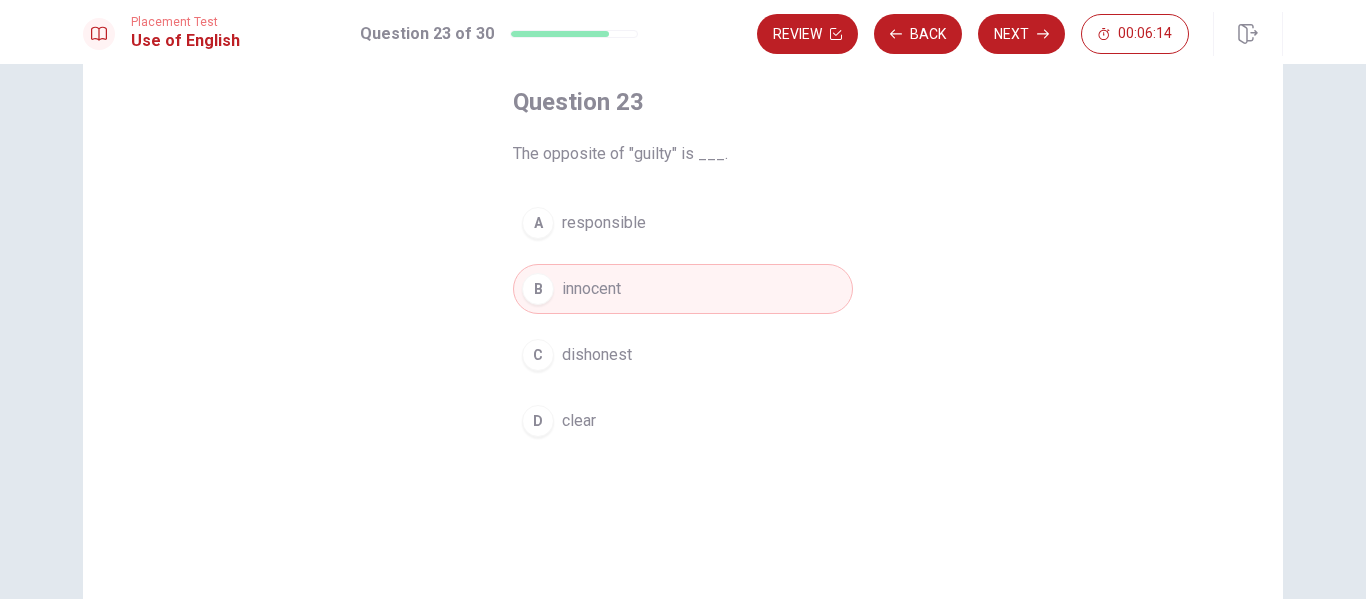 click on "Next" at bounding box center (1021, 34) 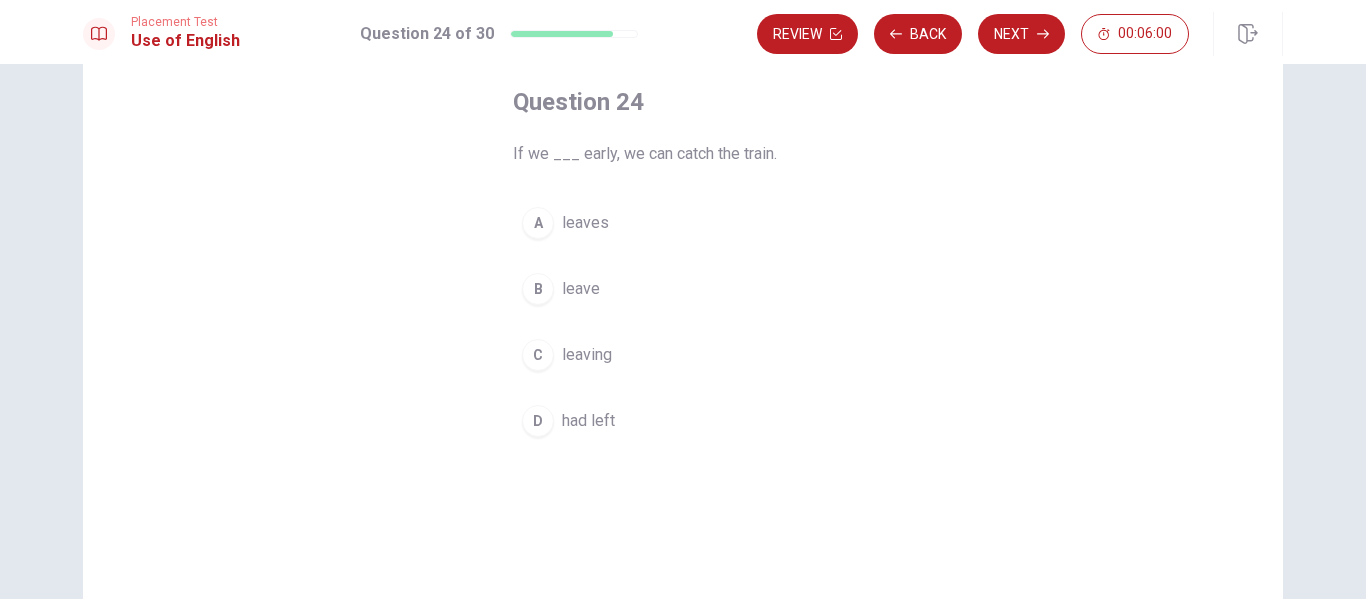 click on "B leave" at bounding box center [683, 289] 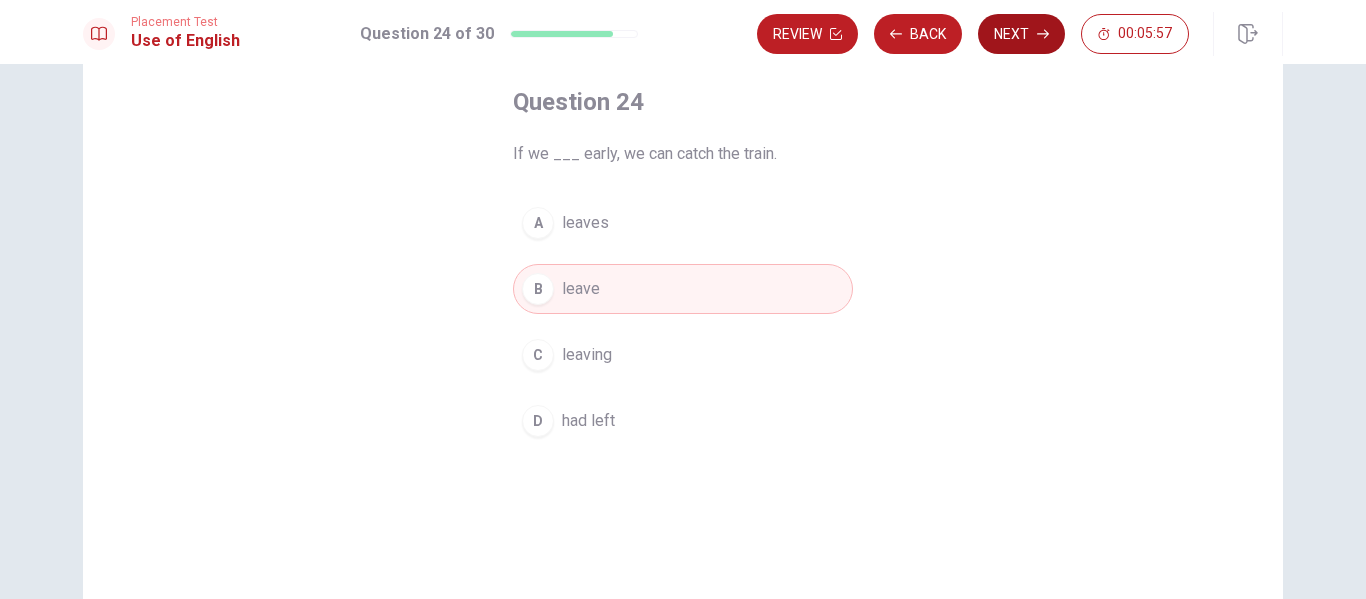 click on "Next" at bounding box center [1021, 34] 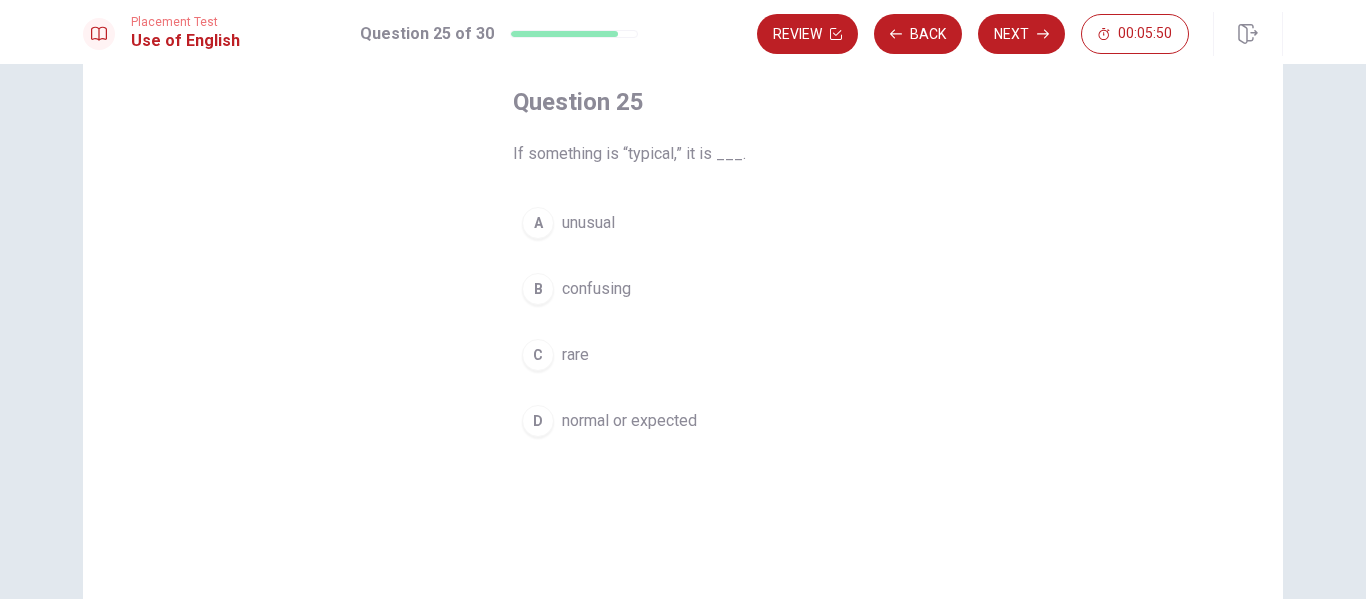 click on "normal or expected" at bounding box center (629, 421) 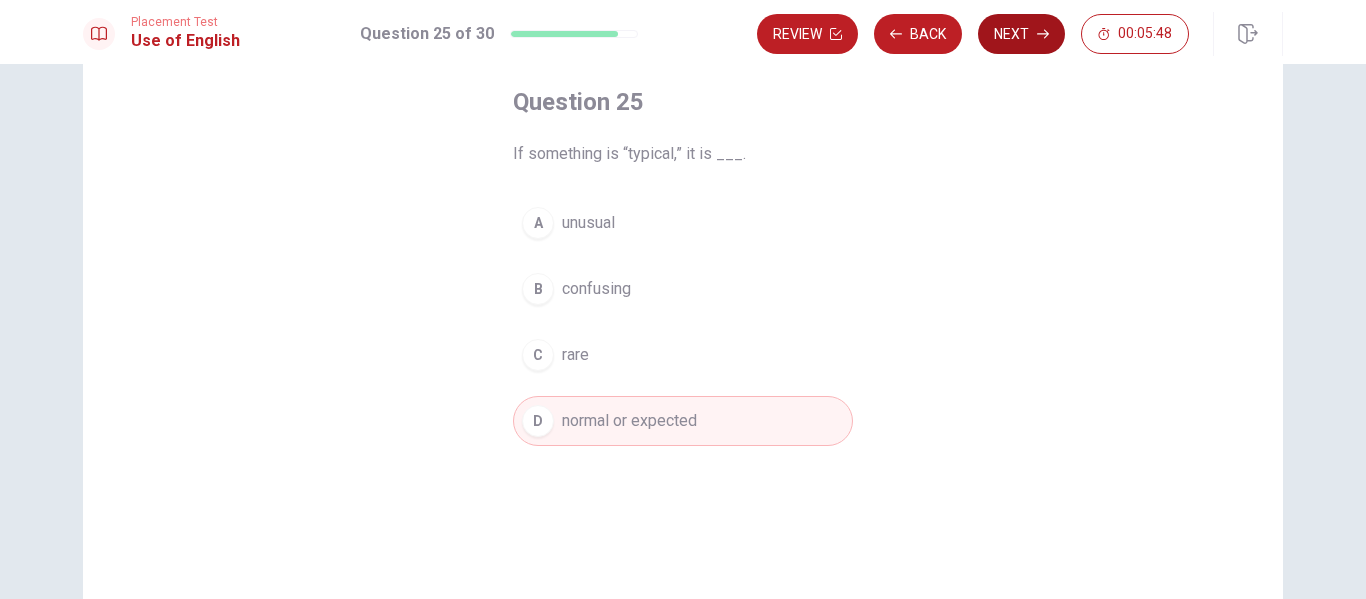 click on "Next" at bounding box center [1021, 34] 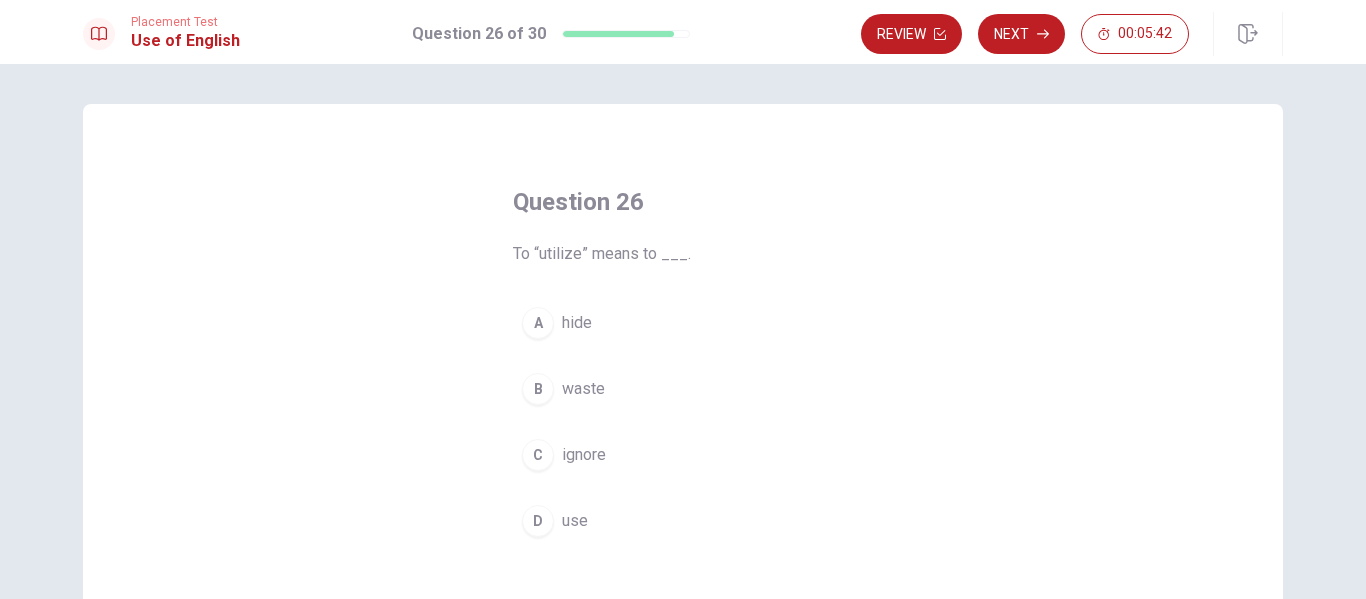 scroll, scrollTop: 100, scrollLeft: 0, axis: vertical 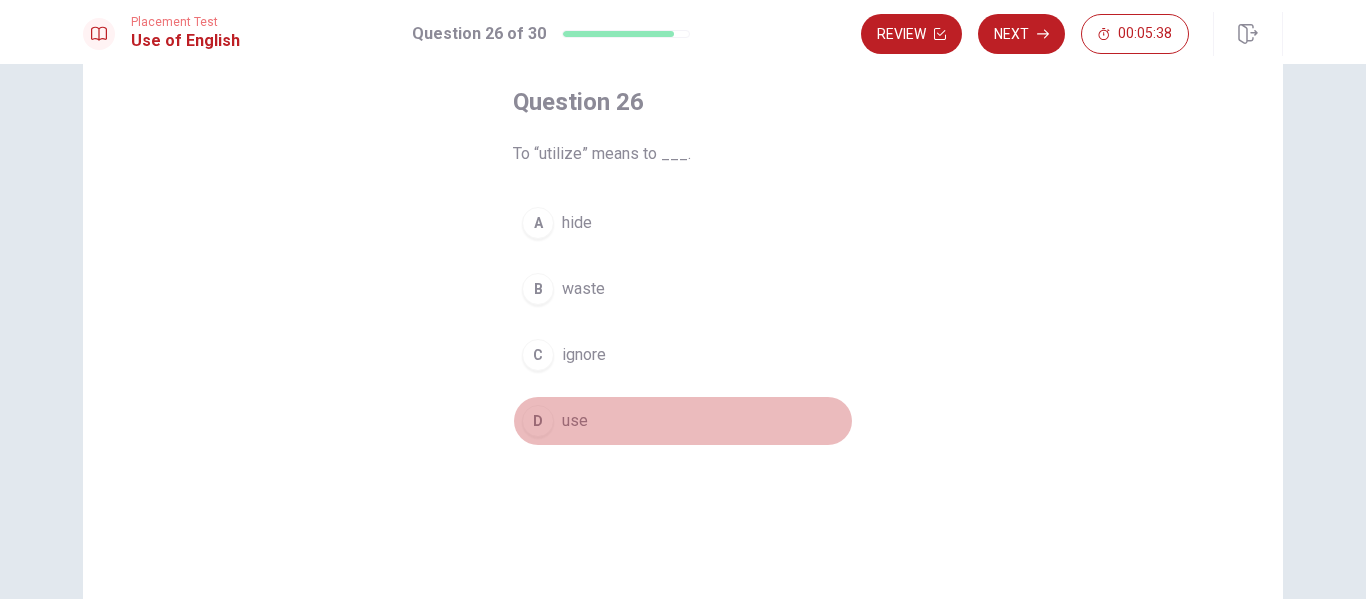 click on "use" at bounding box center (575, 421) 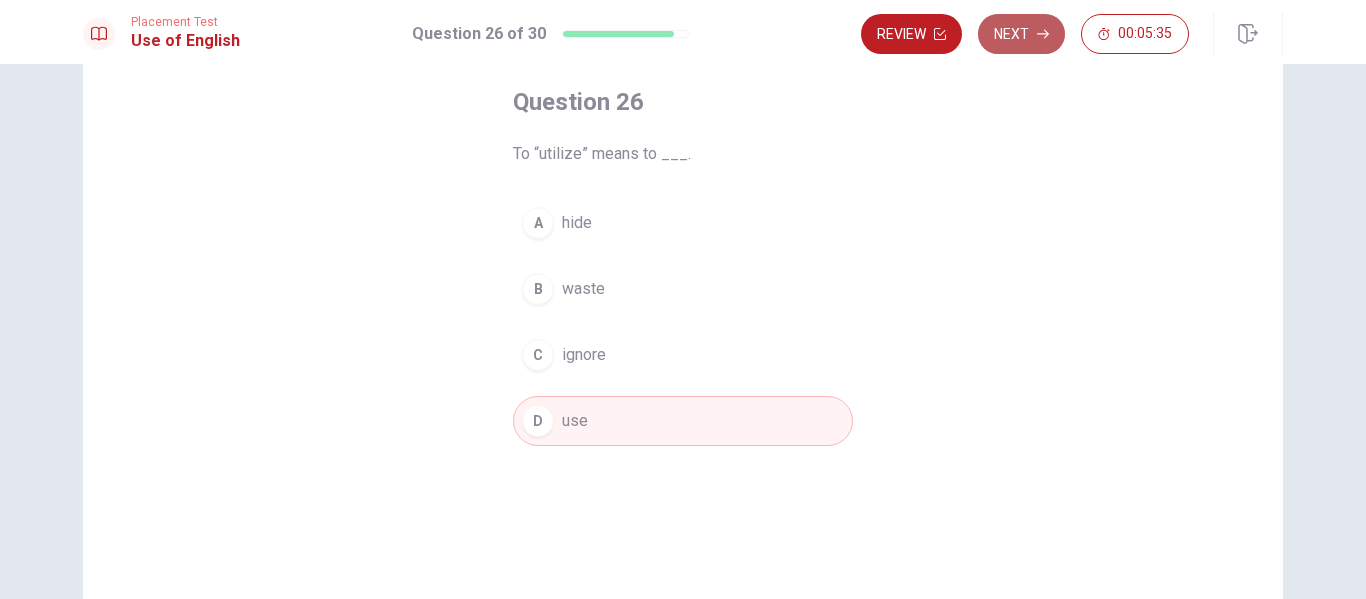 click on "Next" at bounding box center [1021, 34] 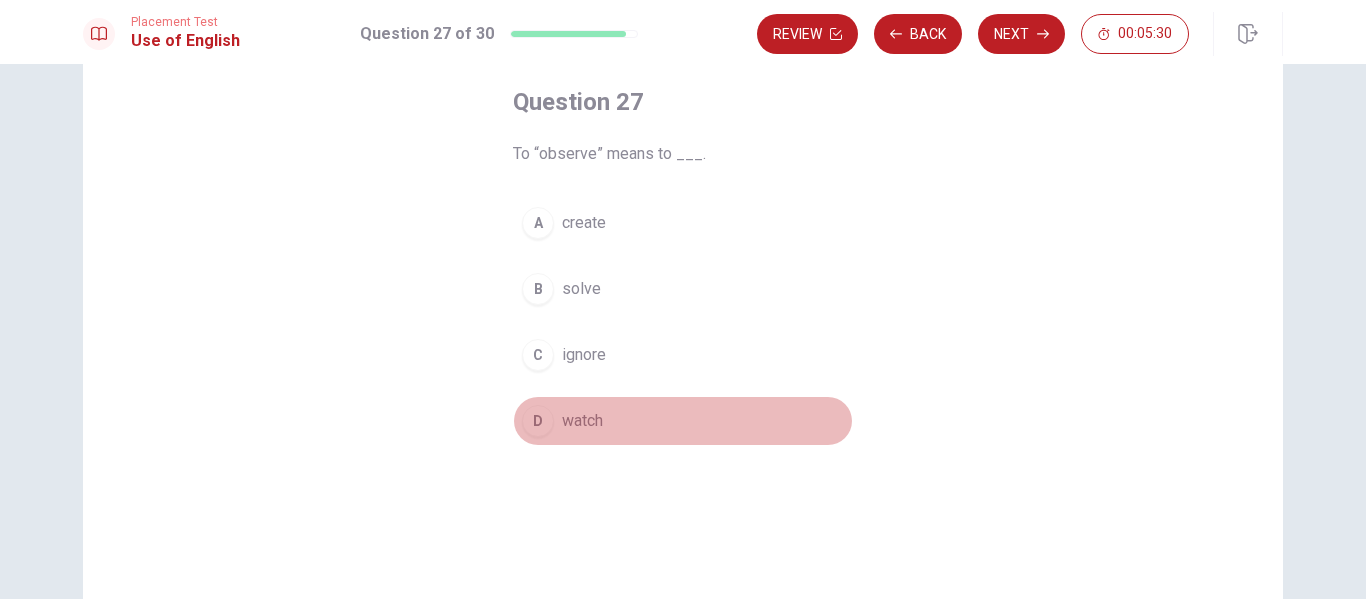 click on "D watch" at bounding box center [683, 421] 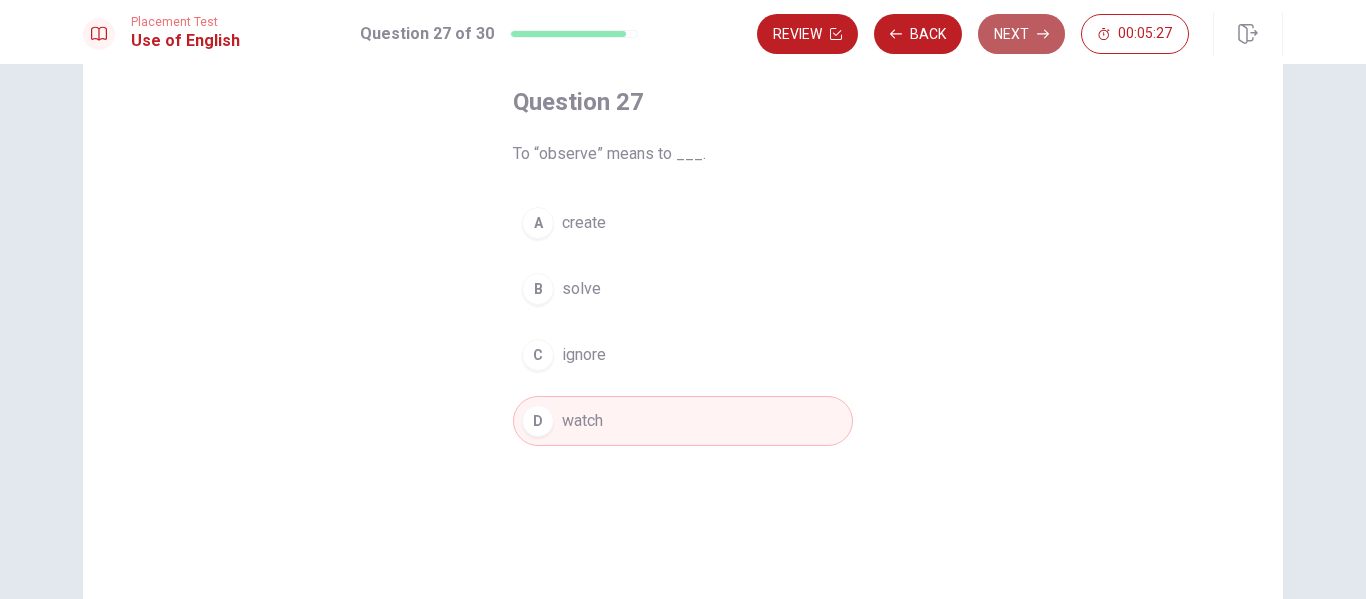 click on "Next" at bounding box center (1021, 34) 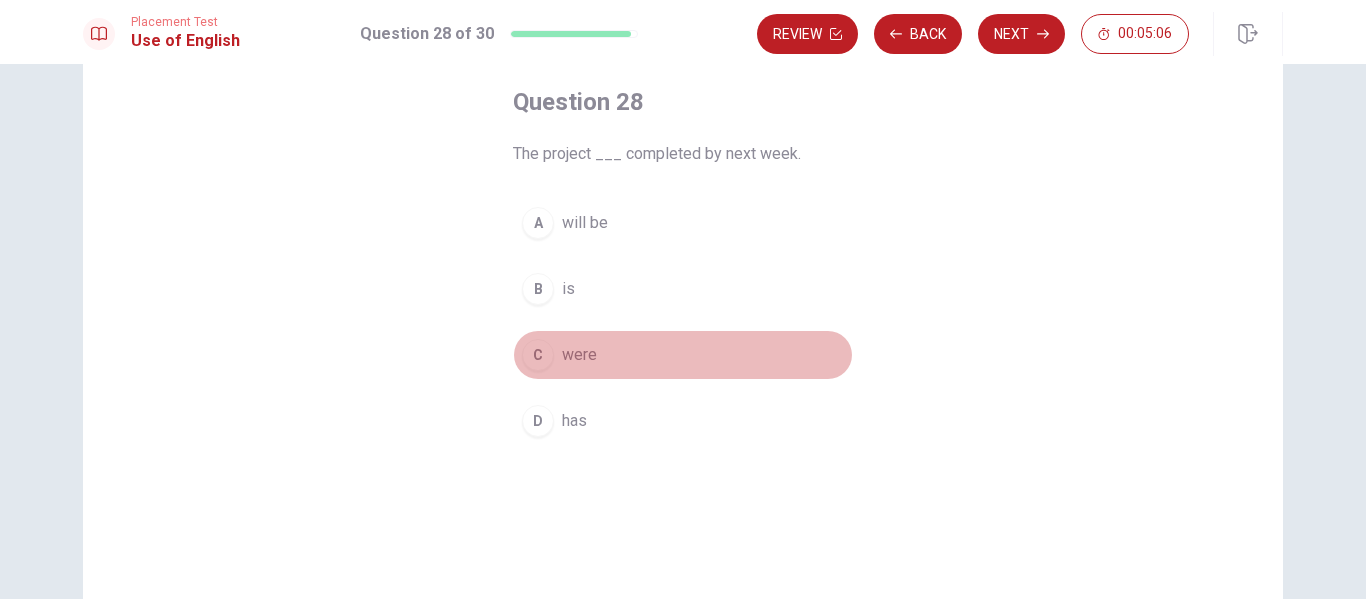 click on "were" at bounding box center [579, 355] 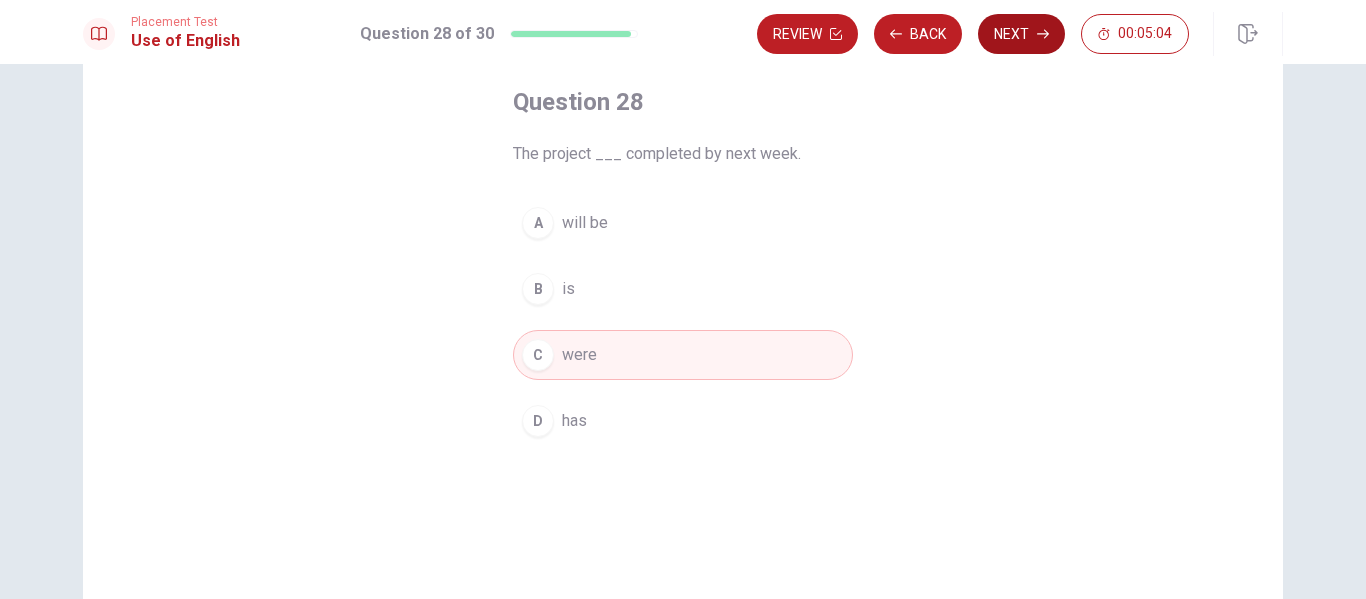 click on "Next" at bounding box center (1021, 34) 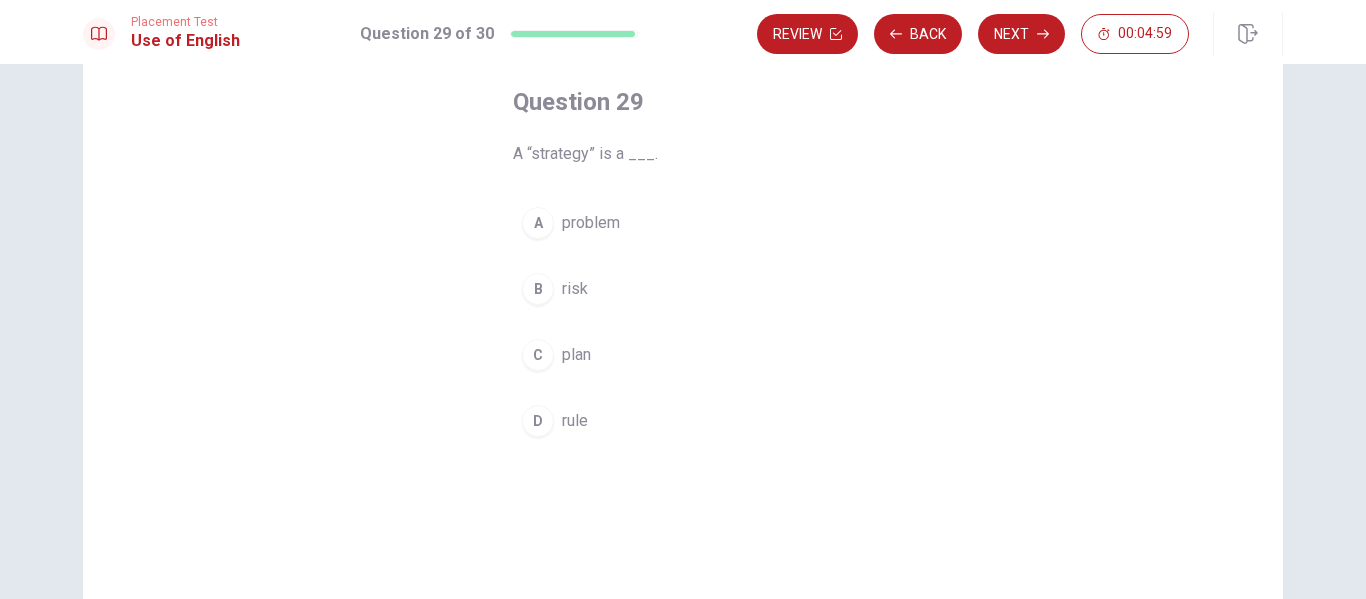 click on "plan" at bounding box center [576, 355] 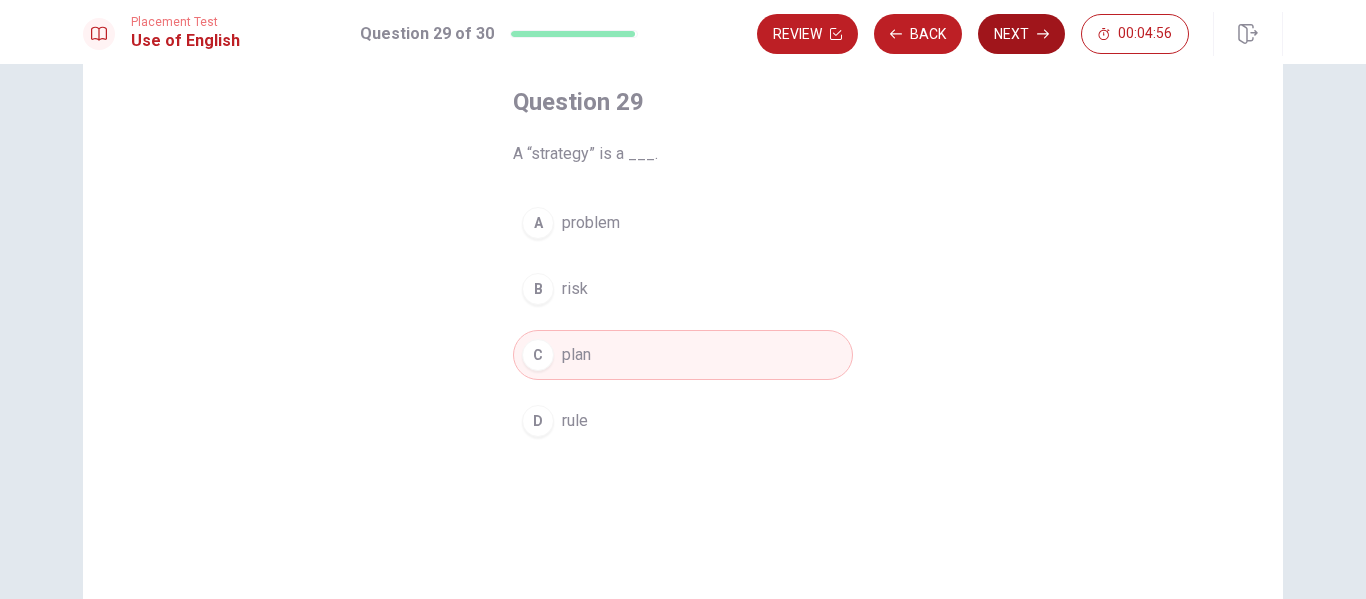 click on "Next" at bounding box center (1021, 34) 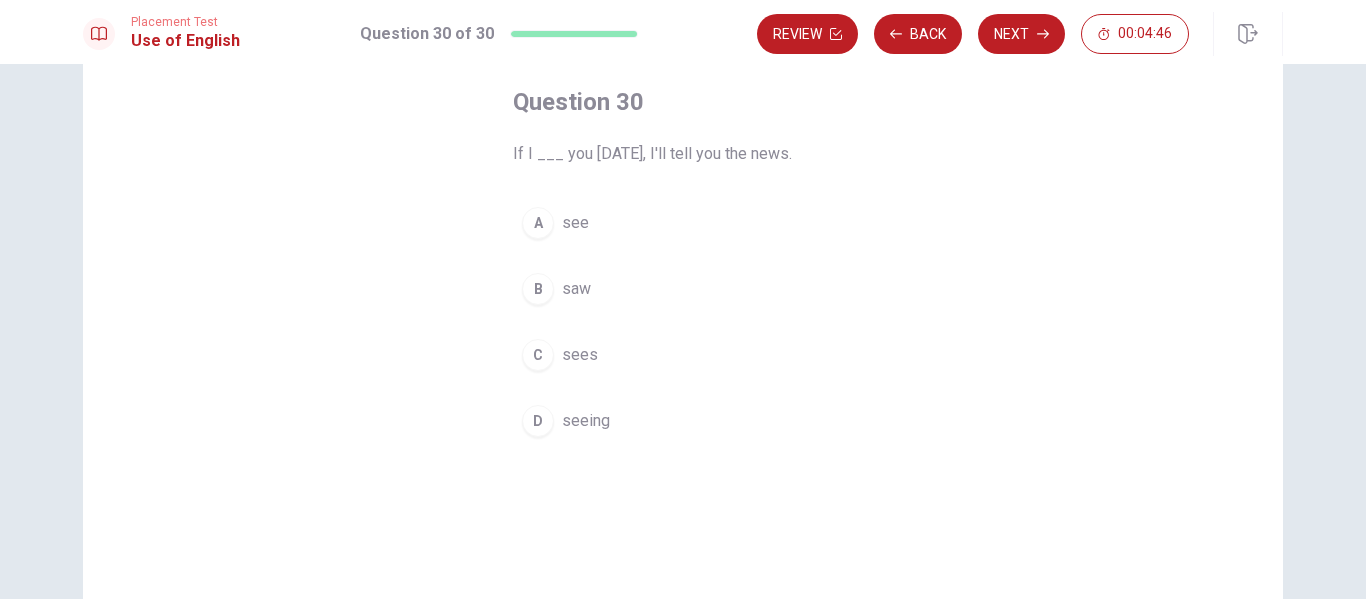 click on "A see" at bounding box center [683, 223] 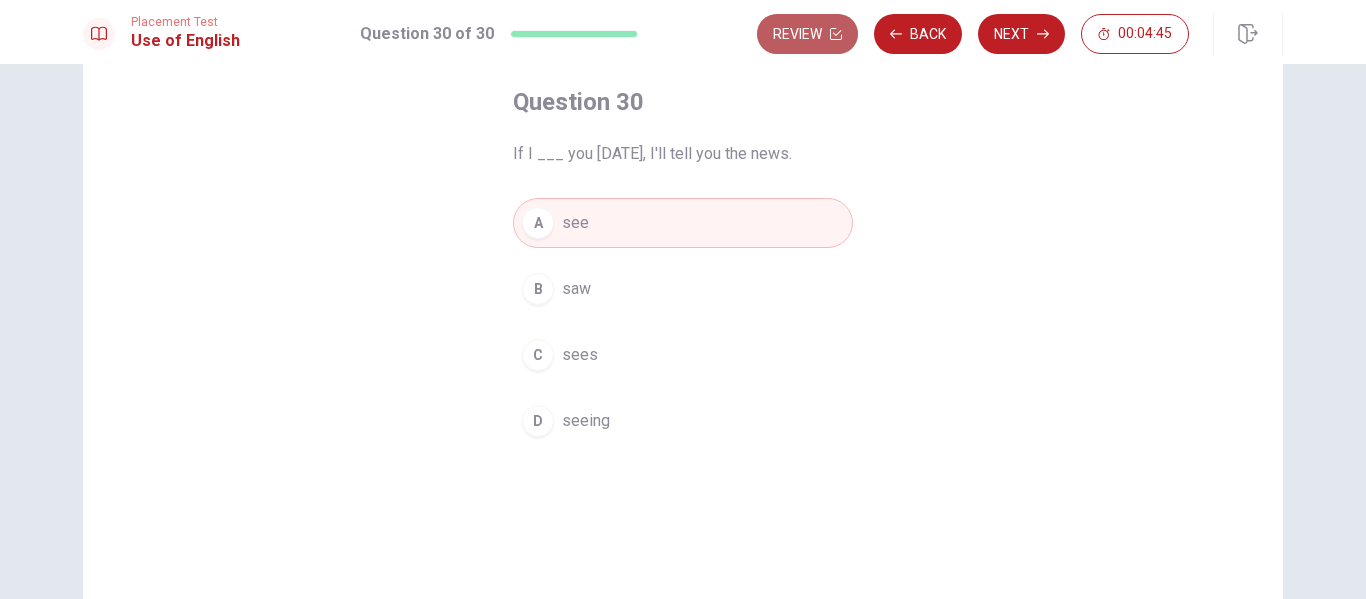 click on "Review" at bounding box center [807, 34] 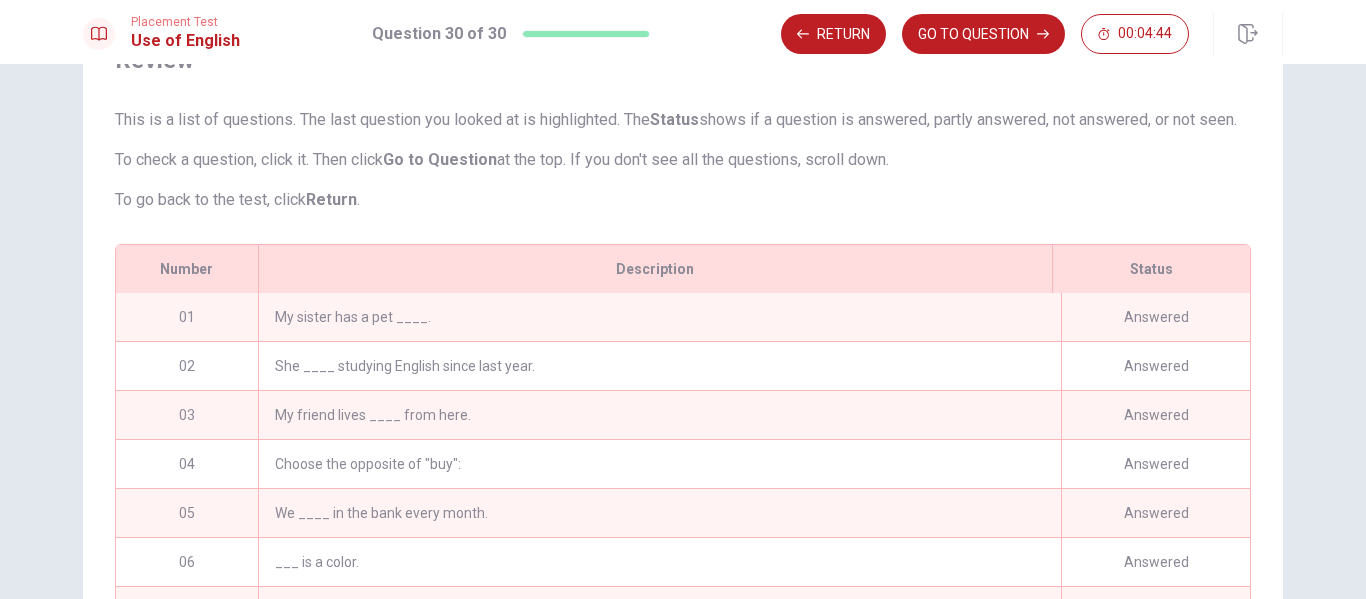 scroll, scrollTop: 411, scrollLeft: 0, axis: vertical 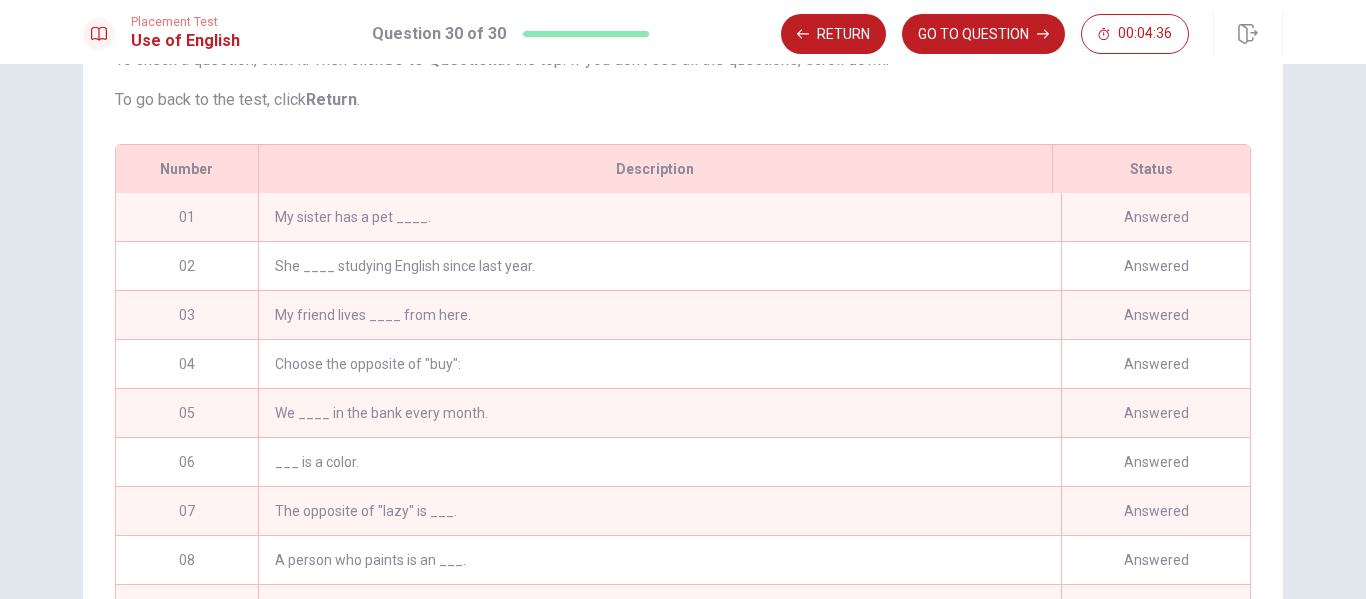 click on "My sister has a pet ____." at bounding box center [659, 217] 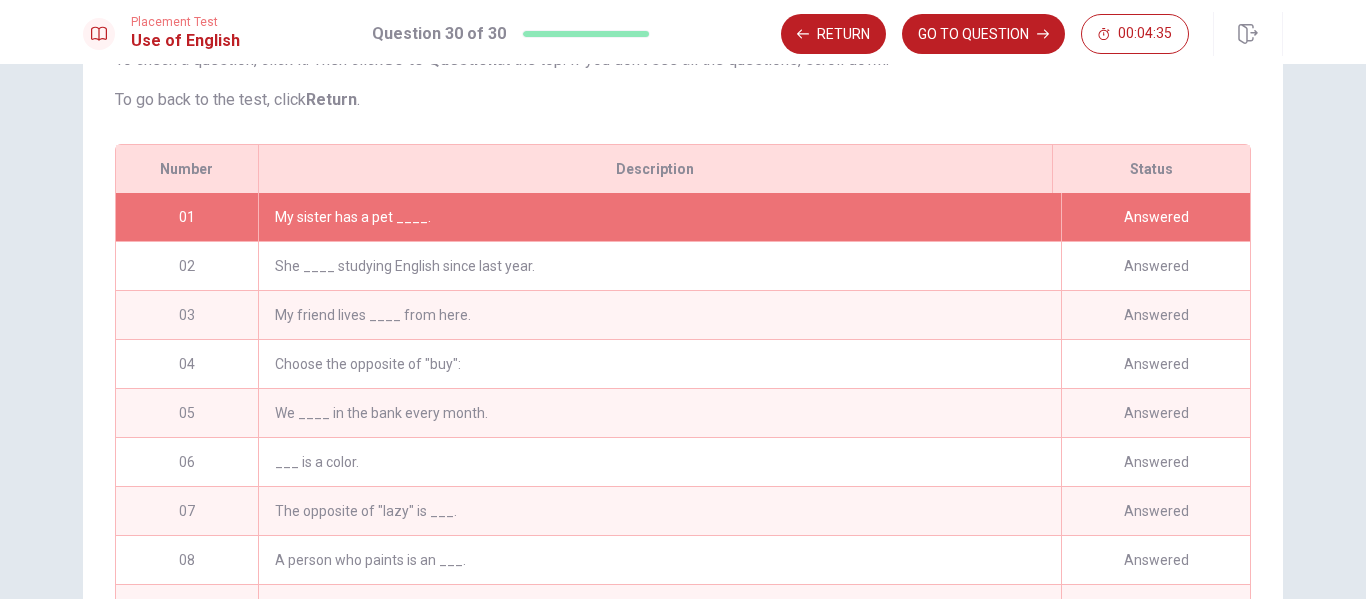 click on "My sister has a pet ____." at bounding box center [659, 217] 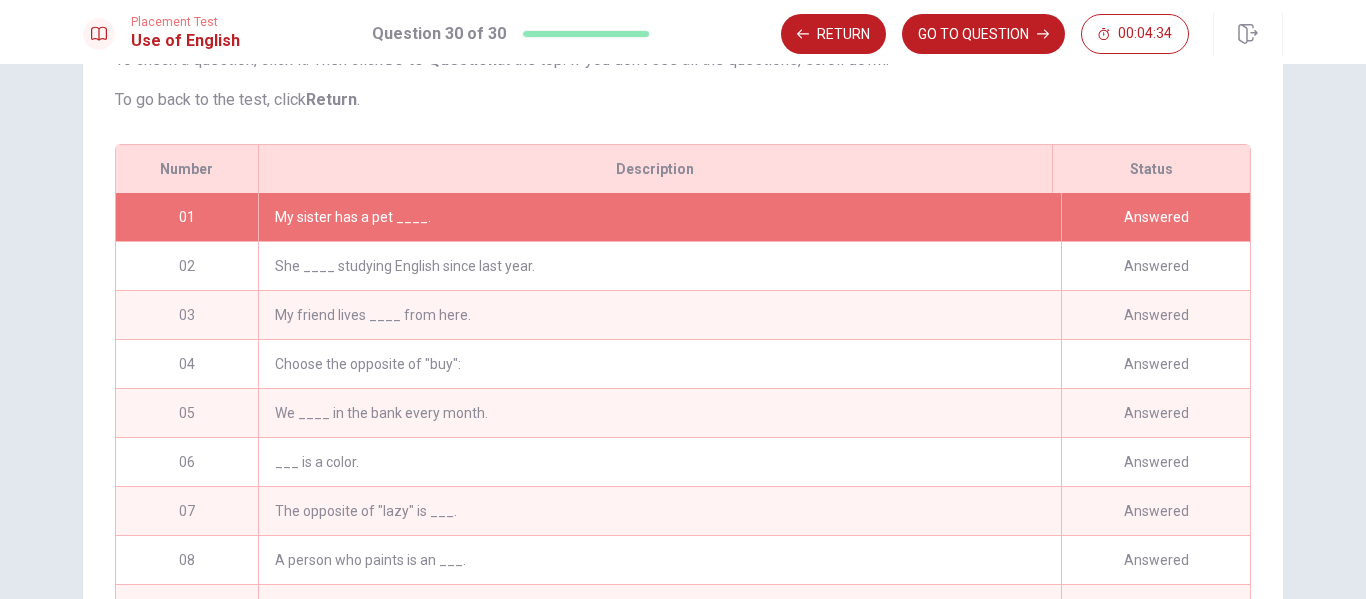 click on "Answered" at bounding box center [1155, 217] 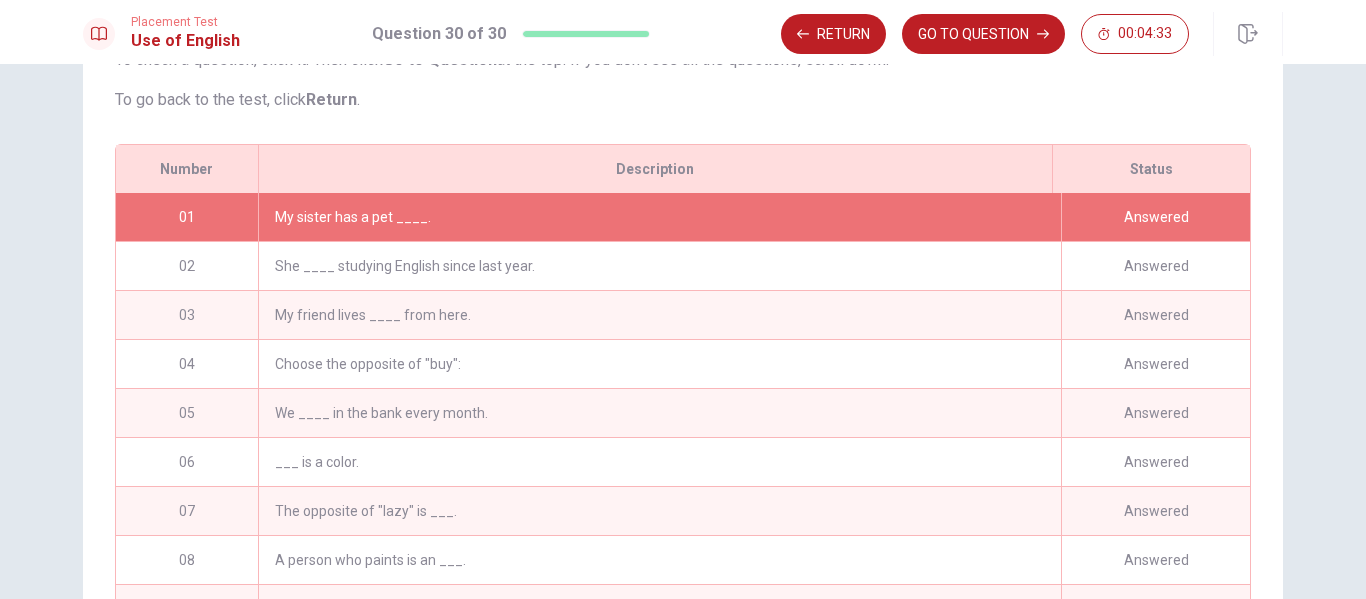 click on "My sister has a pet ____." at bounding box center (659, 217) 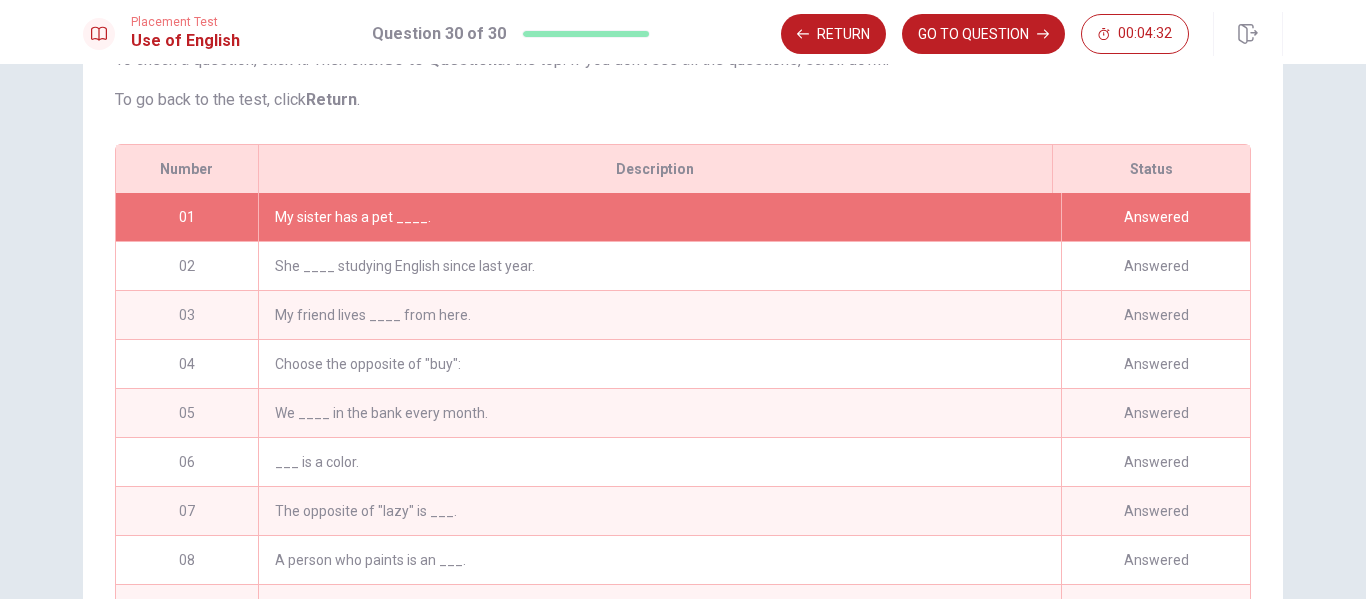 click on "My sister has a pet ____." at bounding box center [659, 217] 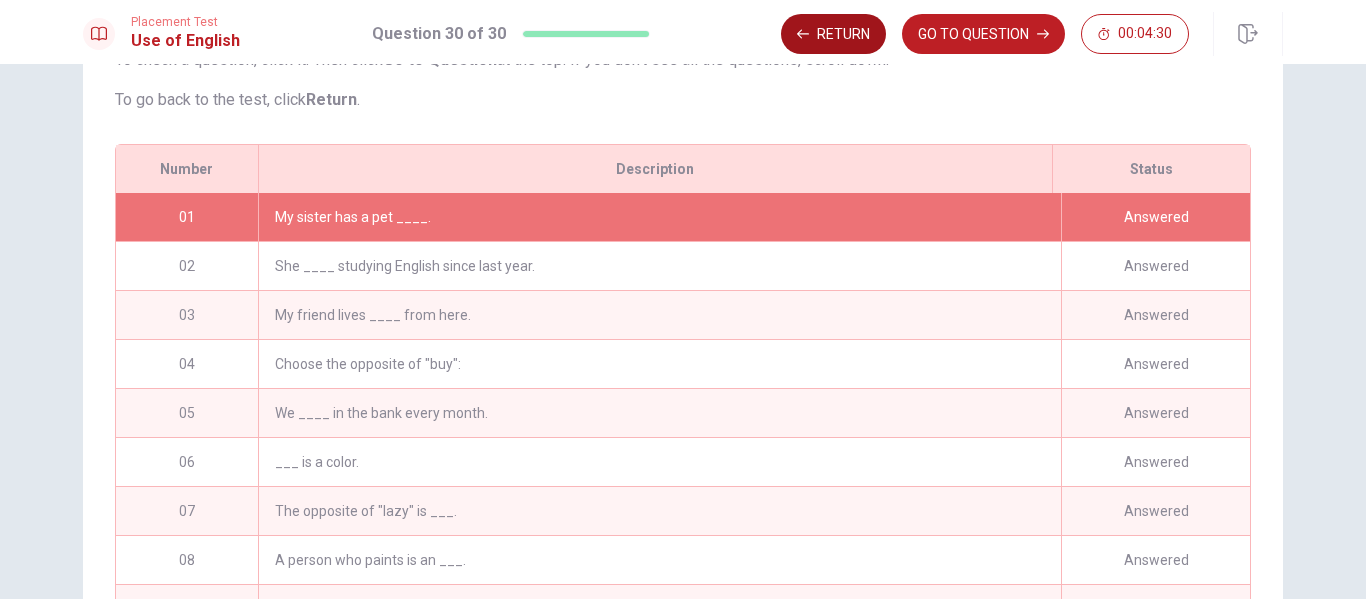 click 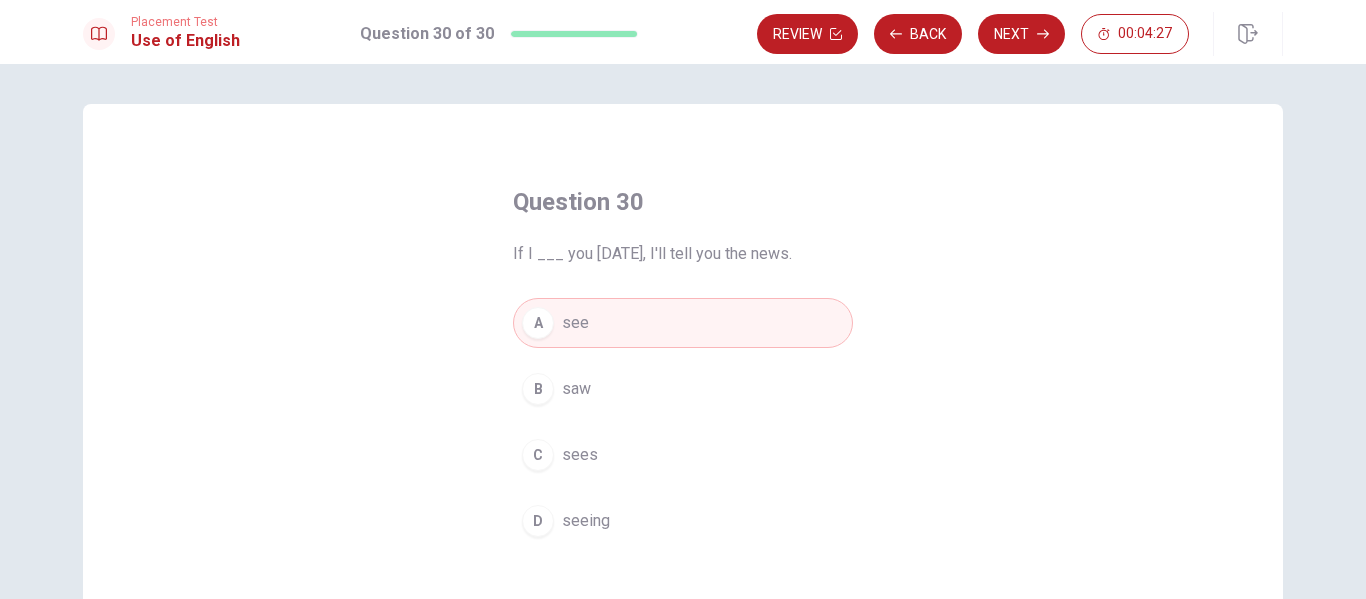 scroll, scrollTop: 100, scrollLeft: 0, axis: vertical 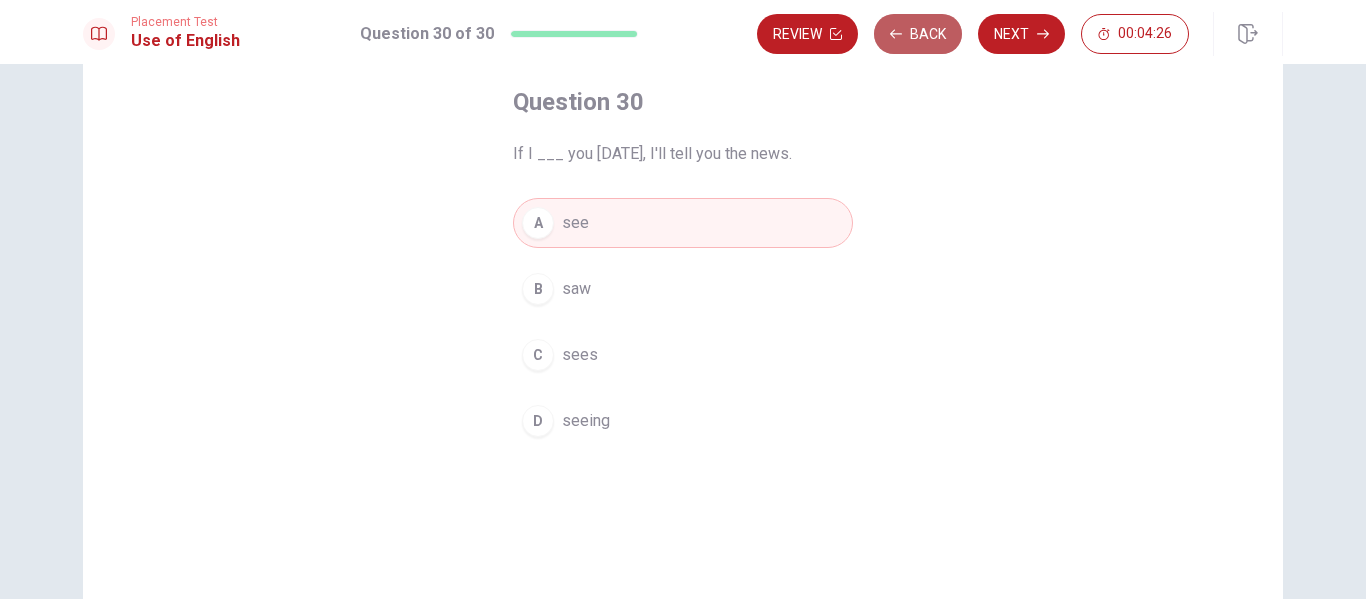 click on "Back" at bounding box center [918, 34] 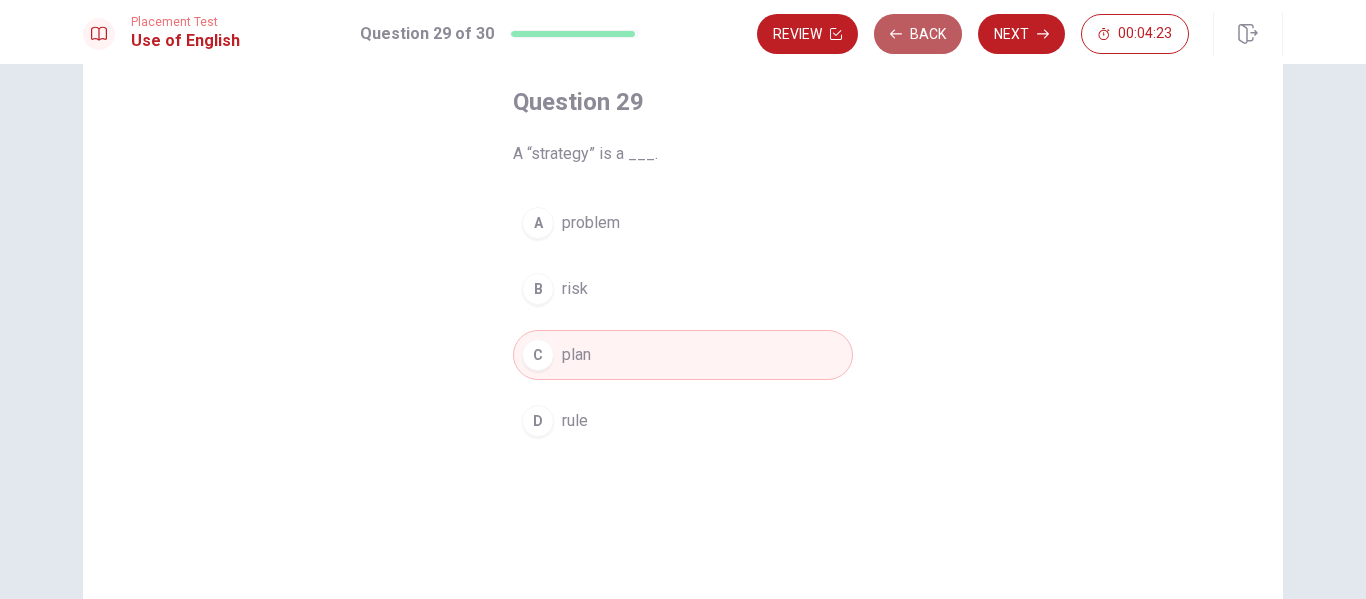 click on "Back" at bounding box center (918, 34) 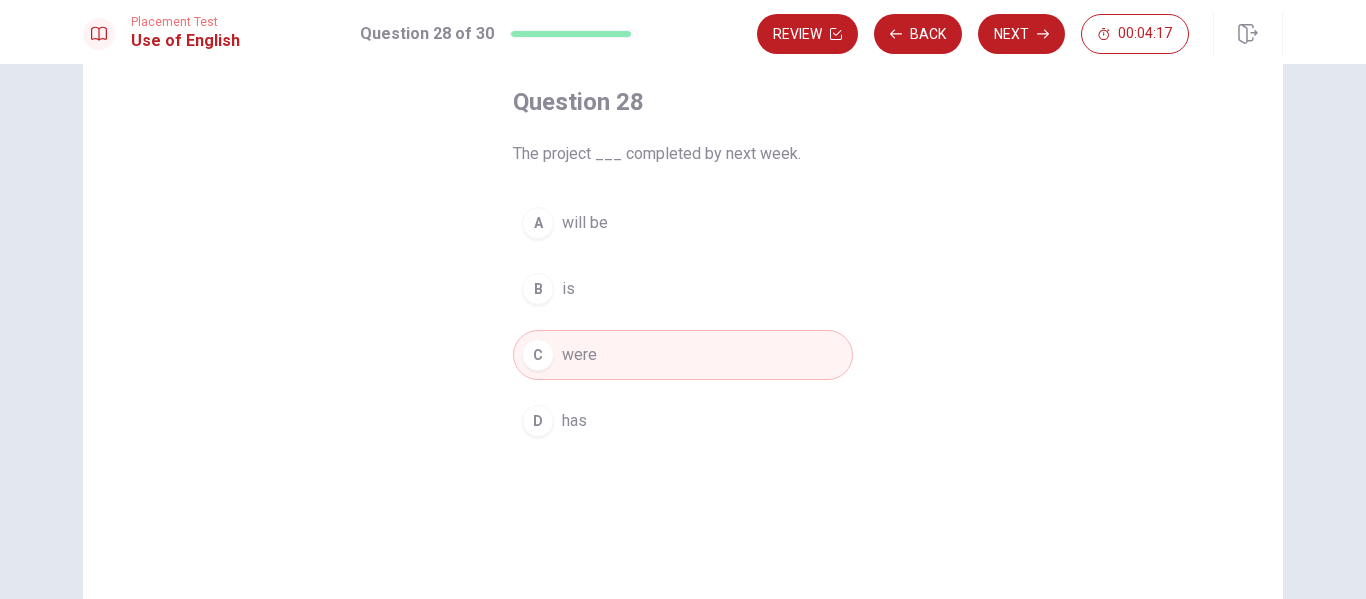 click on "D has" at bounding box center (683, 421) 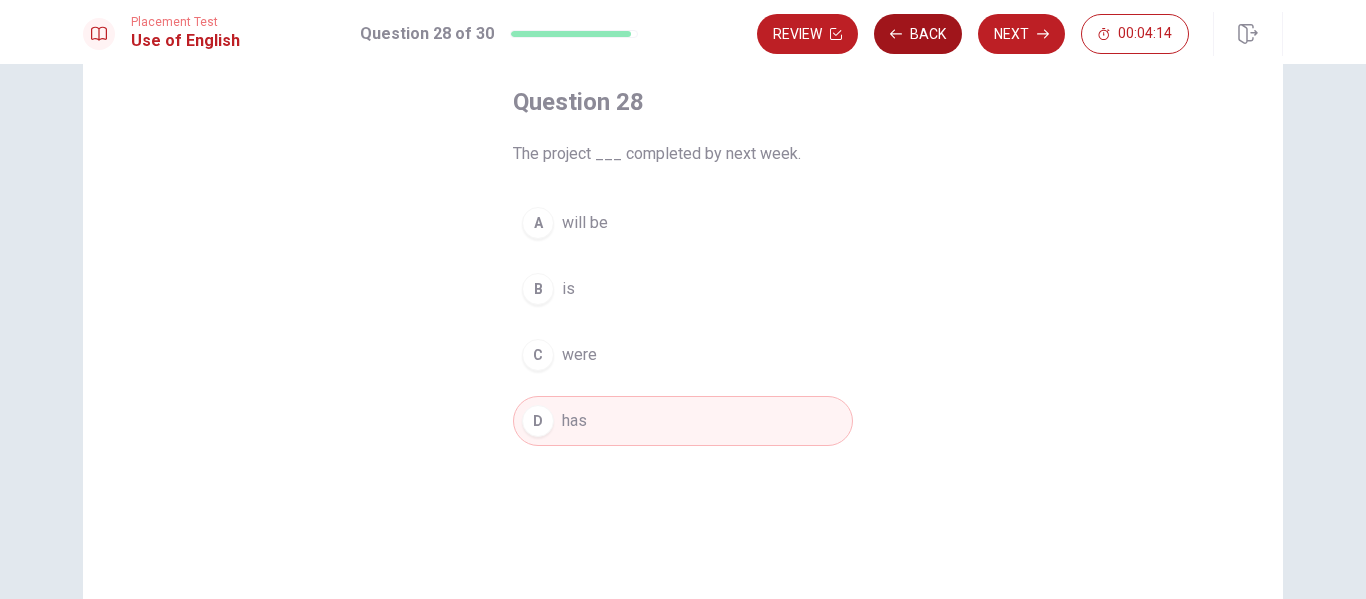 click 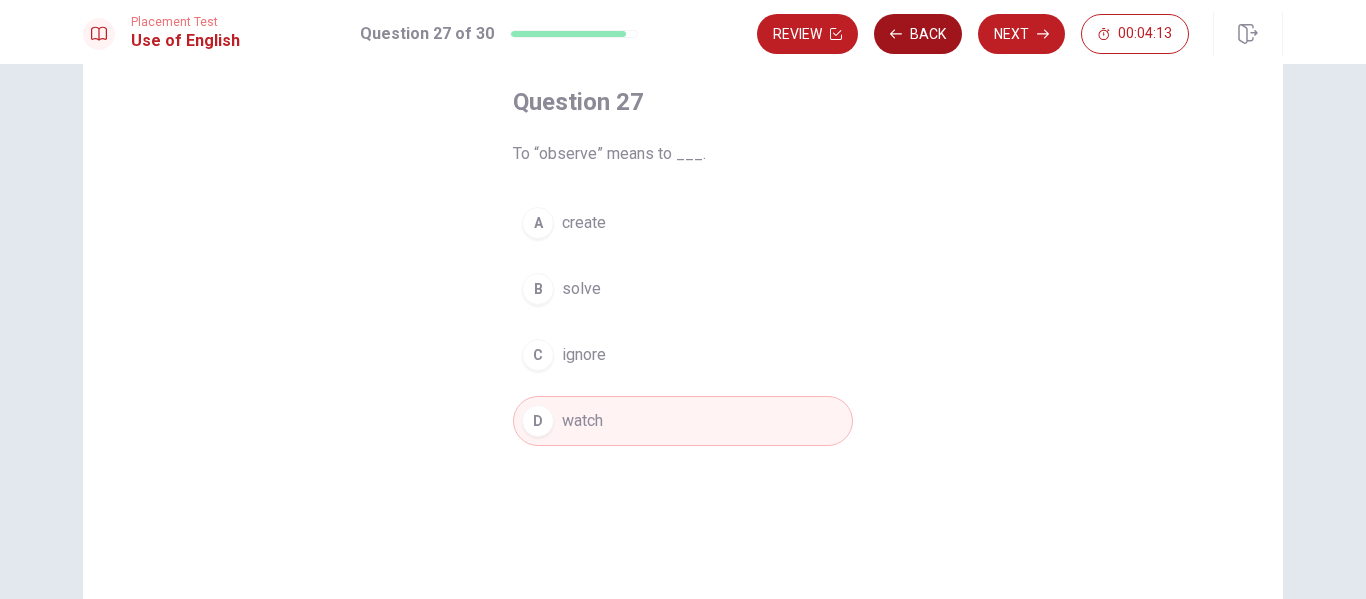 click 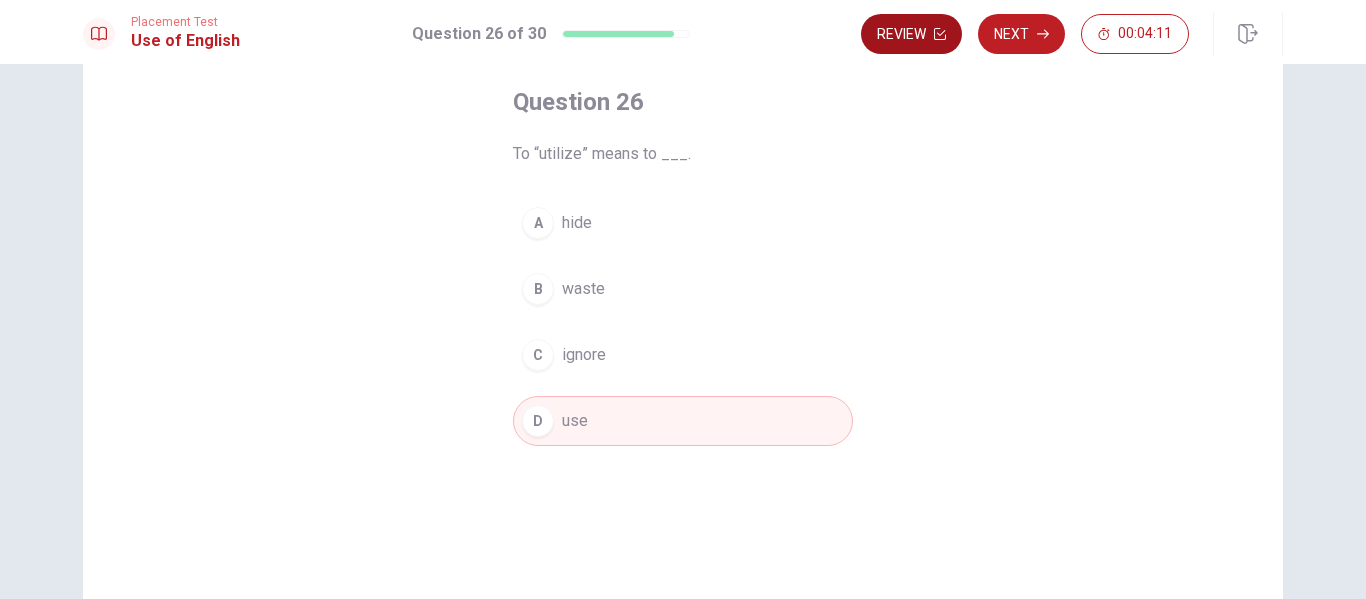 click on "Review" at bounding box center [911, 34] 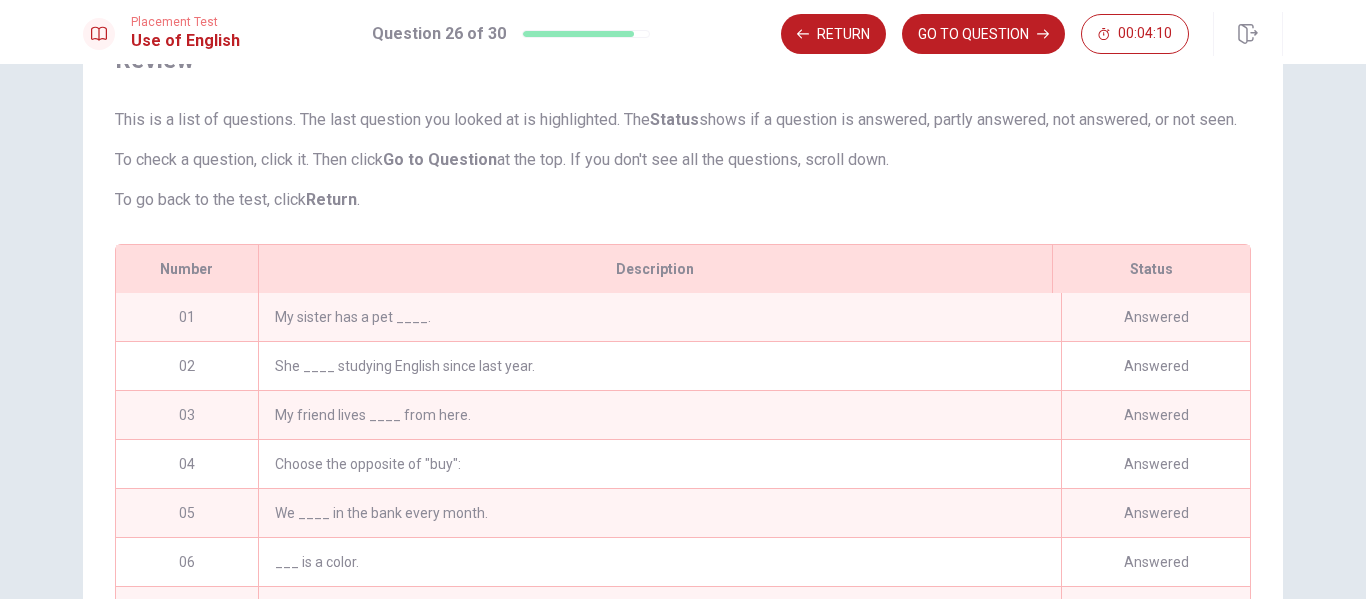 scroll, scrollTop: 410, scrollLeft: 0, axis: vertical 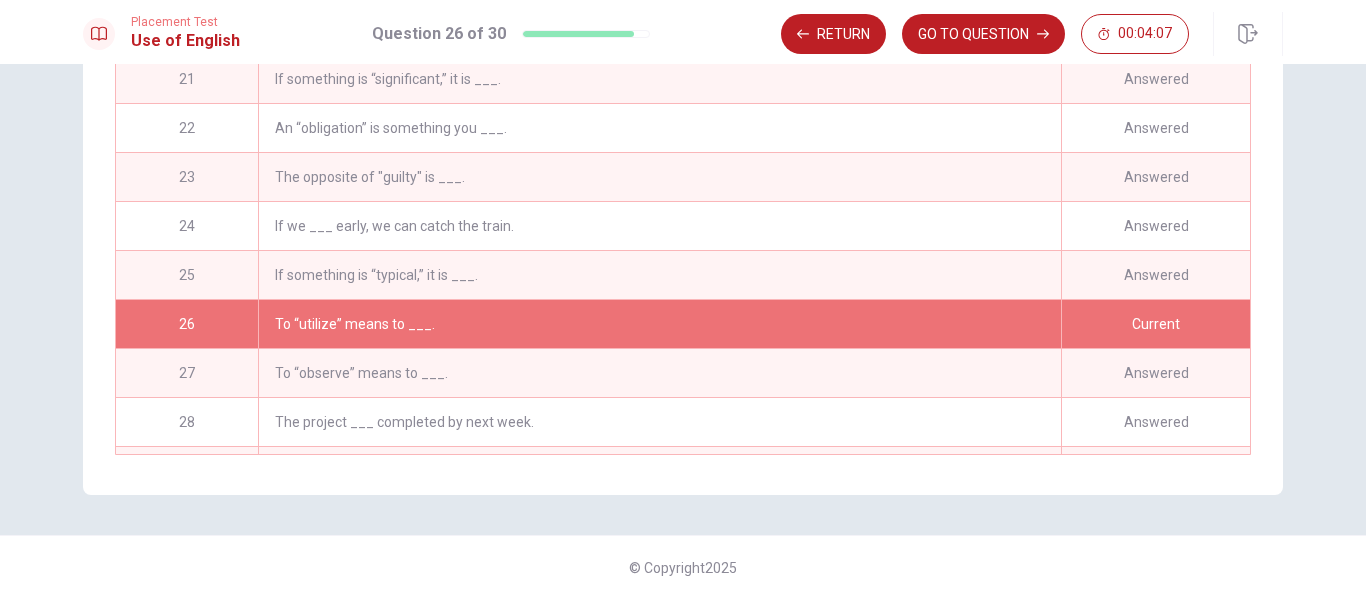 click on "If we ___ early, we can catch the train." at bounding box center [659, 226] 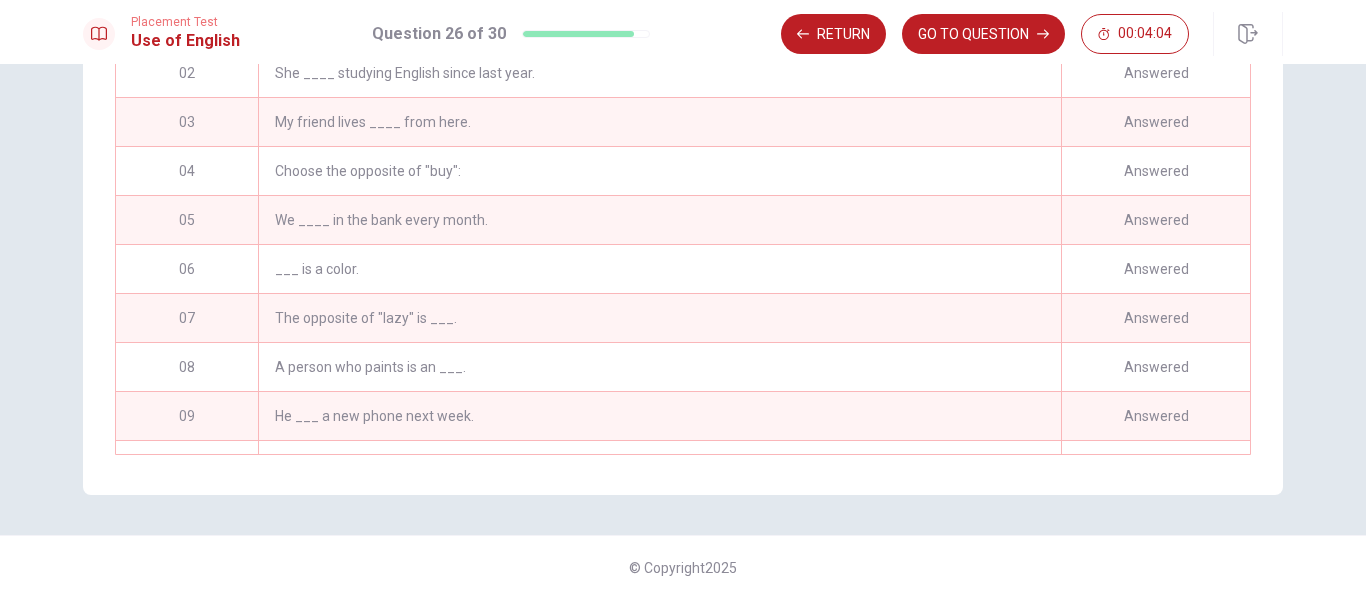 scroll, scrollTop: 0, scrollLeft: 0, axis: both 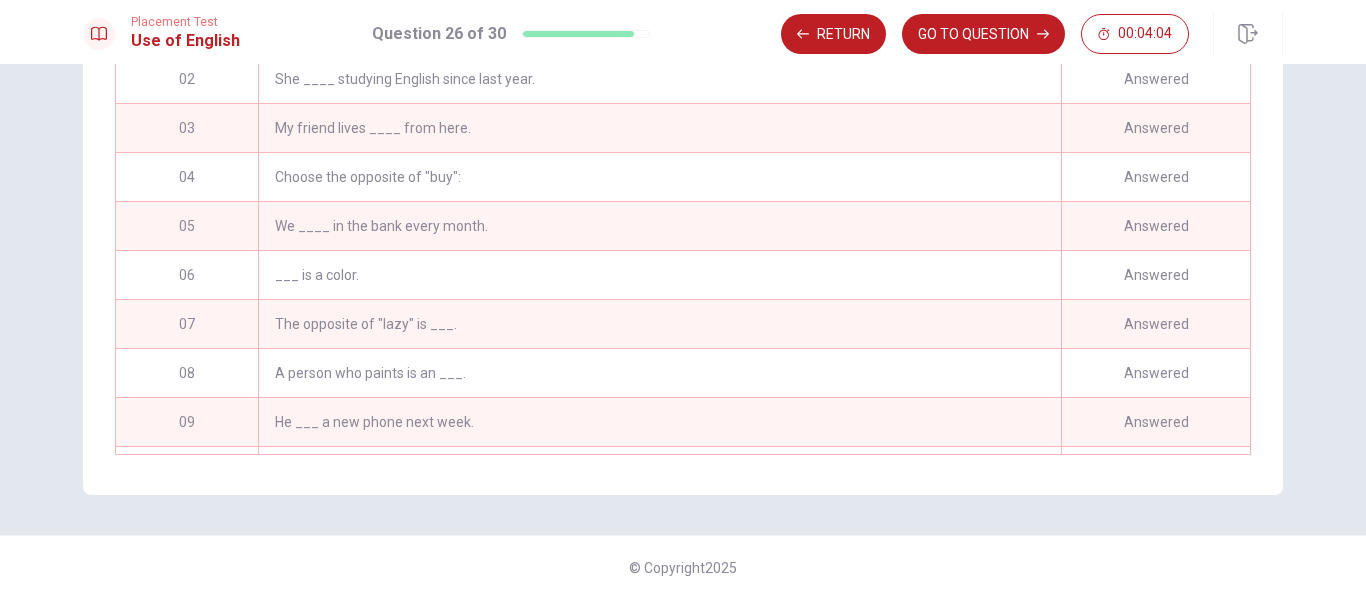 click on "She ____ studying English since last year." at bounding box center (659, 79) 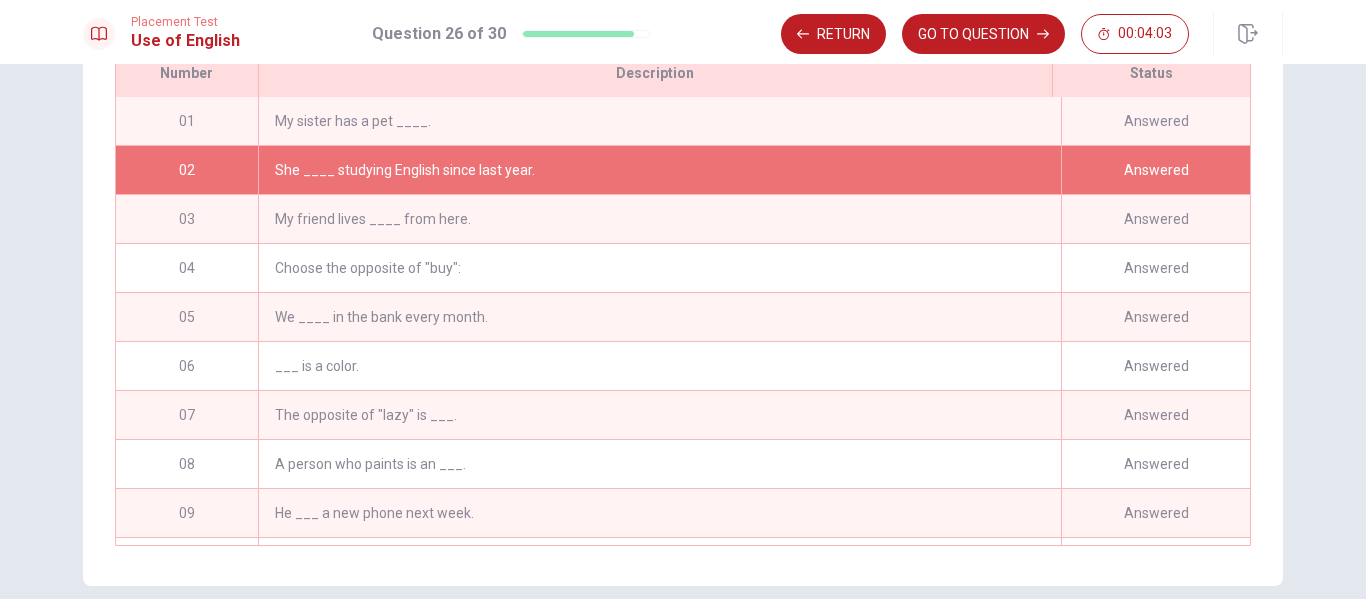 scroll, scrollTop: 211, scrollLeft: 0, axis: vertical 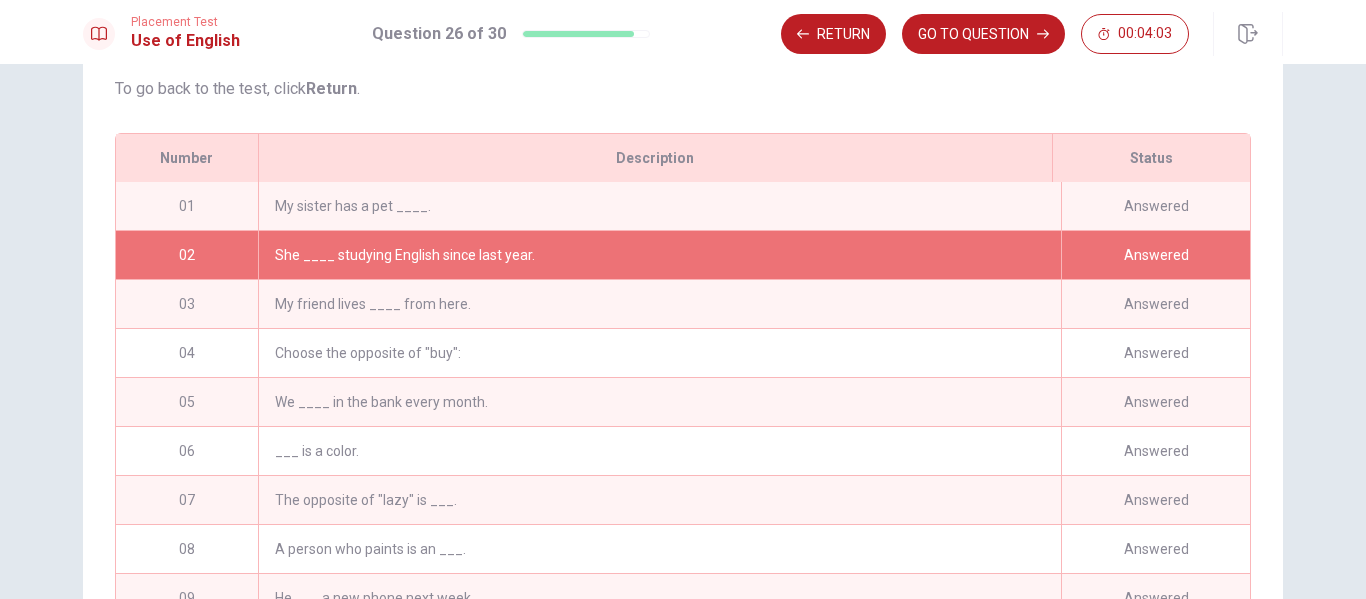 click on "My sister has a pet ____." at bounding box center [659, 206] 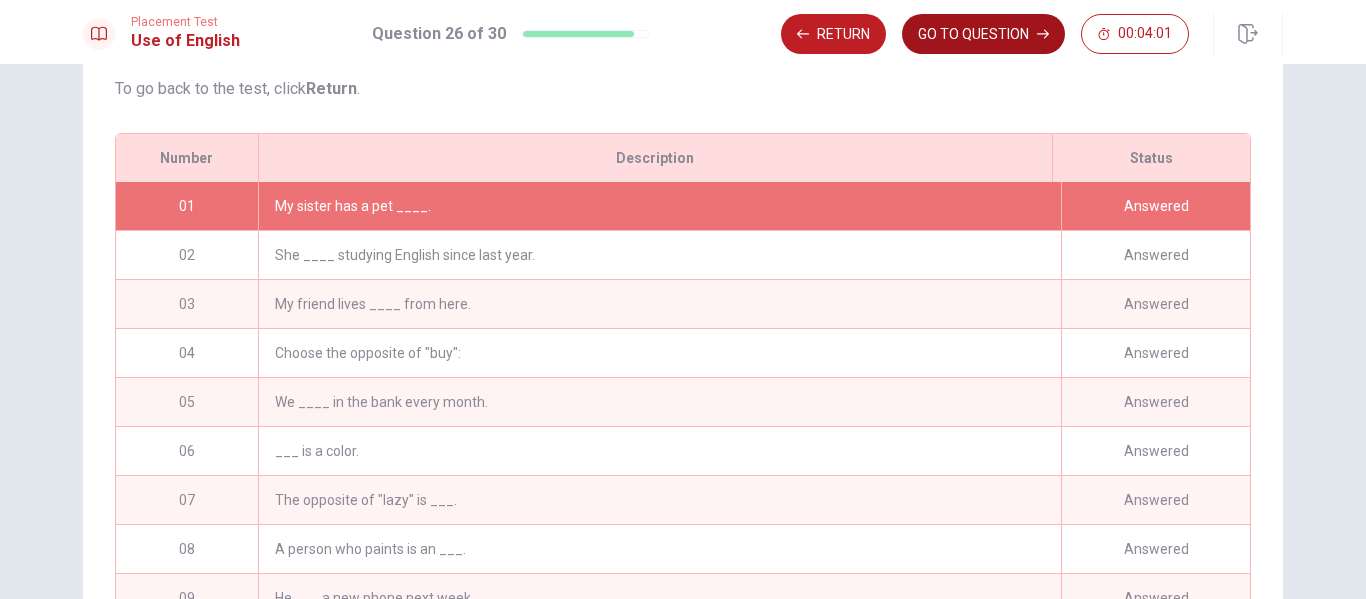click on "GO TO QUESTION" at bounding box center (983, 34) 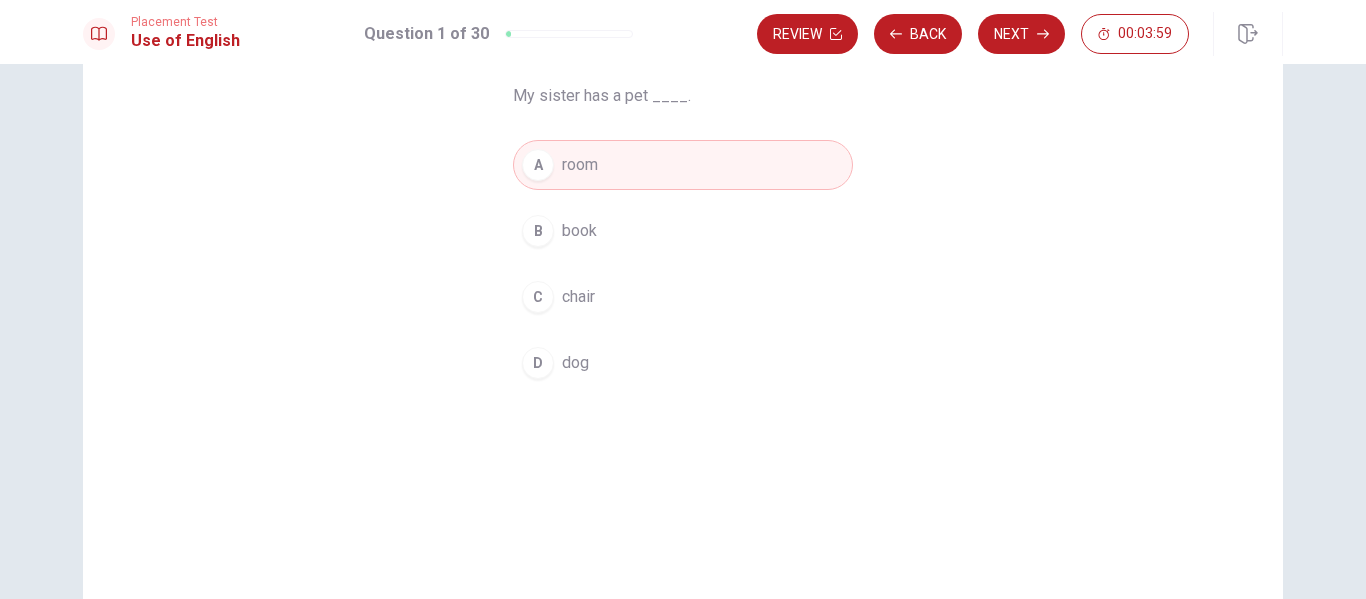 scroll, scrollTop: 111, scrollLeft: 0, axis: vertical 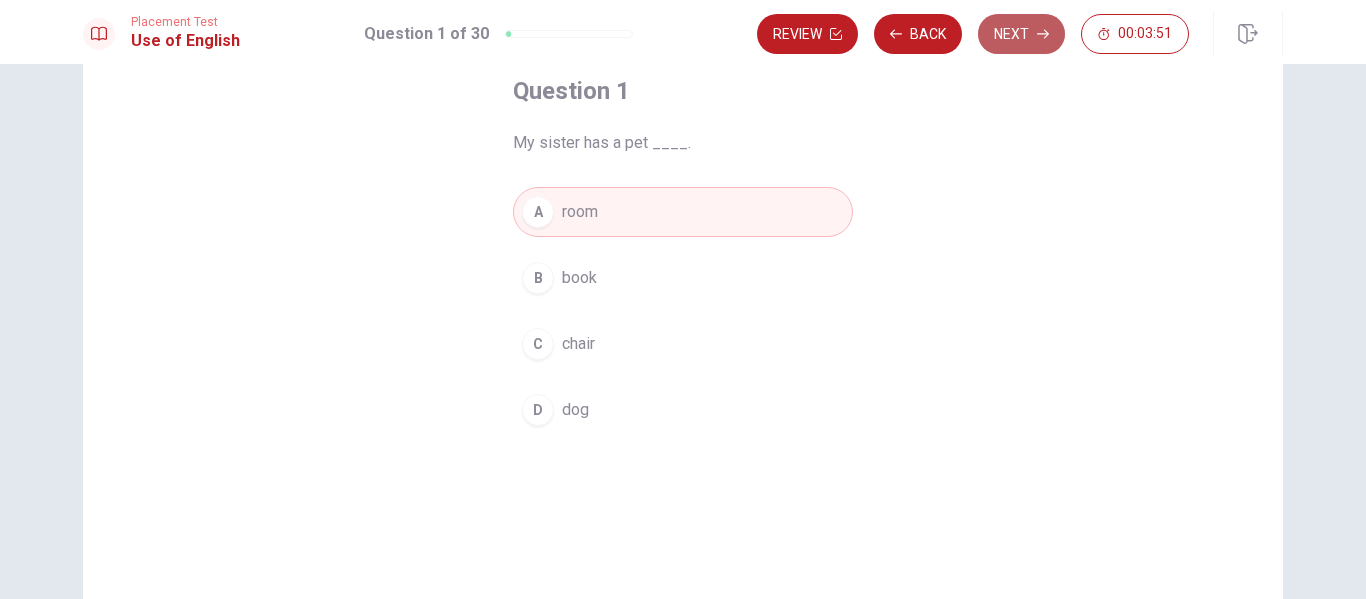 click on "Next" at bounding box center [1021, 34] 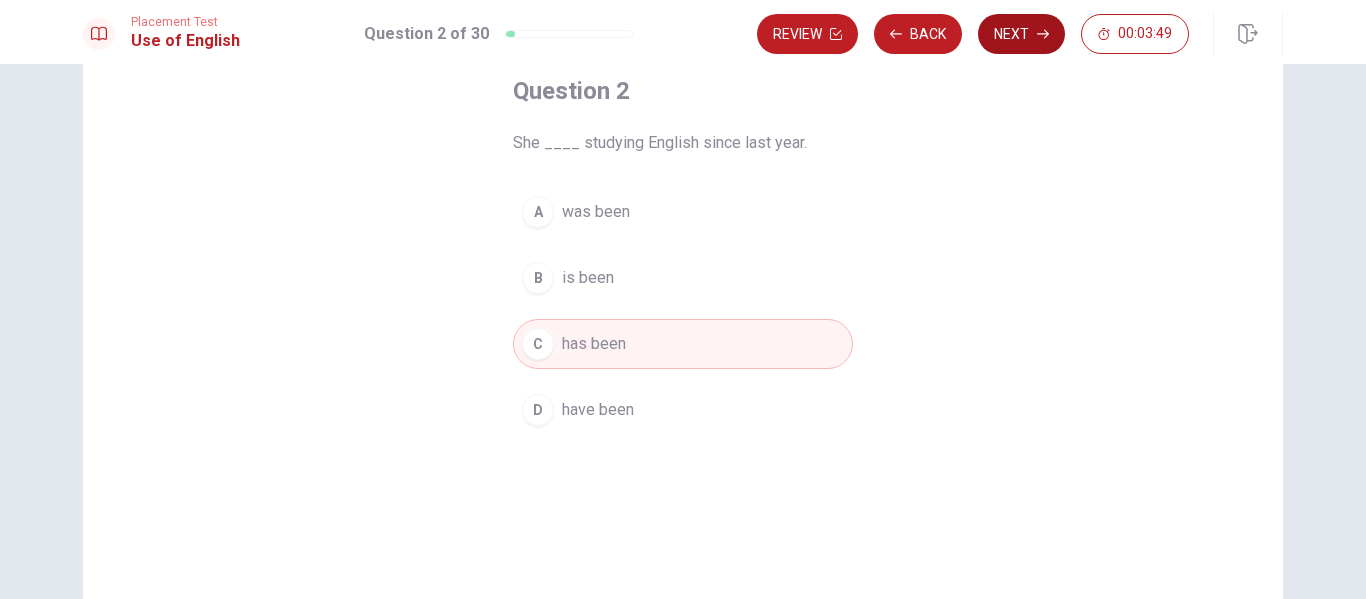 click on "Next" at bounding box center [1021, 34] 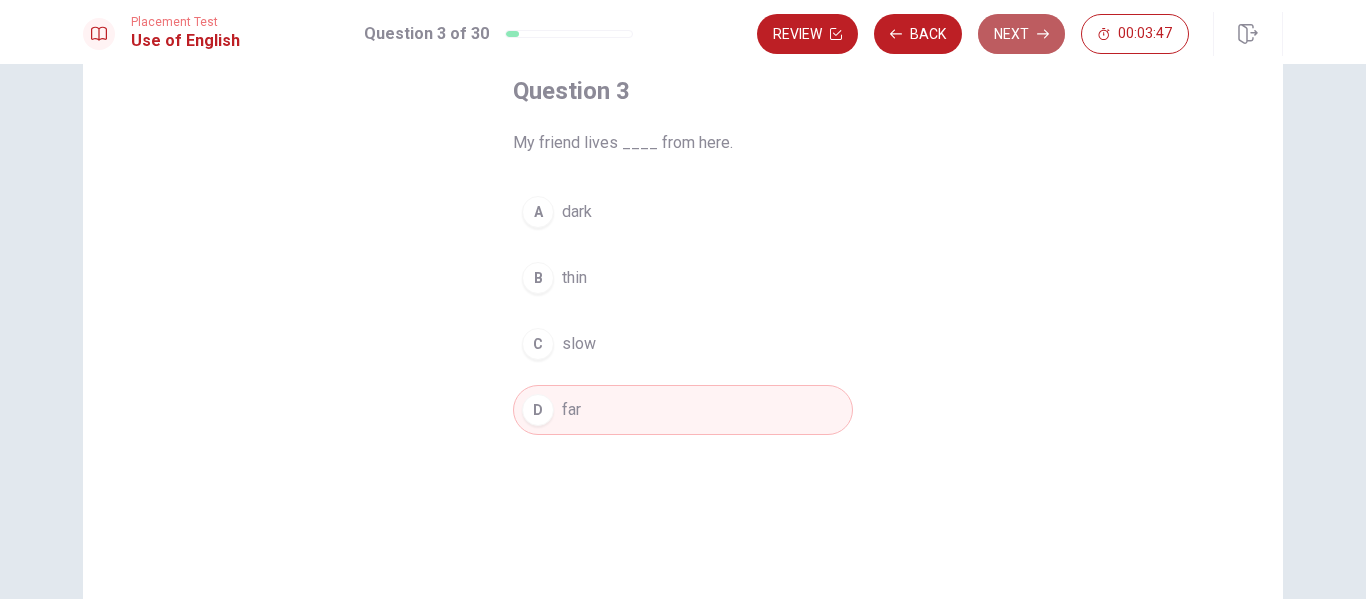 click on "Next" at bounding box center [1021, 34] 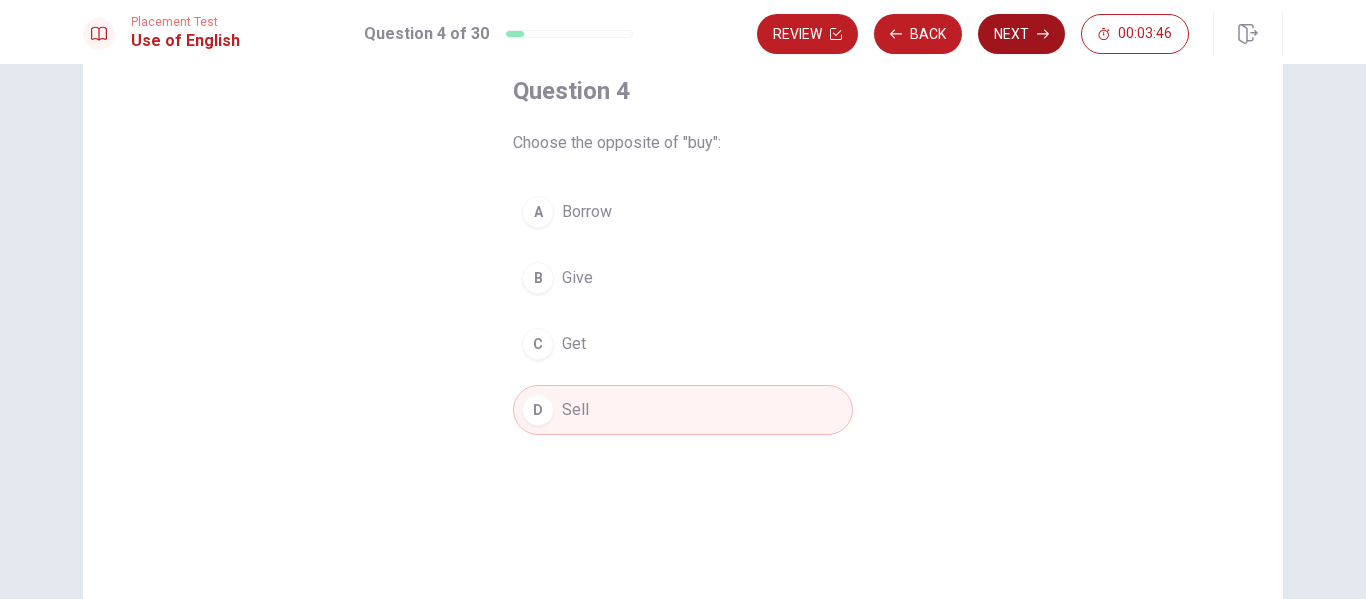 click on "Next" at bounding box center (1021, 34) 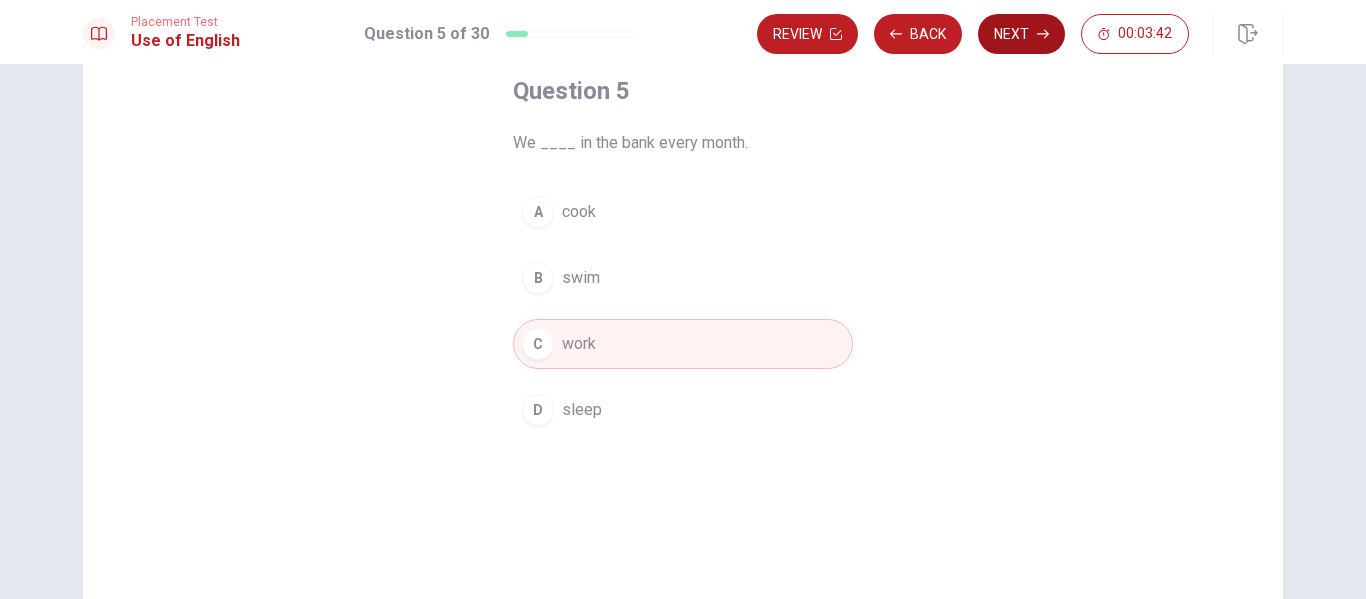 click on "Next" at bounding box center [1021, 34] 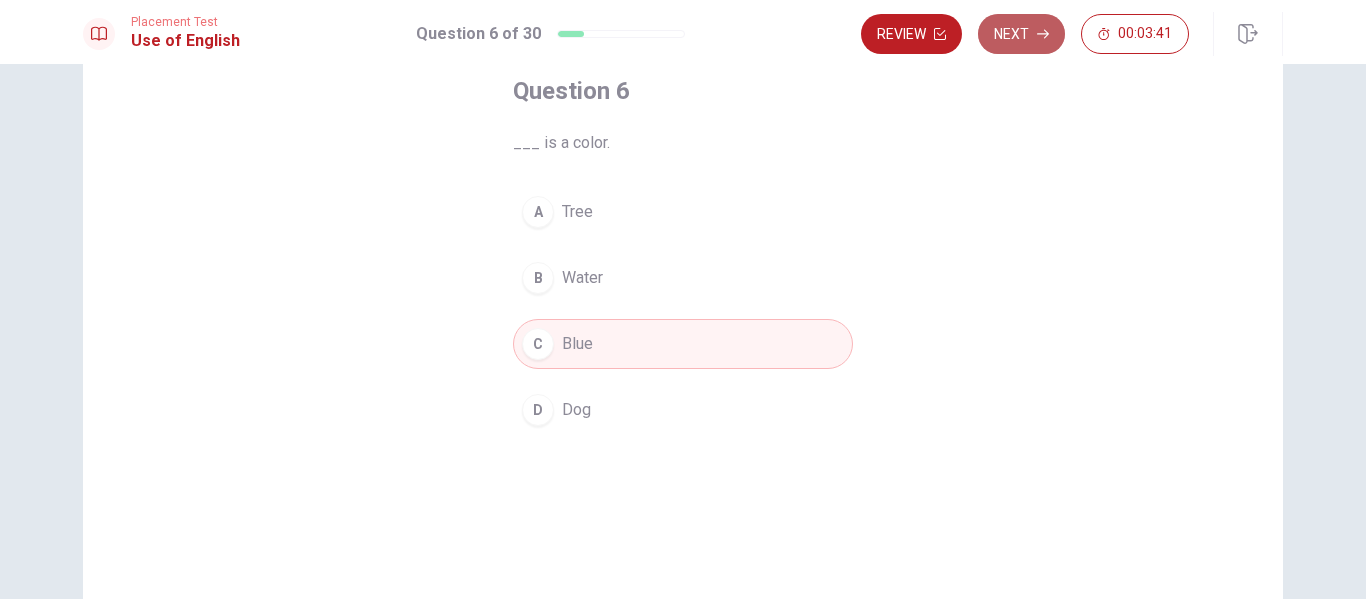 click on "Next" at bounding box center [1021, 34] 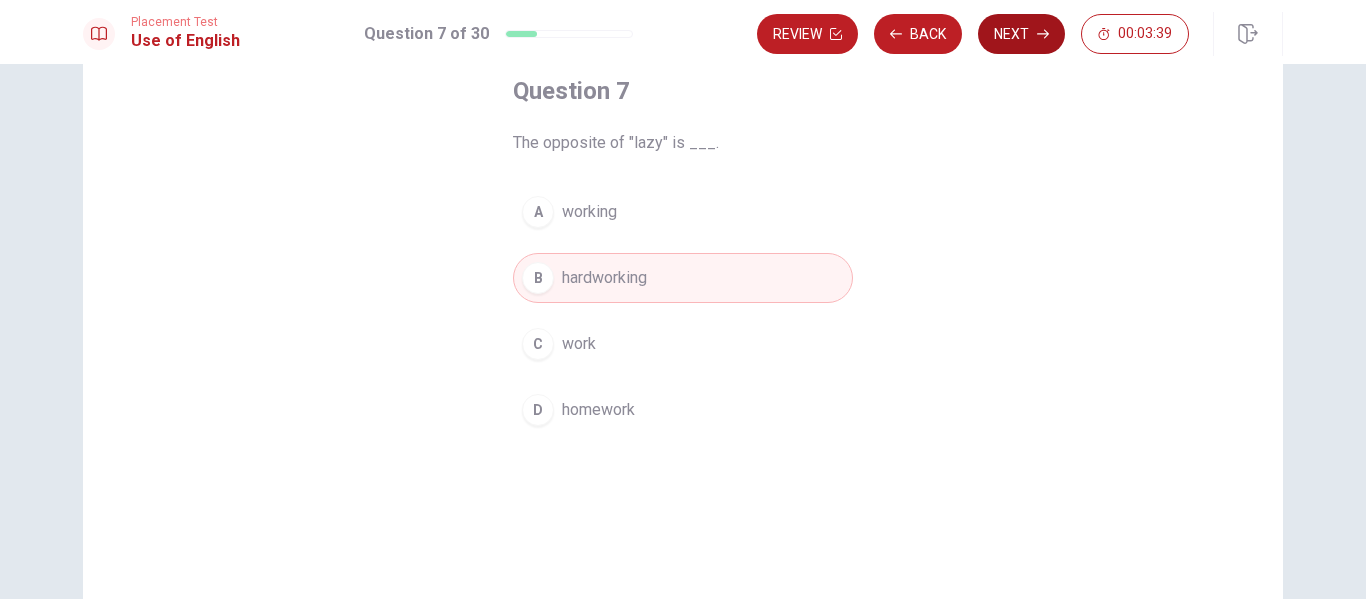 click on "Next" at bounding box center [1021, 34] 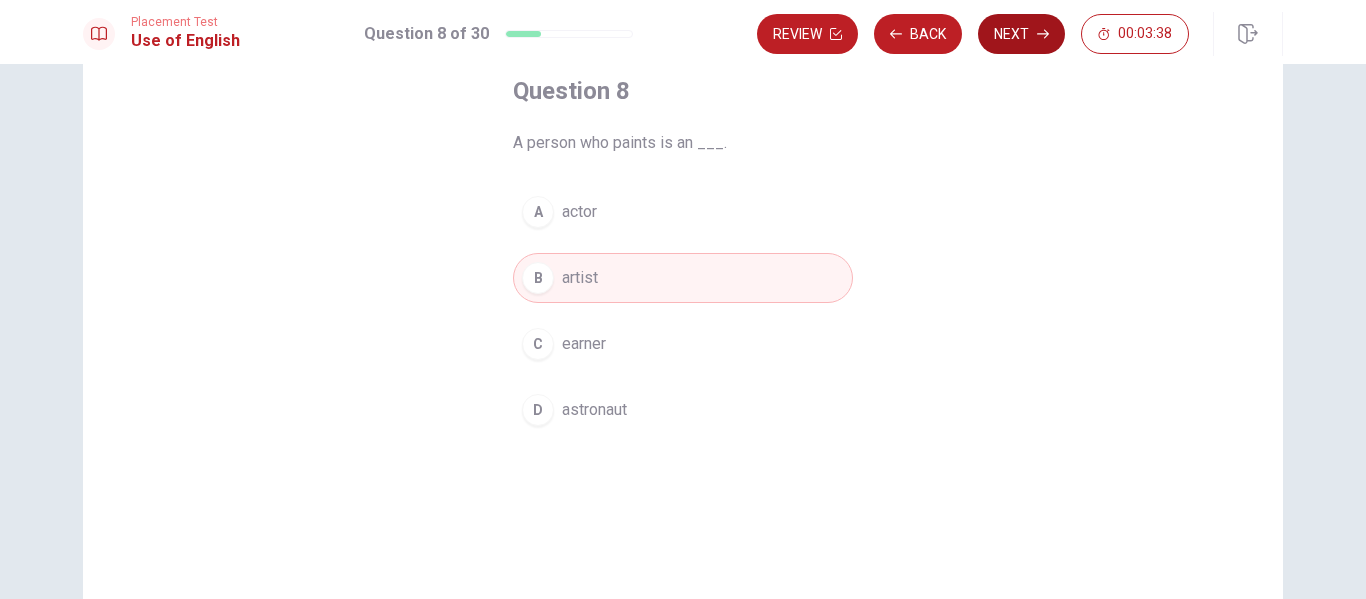 click on "Next" at bounding box center [1021, 34] 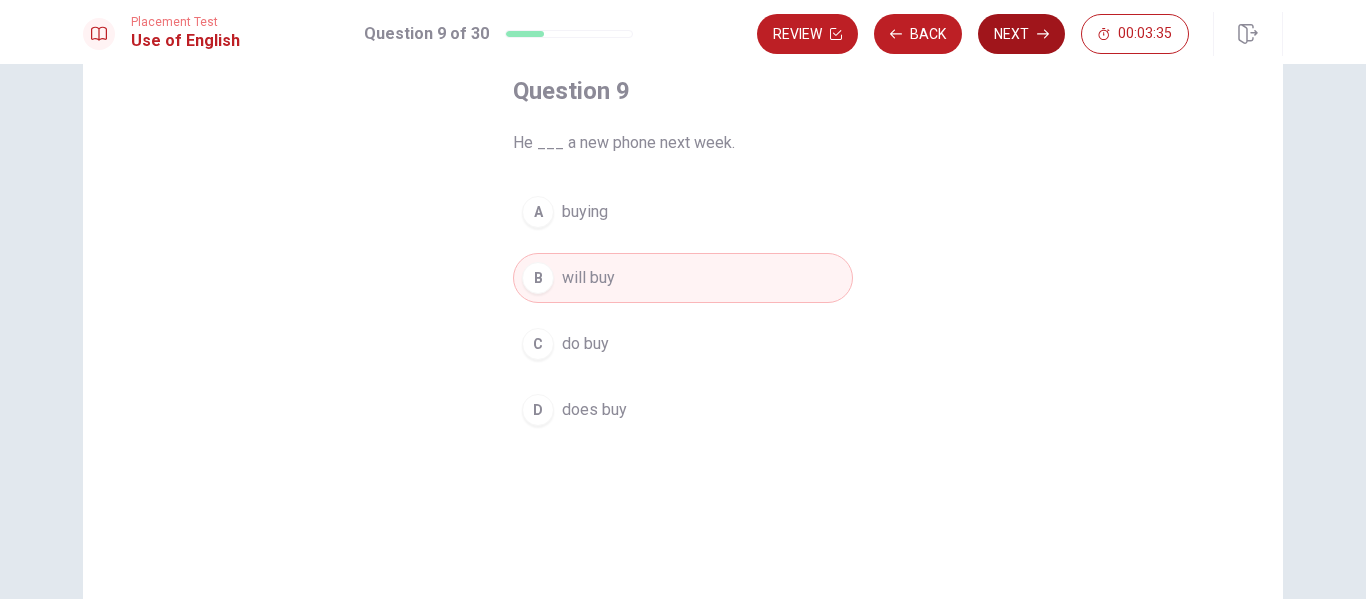 click on "Next" at bounding box center [1021, 34] 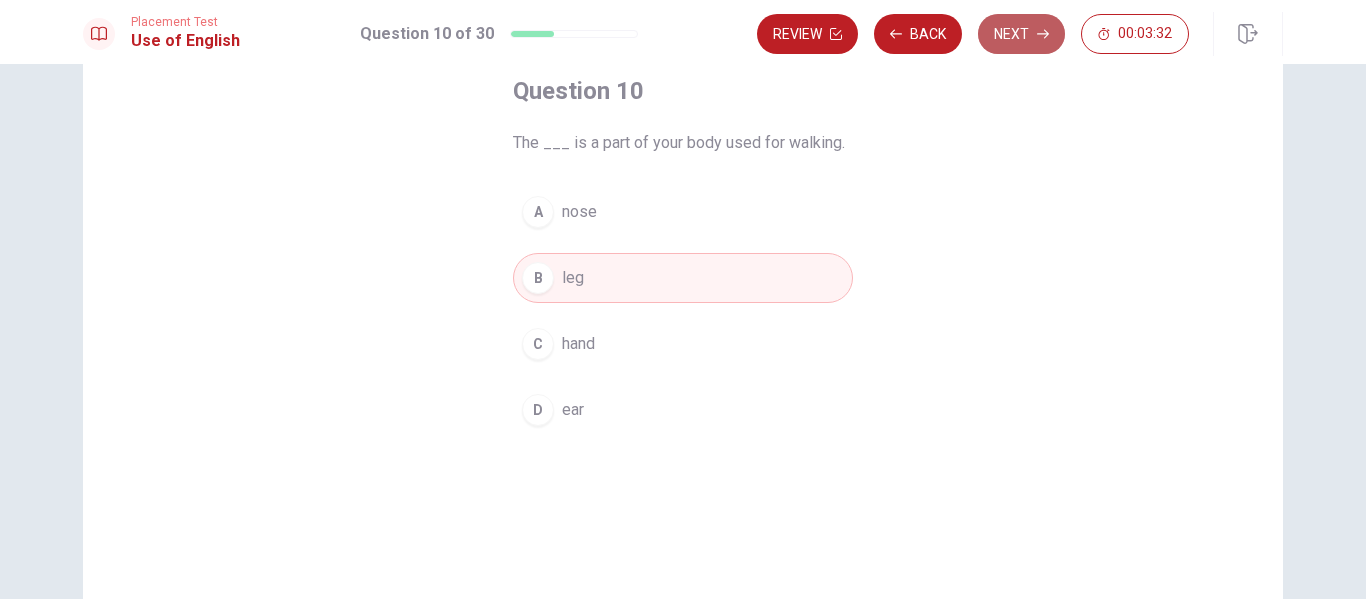 click on "Next" at bounding box center [1021, 34] 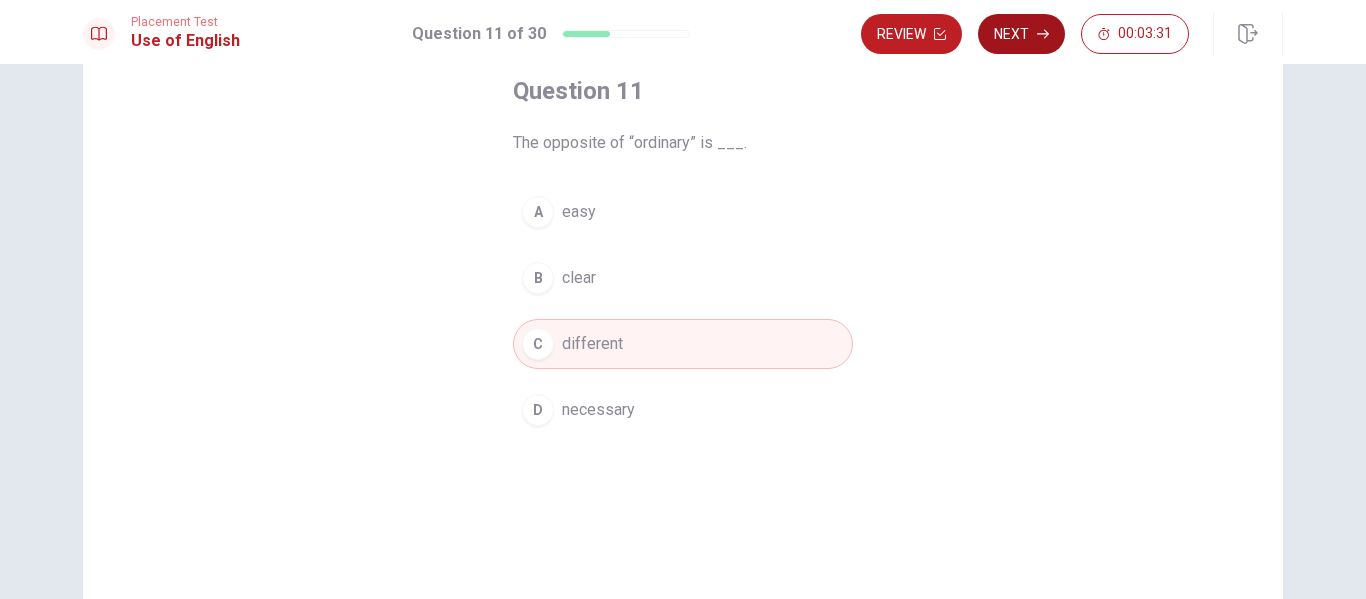 click on "Next" at bounding box center (1021, 34) 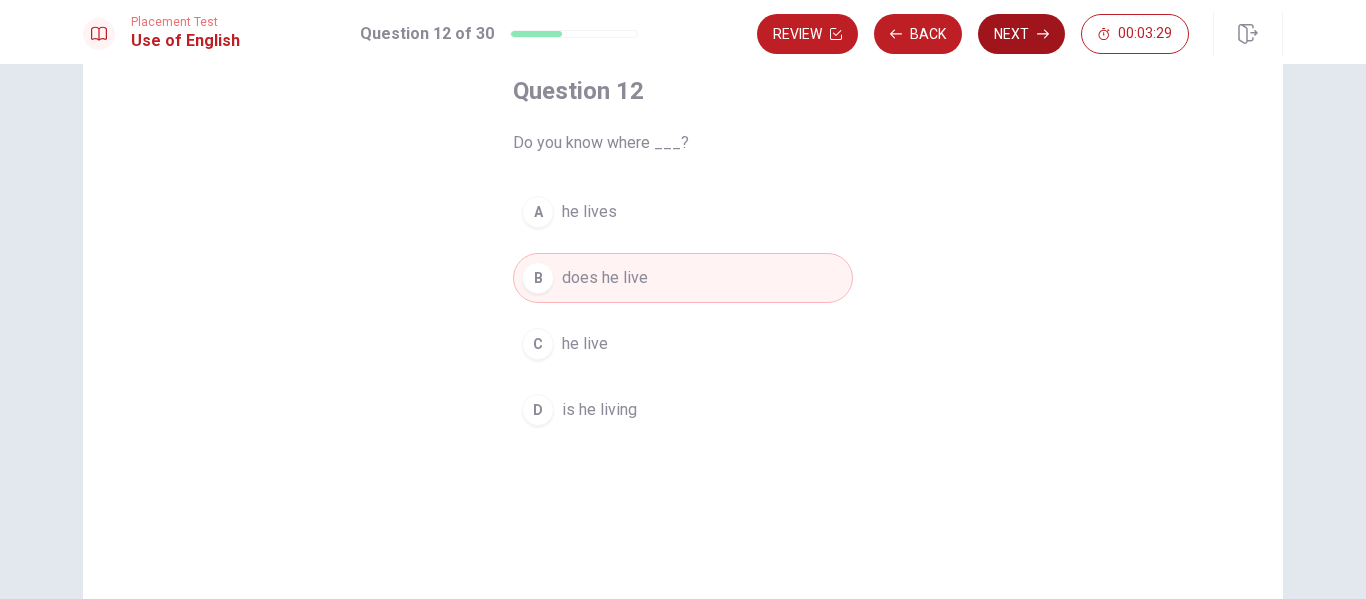 click on "Next" at bounding box center (1021, 34) 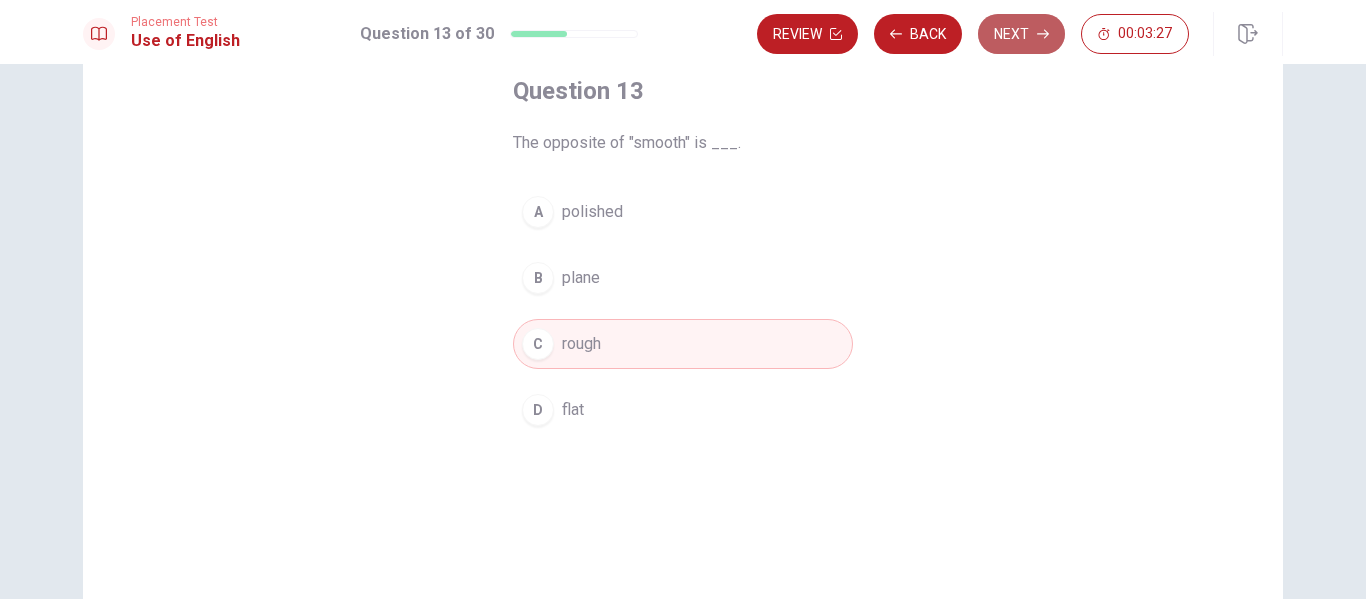 click on "Next" at bounding box center (1021, 34) 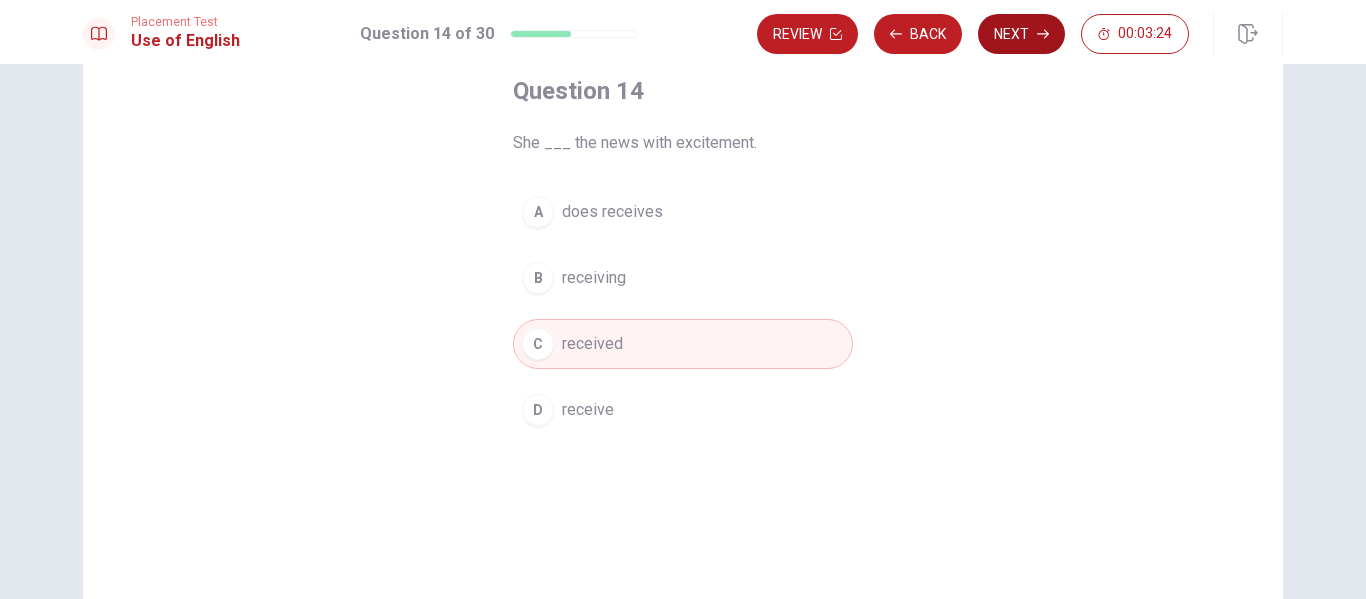 click on "Next" at bounding box center [1021, 34] 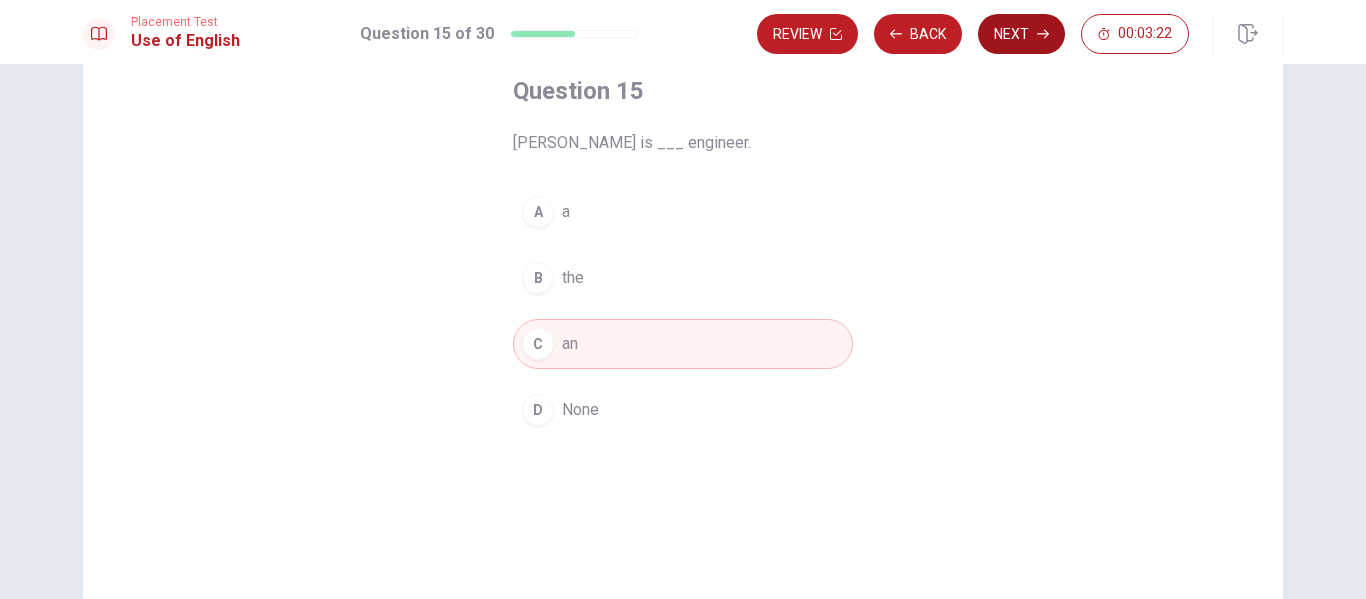 click on "Next" at bounding box center (1021, 34) 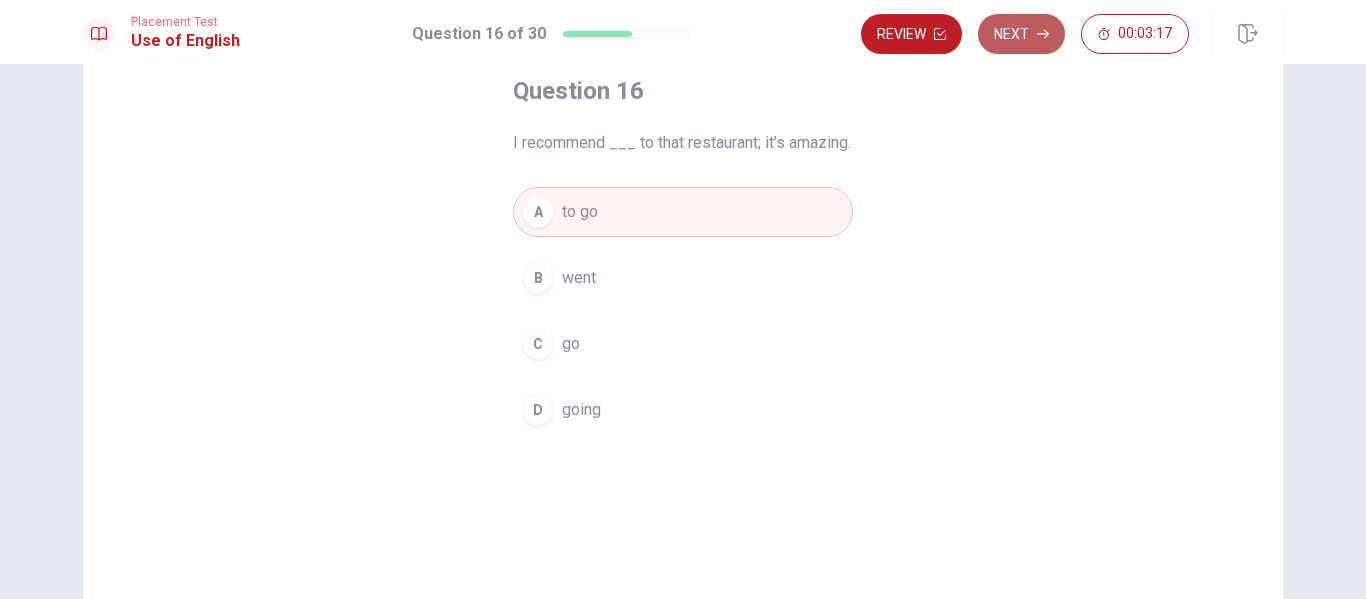 click on "Next" at bounding box center [1021, 34] 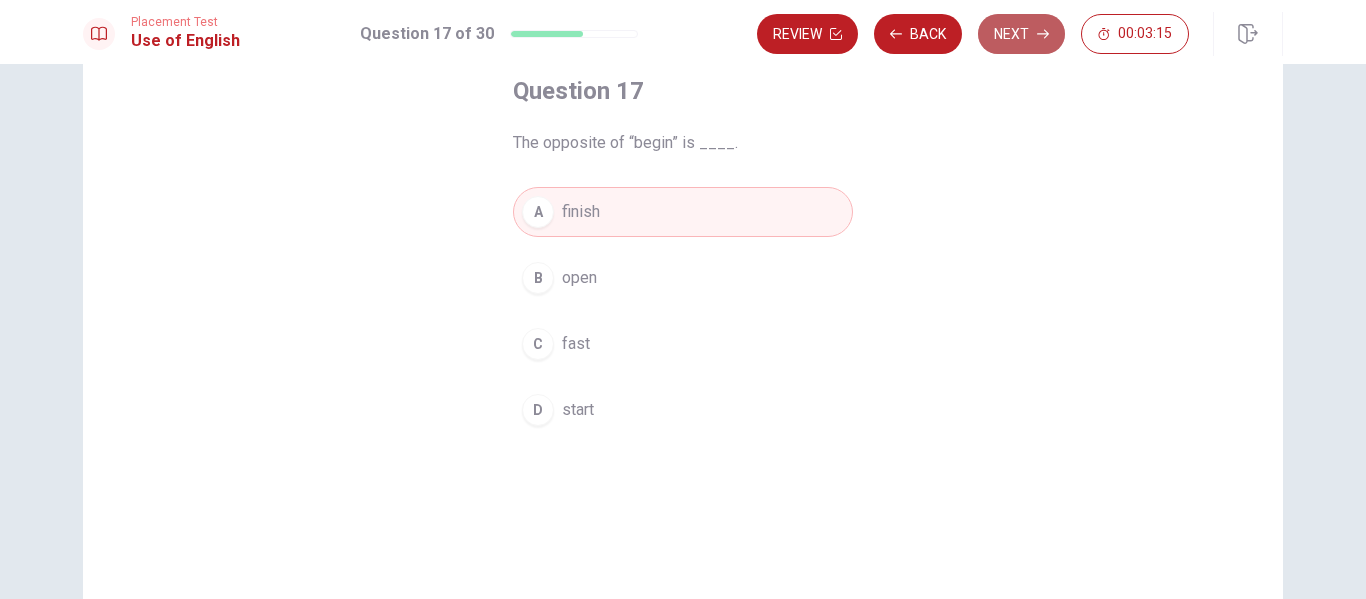 click on "Next" at bounding box center (1021, 34) 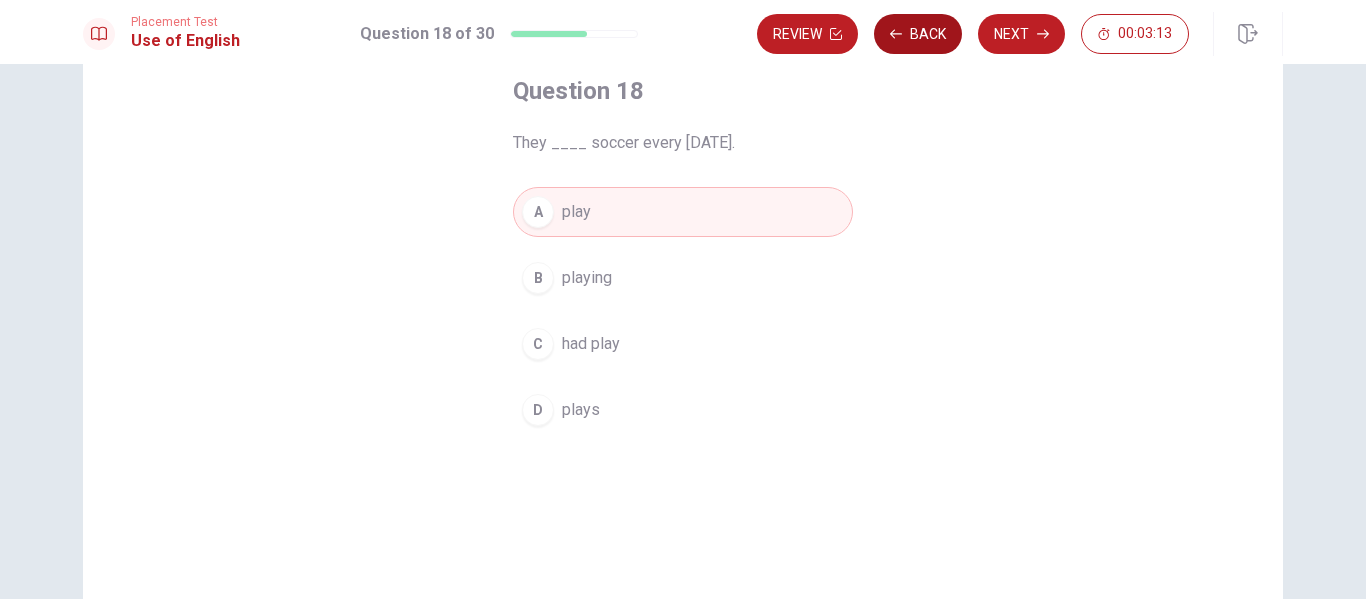 click on "Back" at bounding box center (918, 34) 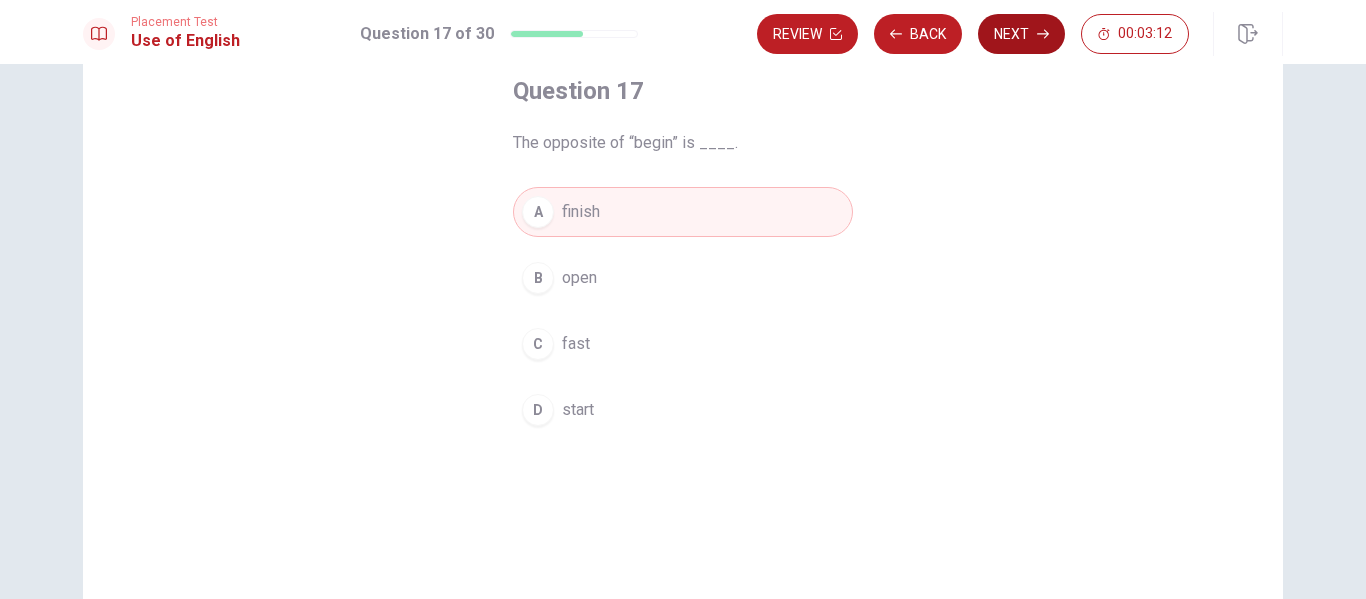 click on "Next" at bounding box center (1021, 34) 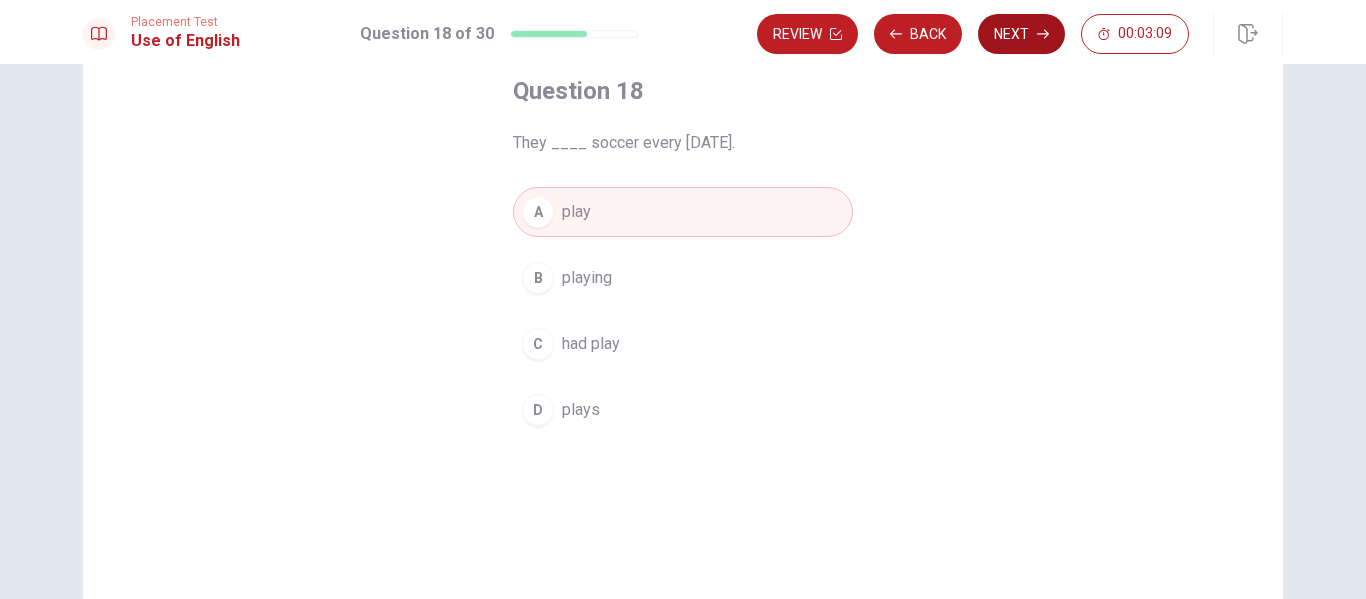 click on "Next" at bounding box center [1021, 34] 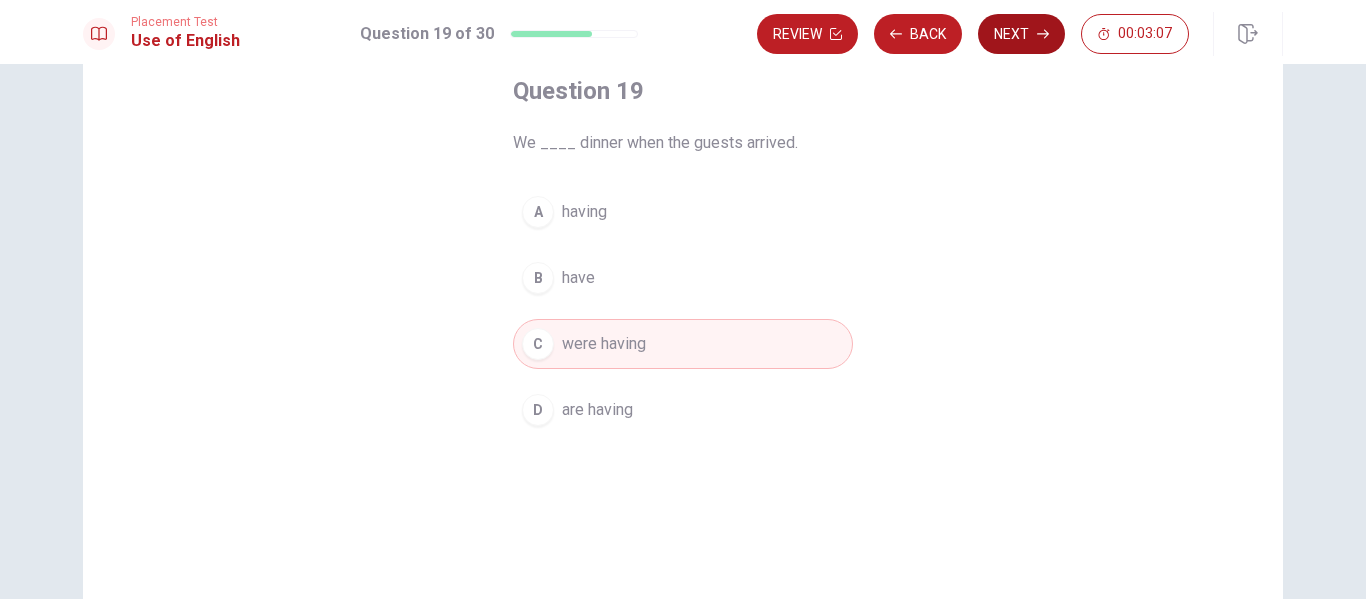 click on "Next" at bounding box center (1021, 34) 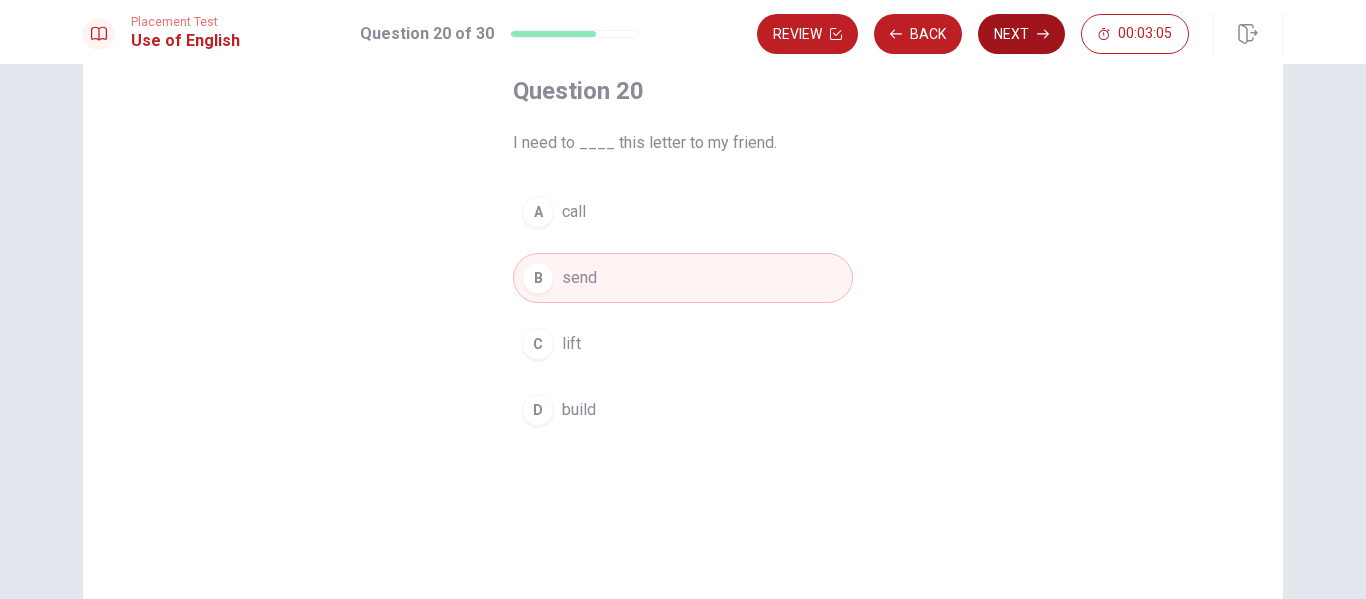 click on "Next" at bounding box center [1021, 34] 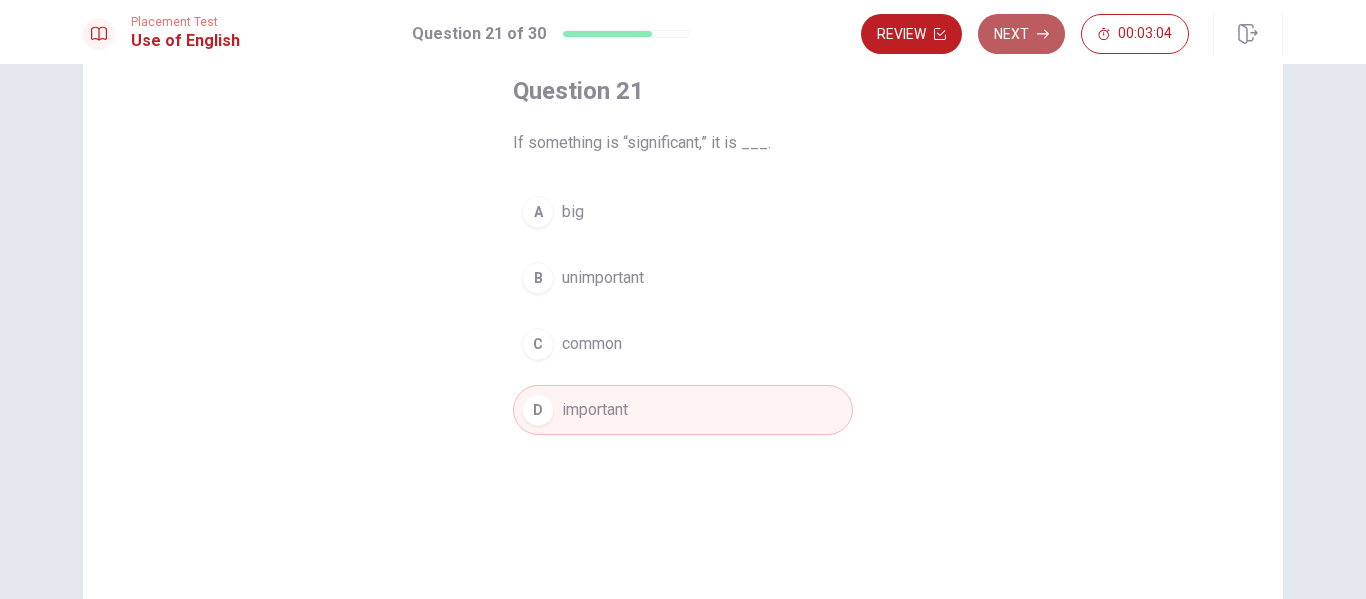 click on "Next" at bounding box center [1021, 34] 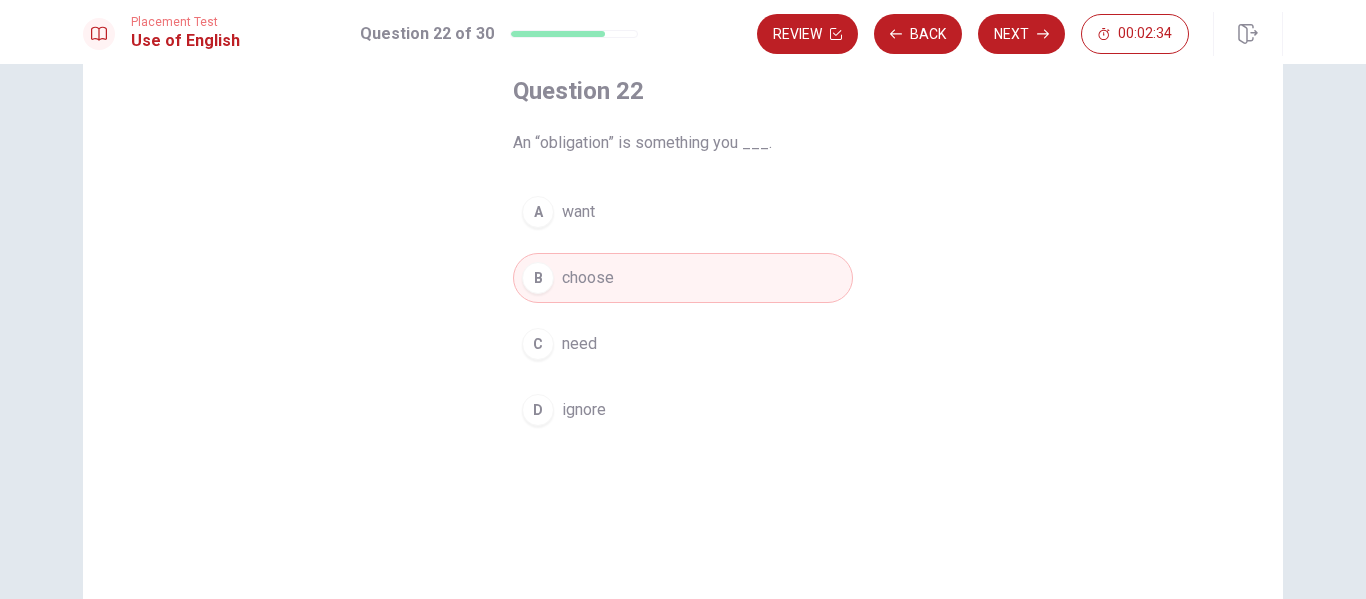 click on "Next" at bounding box center (1021, 34) 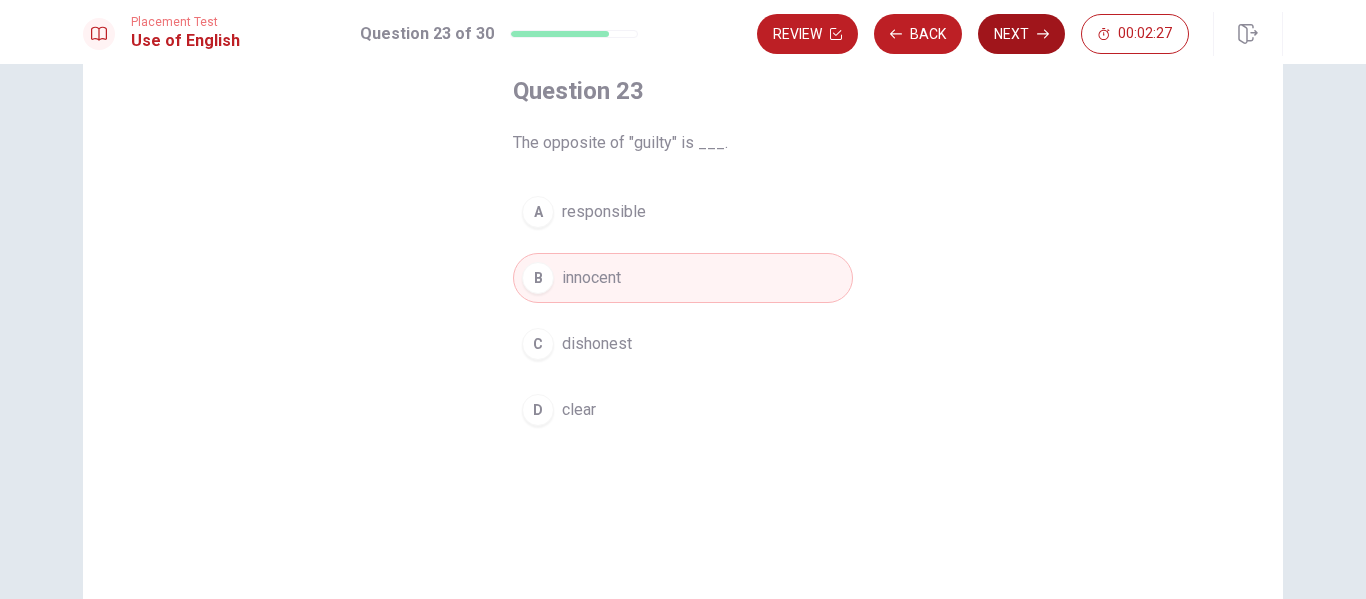 click on "Next" at bounding box center [1021, 34] 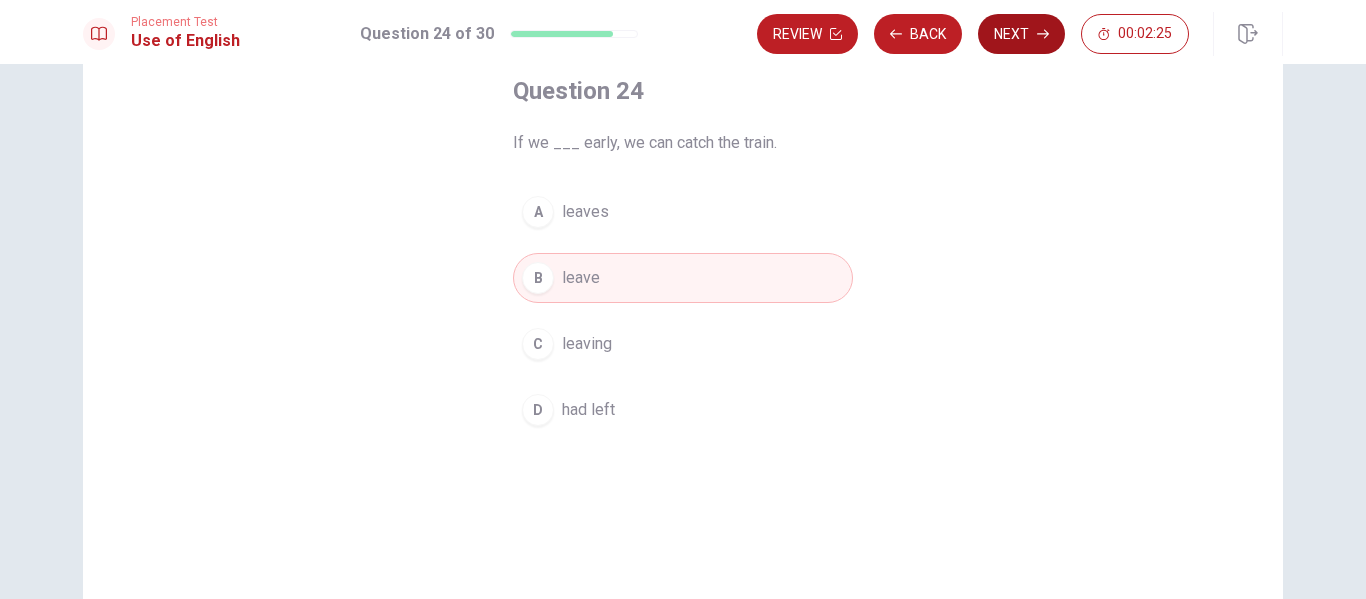 click on "Next" at bounding box center [1021, 34] 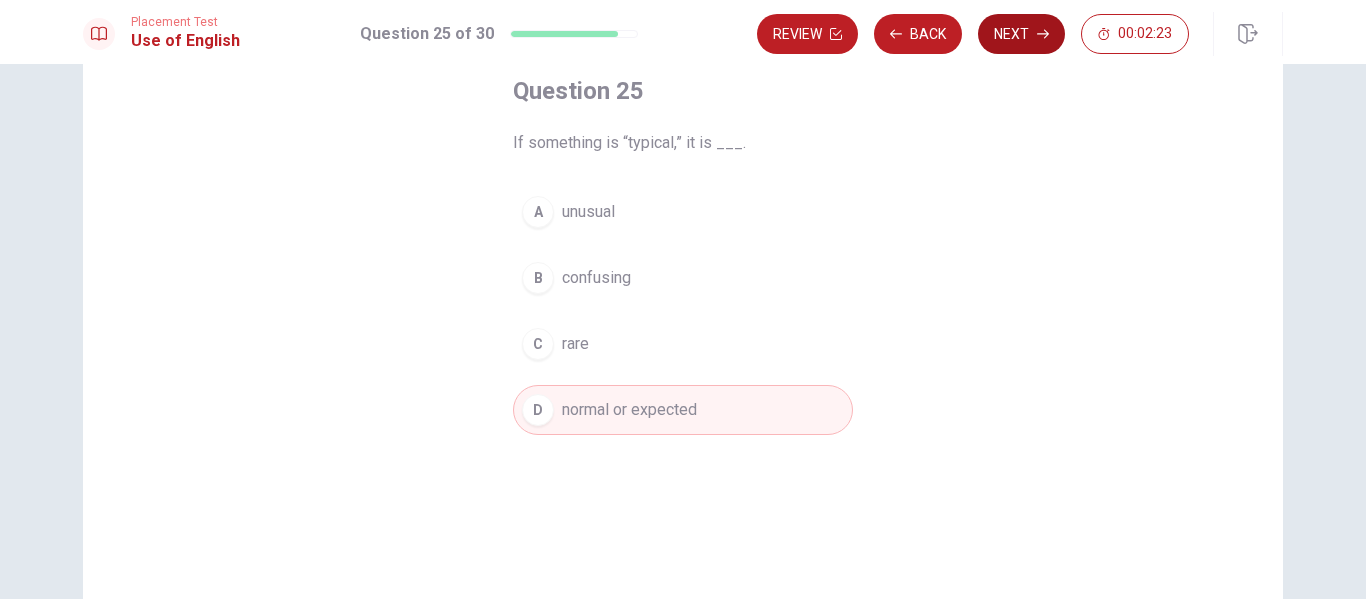 click on "Next" at bounding box center (1021, 34) 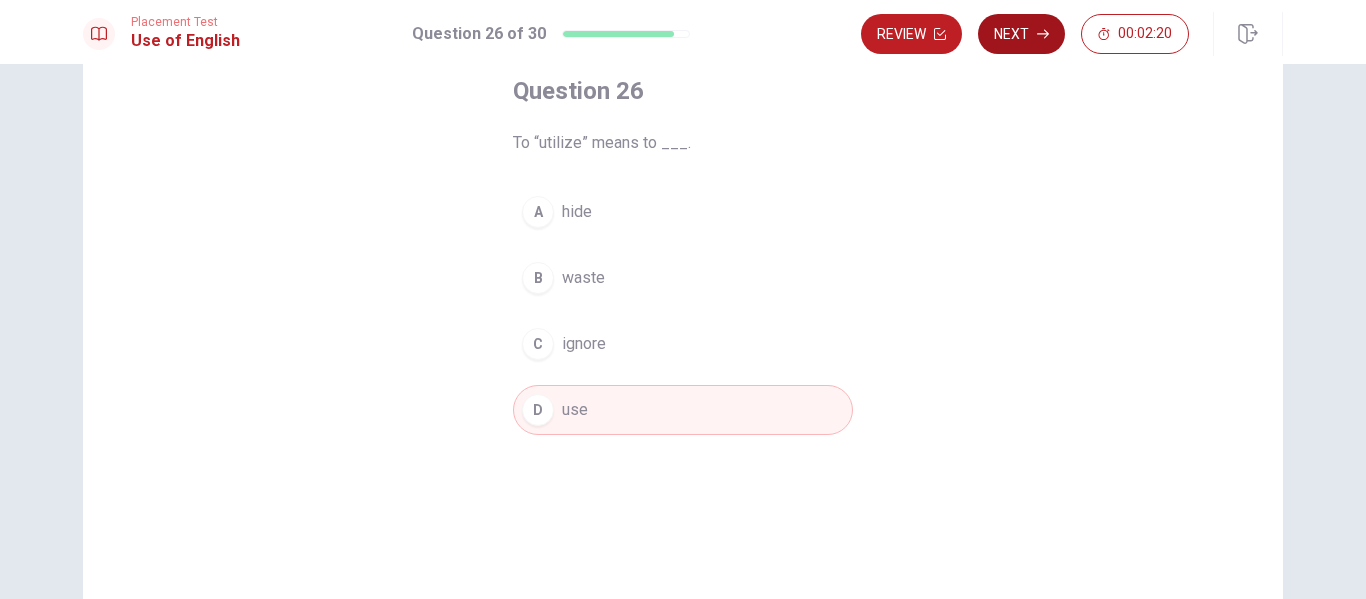 click on "Next" at bounding box center (1021, 34) 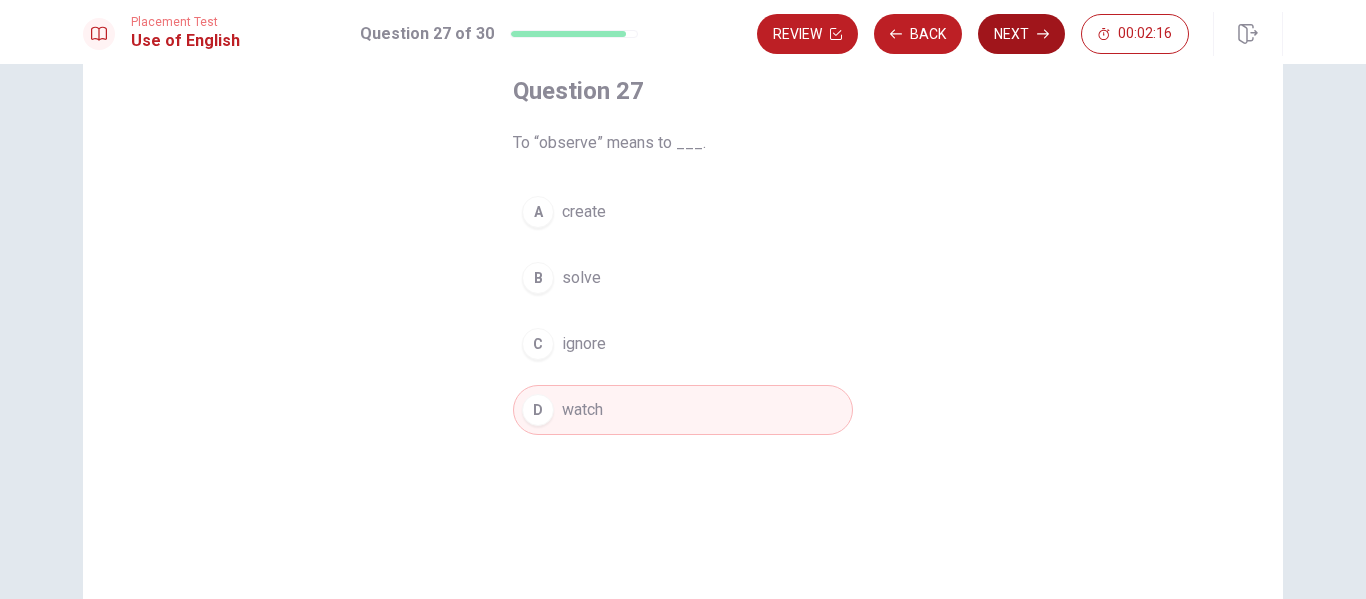 click on "Next" at bounding box center (1021, 34) 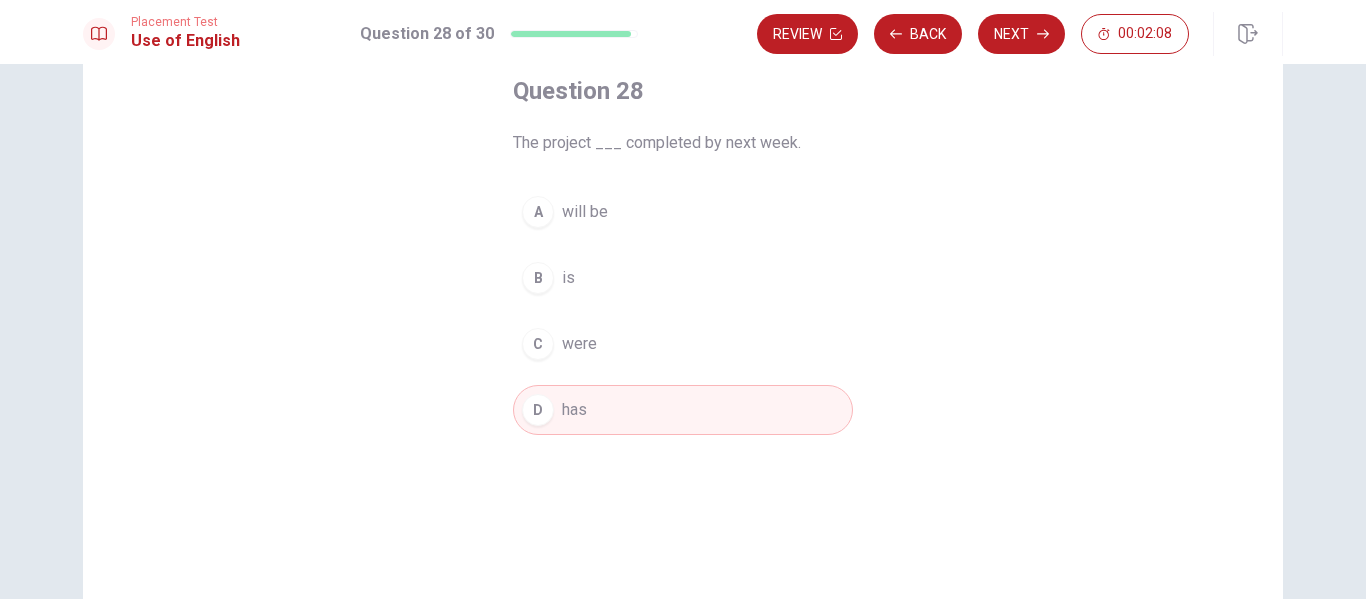 click on "A will be" at bounding box center (683, 212) 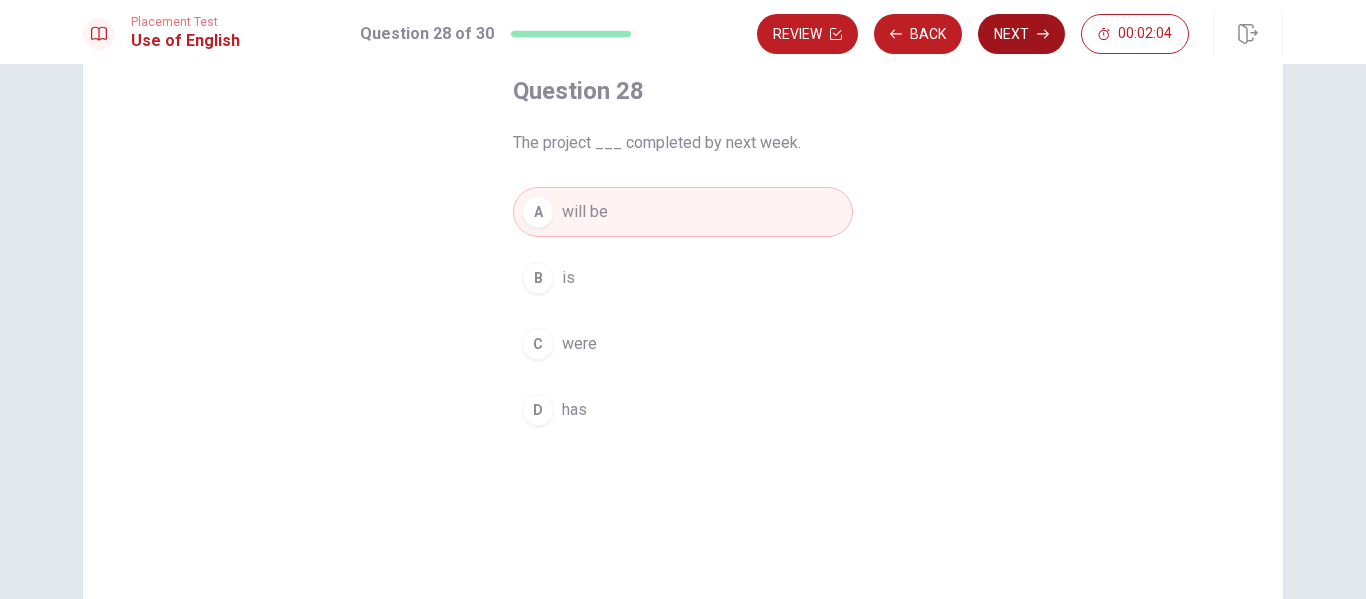 click on "Next" at bounding box center [1021, 34] 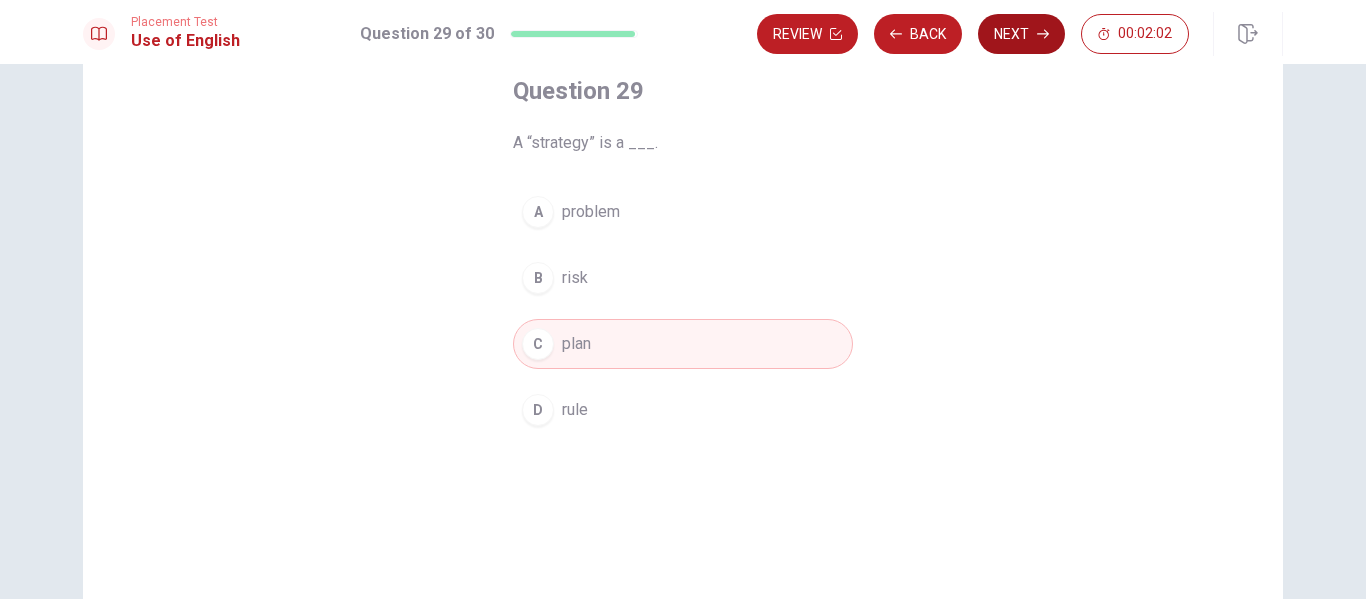 click on "Next" at bounding box center [1021, 34] 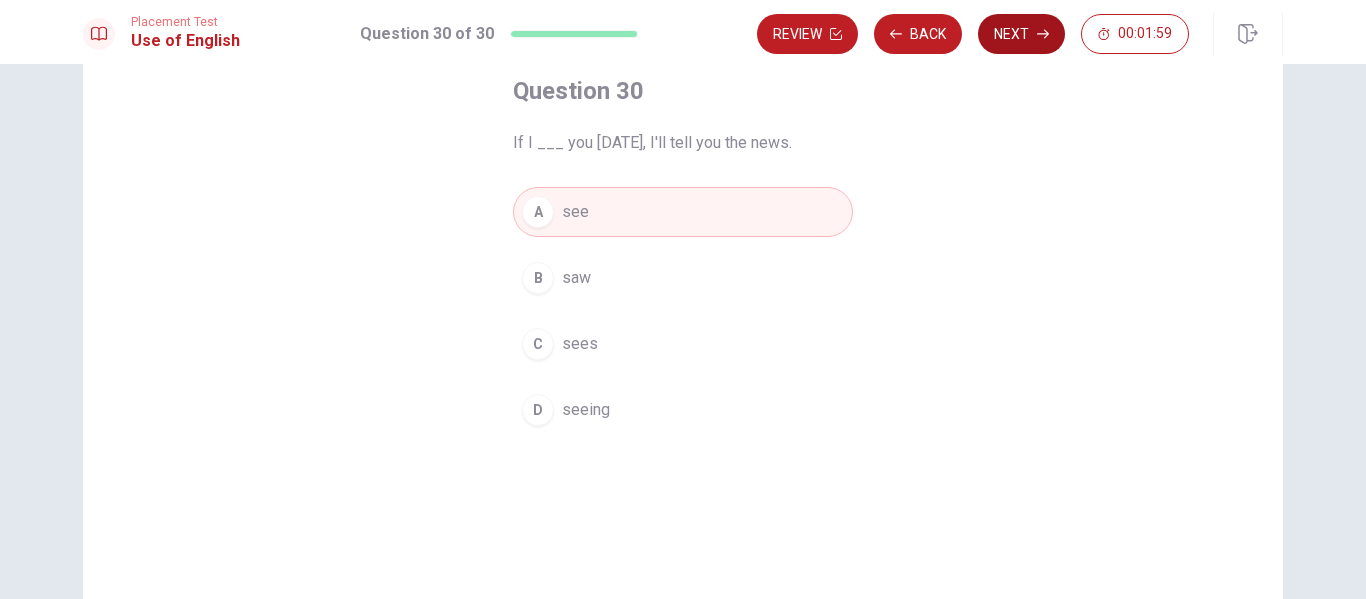 click on "Next" at bounding box center (1021, 34) 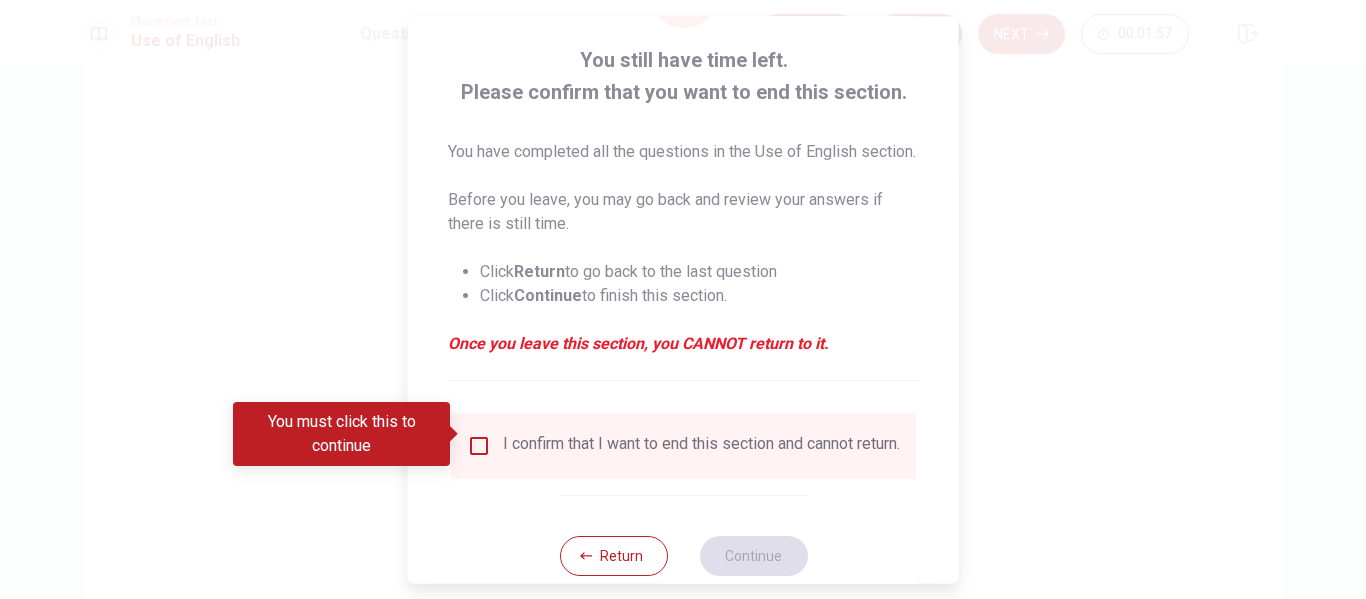 scroll, scrollTop: 171, scrollLeft: 0, axis: vertical 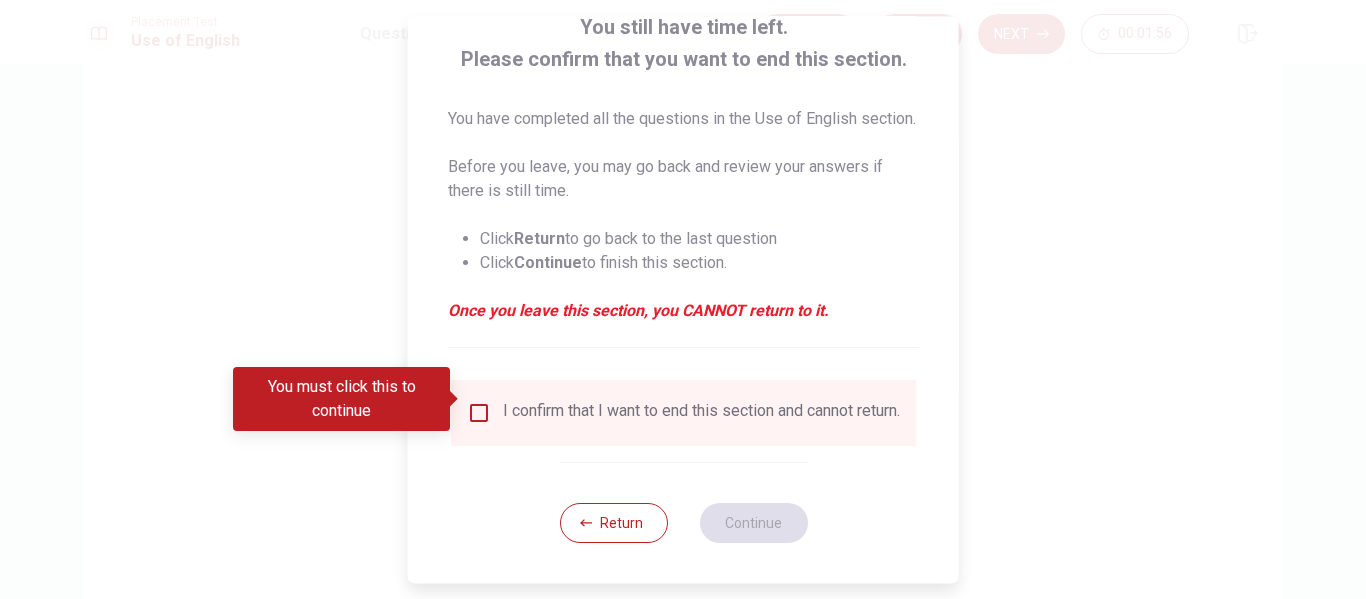 click at bounding box center [479, 413] 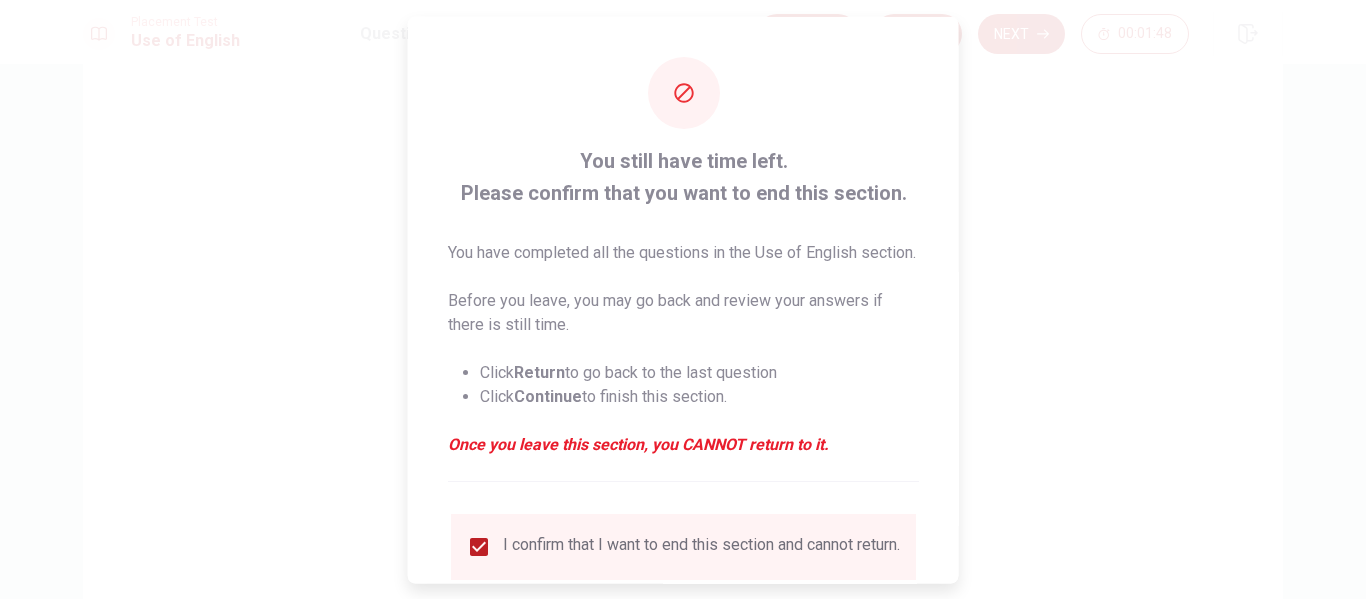 scroll, scrollTop: 171, scrollLeft: 0, axis: vertical 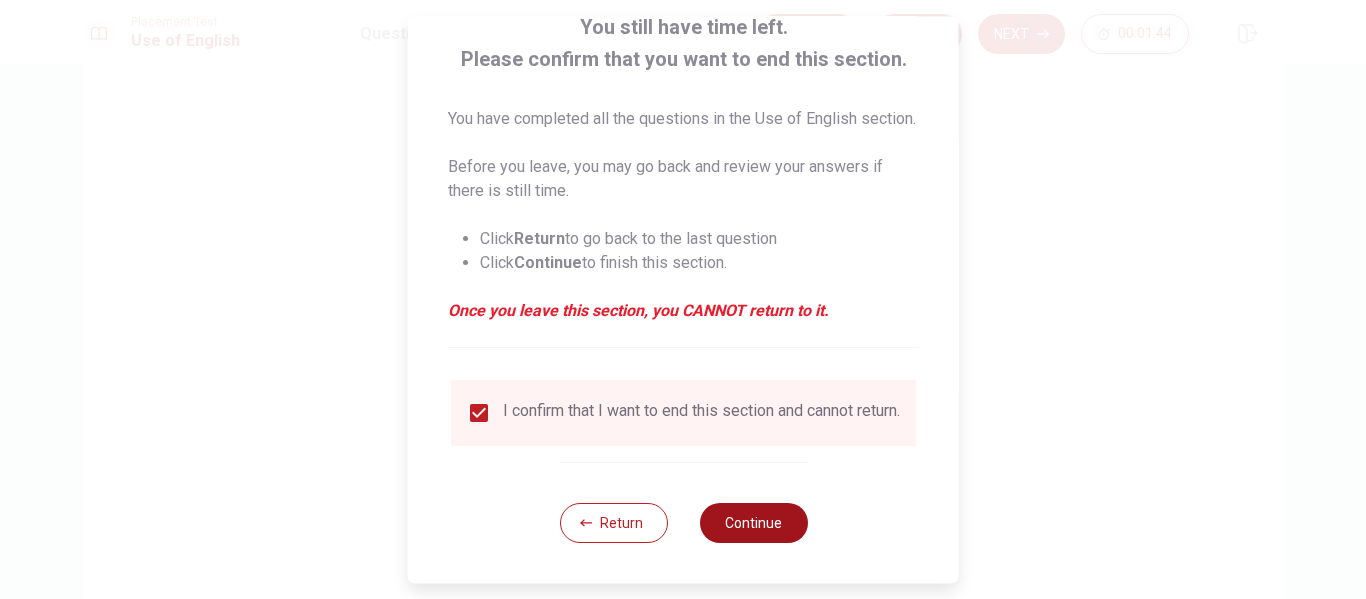 click on "Continue" at bounding box center [753, 523] 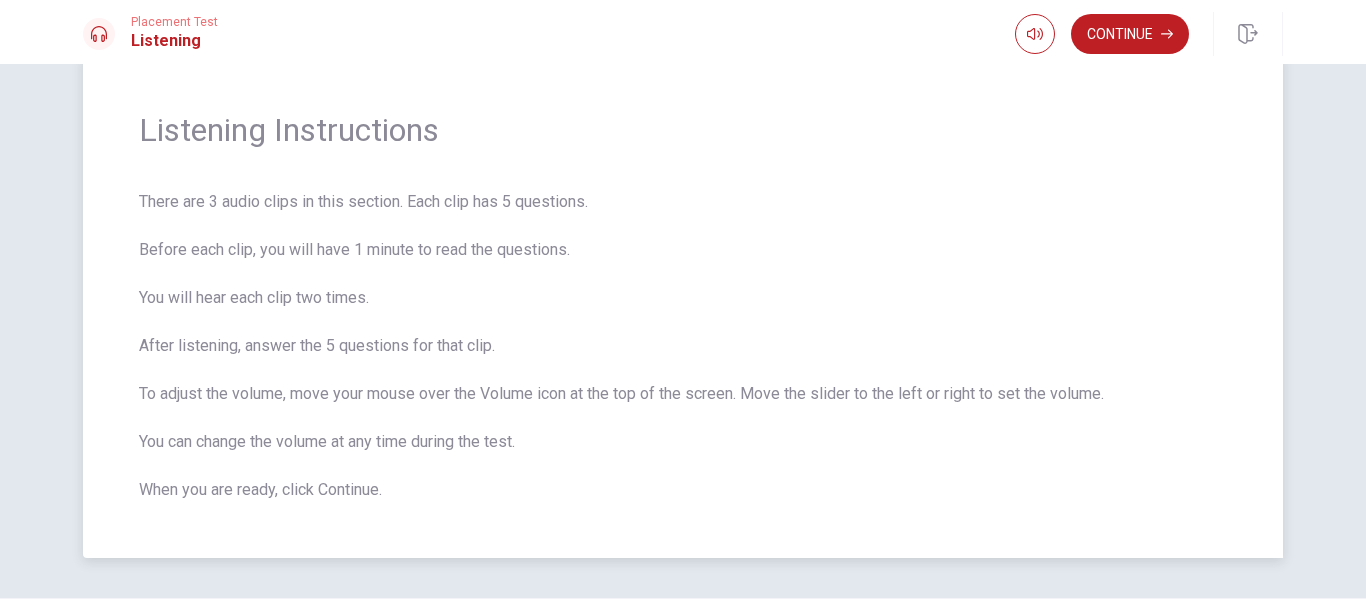 scroll, scrollTop: 100, scrollLeft: 0, axis: vertical 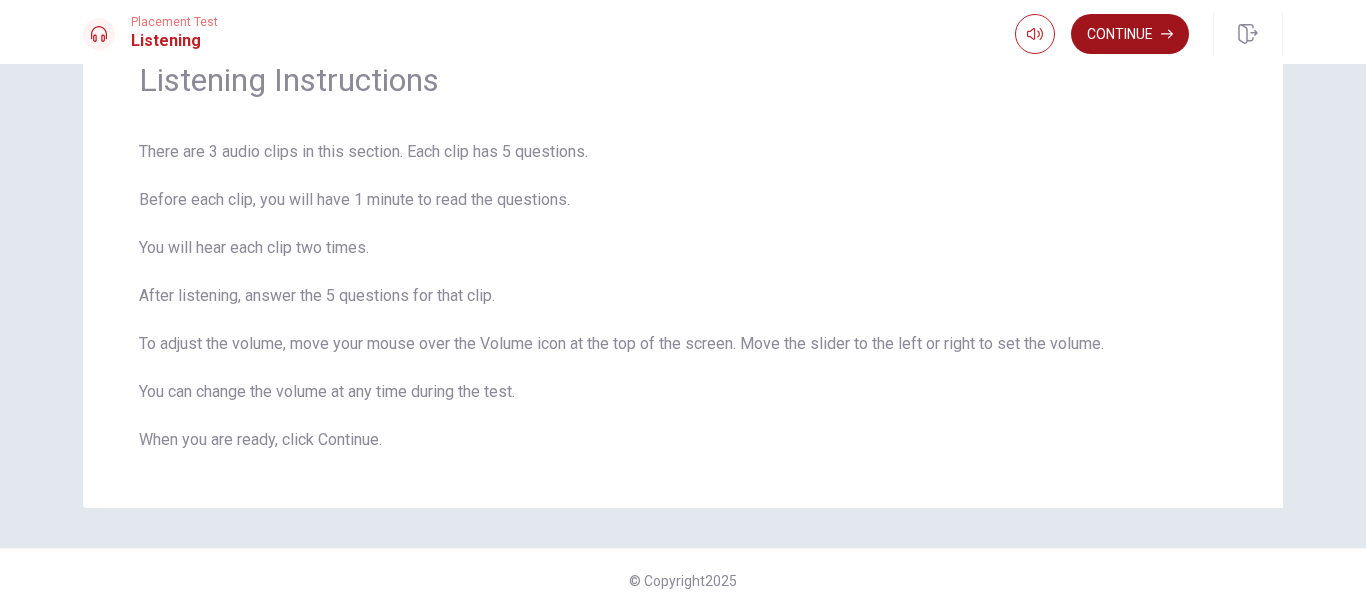 click on "Continue" at bounding box center [1130, 34] 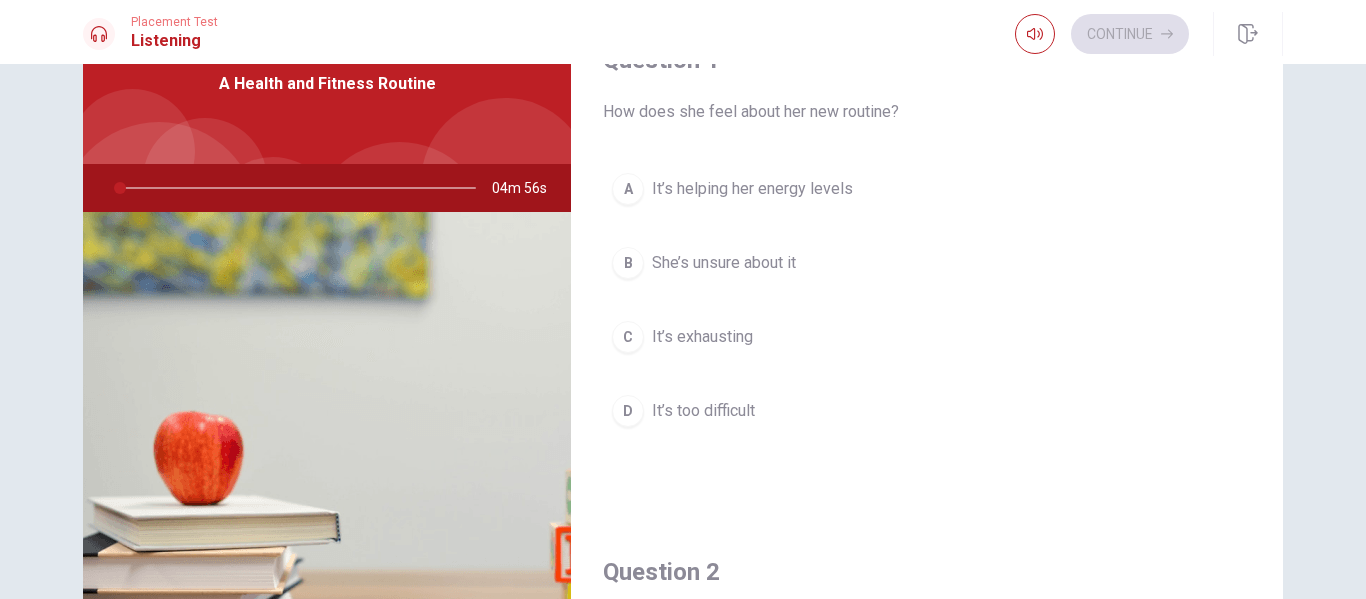 scroll, scrollTop: 0, scrollLeft: 0, axis: both 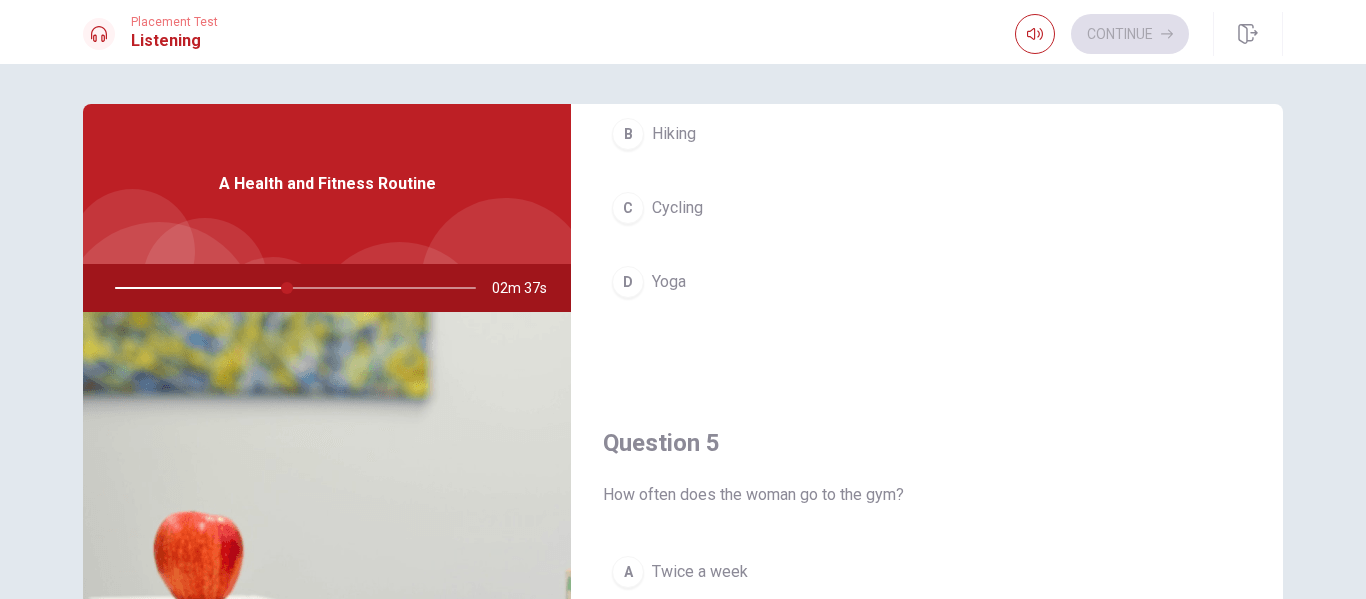 click on "D Yoga" at bounding box center [927, 282] 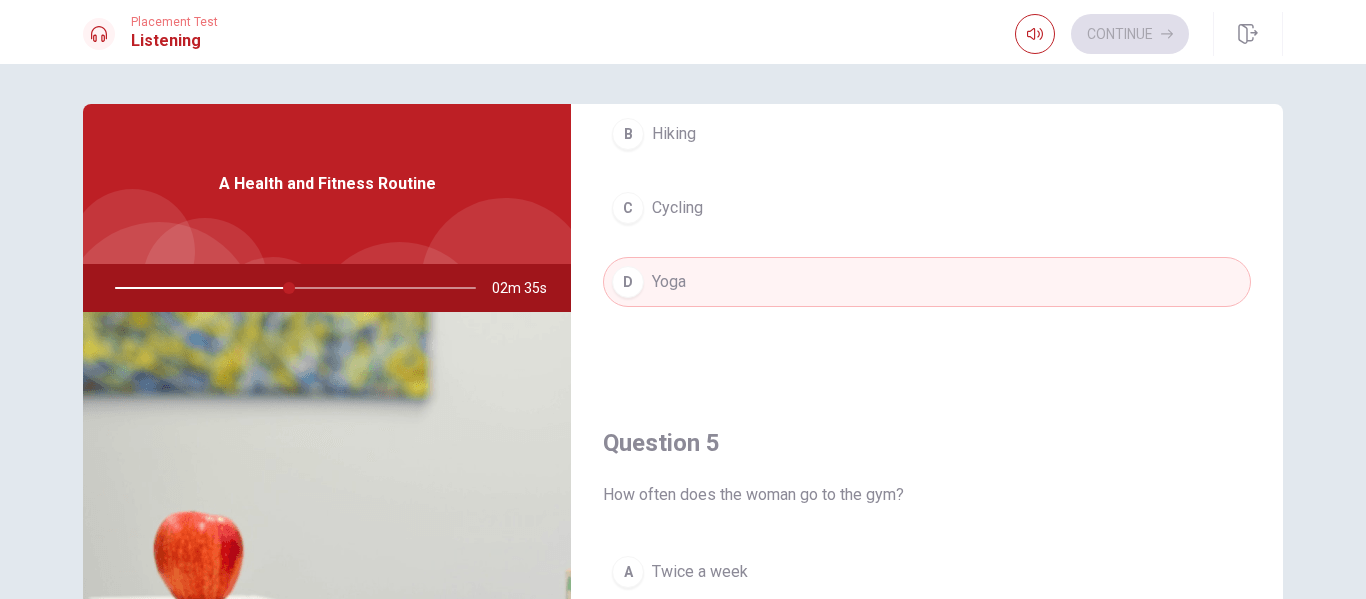 scroll, scrollTop: 1865, scrollLeft: 0, axis: vertical 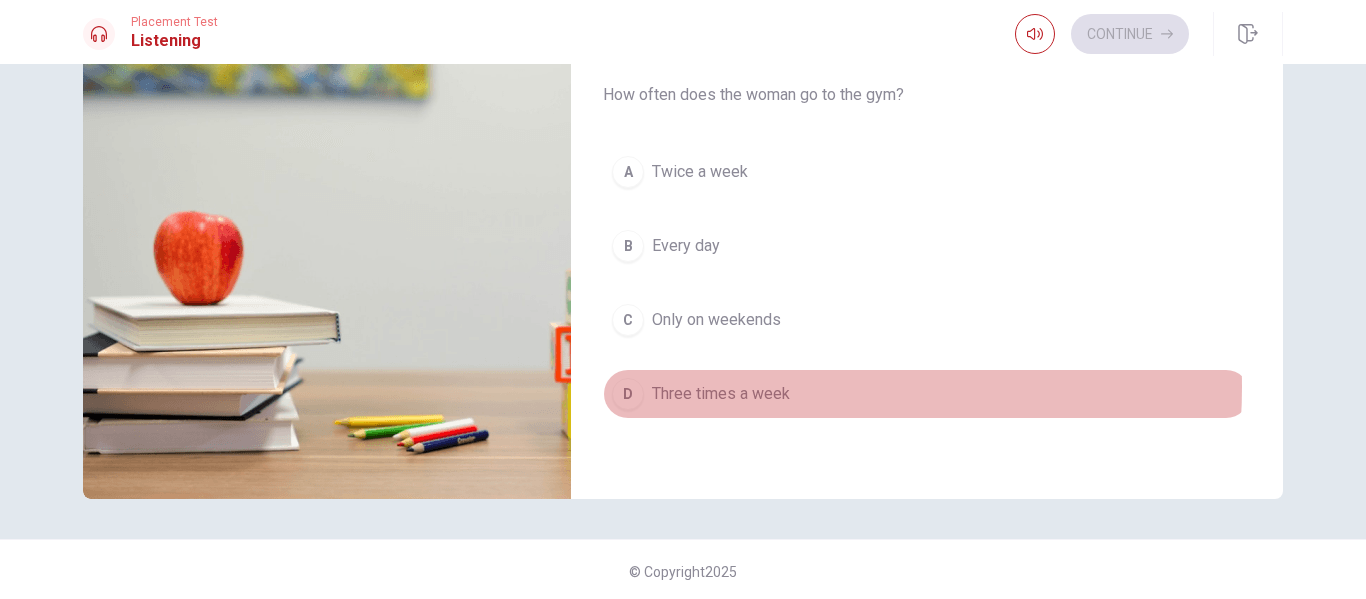 click on "Three times a week" at bounding box center (721, 394) 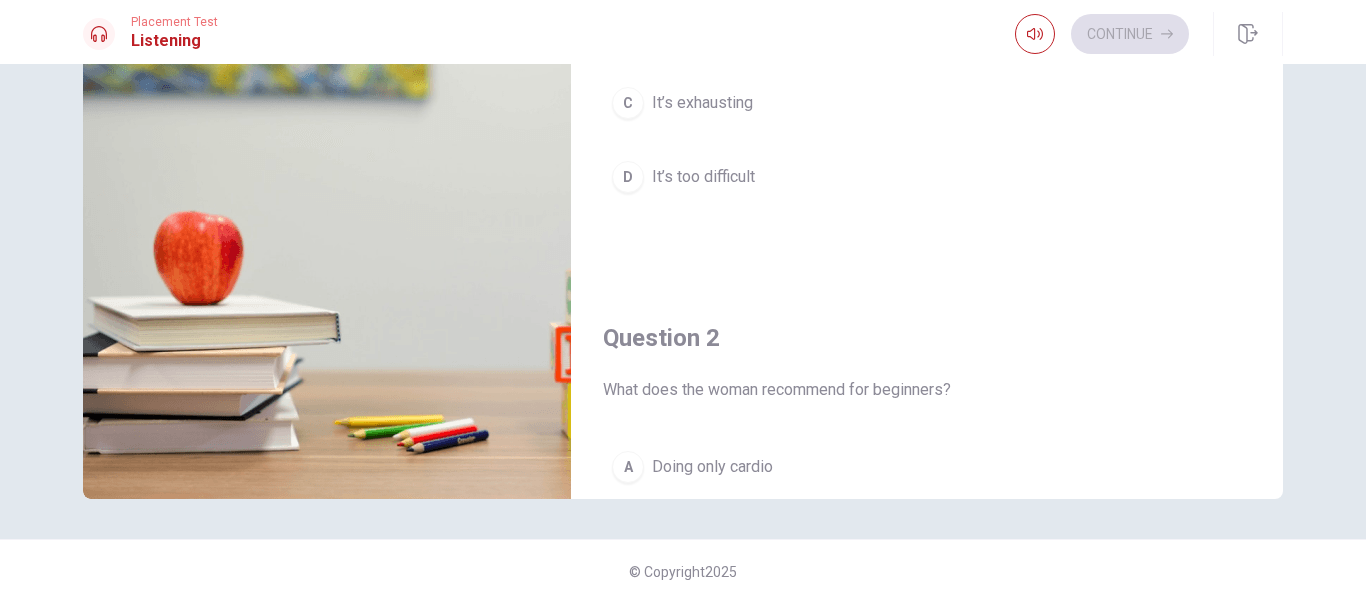 scroll, scrollTop: 0, scrollLeft: 0, axis: both 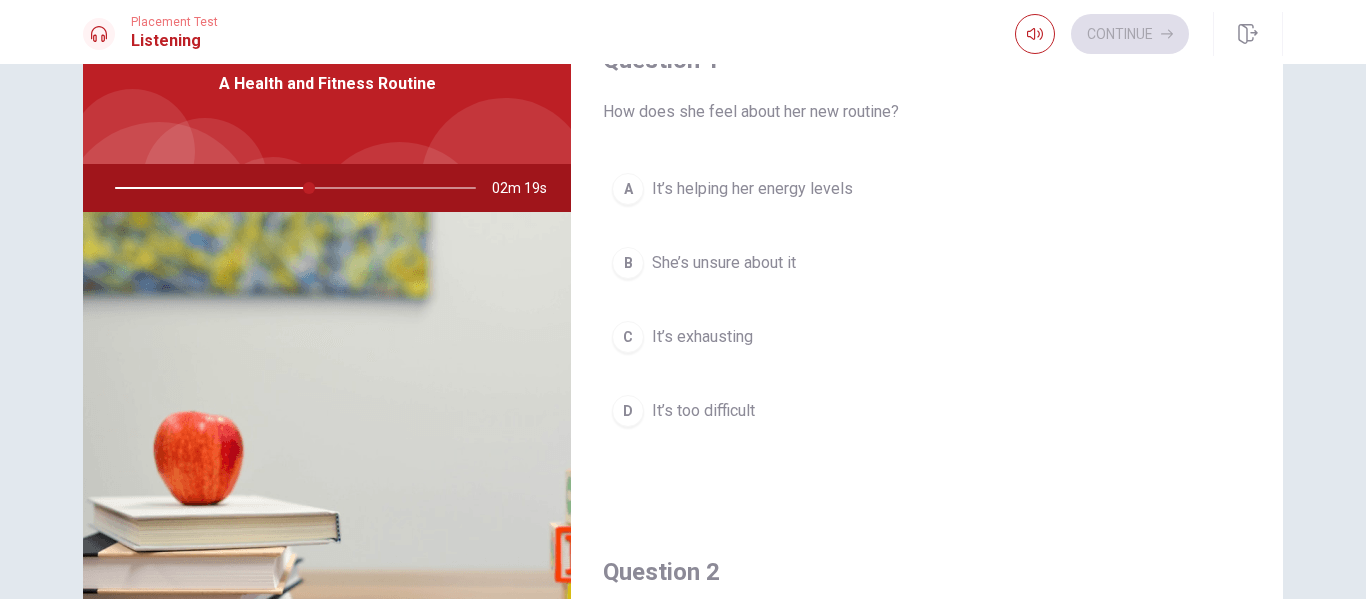 click on "It’s helping her energy levels" at bounding box center (752, 189) 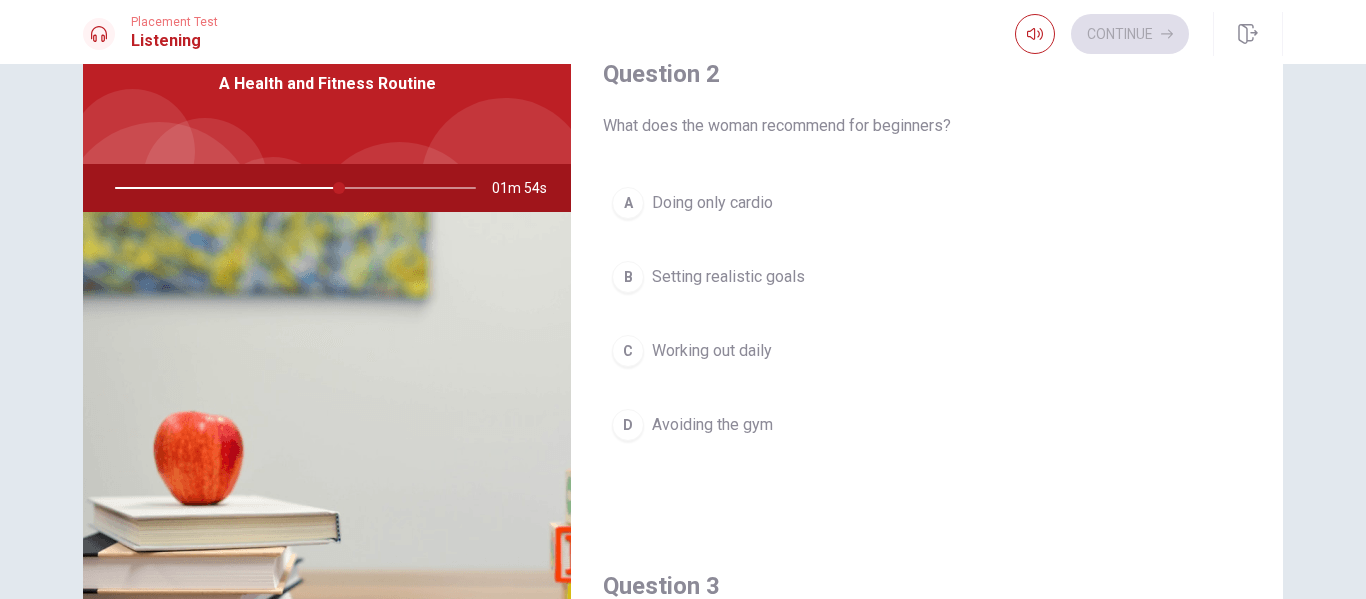 scroll, scrollTop: 500, scrollLeft: 0, axis: vertical 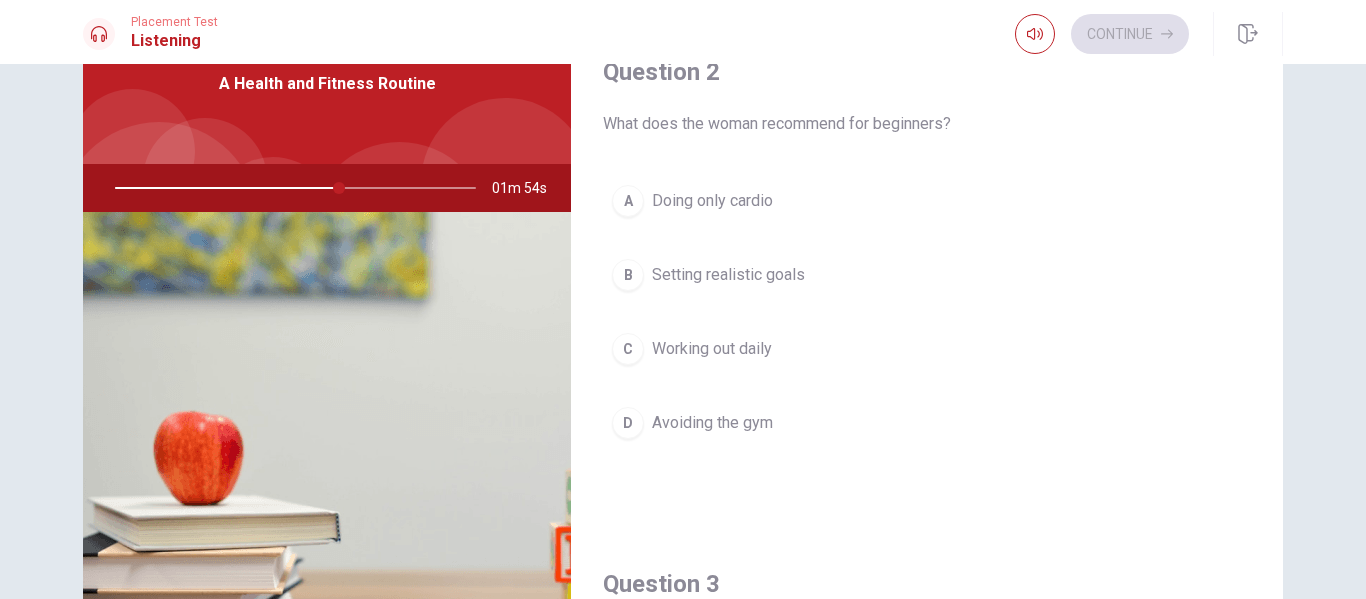 click on "Setting realistic goals" at bounding box center [728, 275] 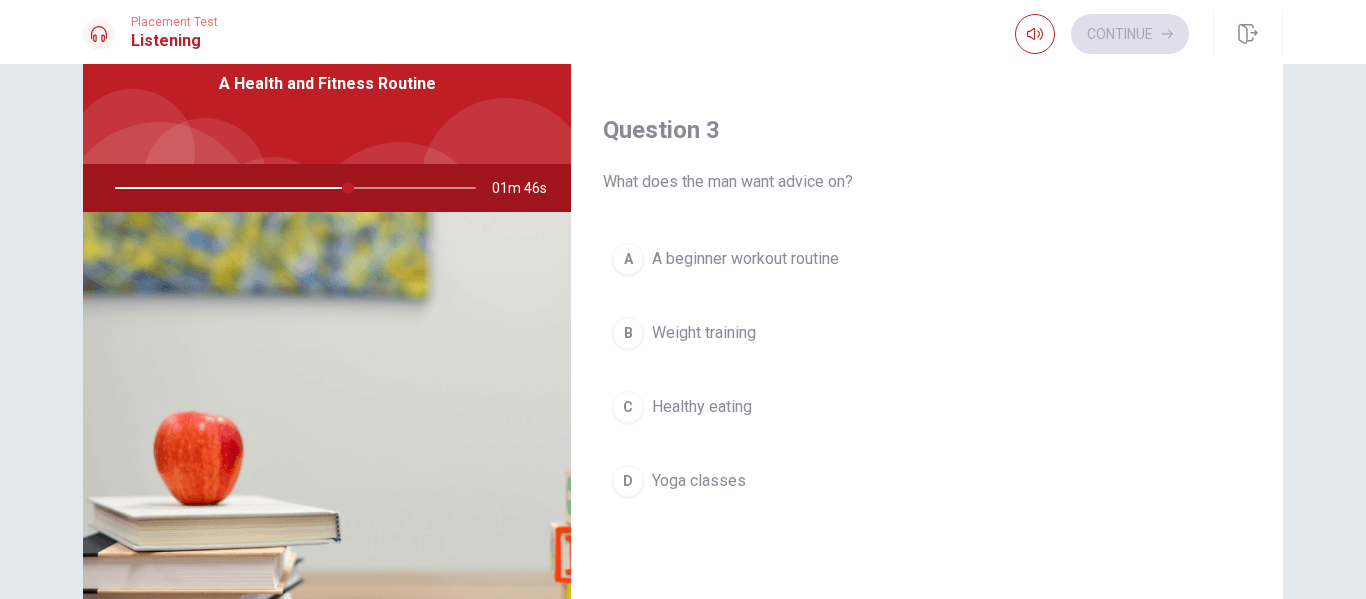 scroll, scrollTop: 1000, scrollLeft: 0, axis: vertical 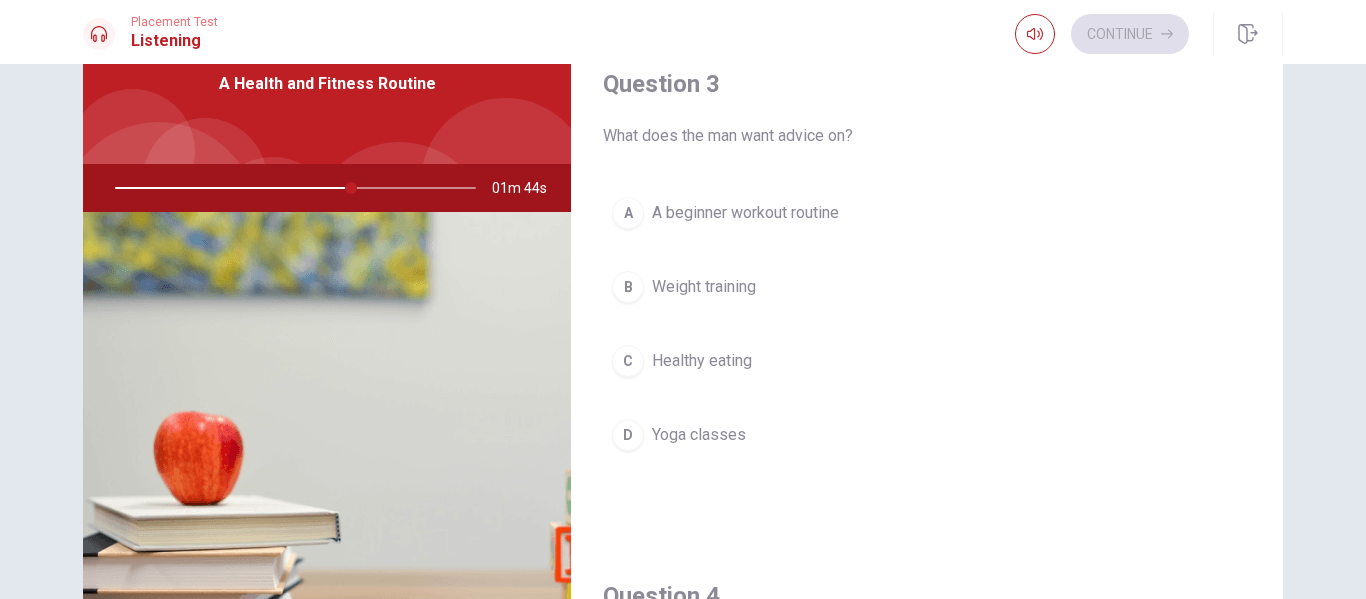 click on "A beginner workout routine" at bounding box center [745, 213] 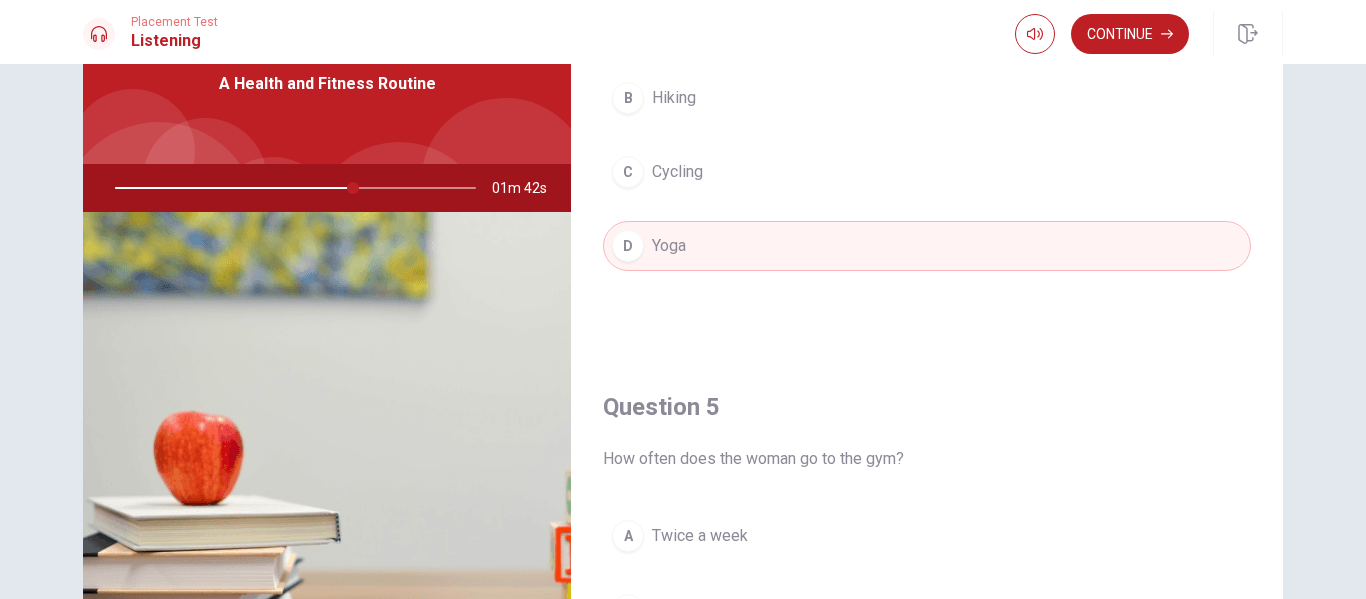 scroll, scrollTop: 1865, scrollLeft: 0, axis: vertical 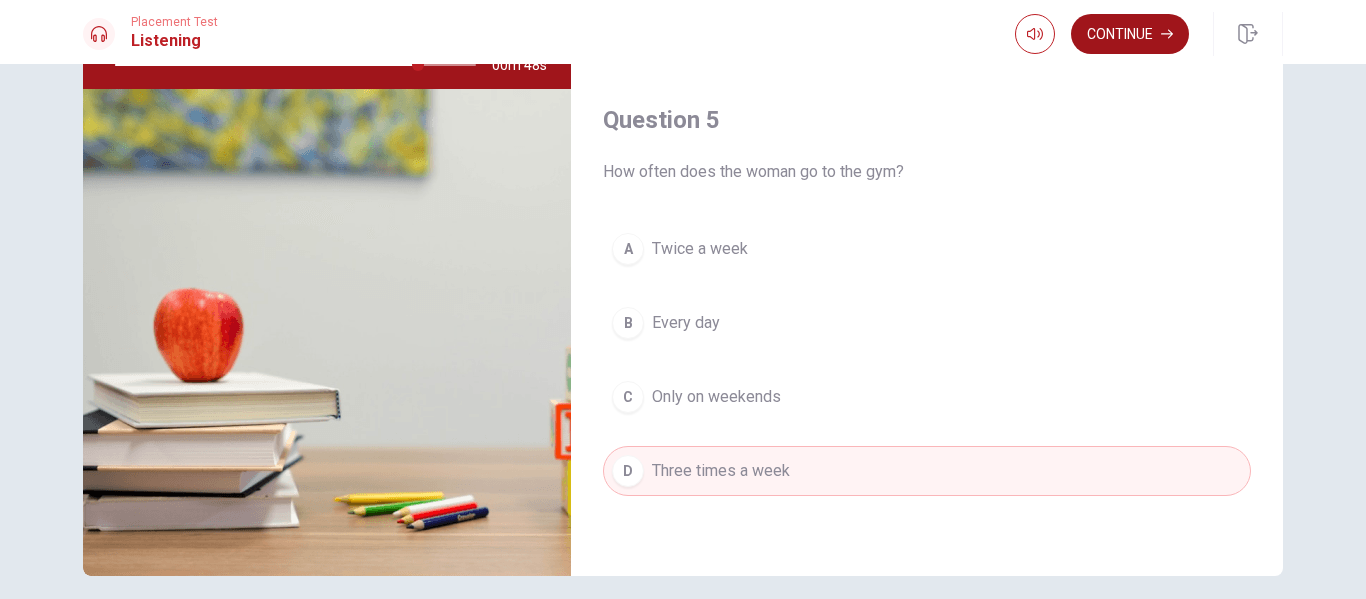 click on "Continue" at bounding box center [1130, 34] 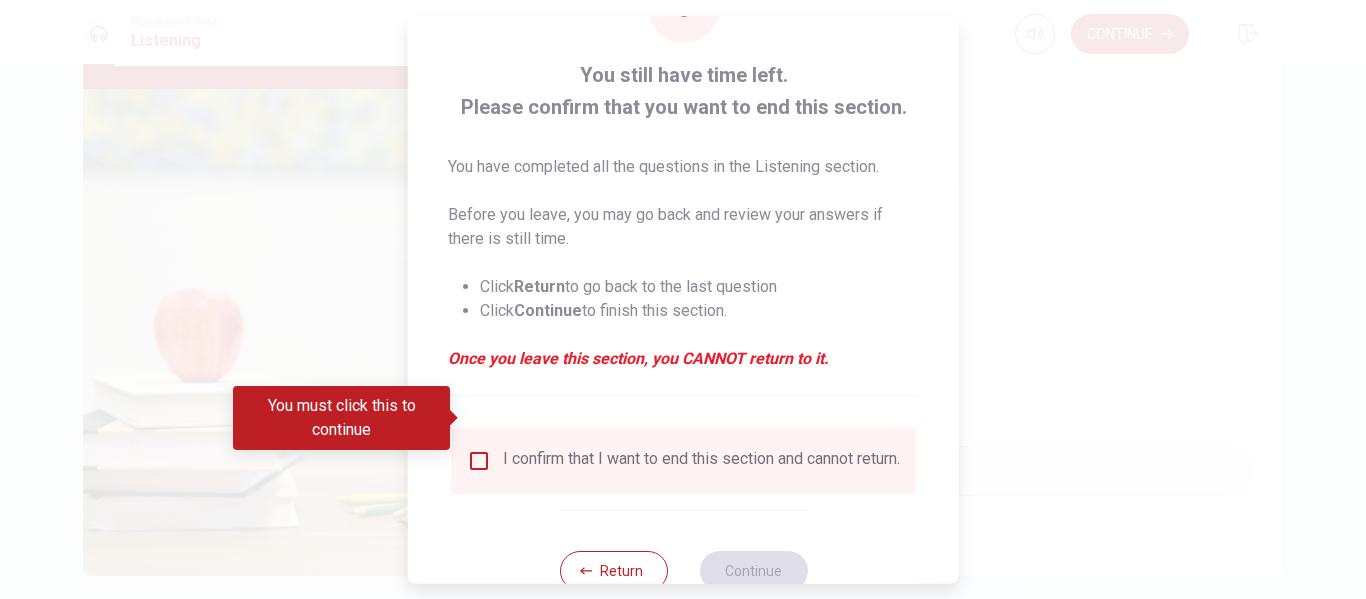 scroll, scrollTop: 147, scrollLeft: 0, axis: vertical 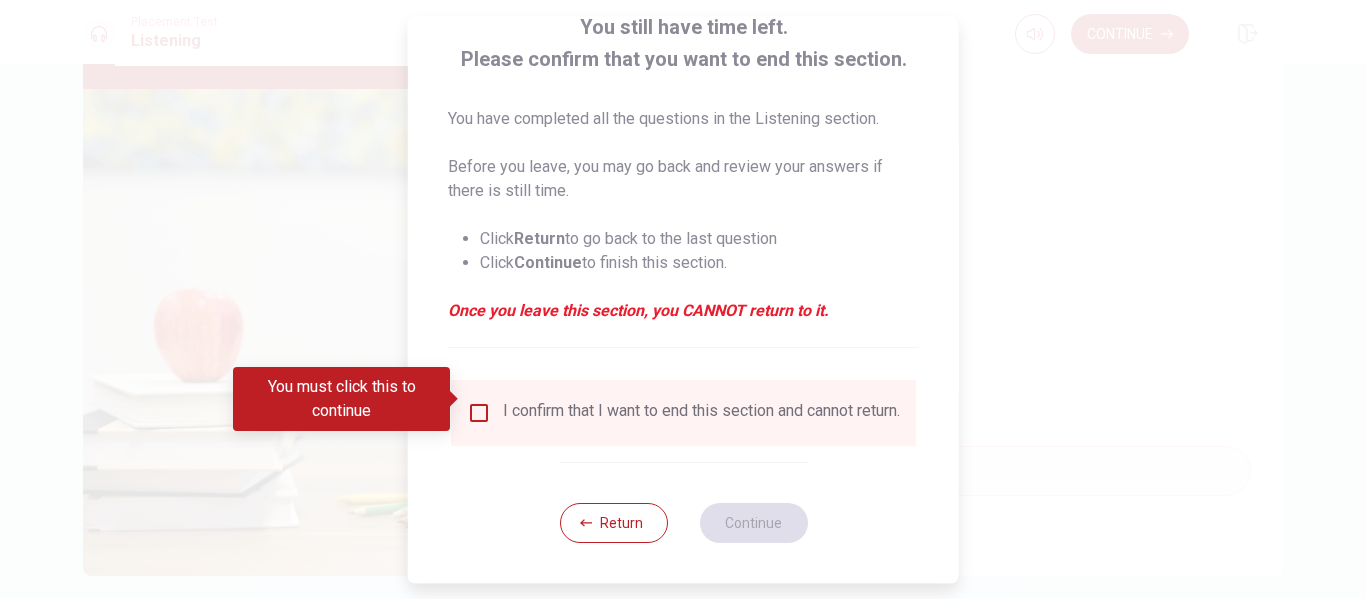 click at bounding box center [479, 413] 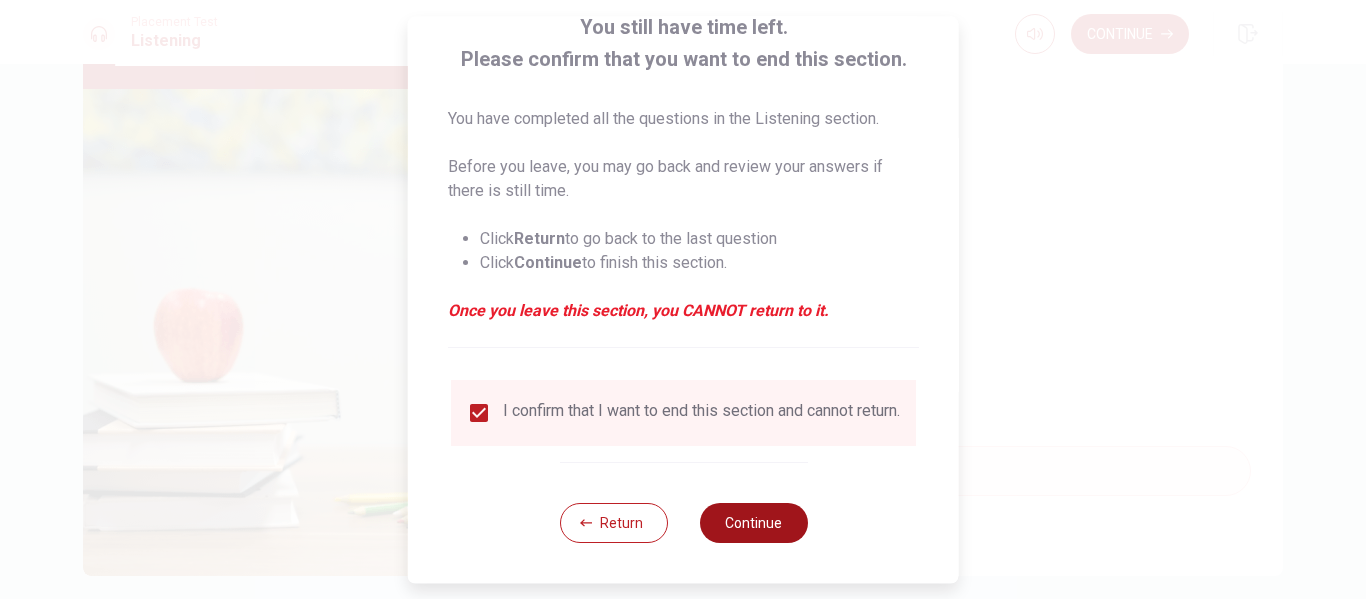 click on "Continue" at bounding box center [753, 523] 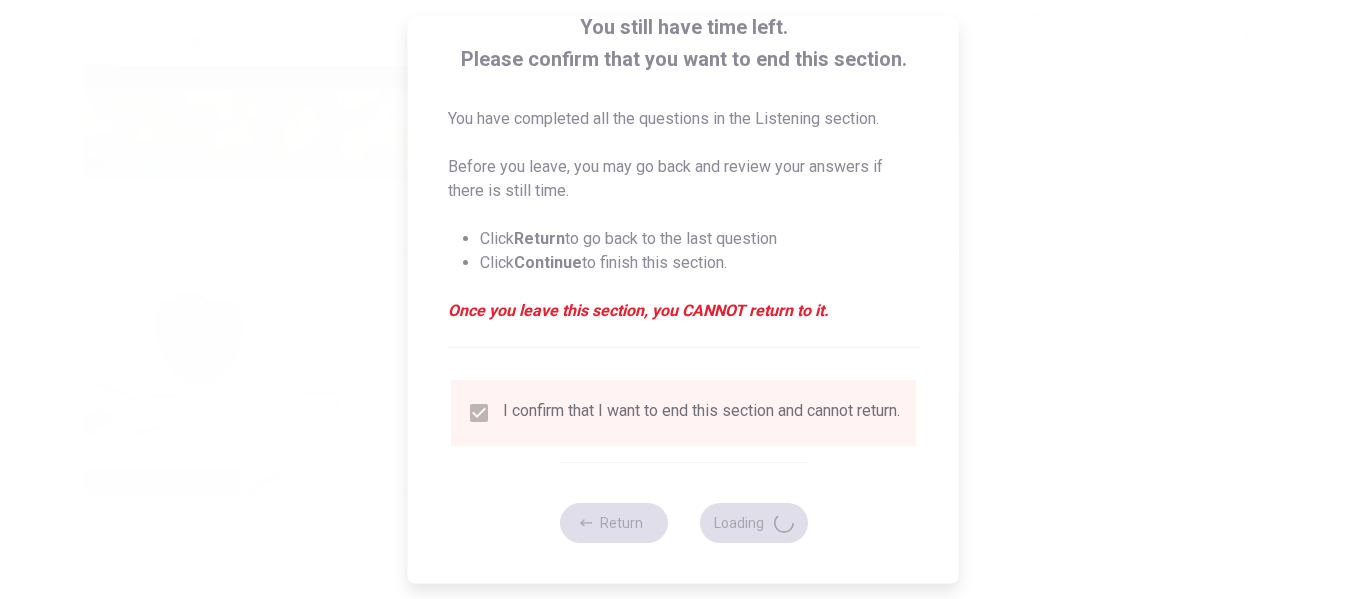 type on "86" 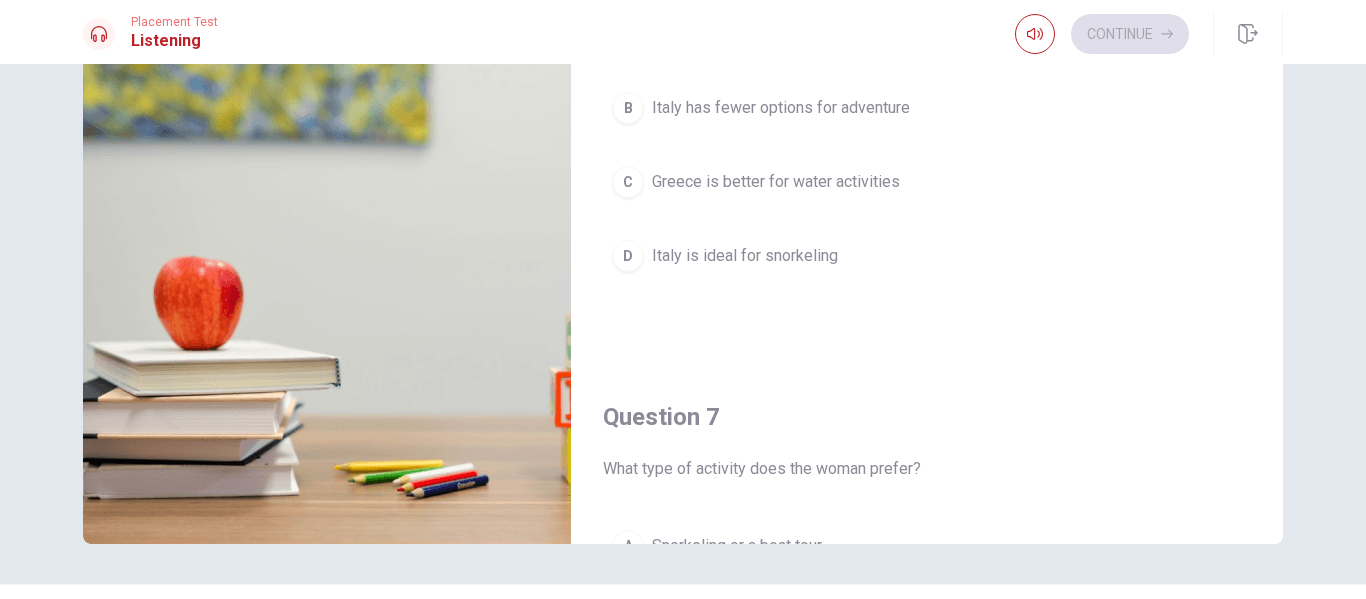 scroll, scrollTop: 300, scrollLeft: 0, axis: vertical 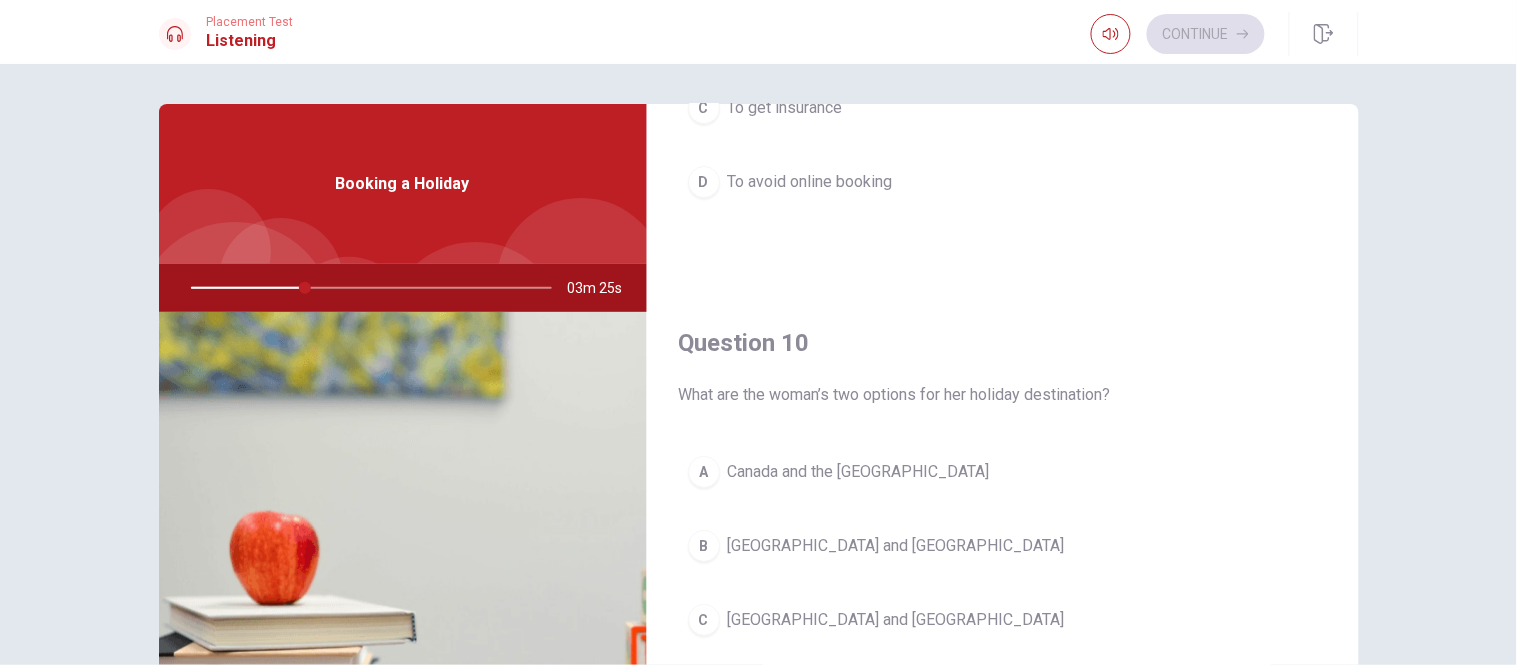 click on "[GEOGRAPHIC_DATA] and [GEOGRAPHIC_DATA]" at bounding box center [896, 546] 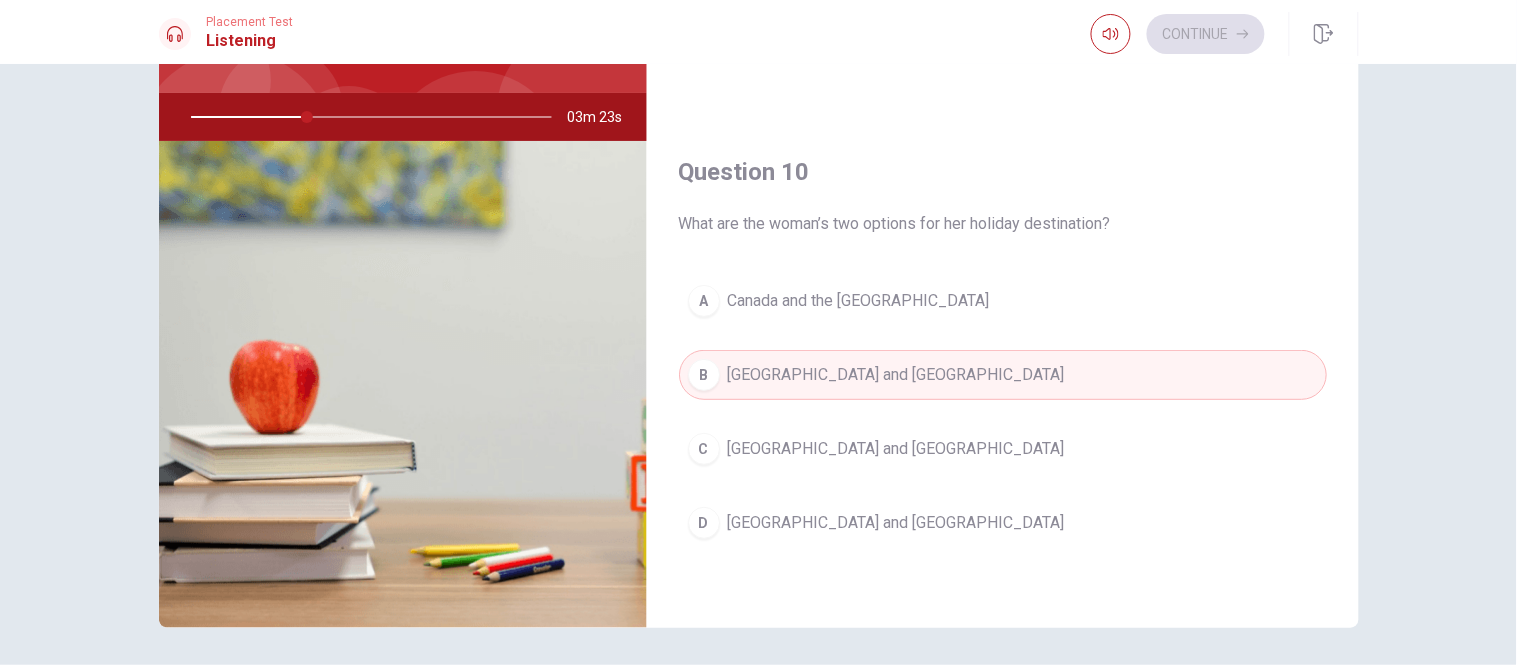 scroll, scrollTop: 222, scrollLeft: 0, axis: vertical 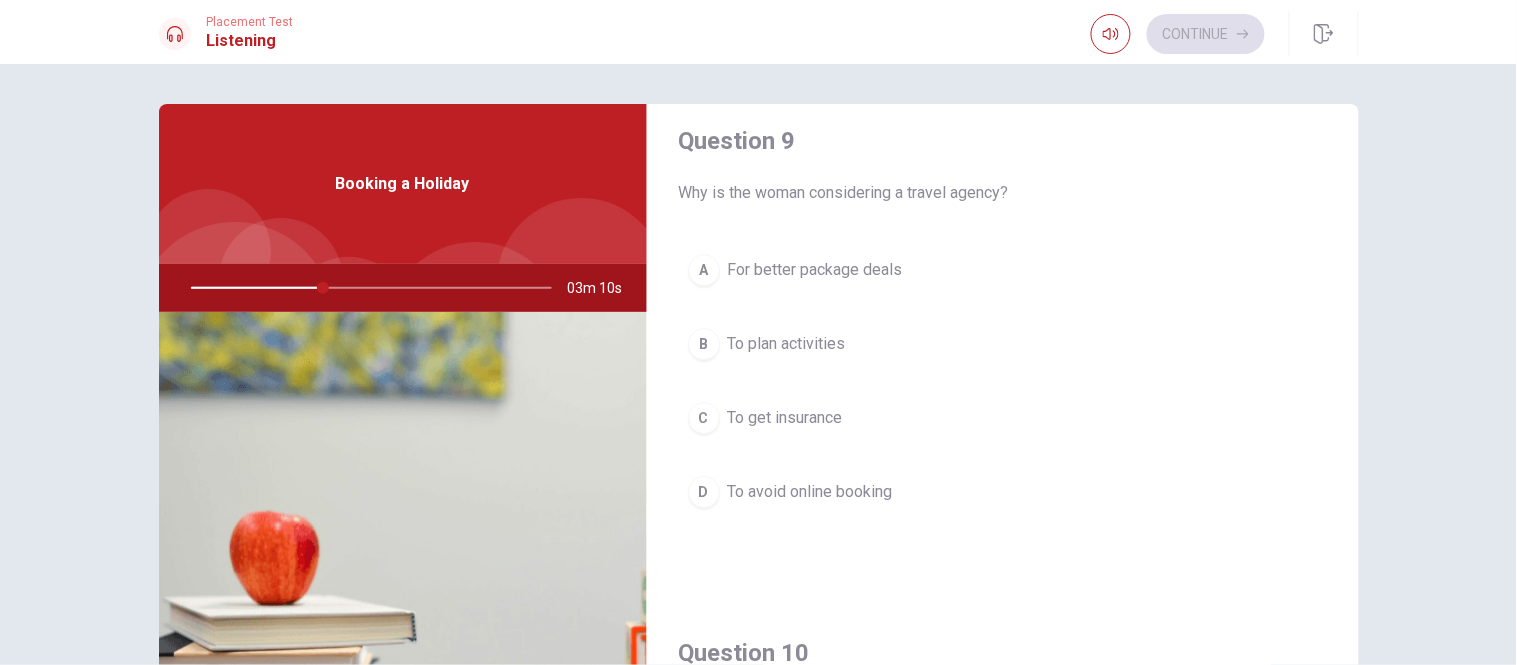 click on "For better package deals" at bounding box center (815, 270) 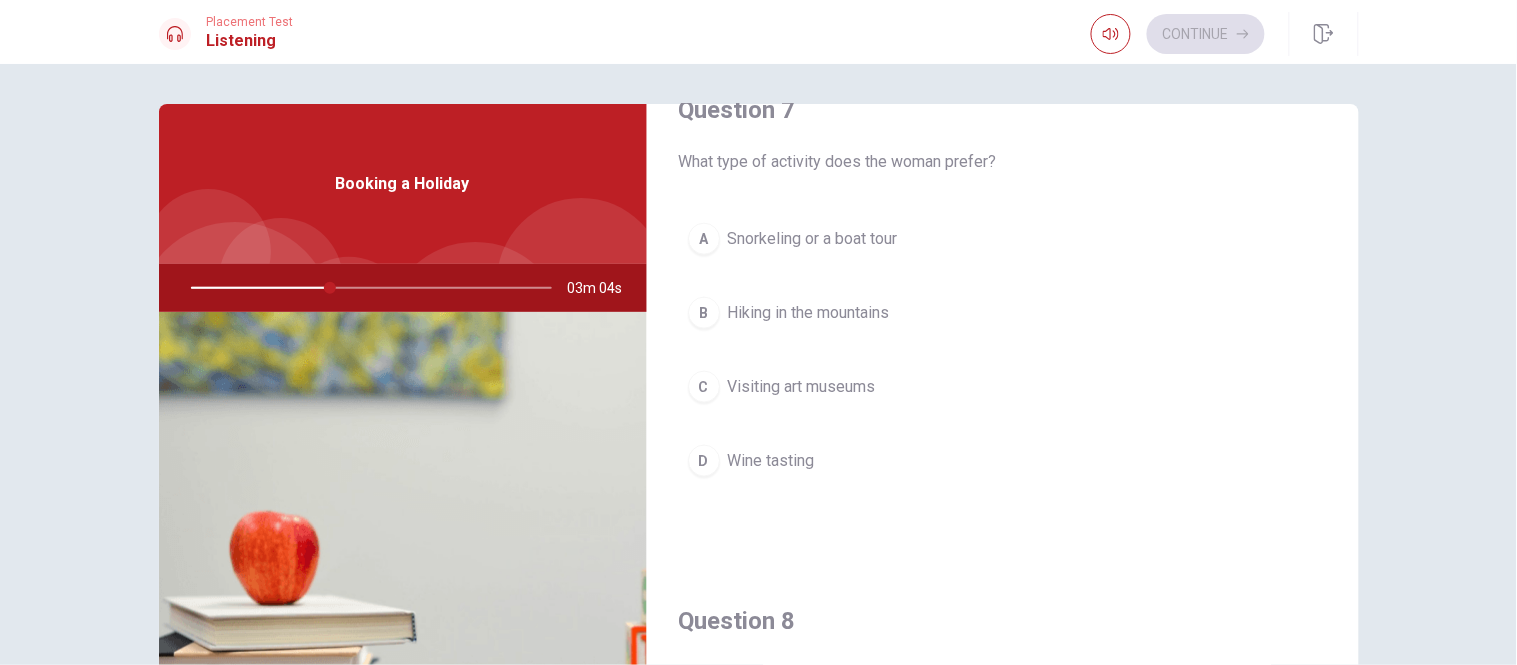 scroll, scrollTop: 555, scrollLeft: 0, axis: vertical 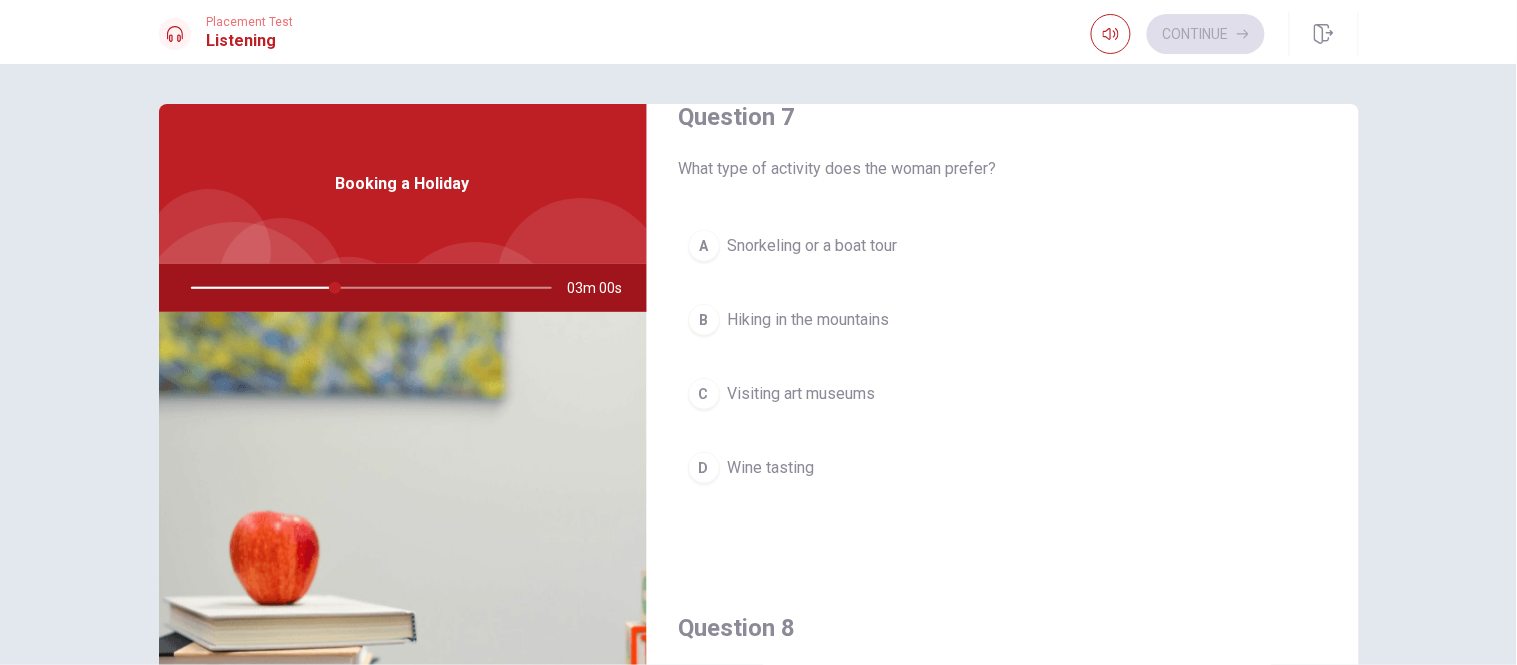 click on "Snorkeling or a boat tour" at bounding box center [813, 246] 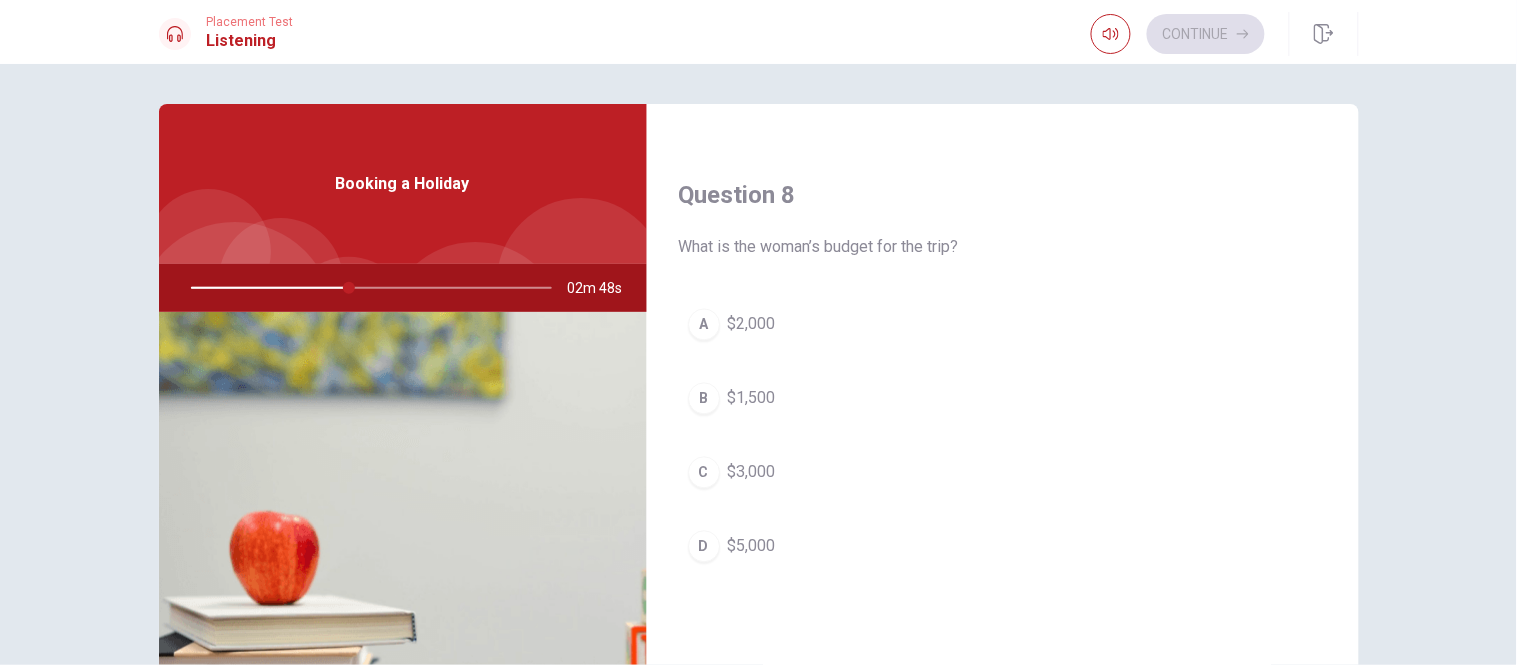 scroll, scrollTop: 1000, scrollLeft: 0, axis: vertical 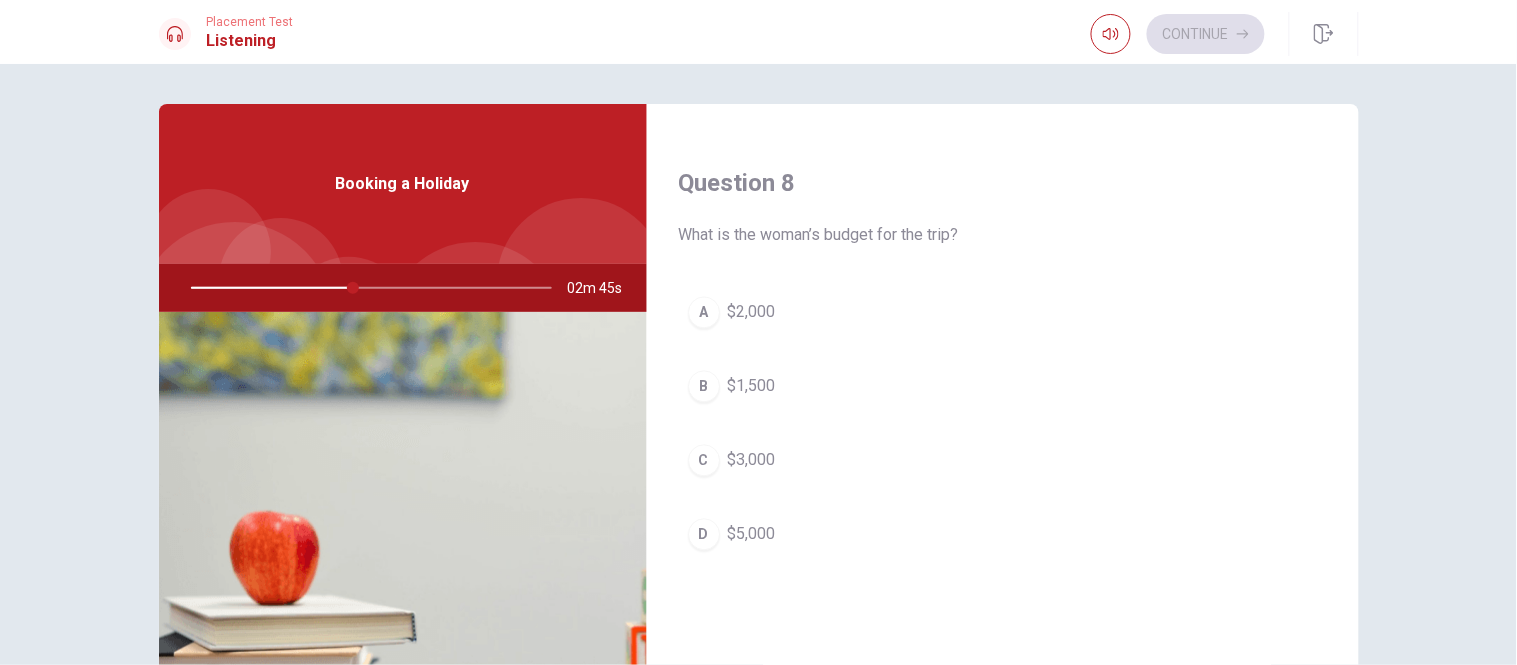 click on "A $2,000" at bounding box center (1003, 313) 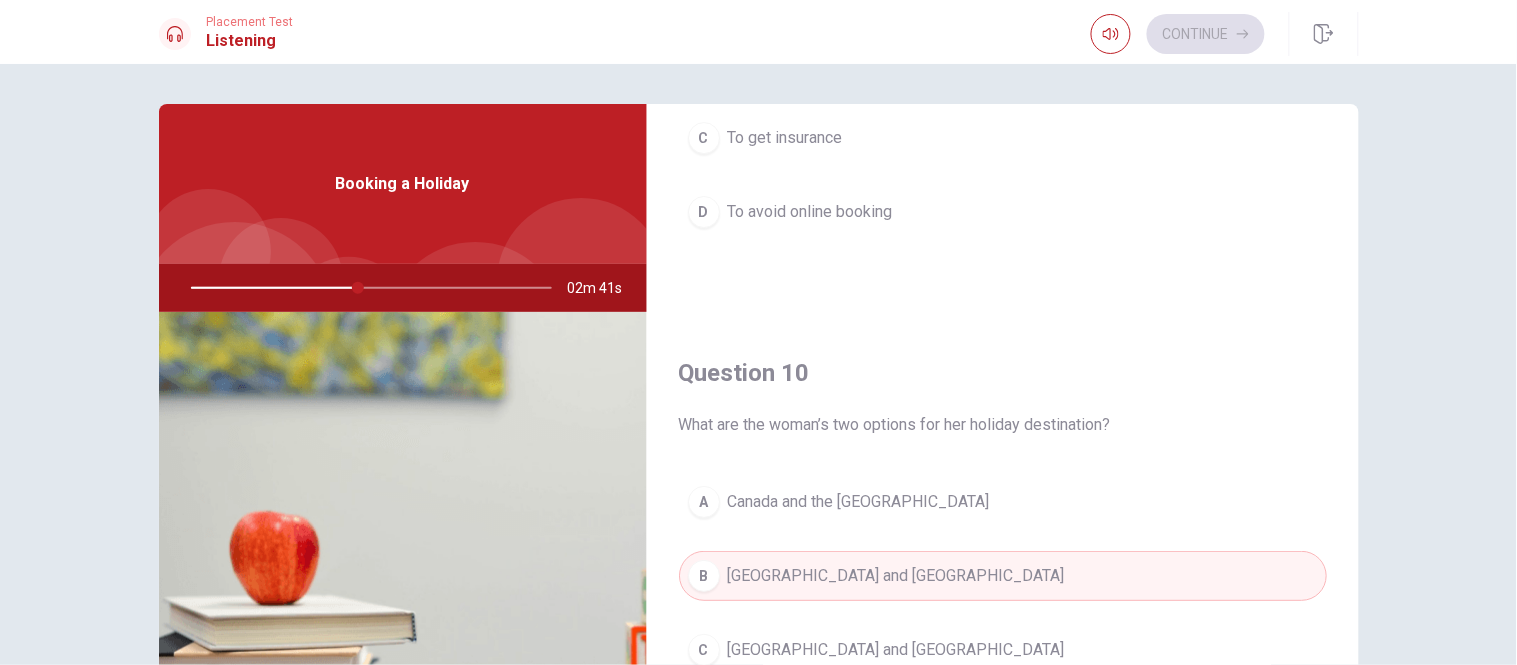 scroll, scrollTop: 1867, scrollLeft: 0, axis: vertical 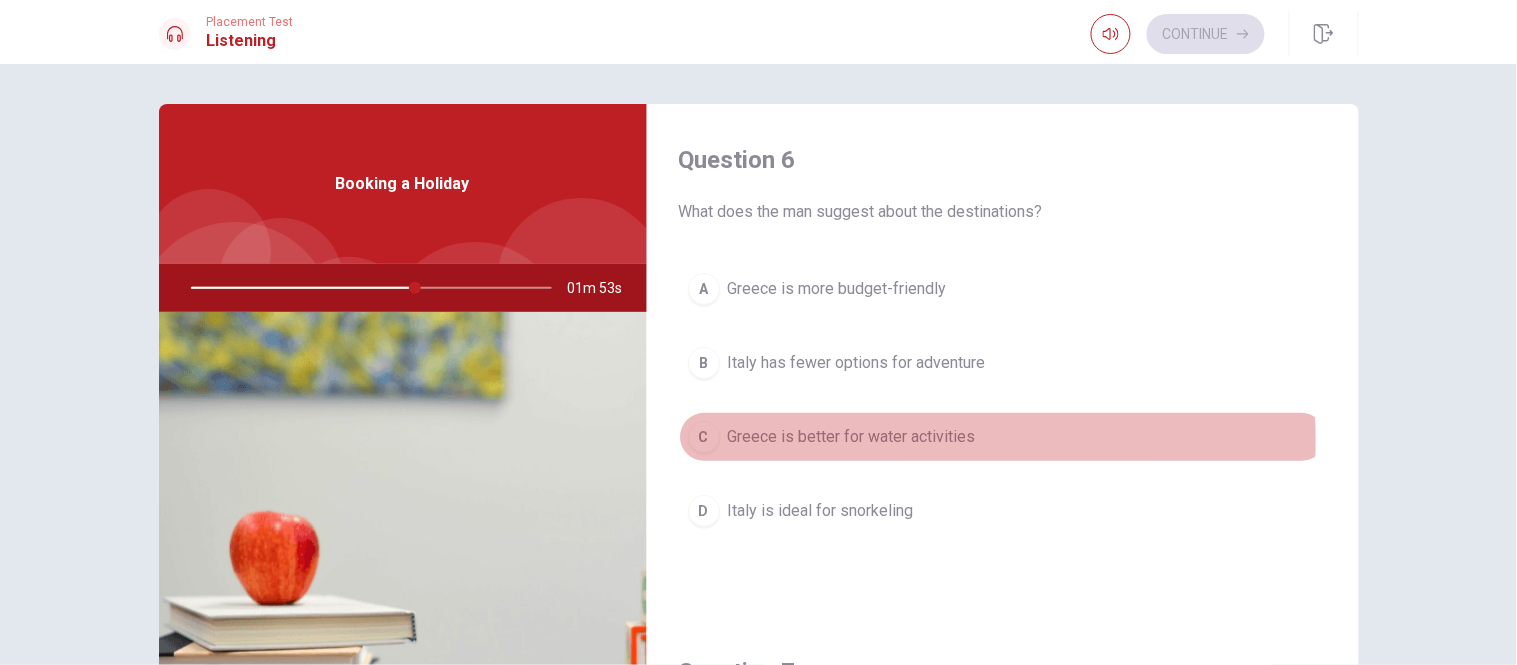 click on "Greece is better for water activities" at bounding box center [852, 437] 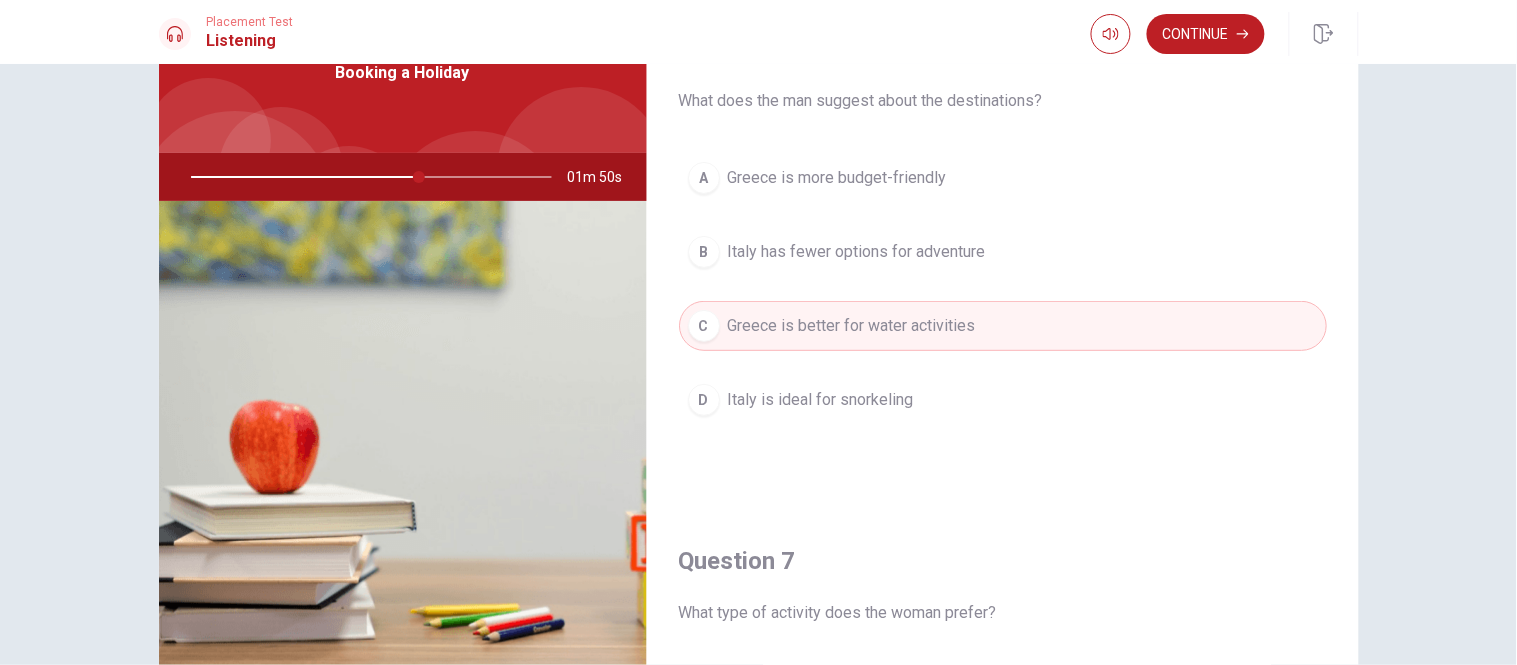 scroll, scrollTop: 0, scrollLeft: 0, axis: both 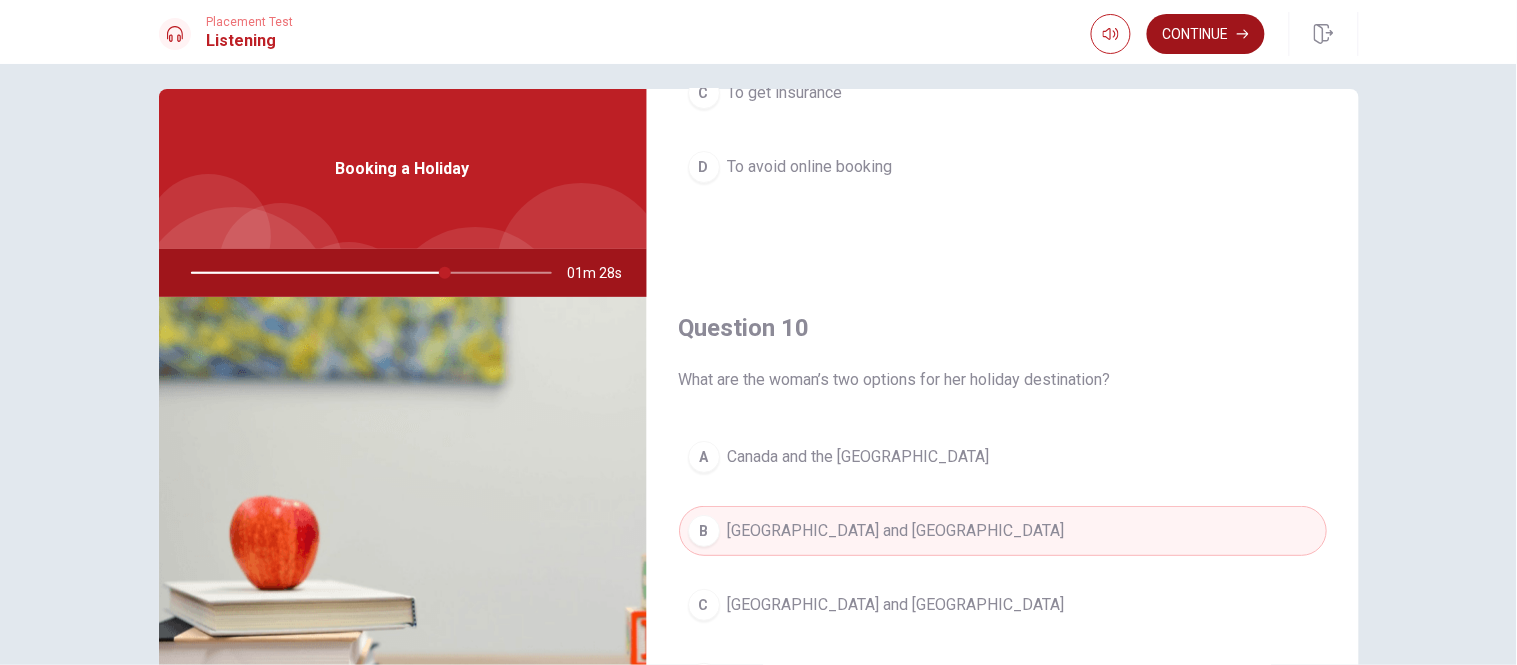click on "Continue" at bounding box center [1206, 34] 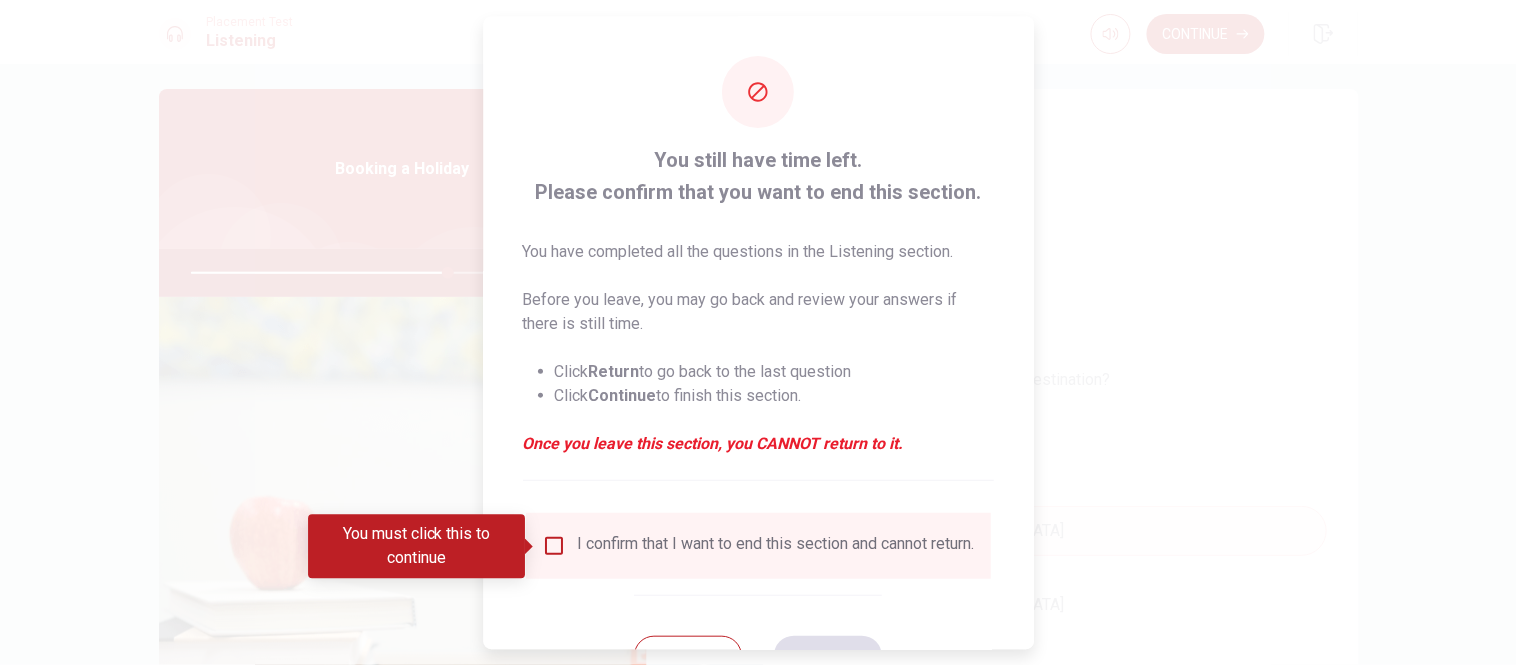 click at bounding box center (554, 546) 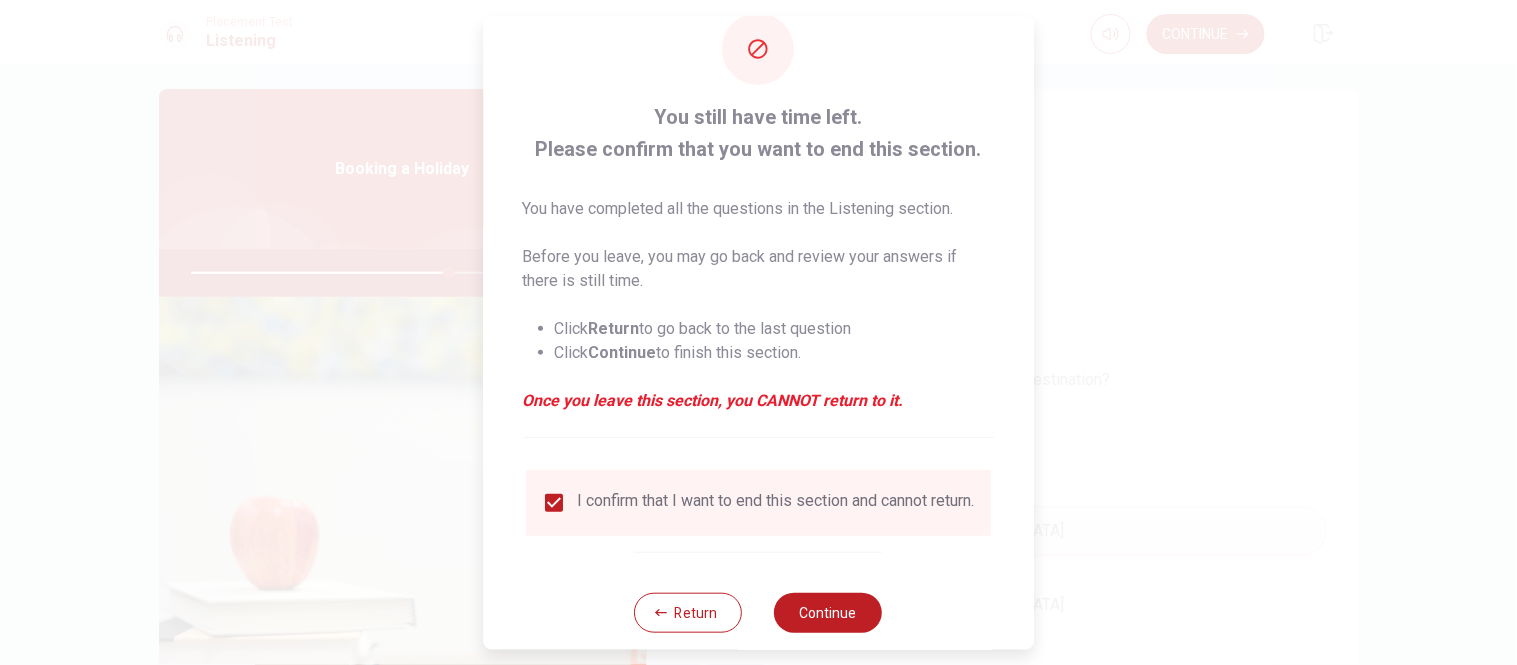 scroll, scrollTop: 82, scrollLeft: 0, axis: vertical 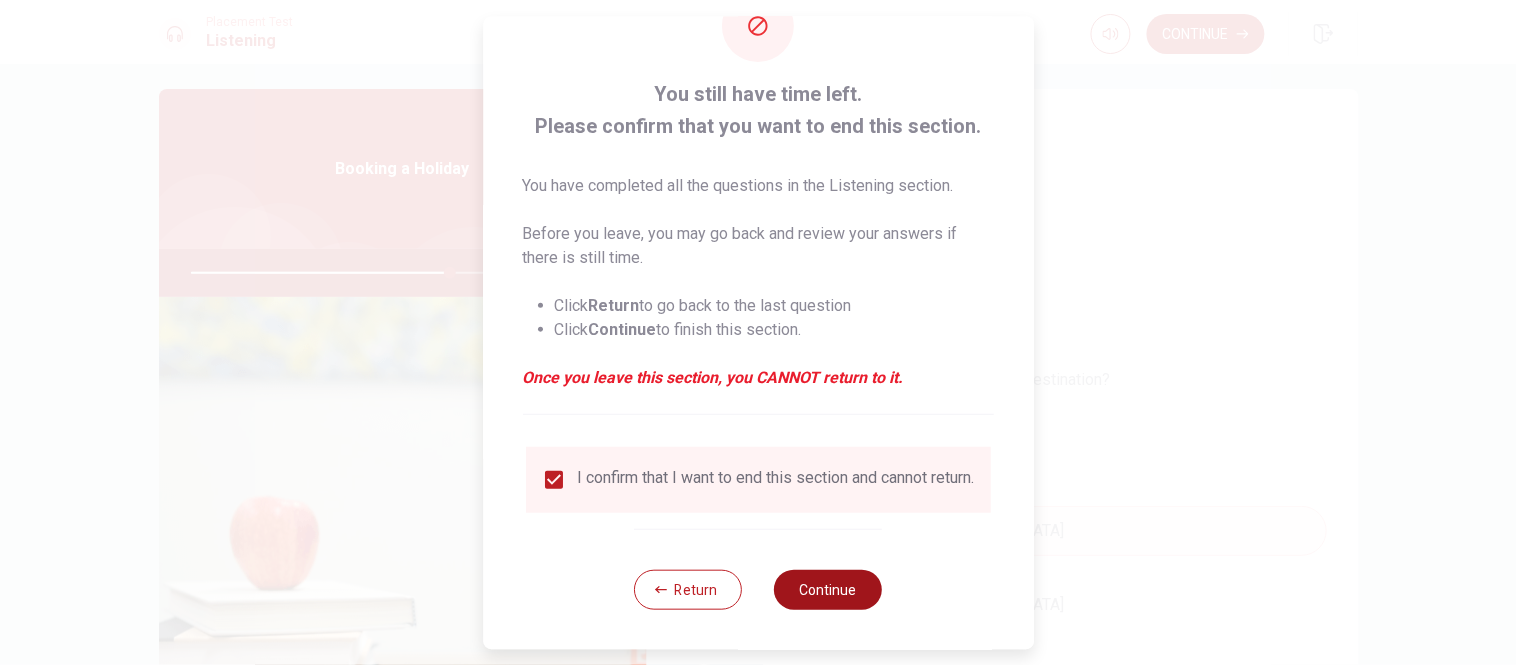 click on "Continue" at bounding box center (829, 589) 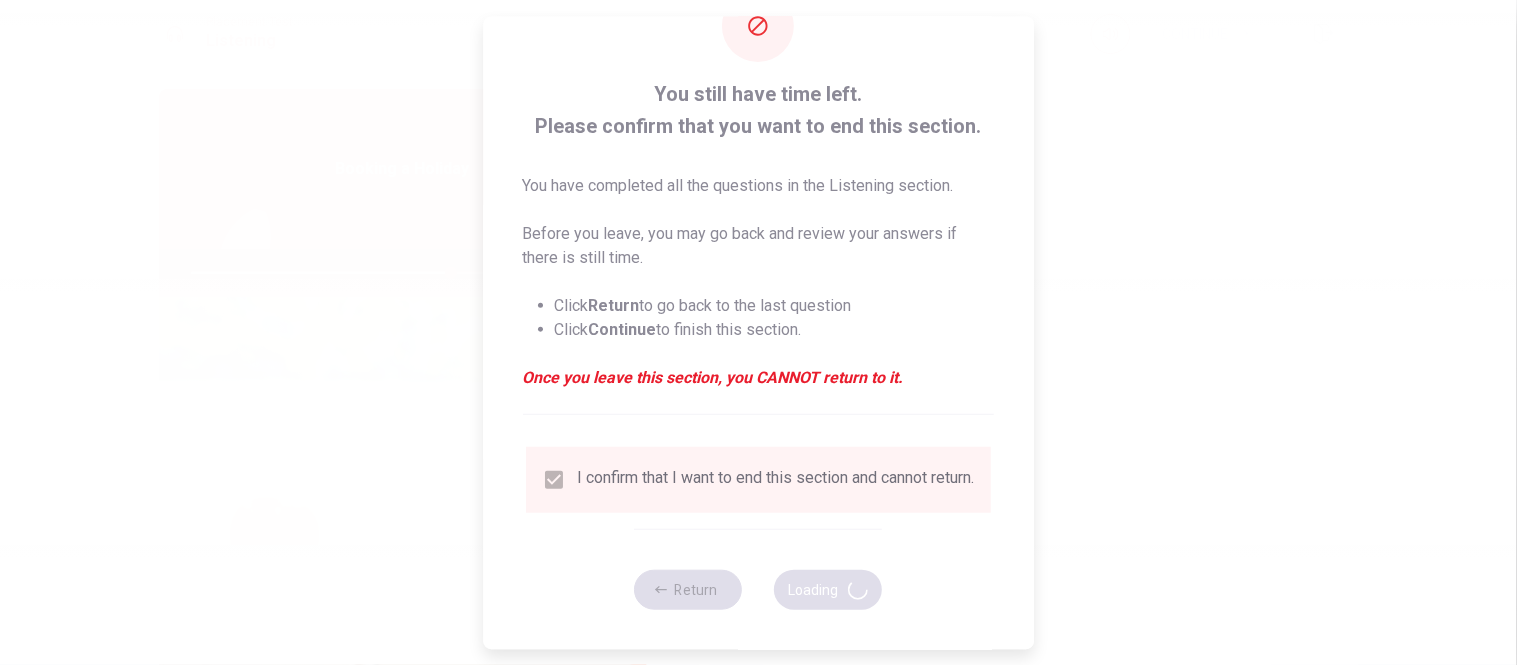 type on "73" 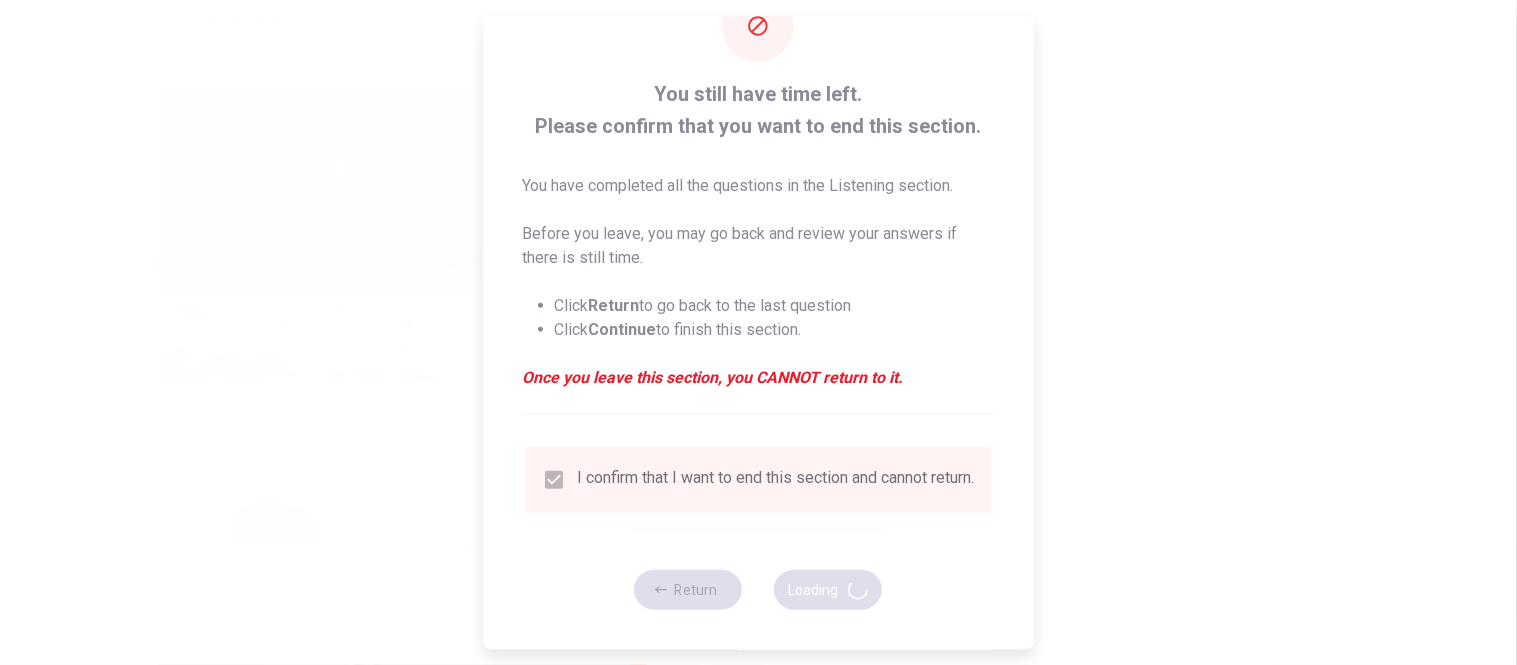 scroll, scrollTop: 0, scrollLeft: 0, axis: both 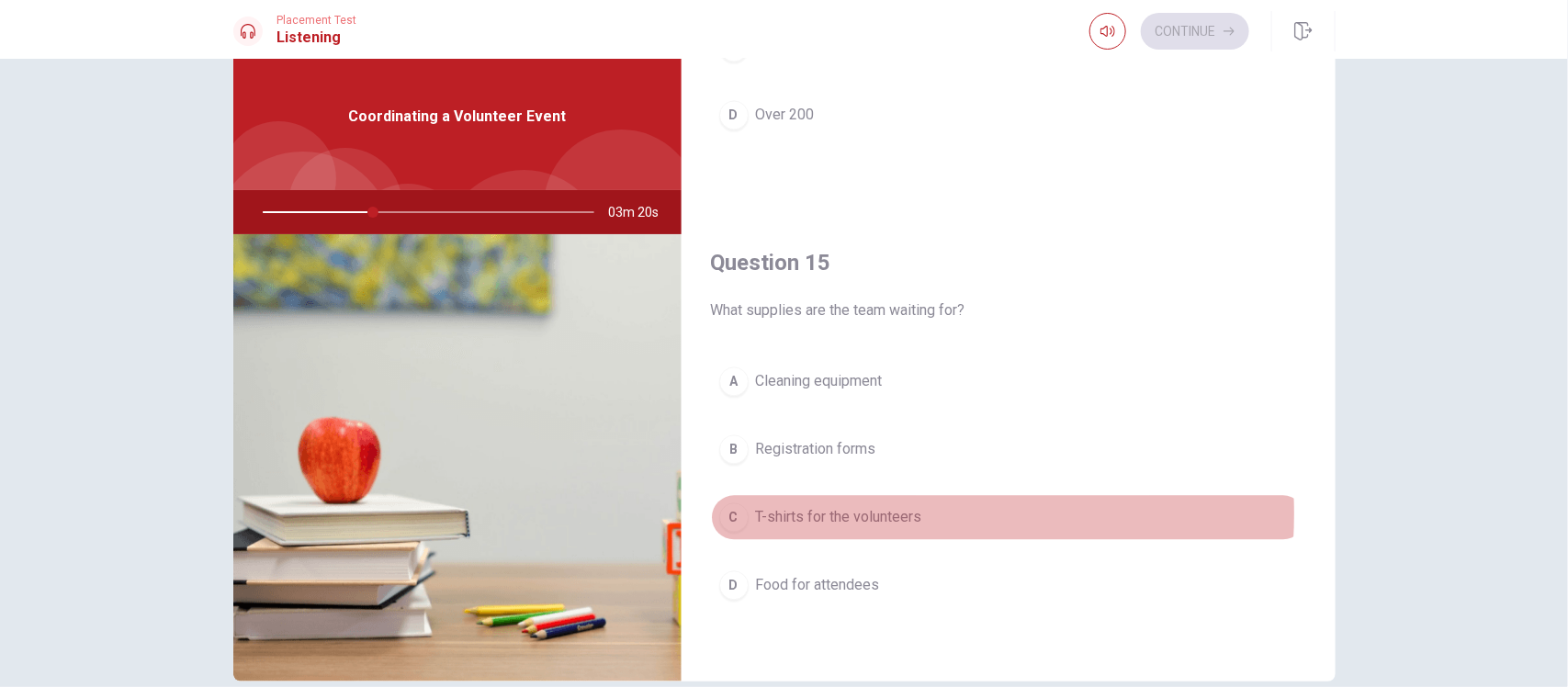 click on "T-shirts for the volunteers" at bounding box center [839, 517] 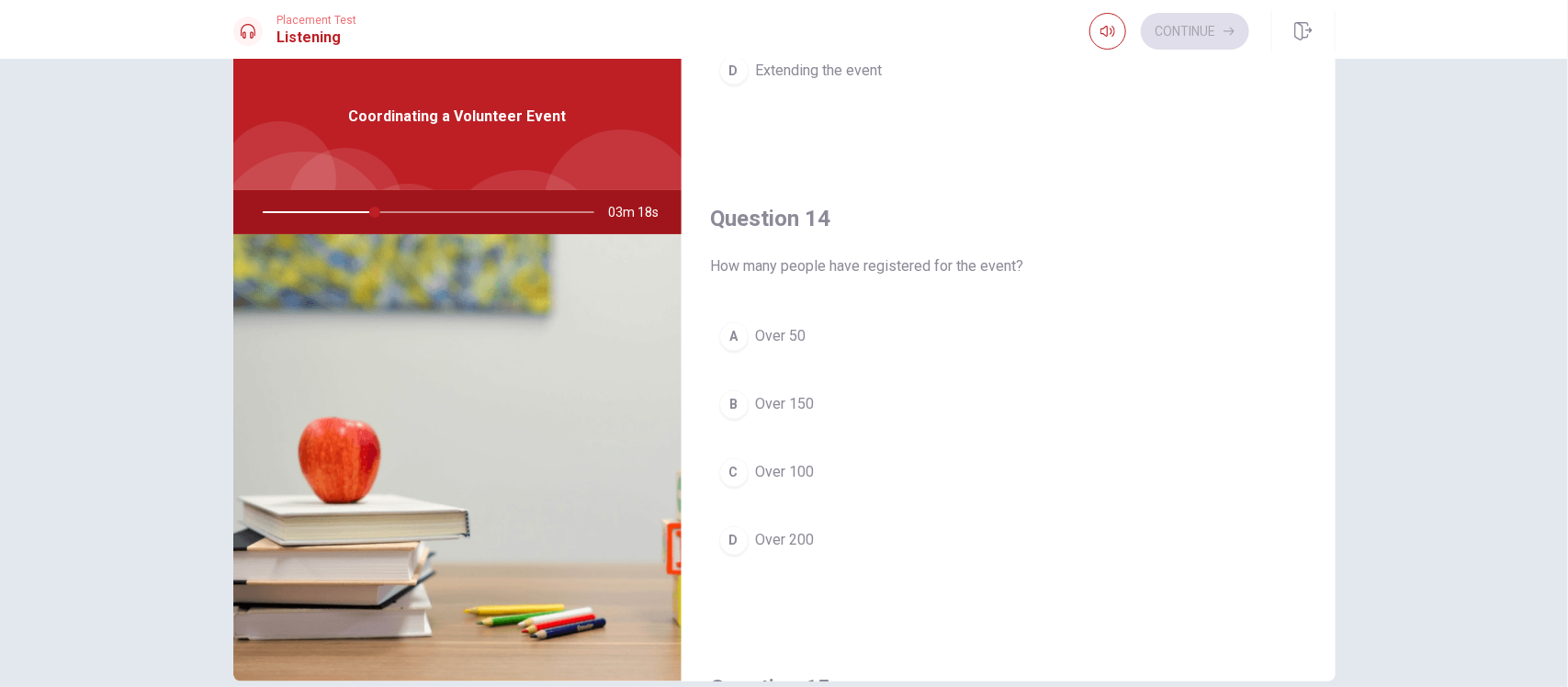 scroll, scrollTop: 1261, scrollLeft: 0, axis: vertical 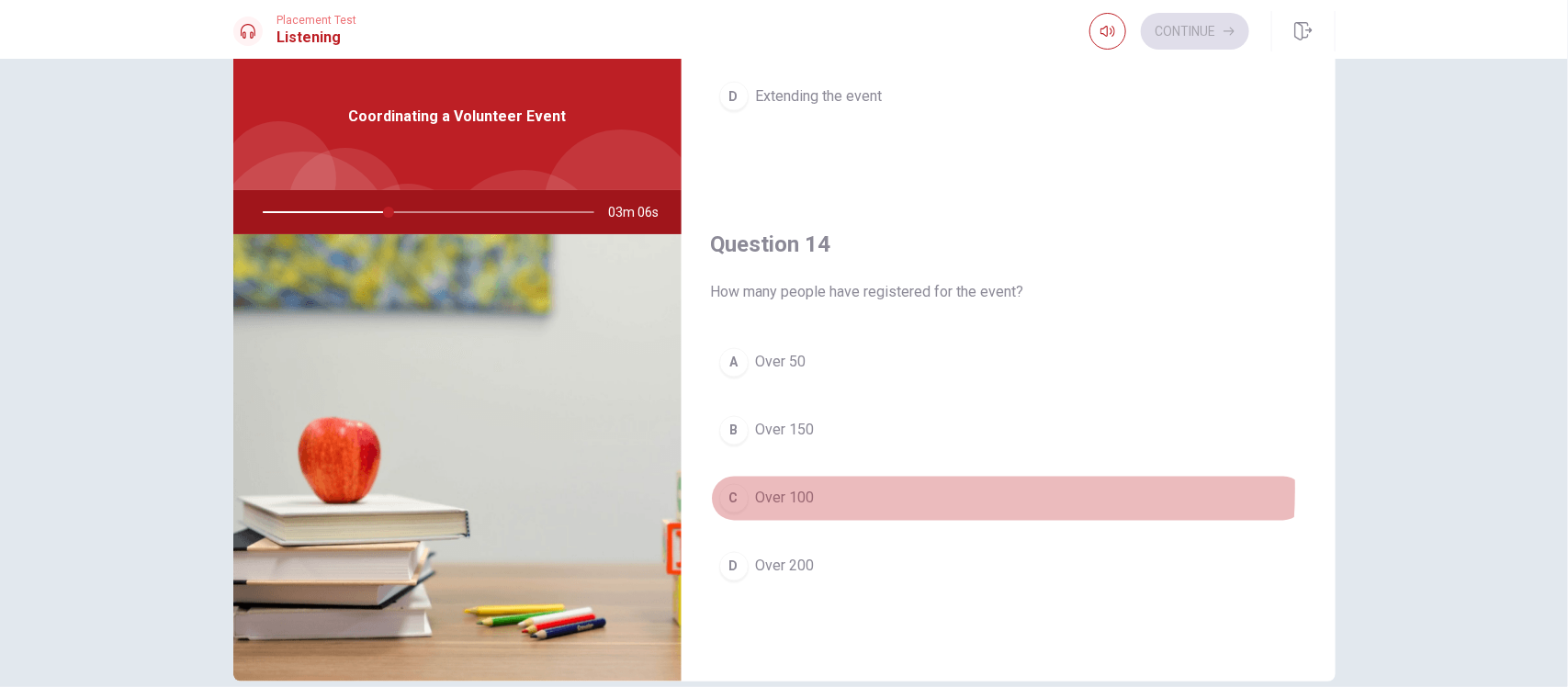 click on "C Over 100" at bounding box center [1009, 499] 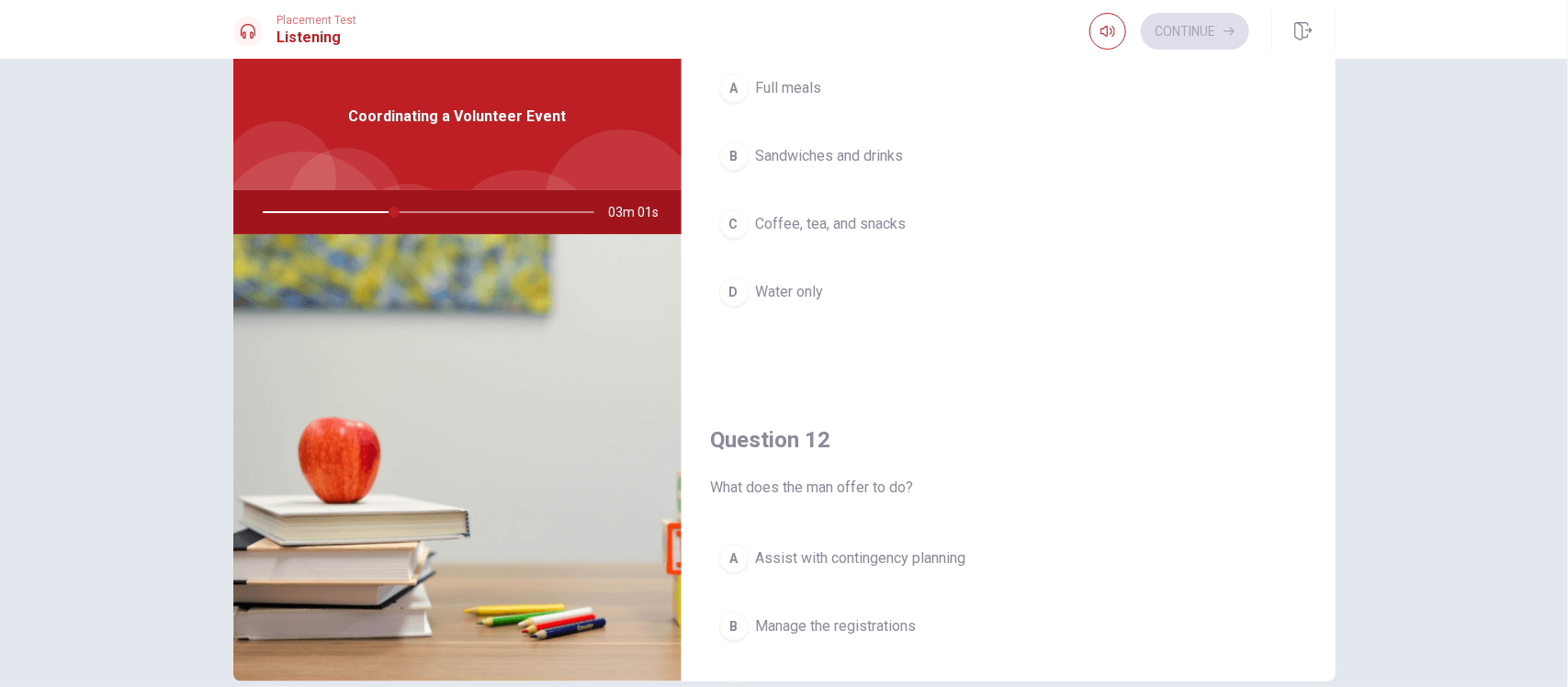 scroll, scrollTop: 0, scrollLeft: 0, axis: both 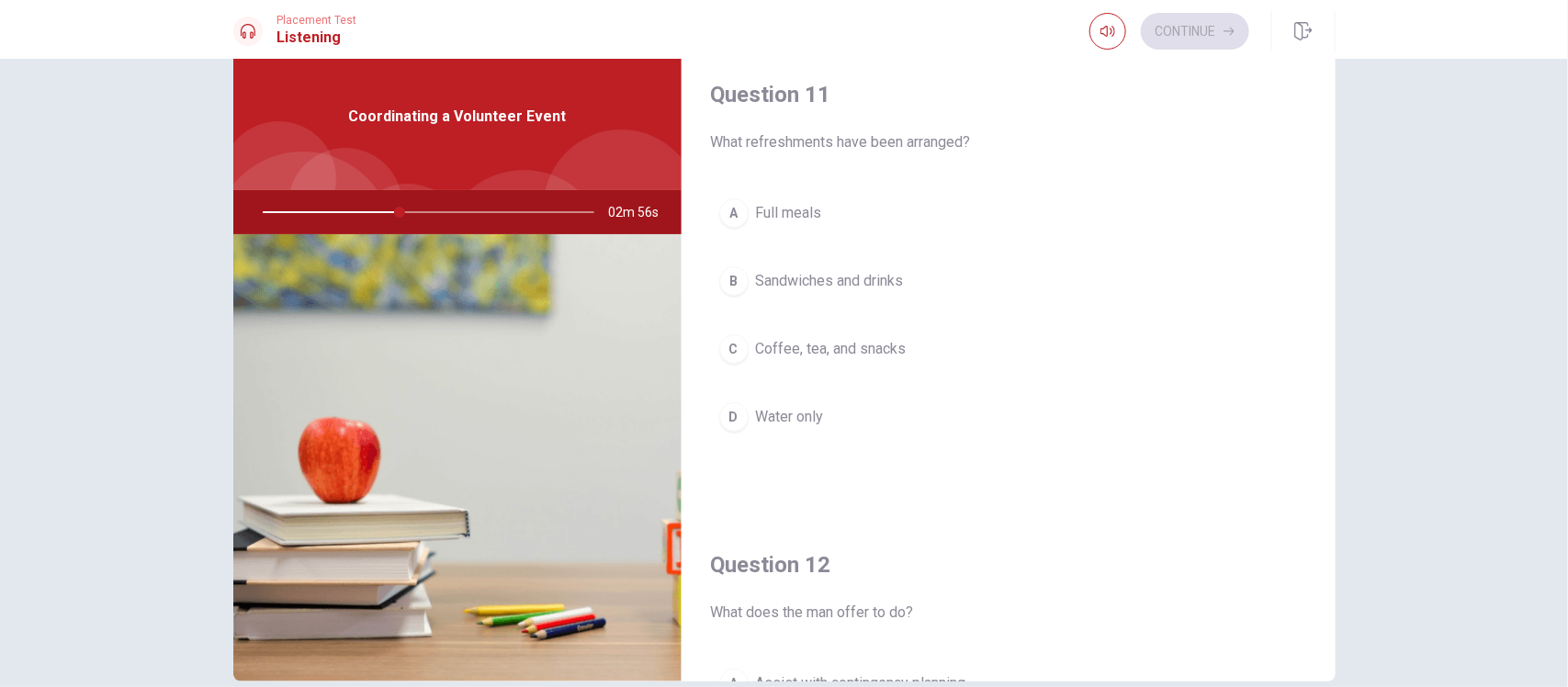 click on "C Coffee, tea, and snacks" at bounding box center [1009, 349] 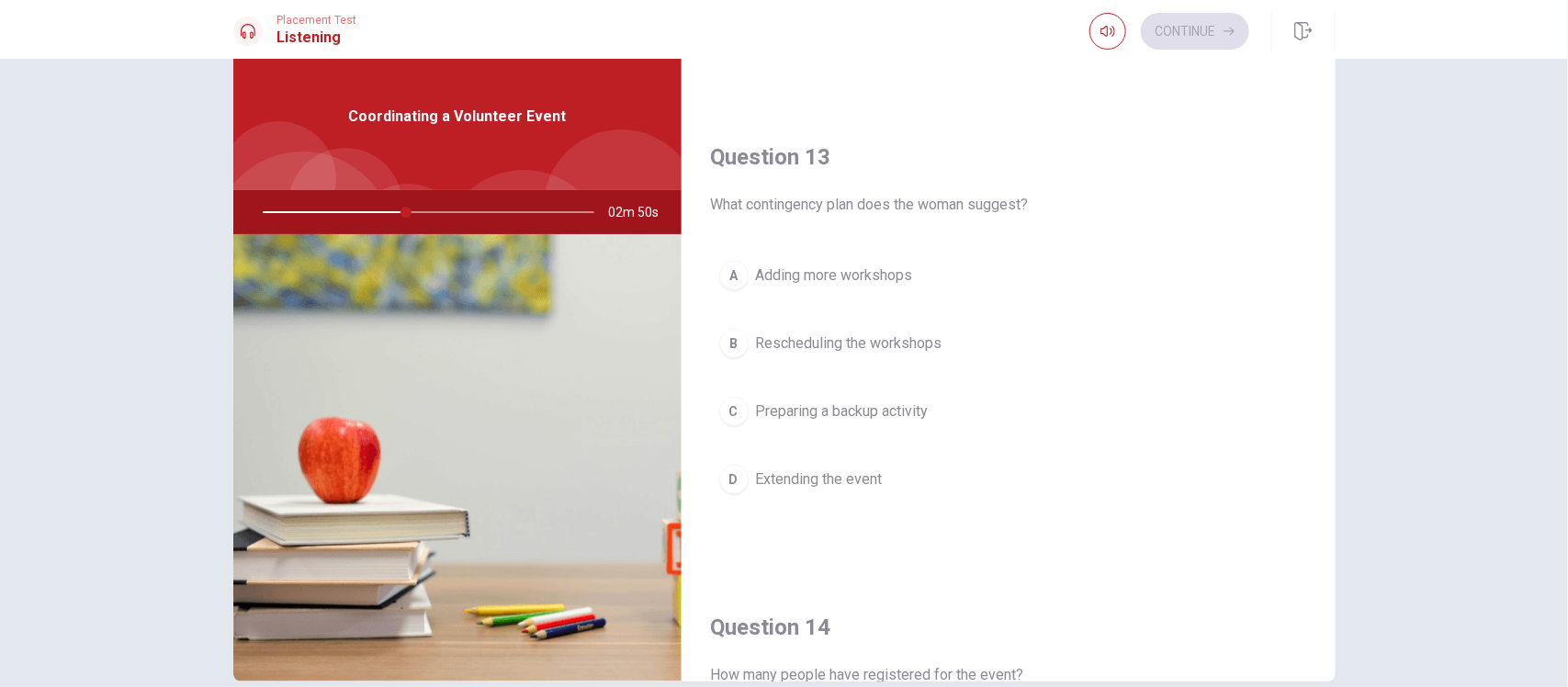 scroll, scrollTop: 918, scrollLeft: 0, axis: vertical 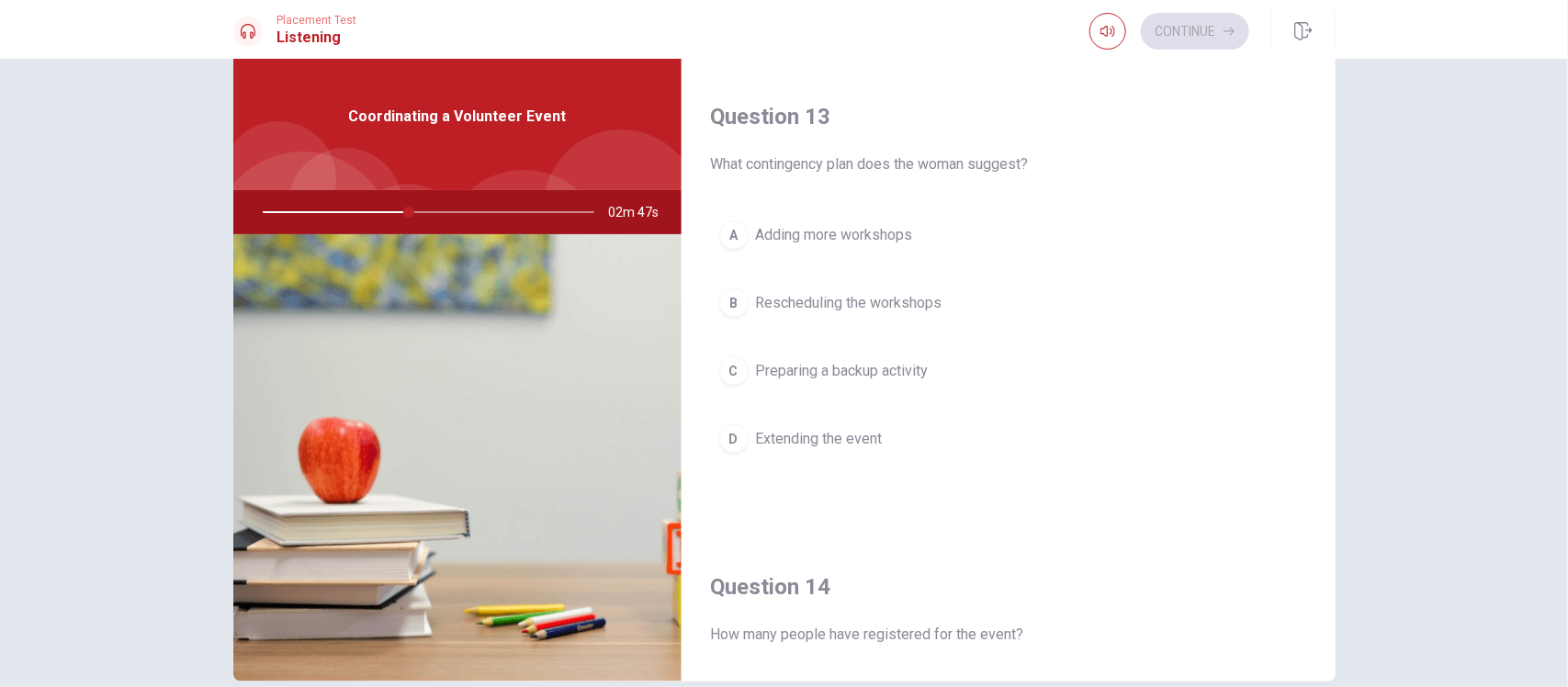click on "Preparing a backup activity" at bounding box center (842, 371) 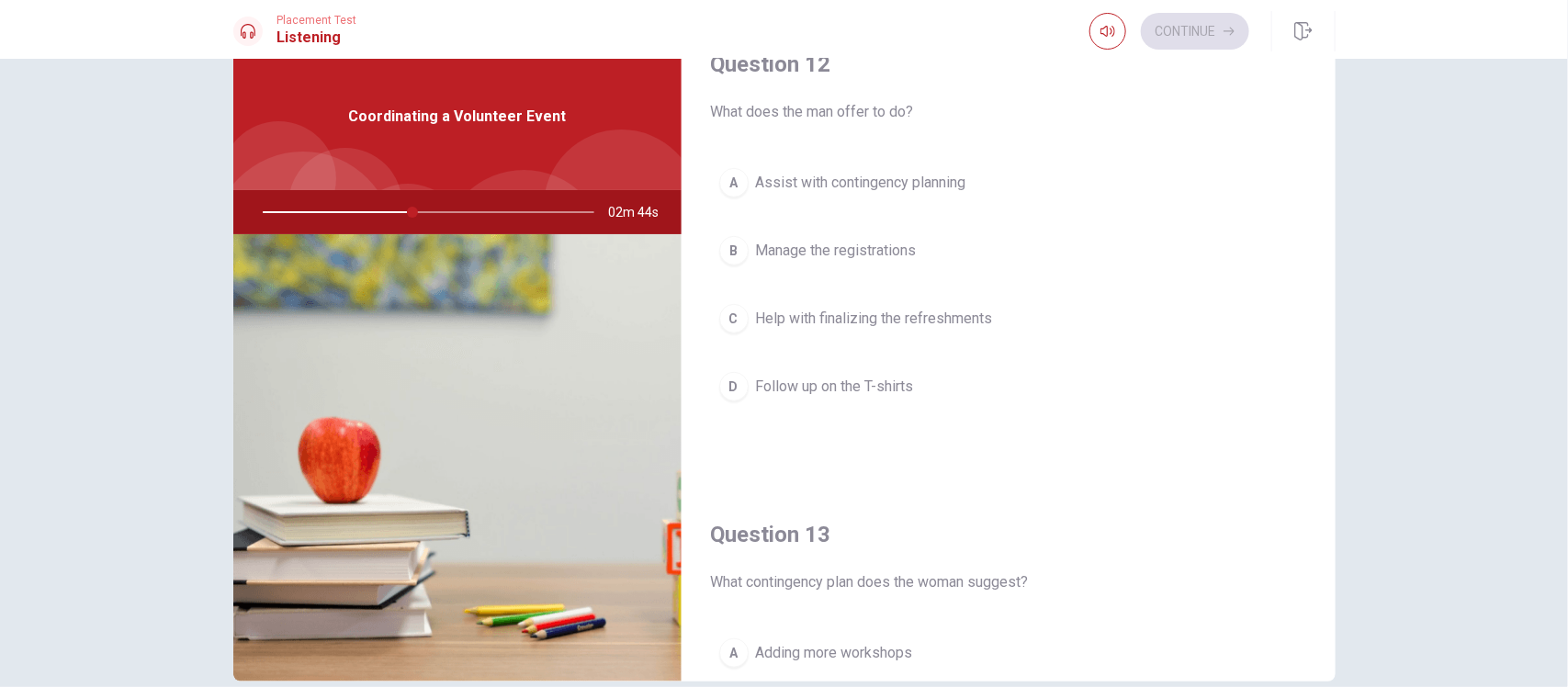 scroll, scrollTop: 459, scrollLeft: 0, axis: vertical 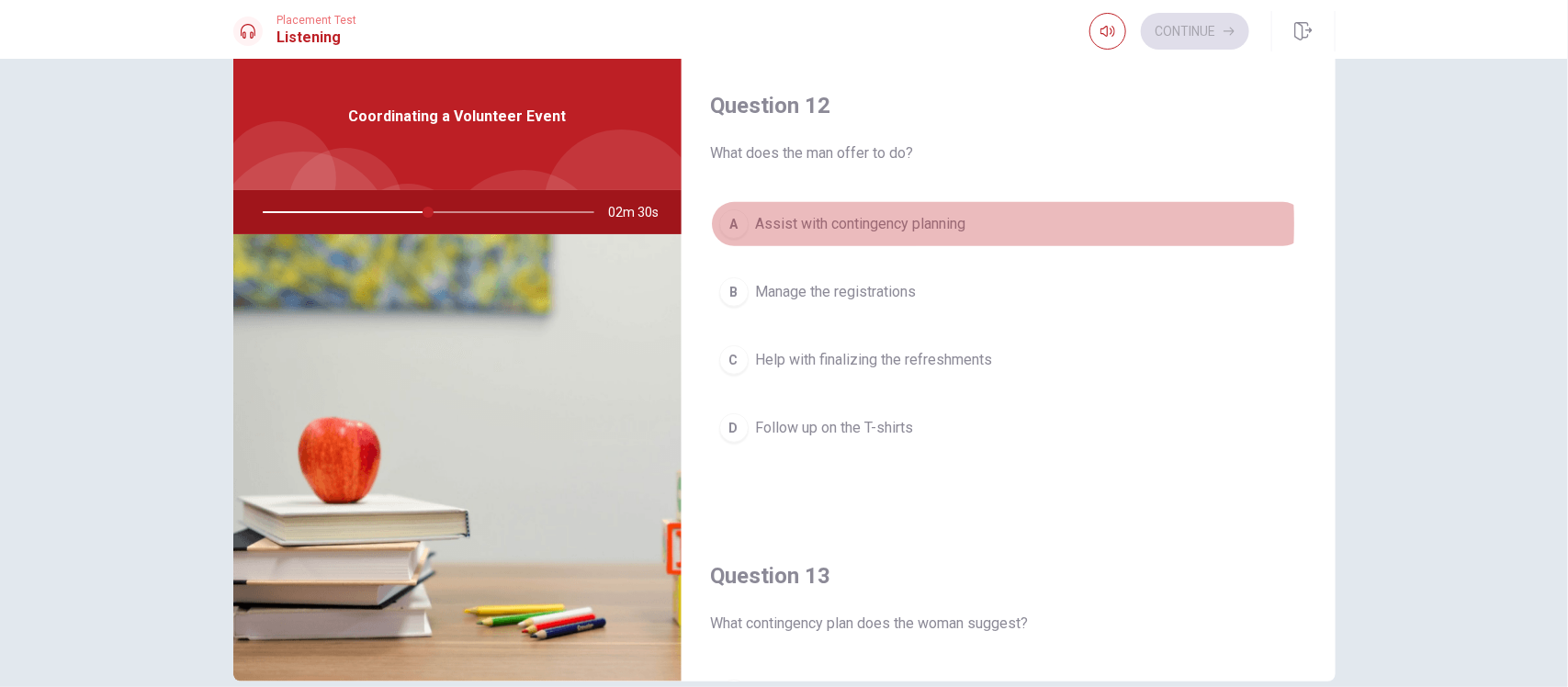 click on "Assist with contingency planning" at bounding box center [861, 224] 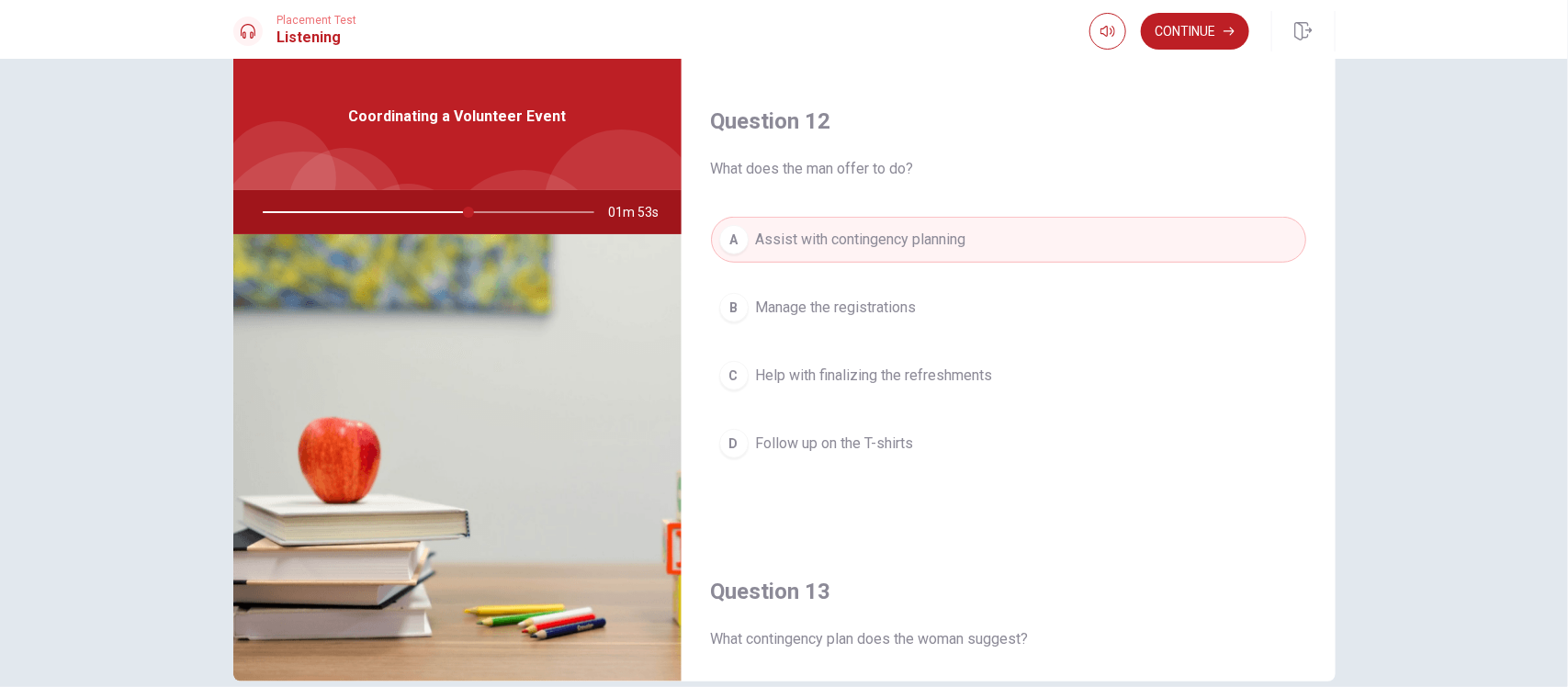 scroll, scrollTop: 459, scrollLeft: 0, axis: vertical 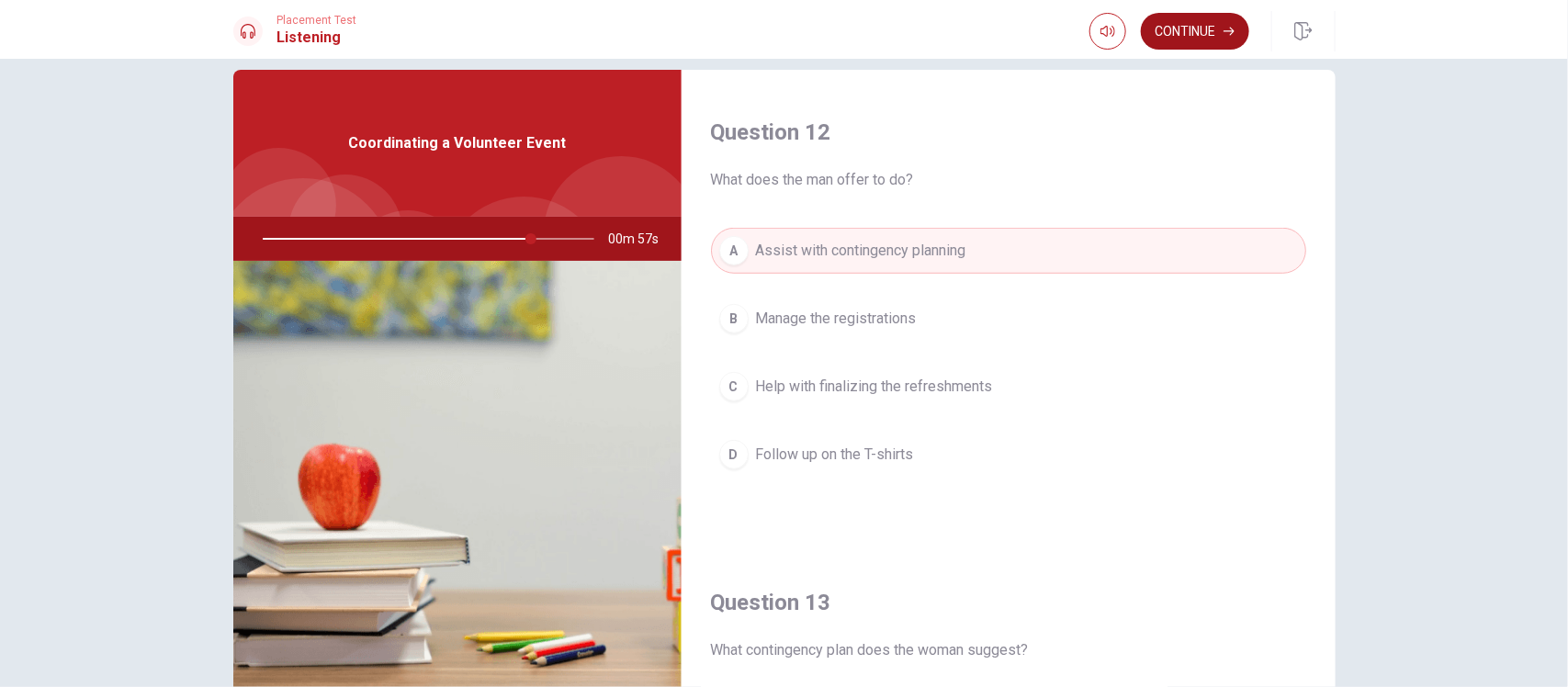 click on "Continue" at bounding box center (1195, 31) 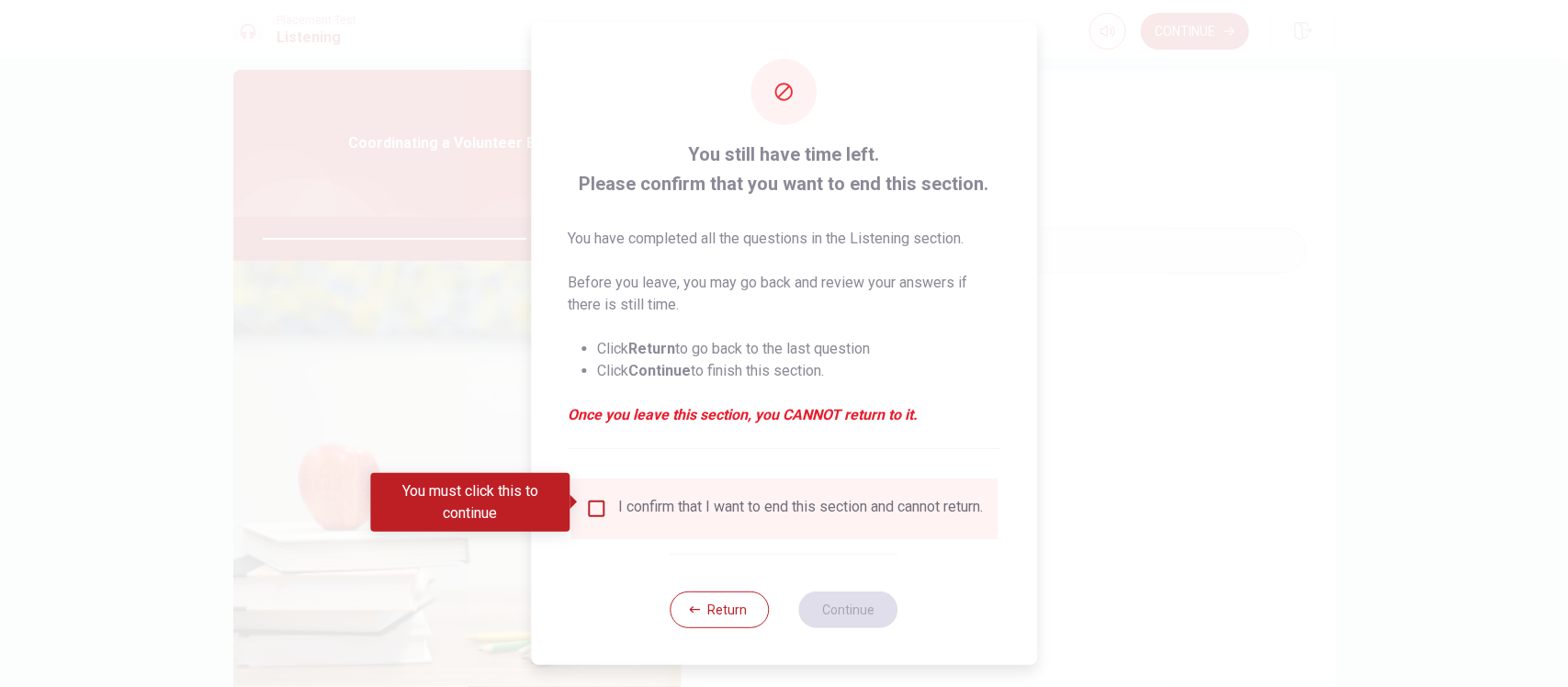 click at bounding box center (596, 509) 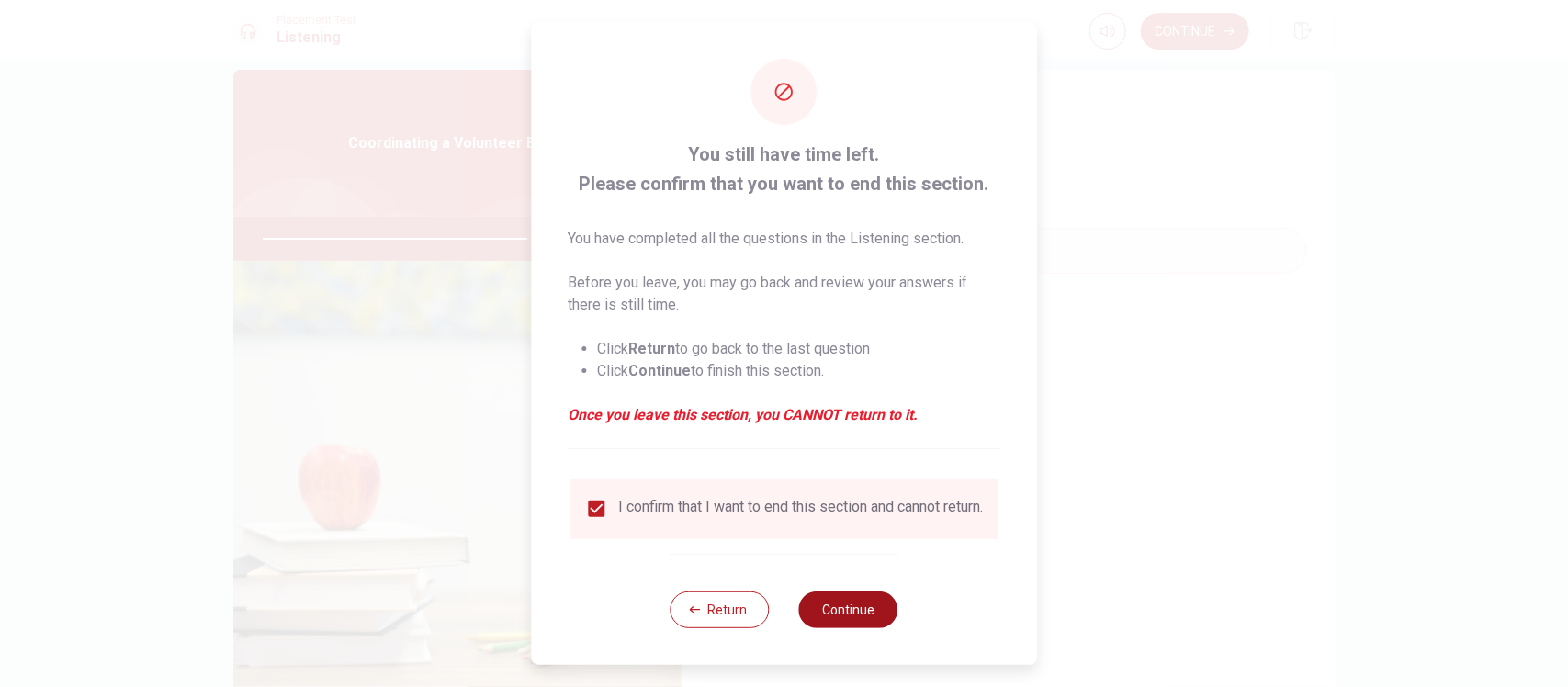 click on "Continue" at bounding box center [849, 610] 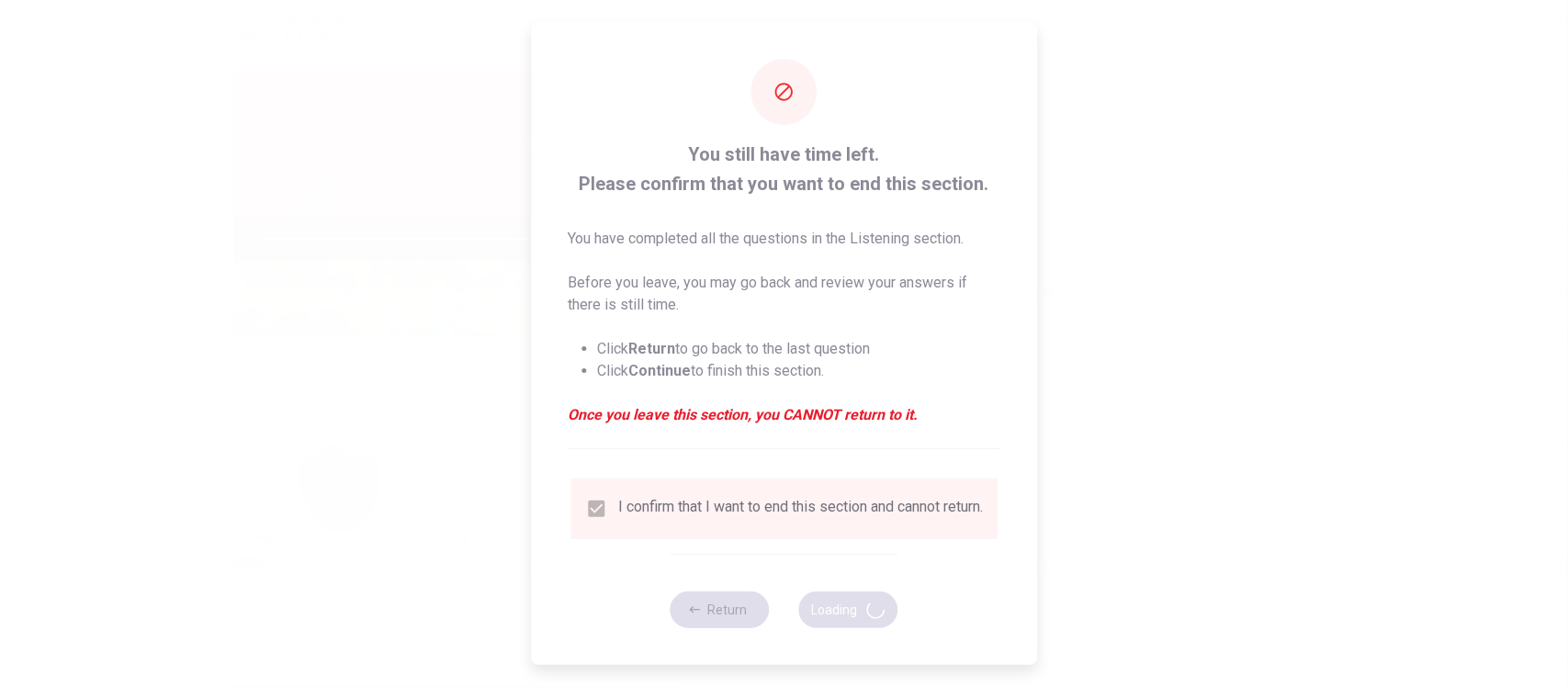 type on "82" 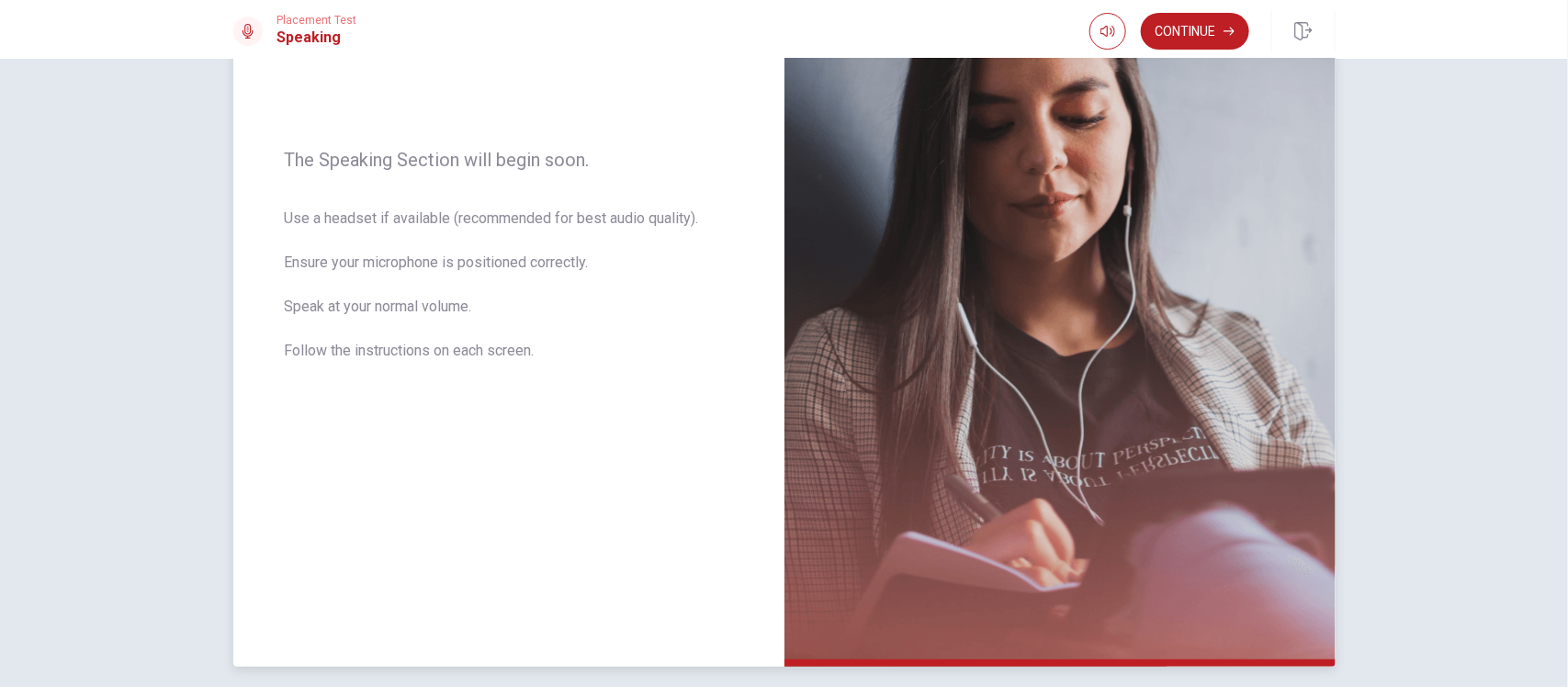 scroll, scrollTop: 115, scrollLeft: 0, axis: vertical 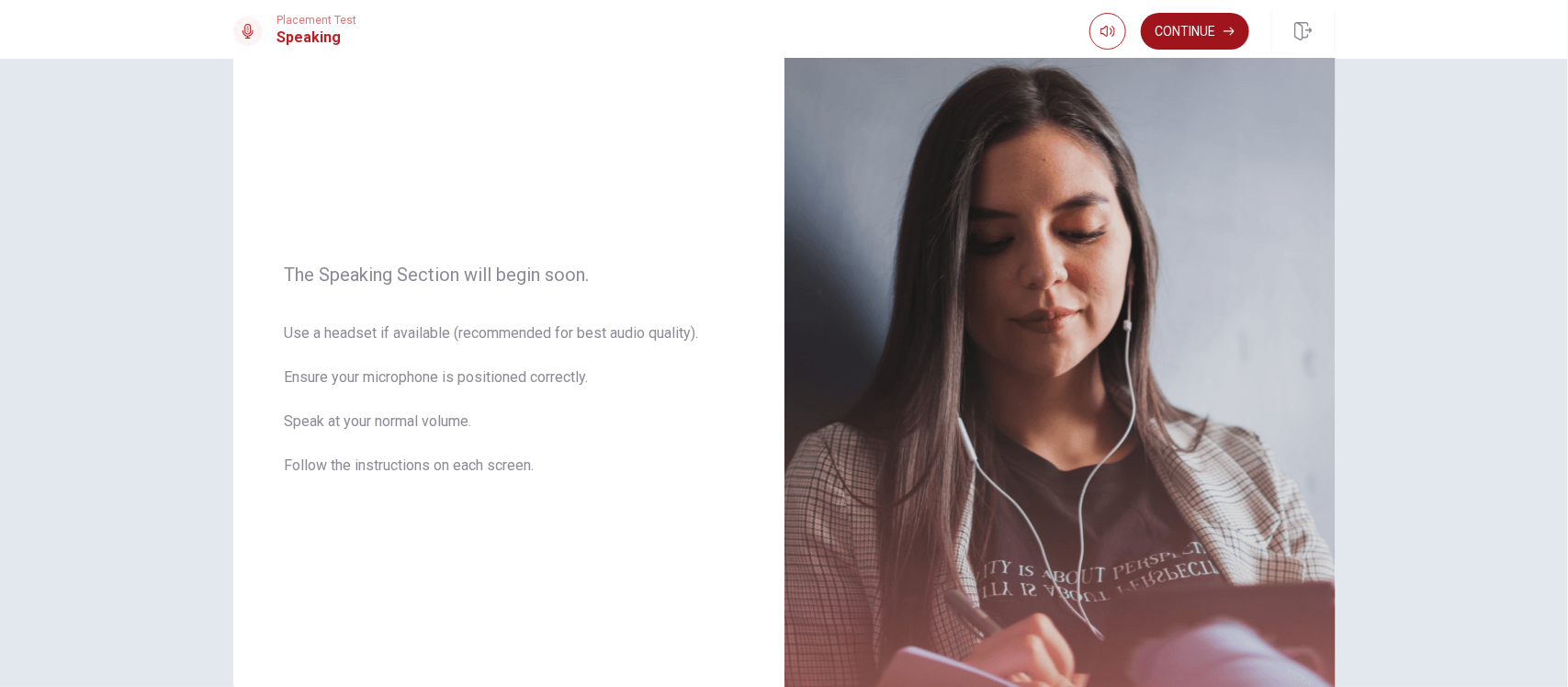 click on "Continue" at bounding box center [1195, 31] 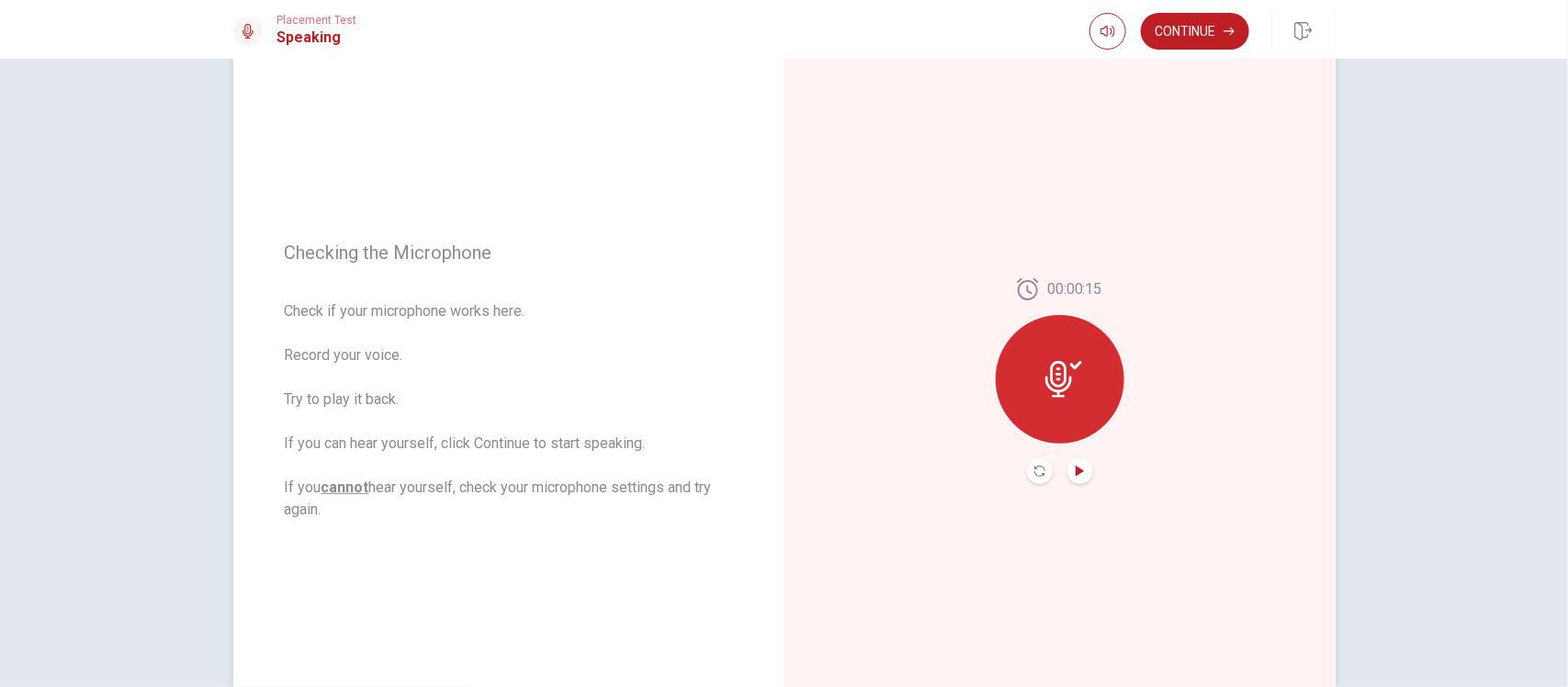 click 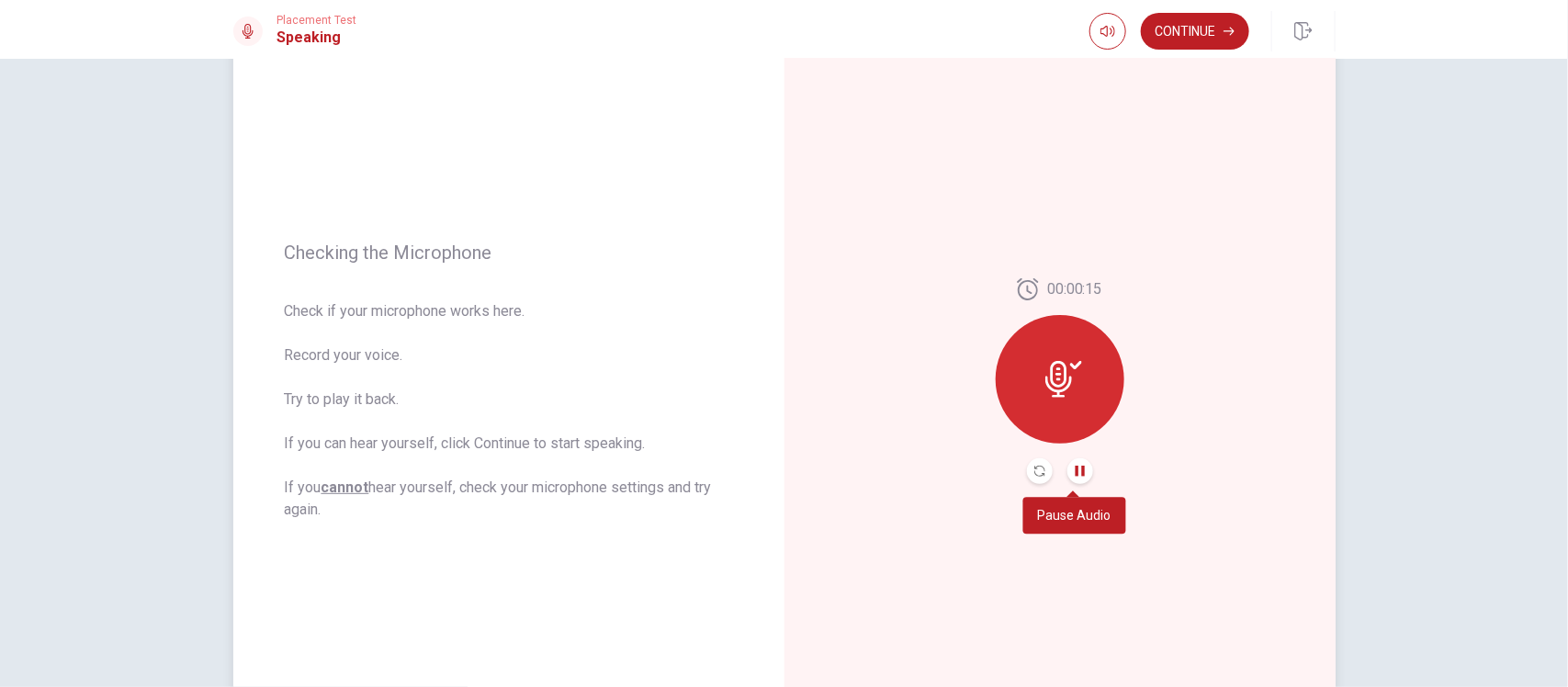 type 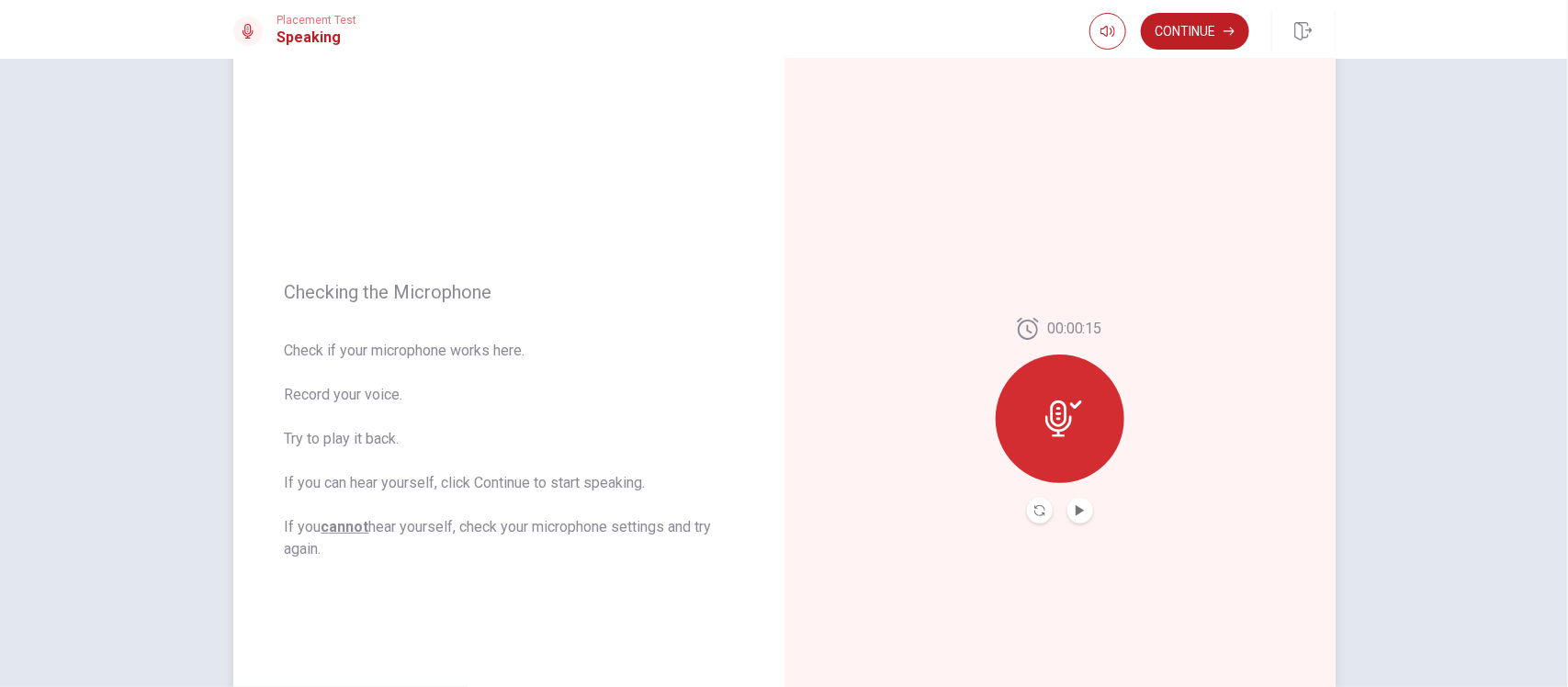 scroll, scrollTop: 74, scrollLeft: 0, axis: vertical 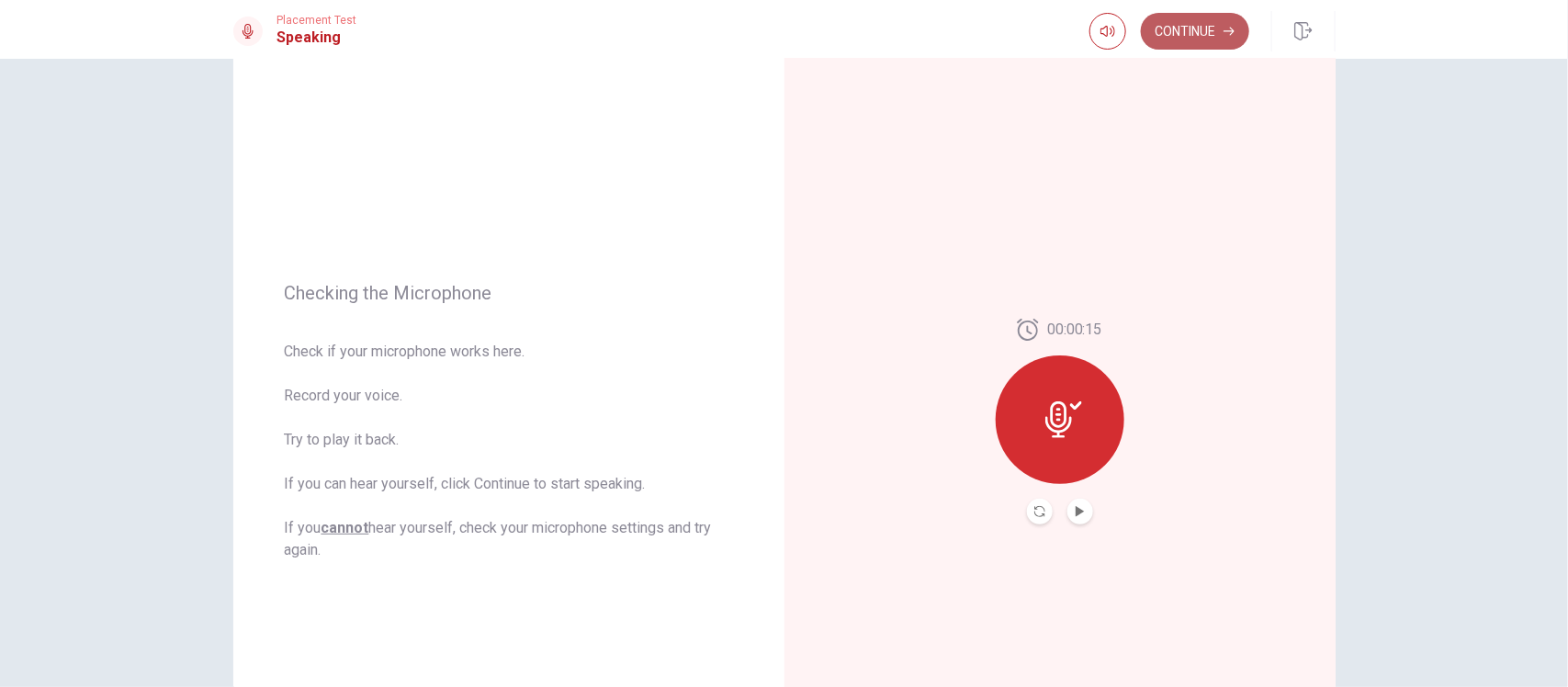 click on "Continue" at bounding box center [1195, 31] 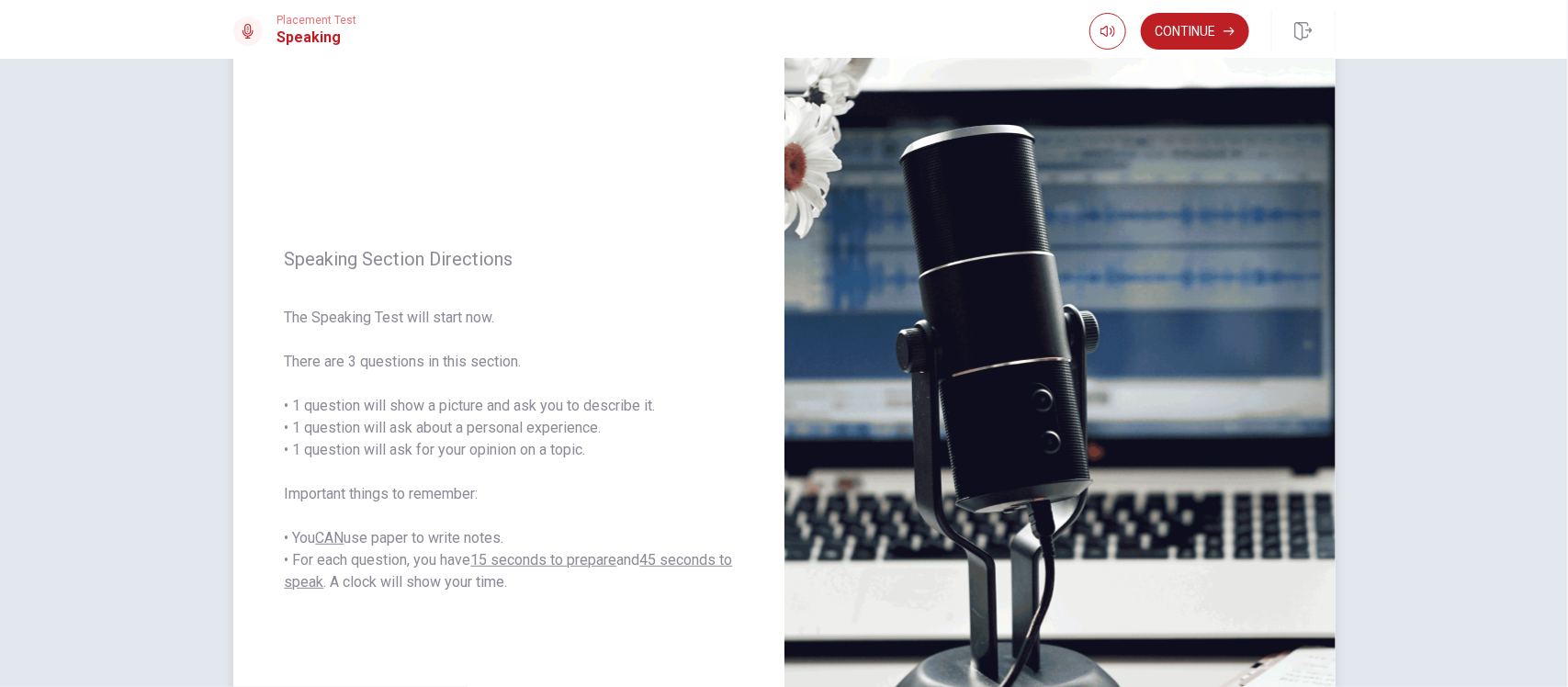 scroll, scrollTop: 74, scrollLeft: 0, axis: vertical 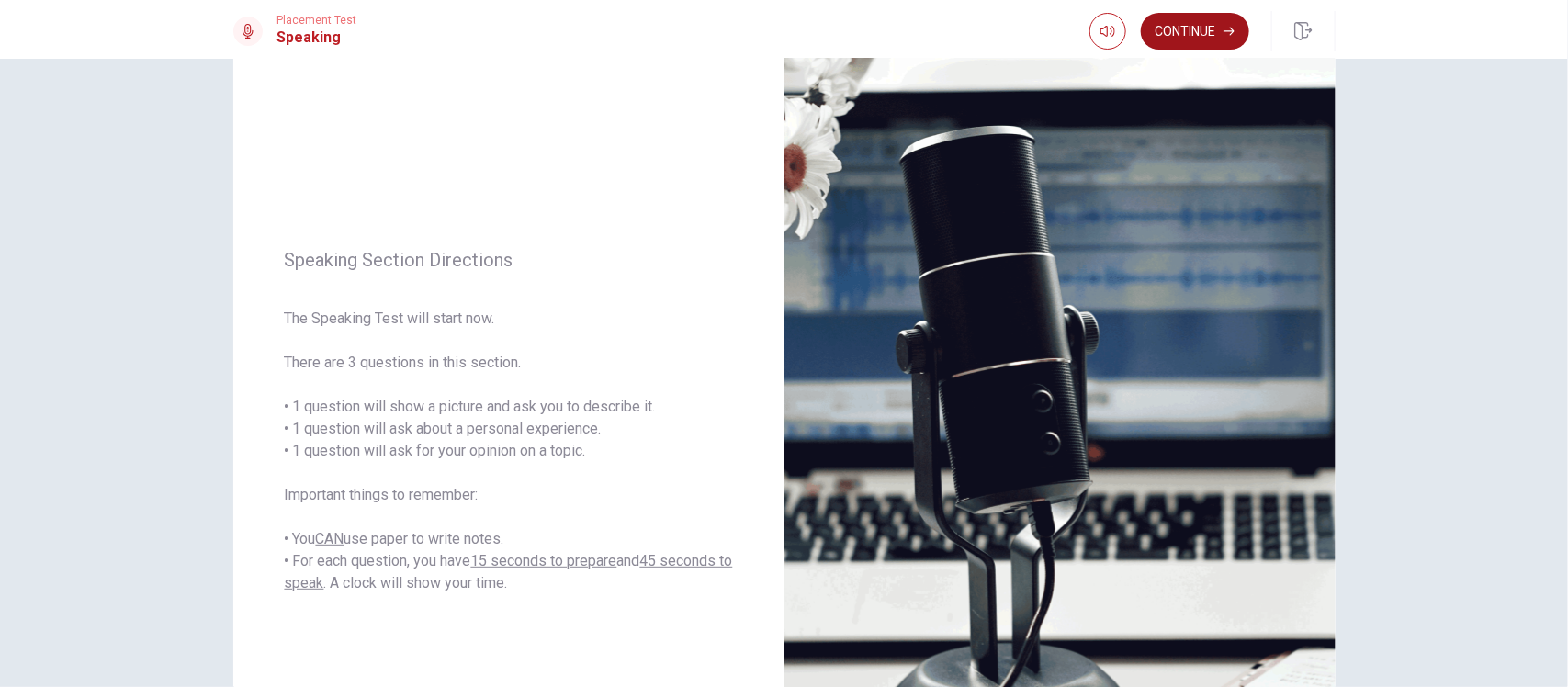 click on "Continue" at bounding box center [1195, 31] 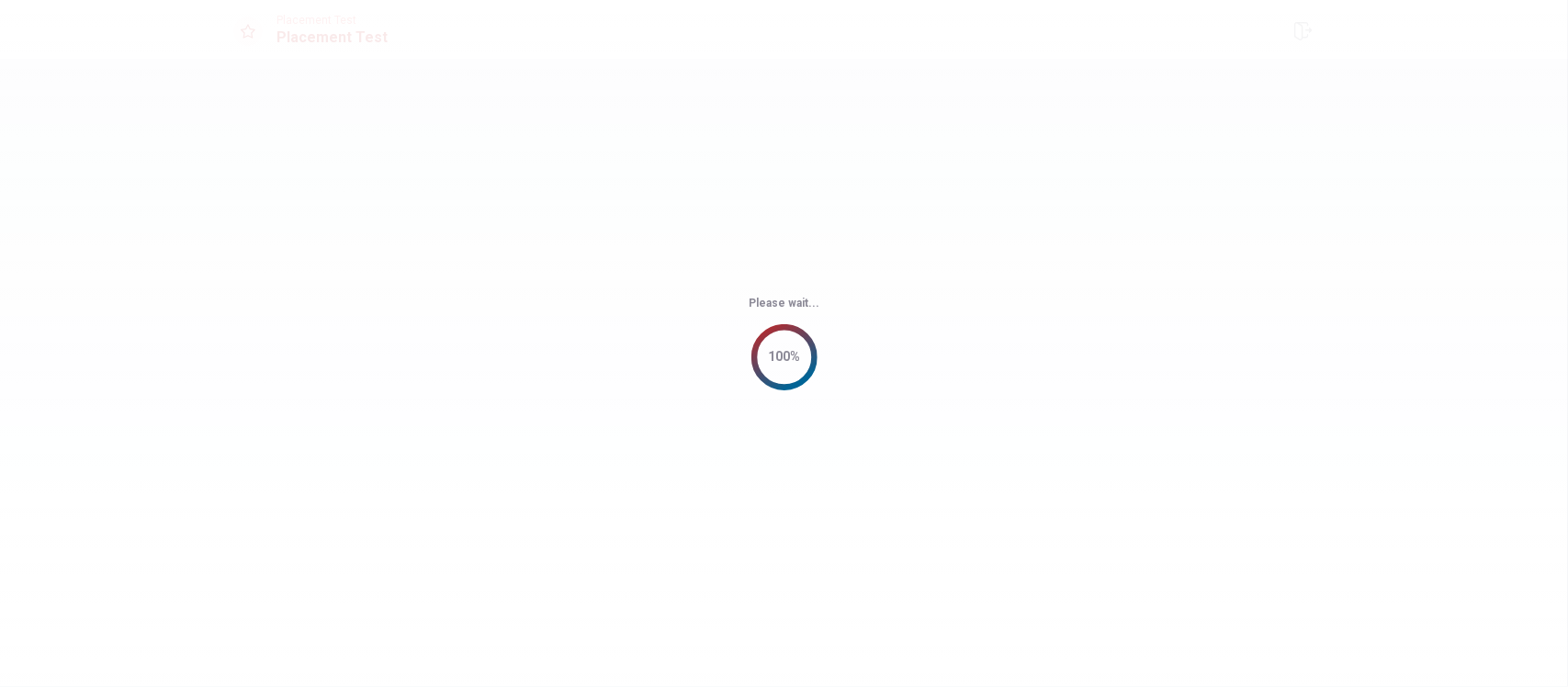 scroll, scrollTop: 0, scrollLeft: 0, axis: both 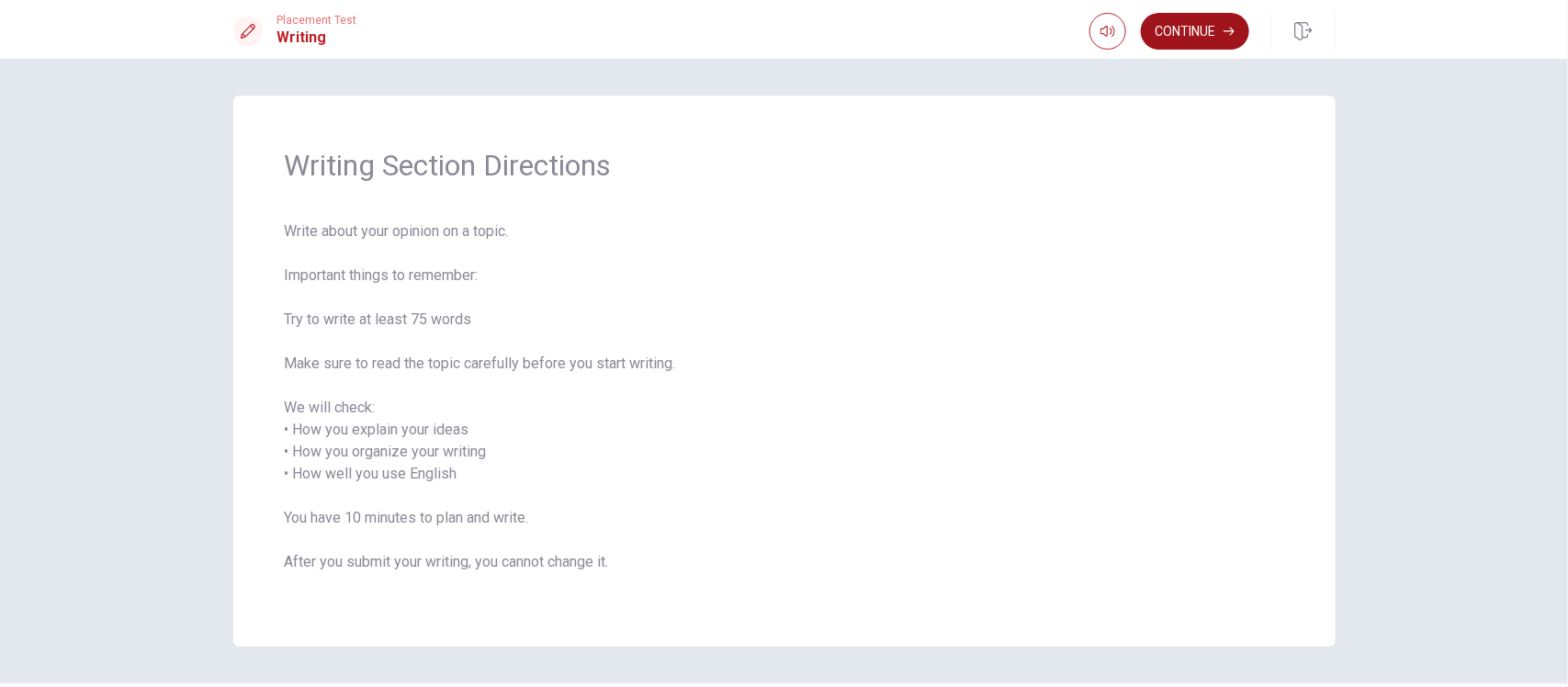 click on "Continue" at bounding box center [1195, 31] 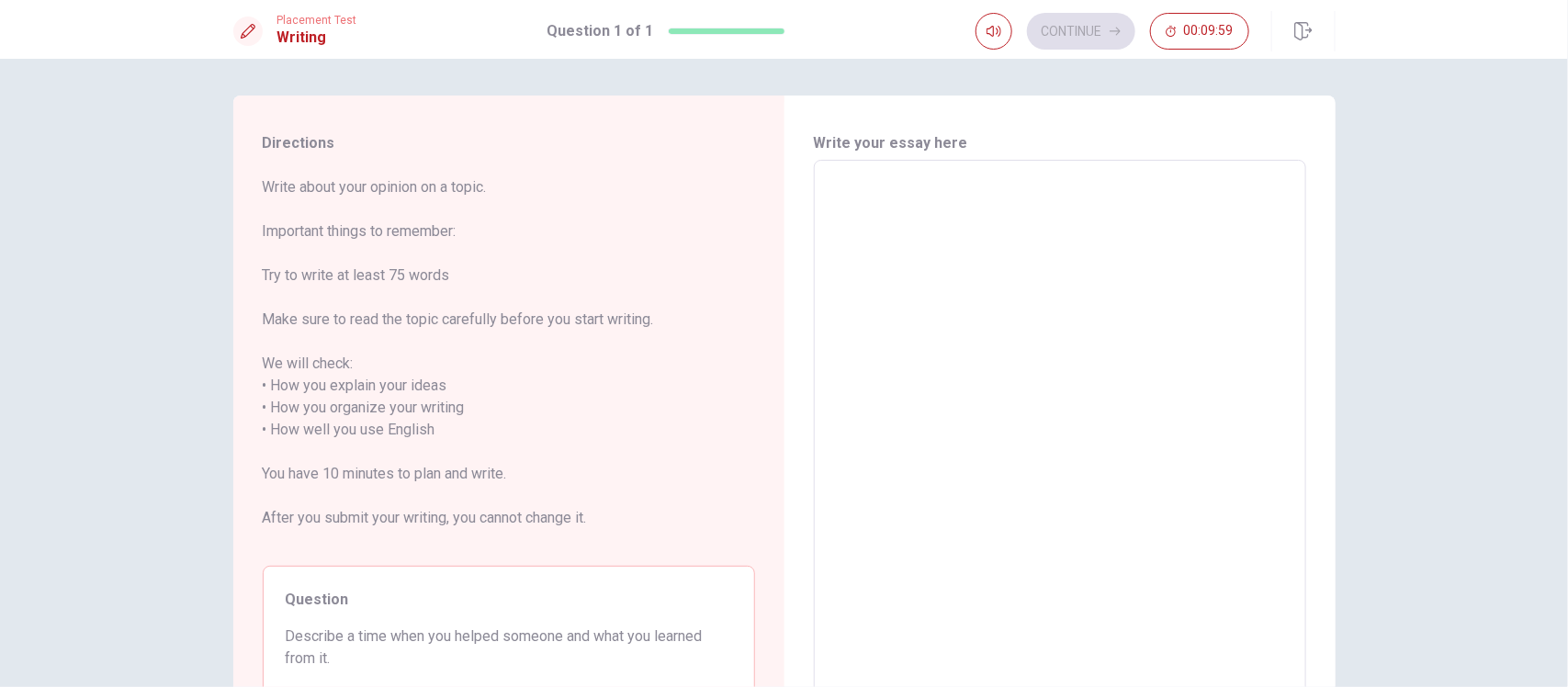 click at bounding box center [1060, 430] 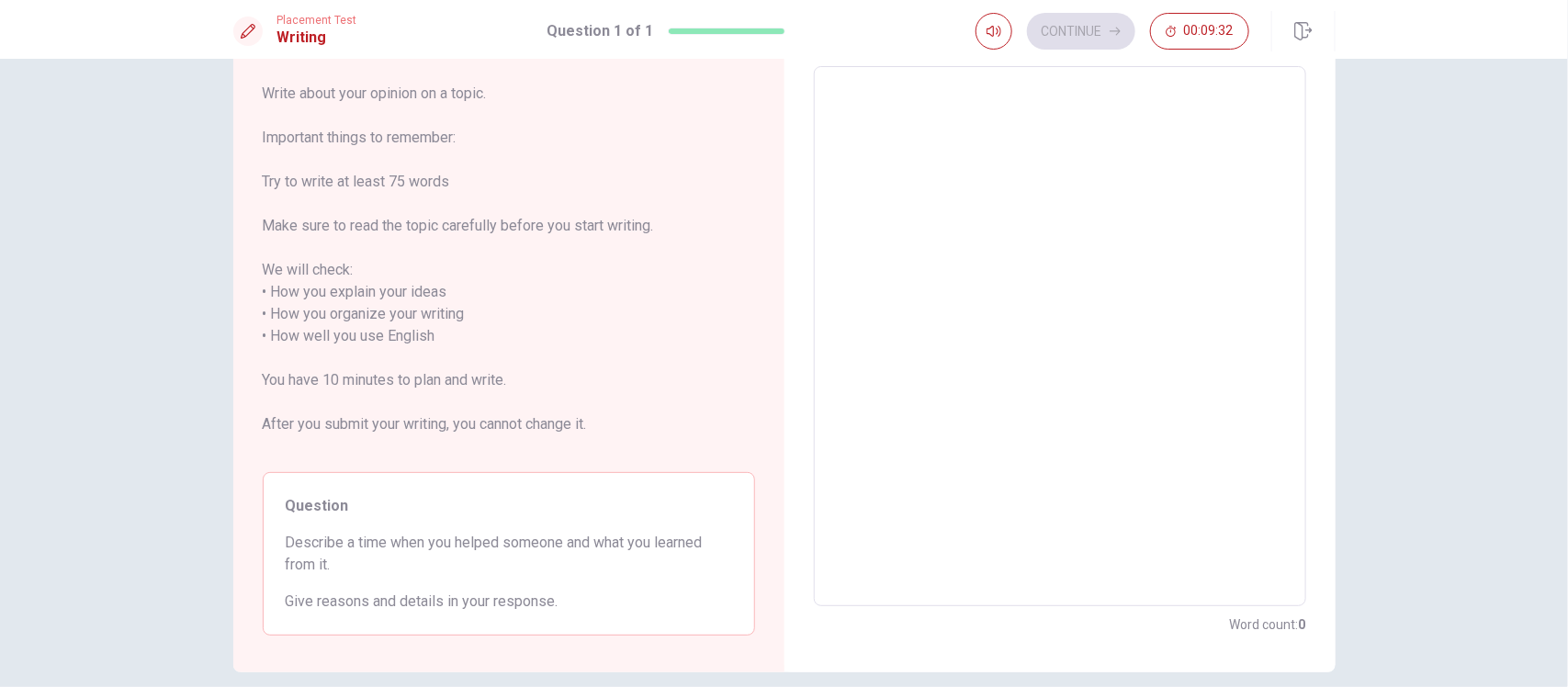 scroll, scrollTop: 115, scrollLeft: 0, axis: vertical 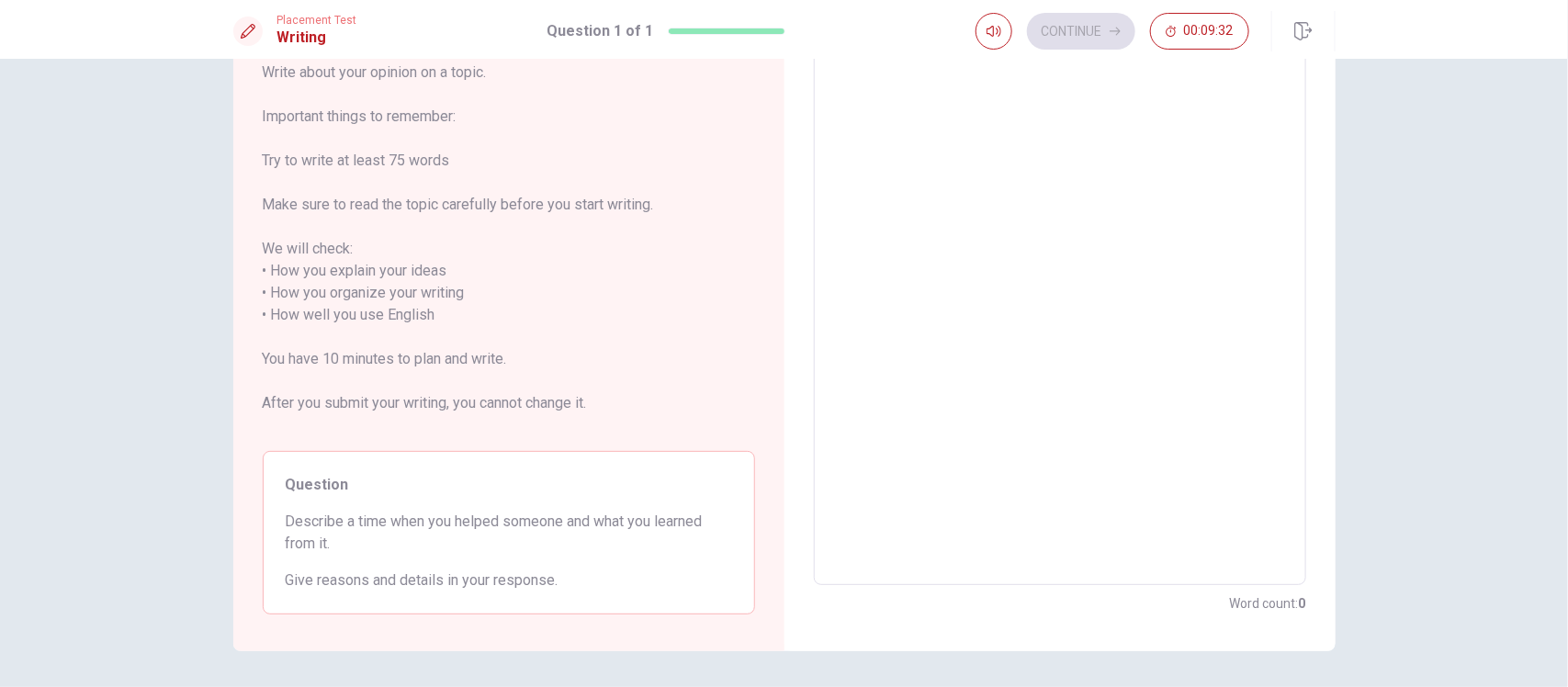 click on "Write about your opinion on a topic.
Important things to remember:
Try to write at least 75 words
Make sure to read the topic carefully before you start writing.
We will check:
• How you explain your ideas
• How you organize your writing
• How well you use English
You have 10 minutes to plan and write.
After you submit your writing, you cannot change it." at bounding box center (509, 249) 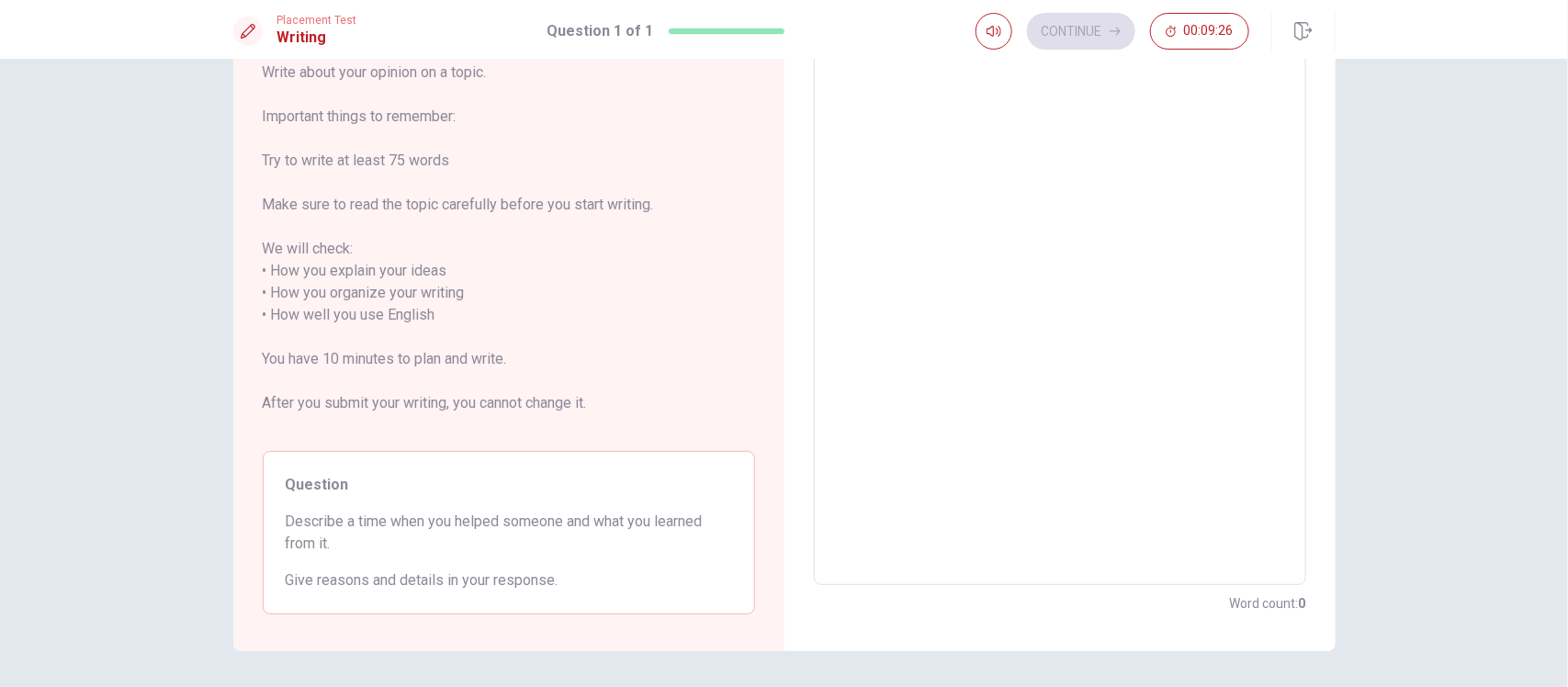 click on "Describe a time when you helped someone and what you learned from it." at bounding box center [509, 533] 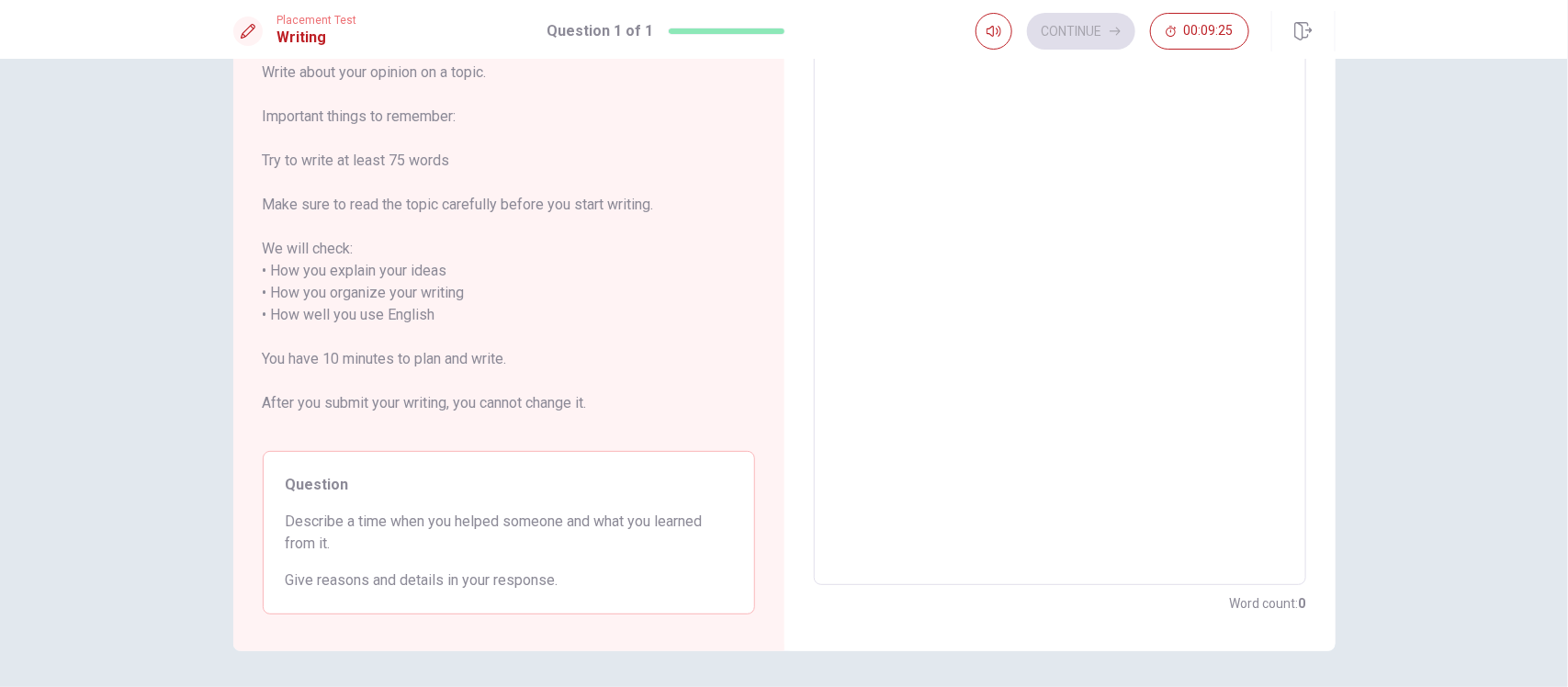 click on "Write about your opinion on a topic.
Important things to remember:
Try to write at least 75 words
Make sure to read the topic carefully before you start writing.
We will check:
• How you explain your ideas
• How you organize your writing
• How well you use English
You have 10 minutes to plan and write.
After you submit your writing, you cannot change it." at bounding box center (509, 249) 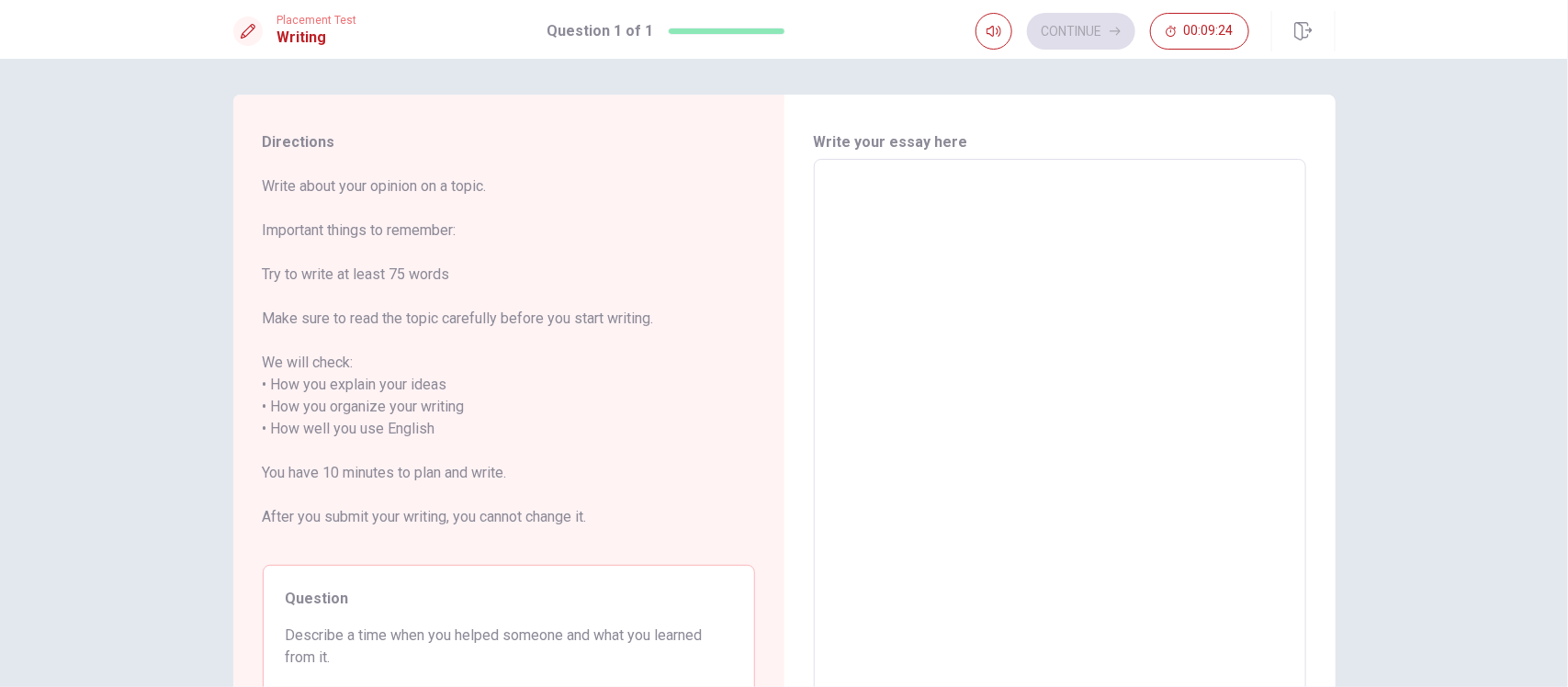 scroll, scrollTop: 0, scrollLeft: 0, axis: both 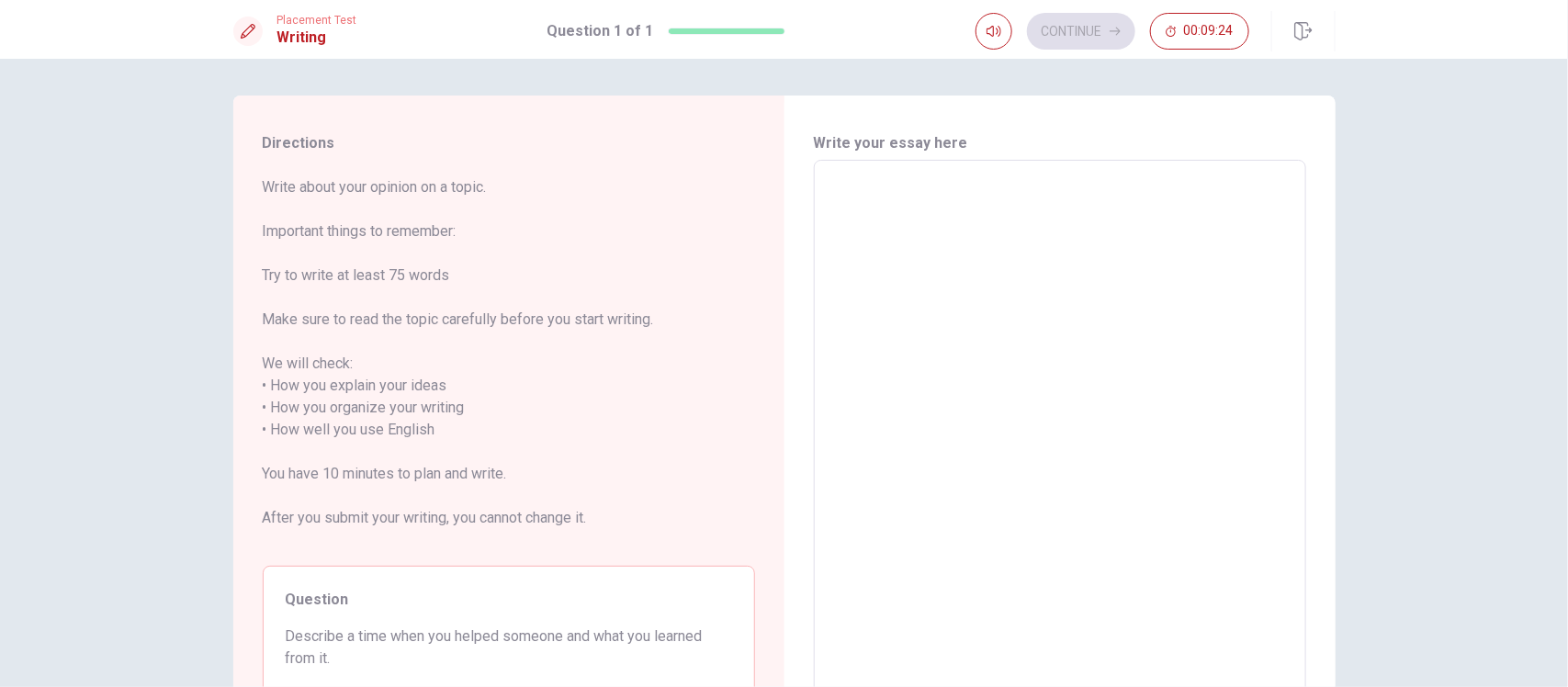 click at bounding box center [1060, 430] 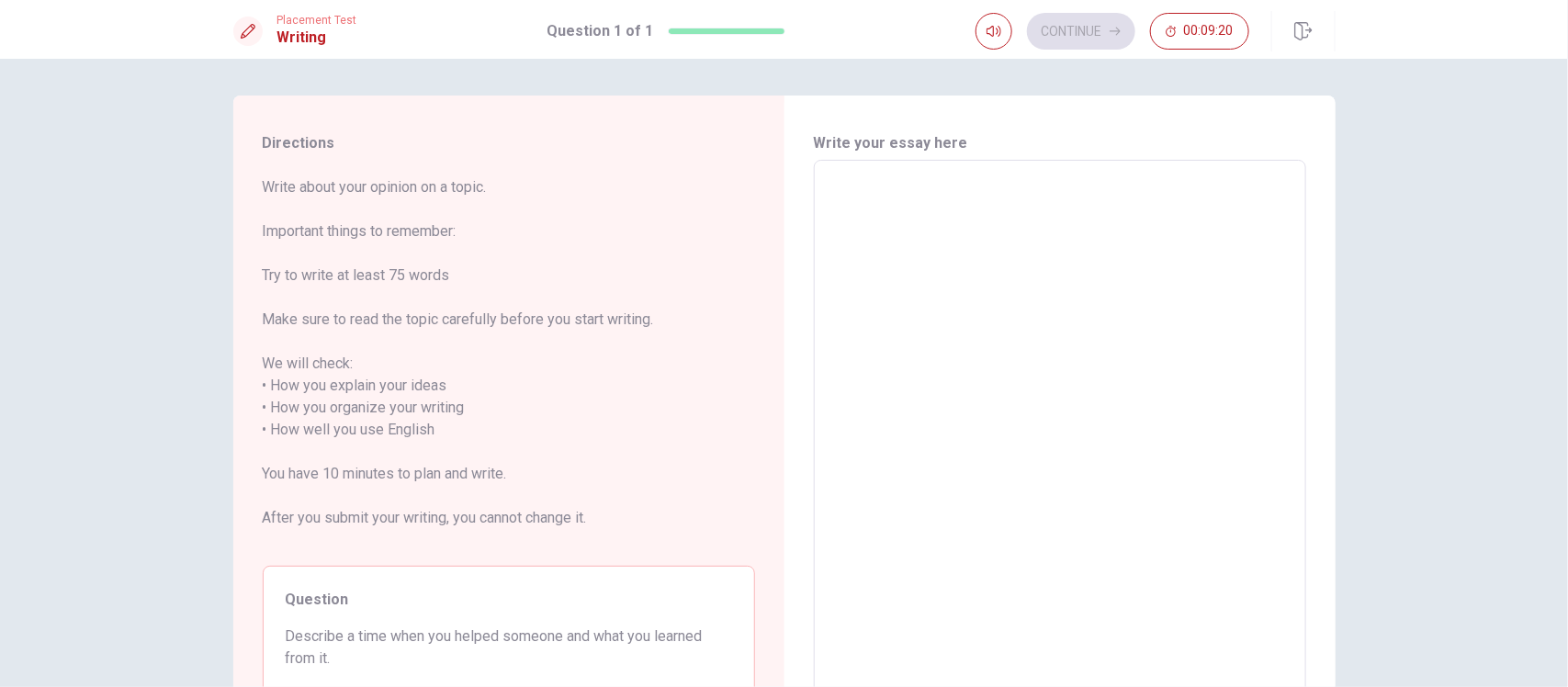 type on "L" 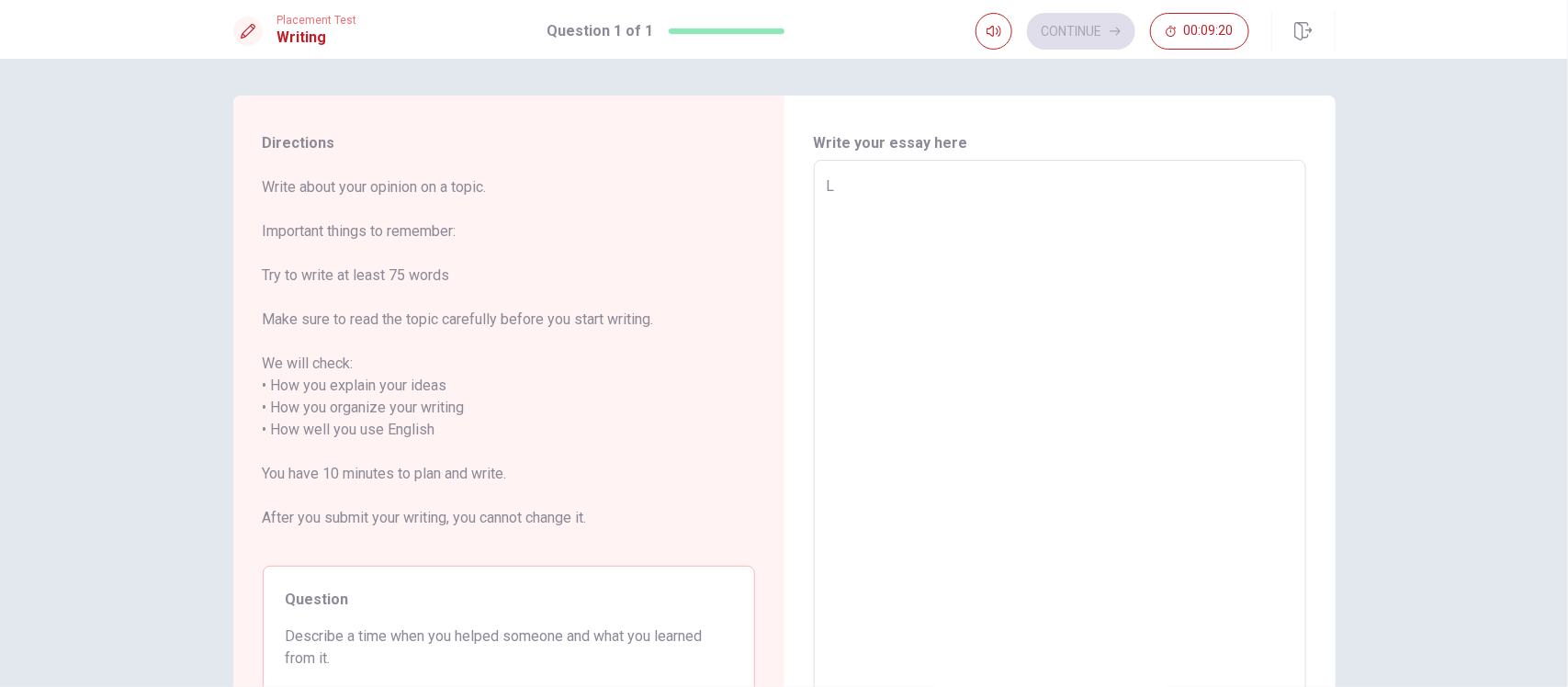 type on "x" 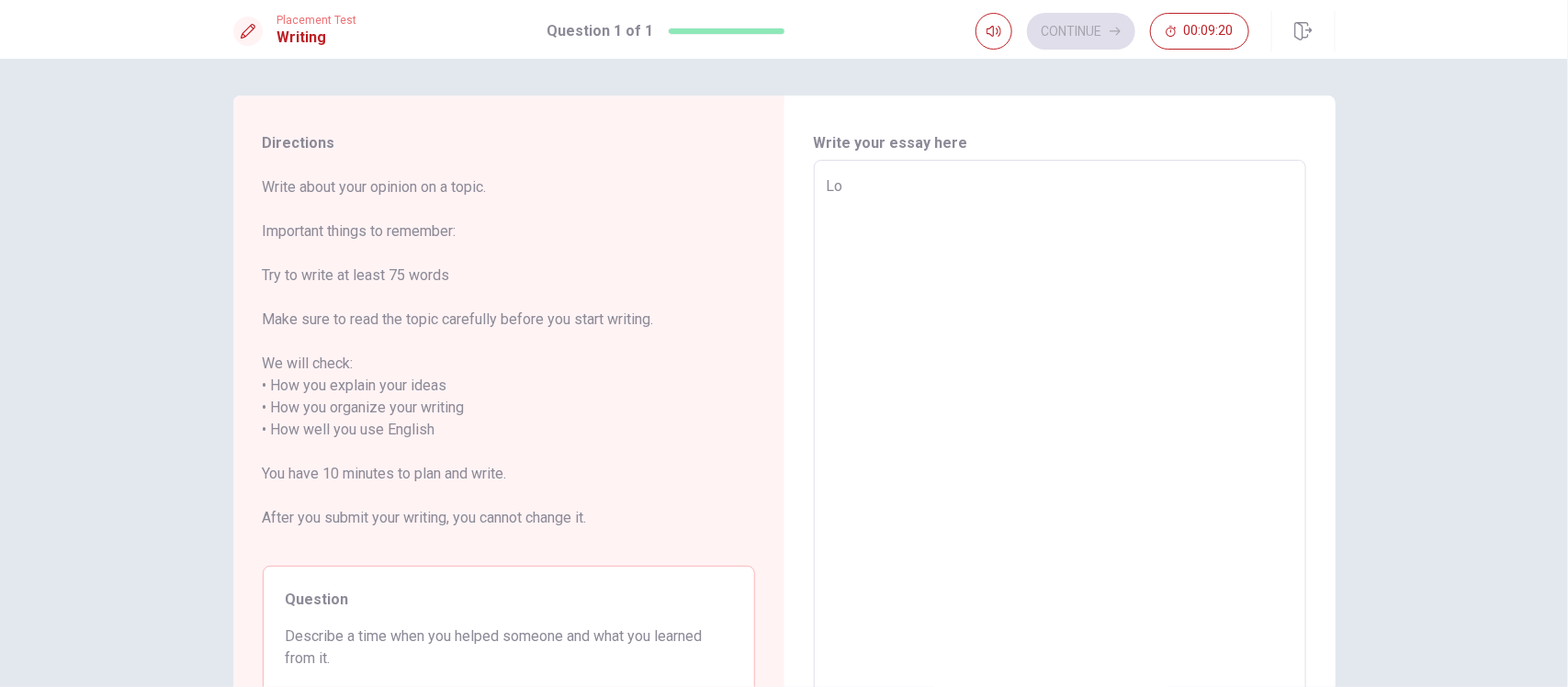 type on "x" 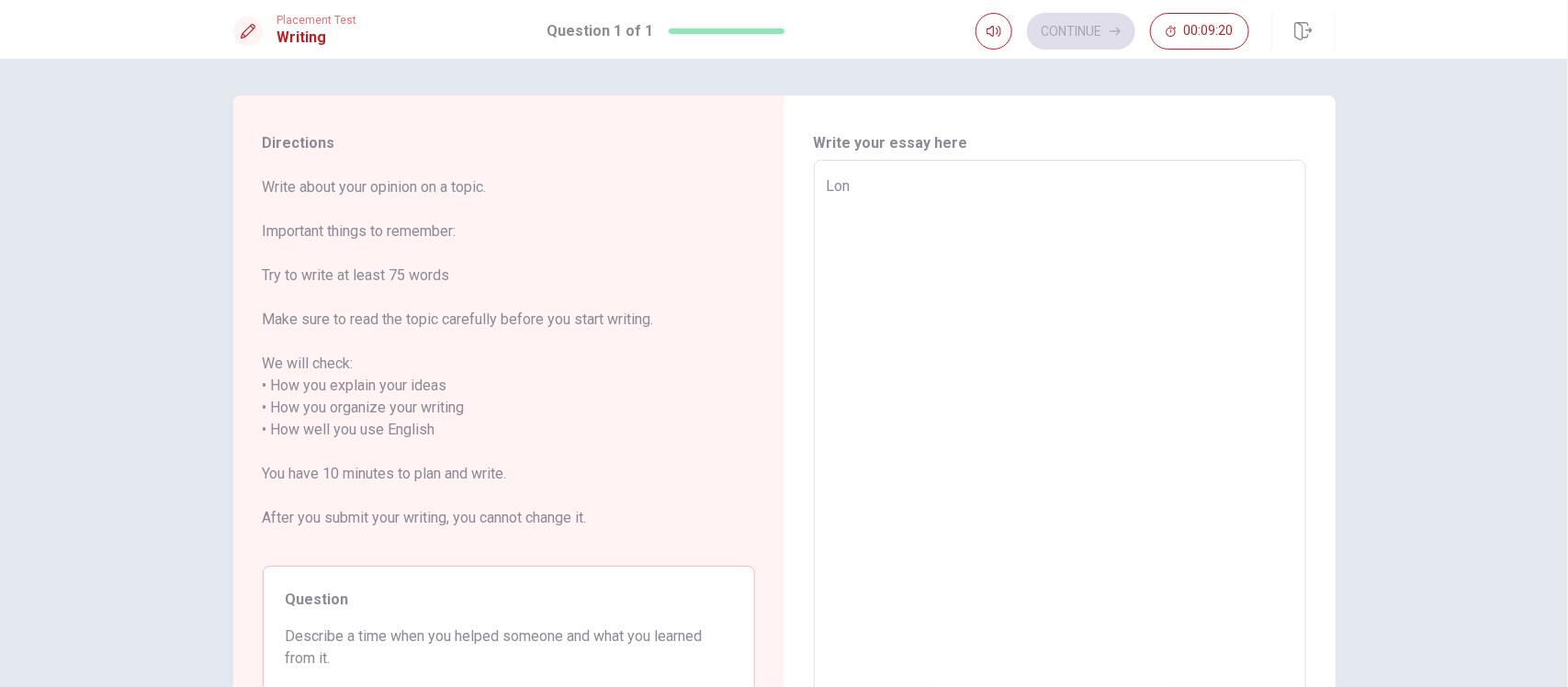 type on "x" 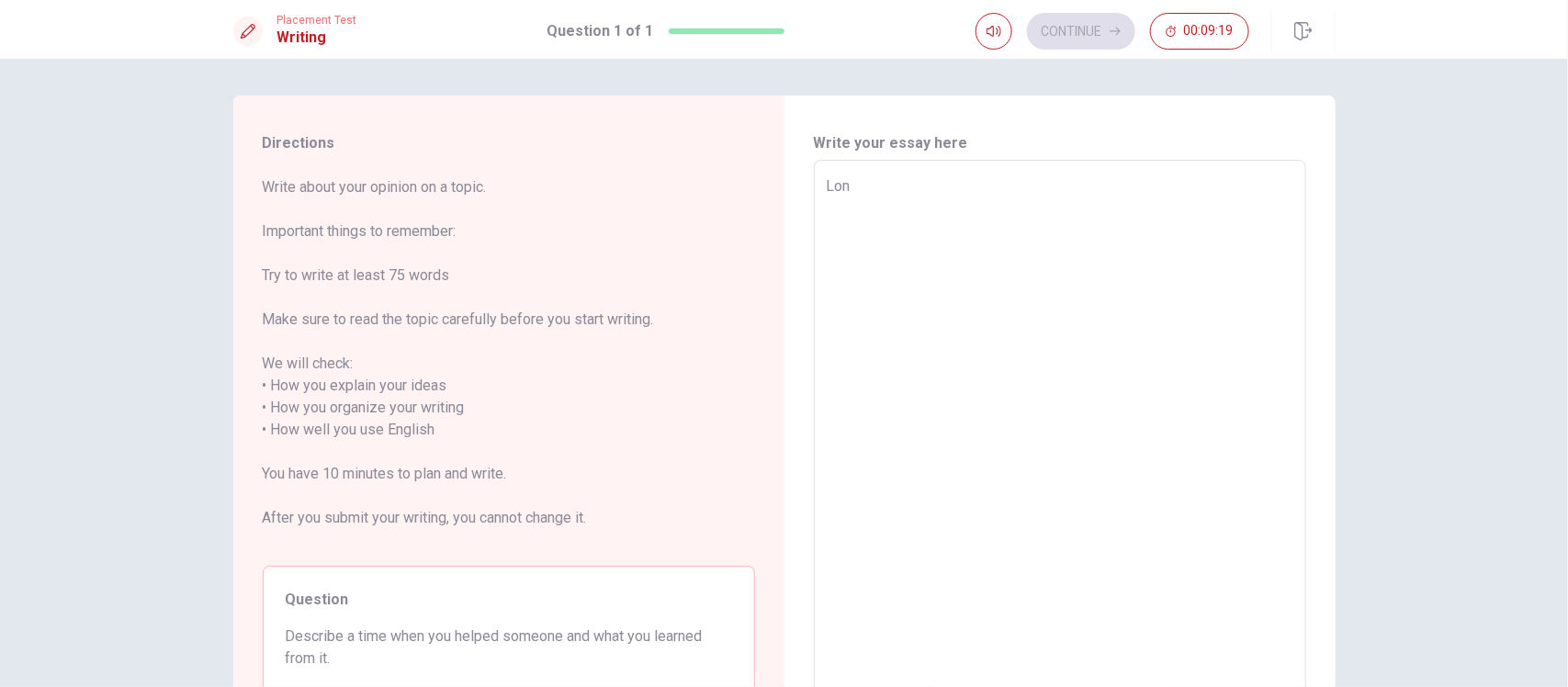type on "Long" 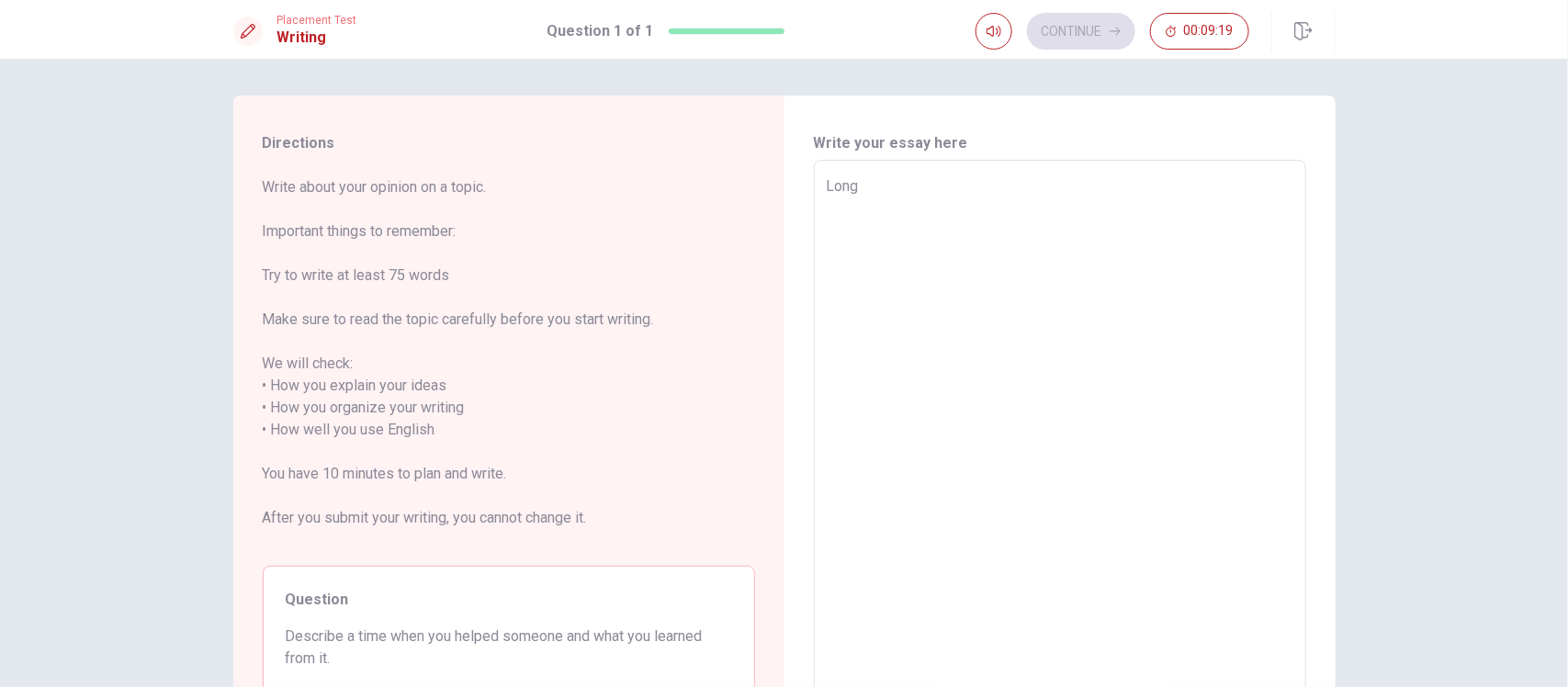 type on "x" 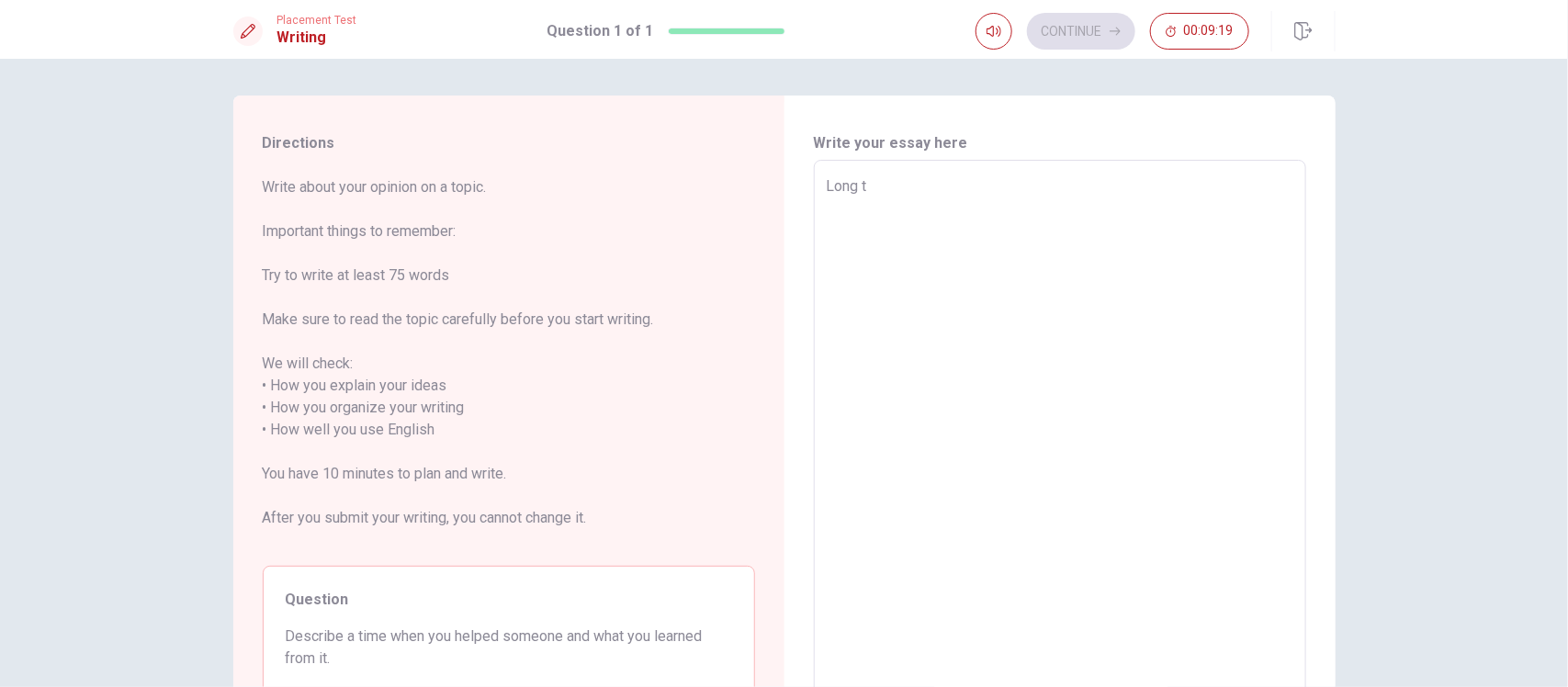 type on "x" 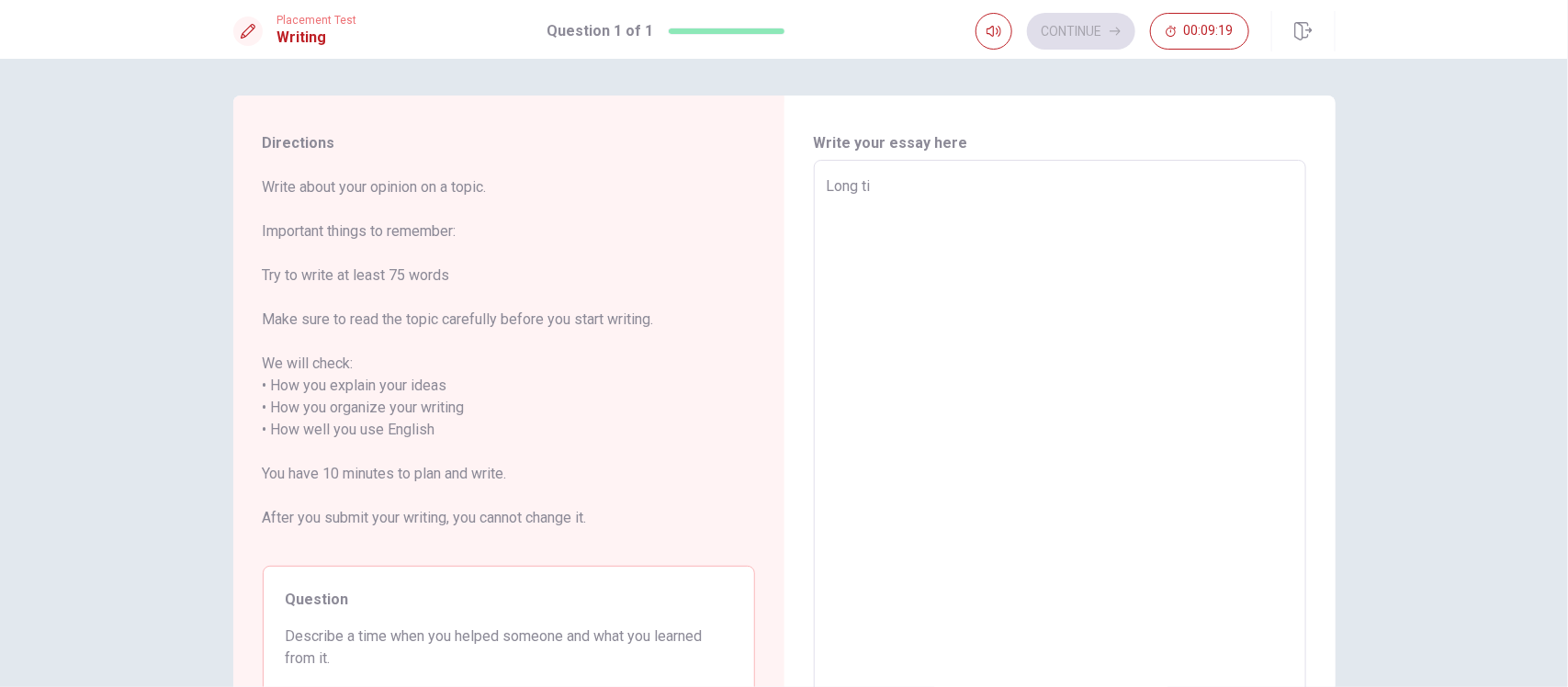 type on "x" 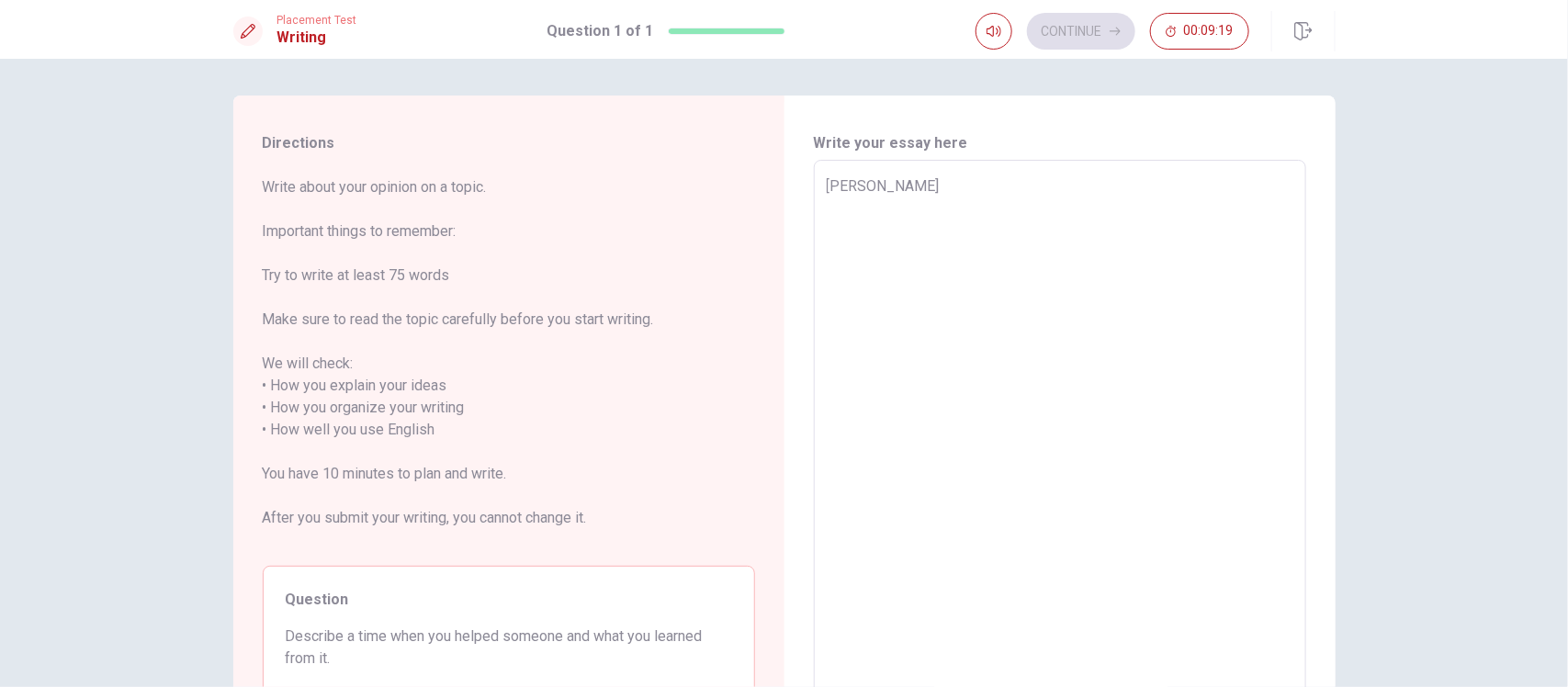 type on "x" 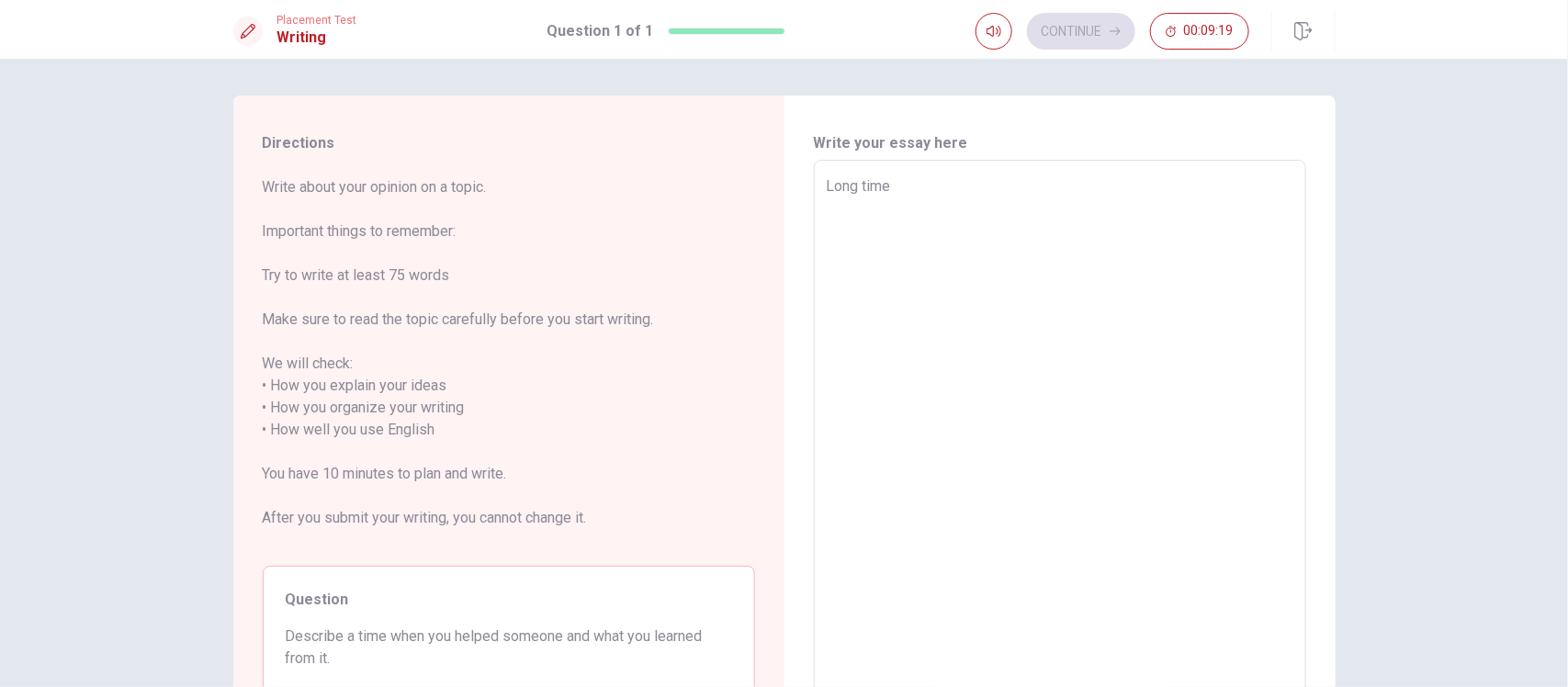 type on "x" 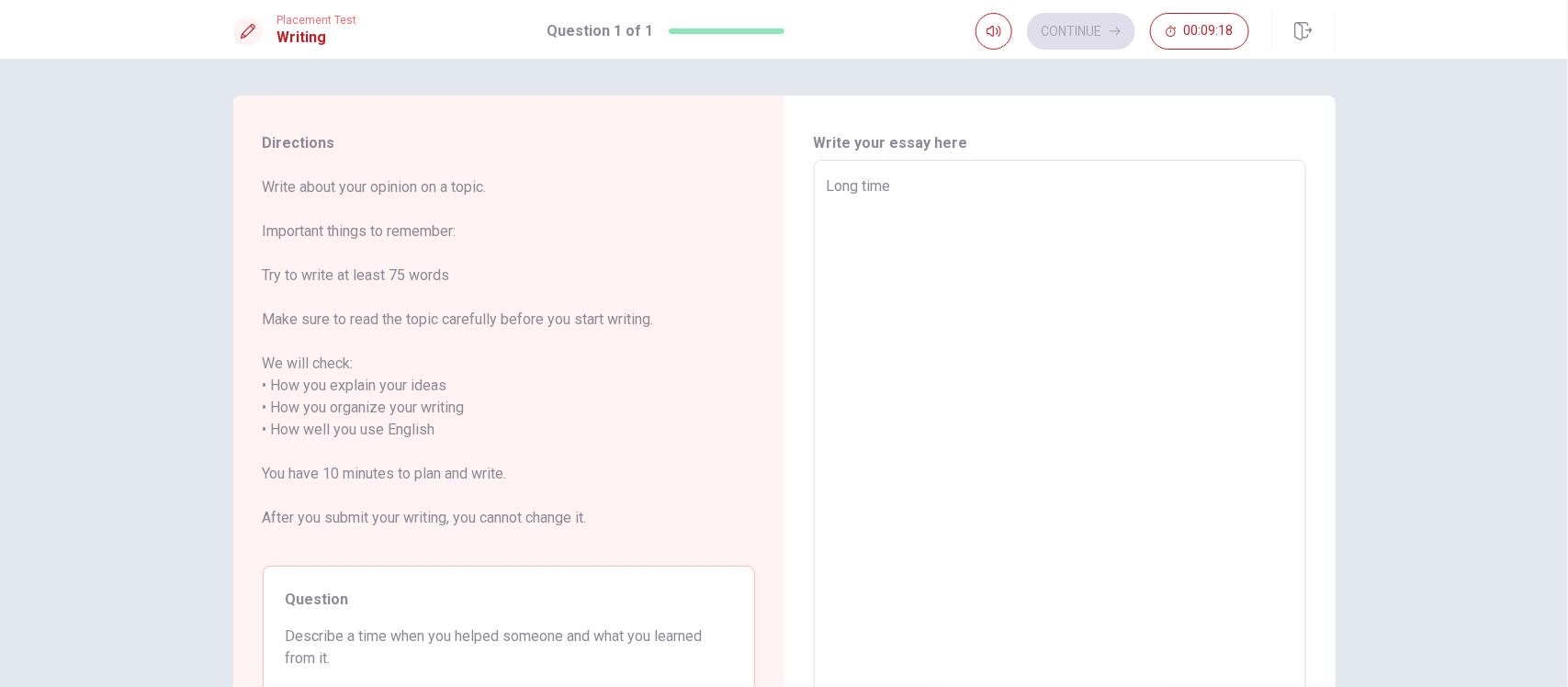 type on "Long time a" 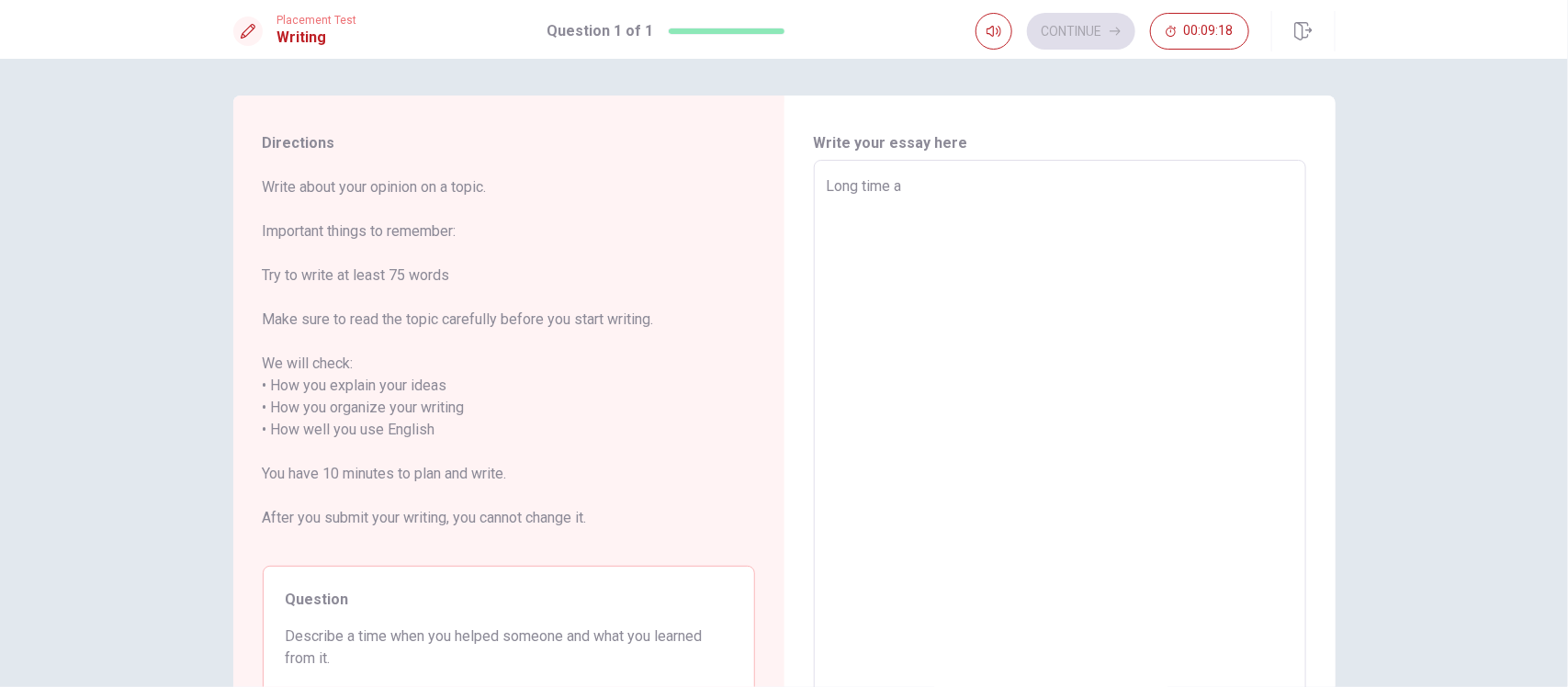 type on "x" 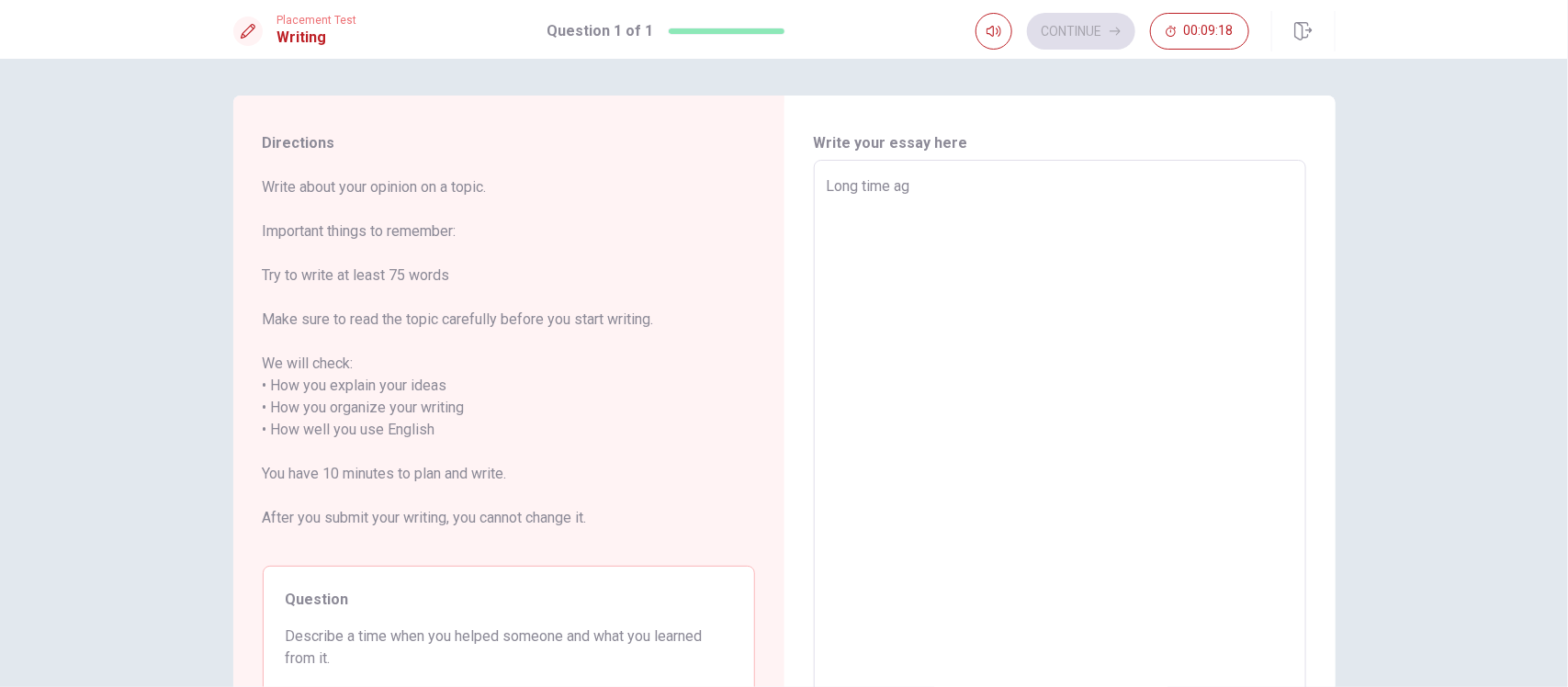 type on "x" 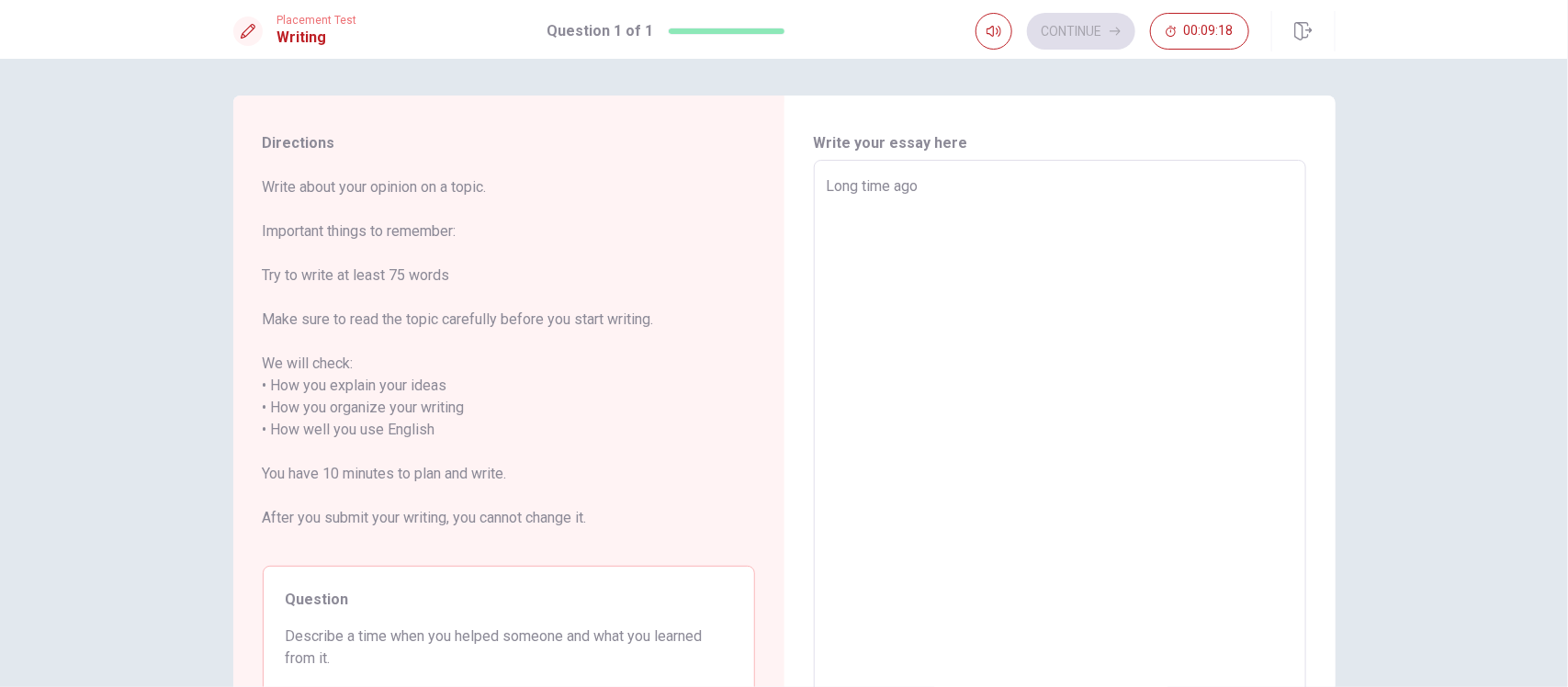 type on "x" 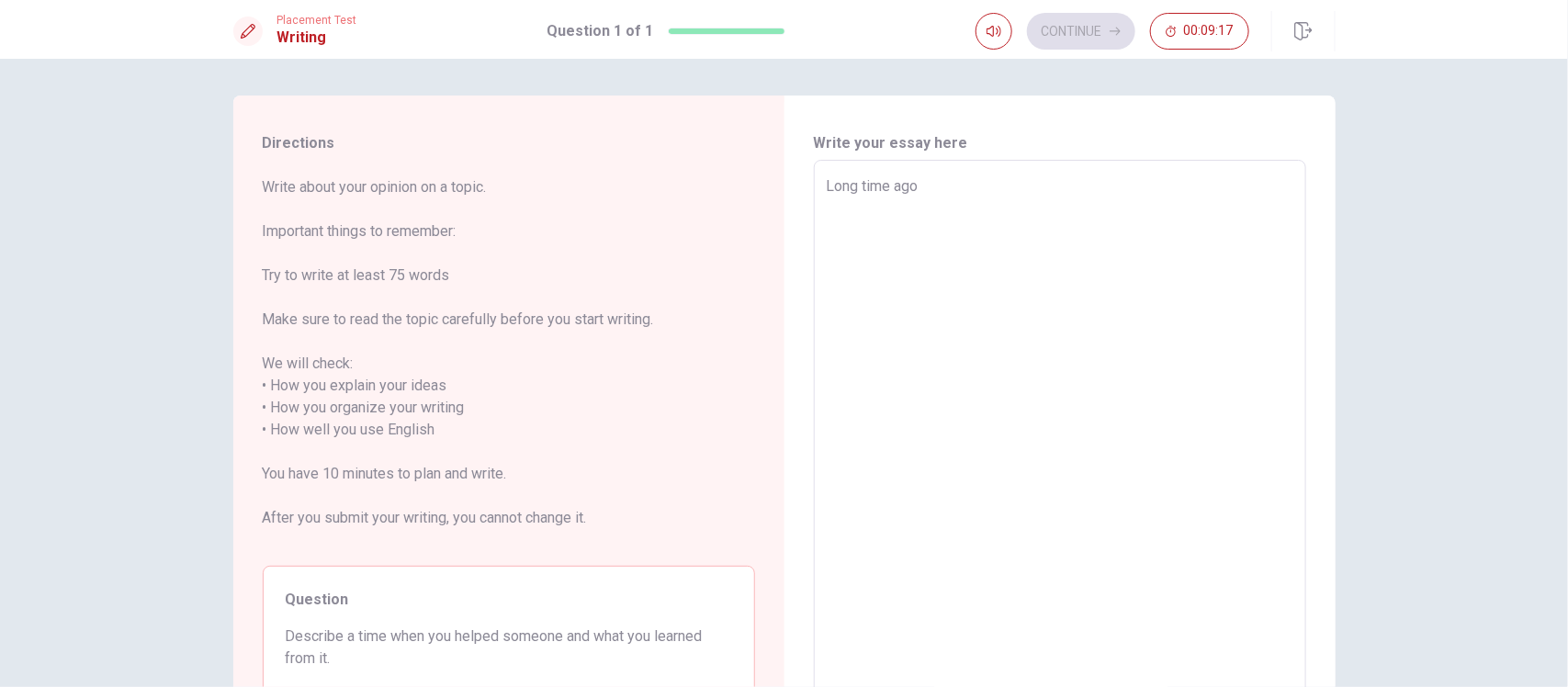 type on "Long time ago I" 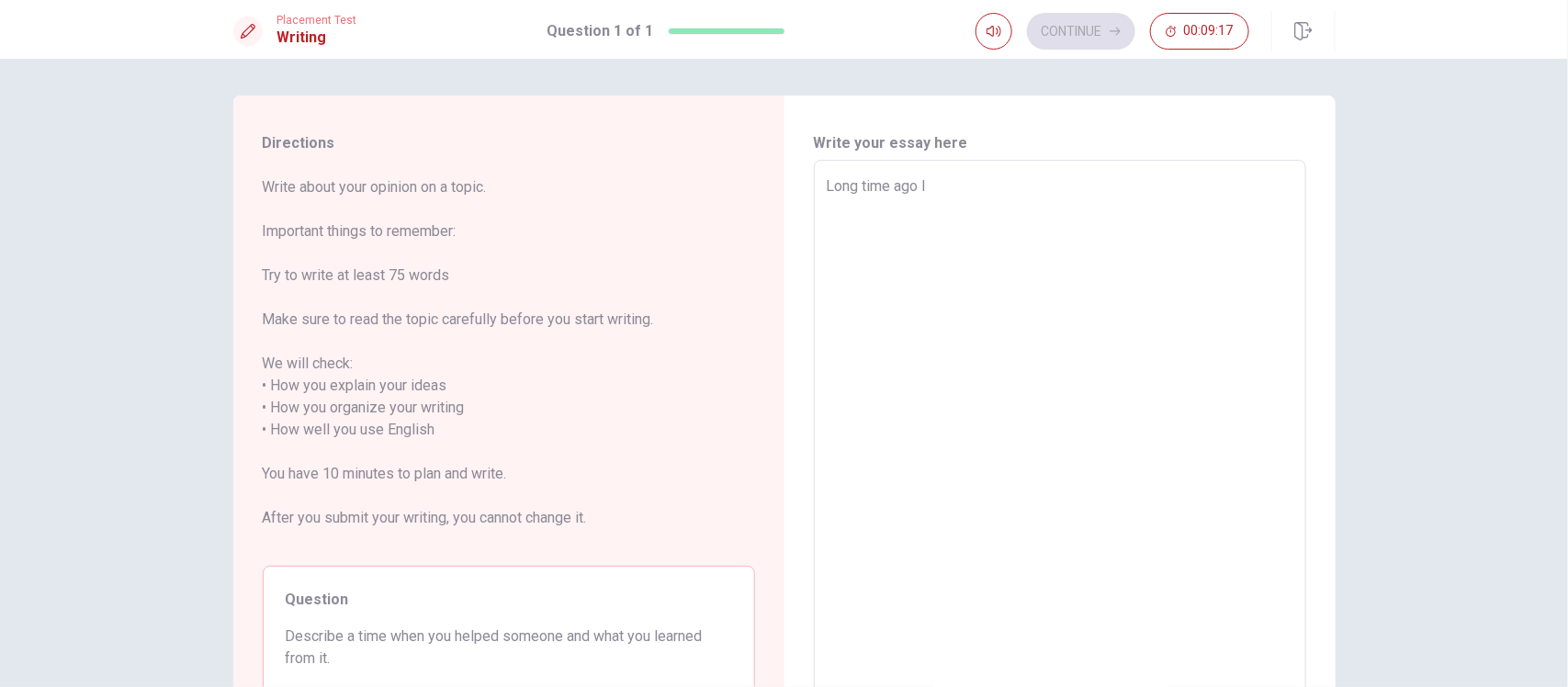 type on "x" 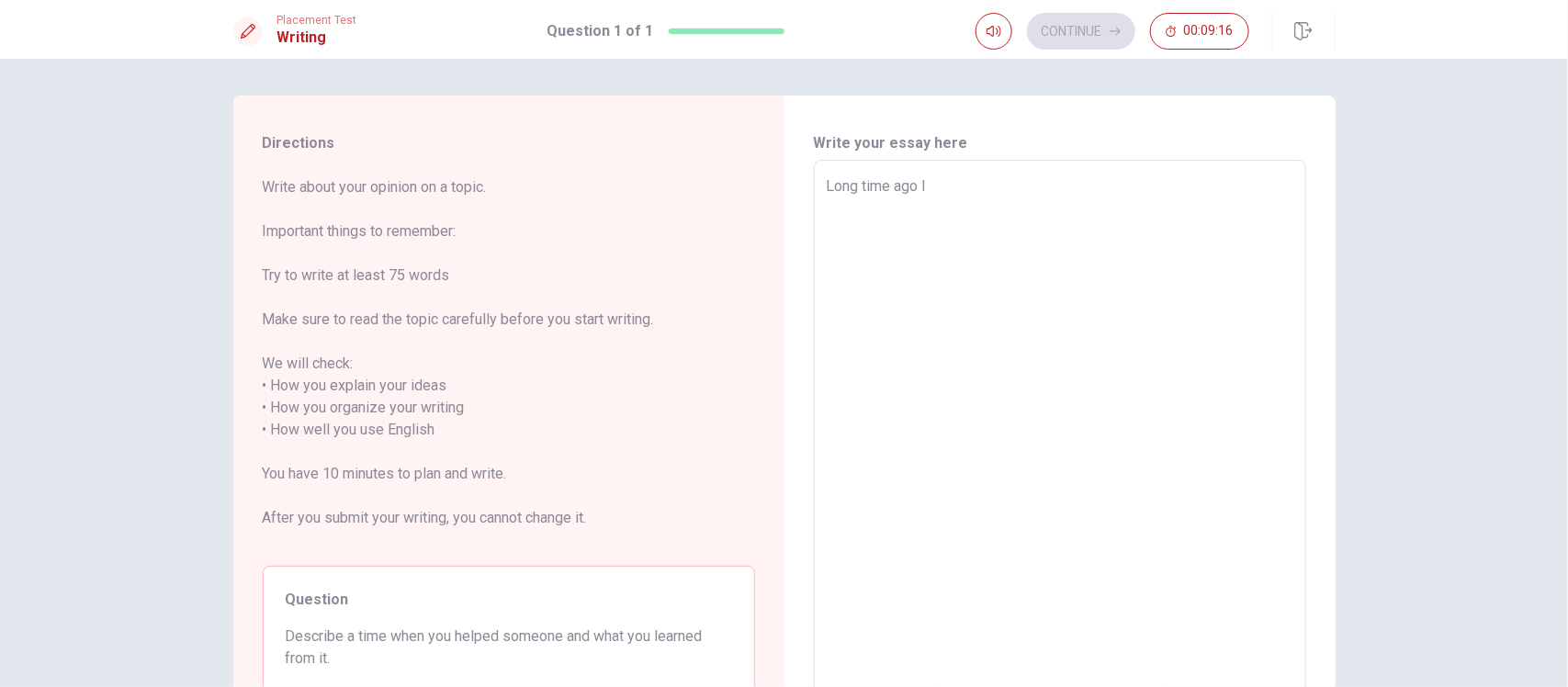 type on "Long time ago I w" 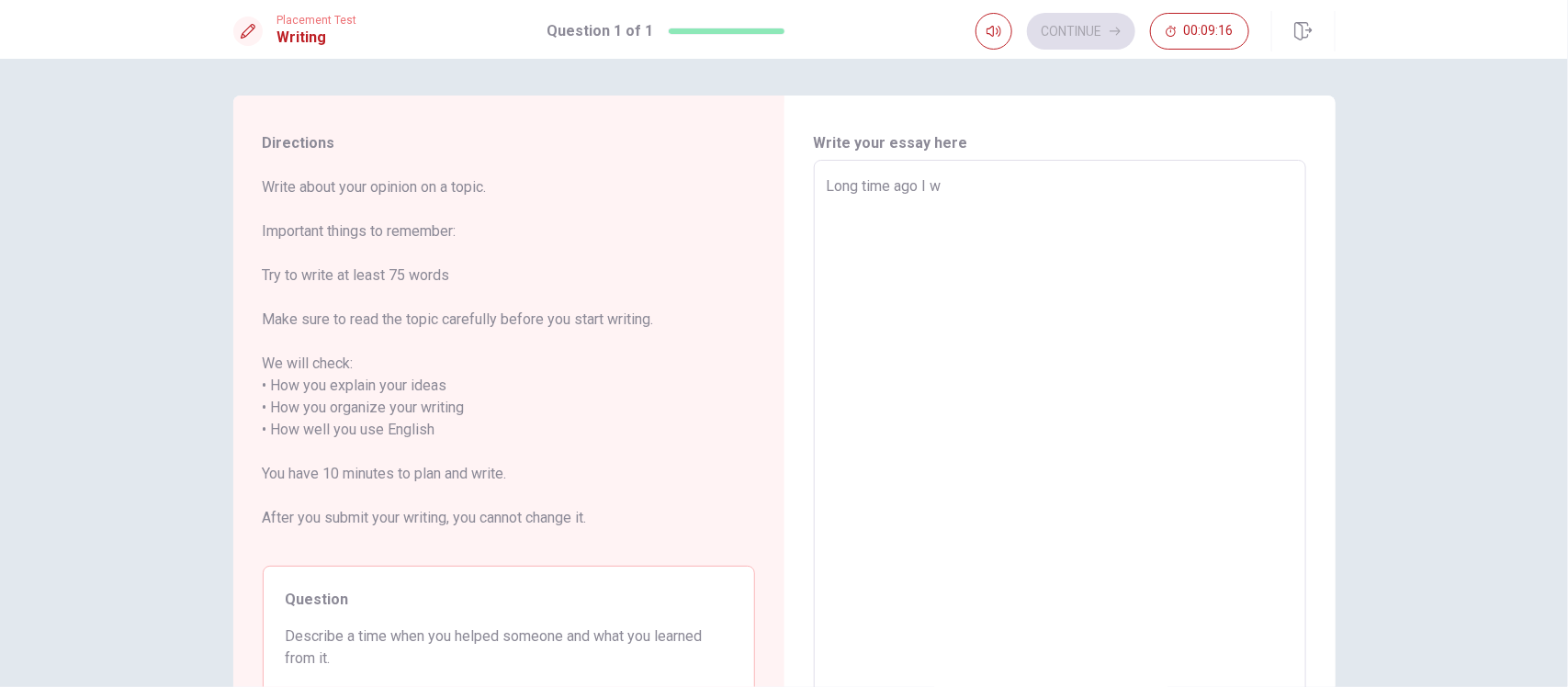type on "x" 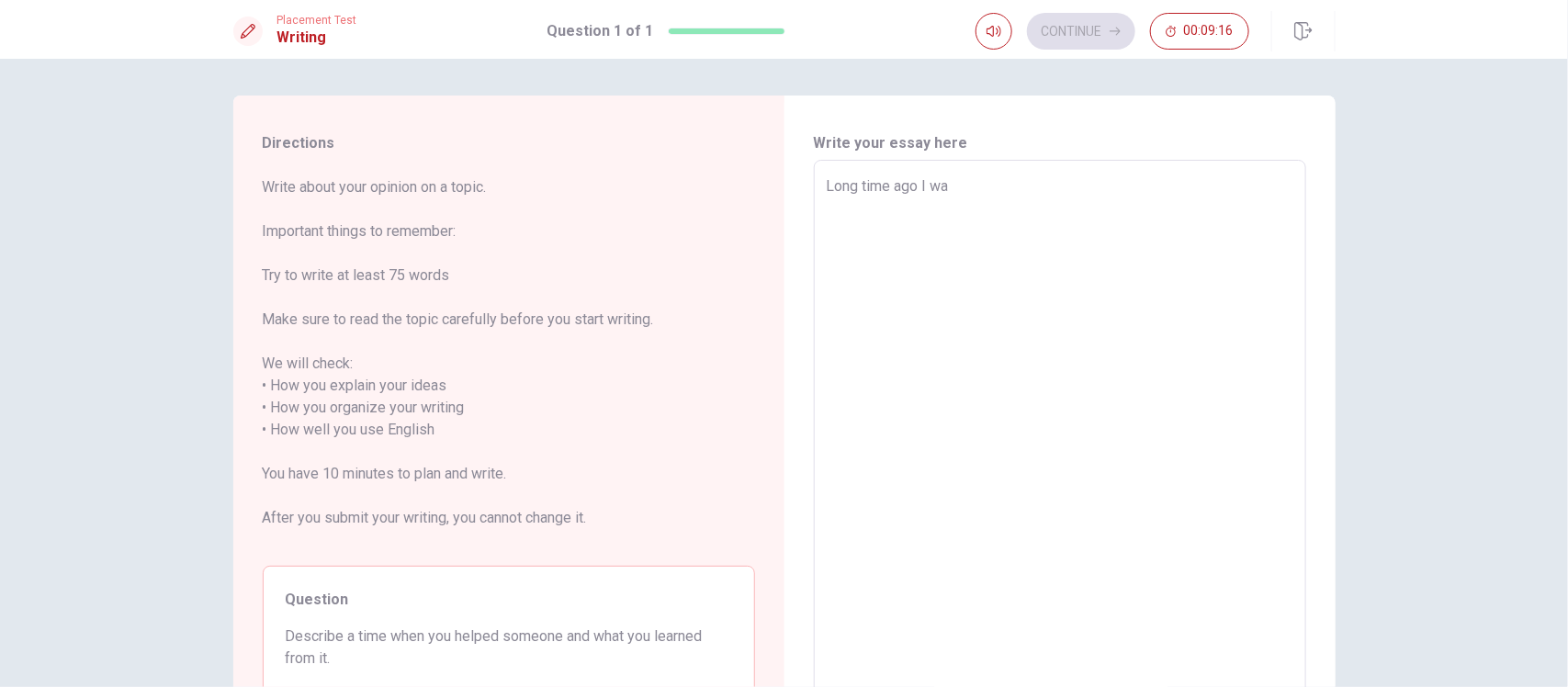 type on "x" 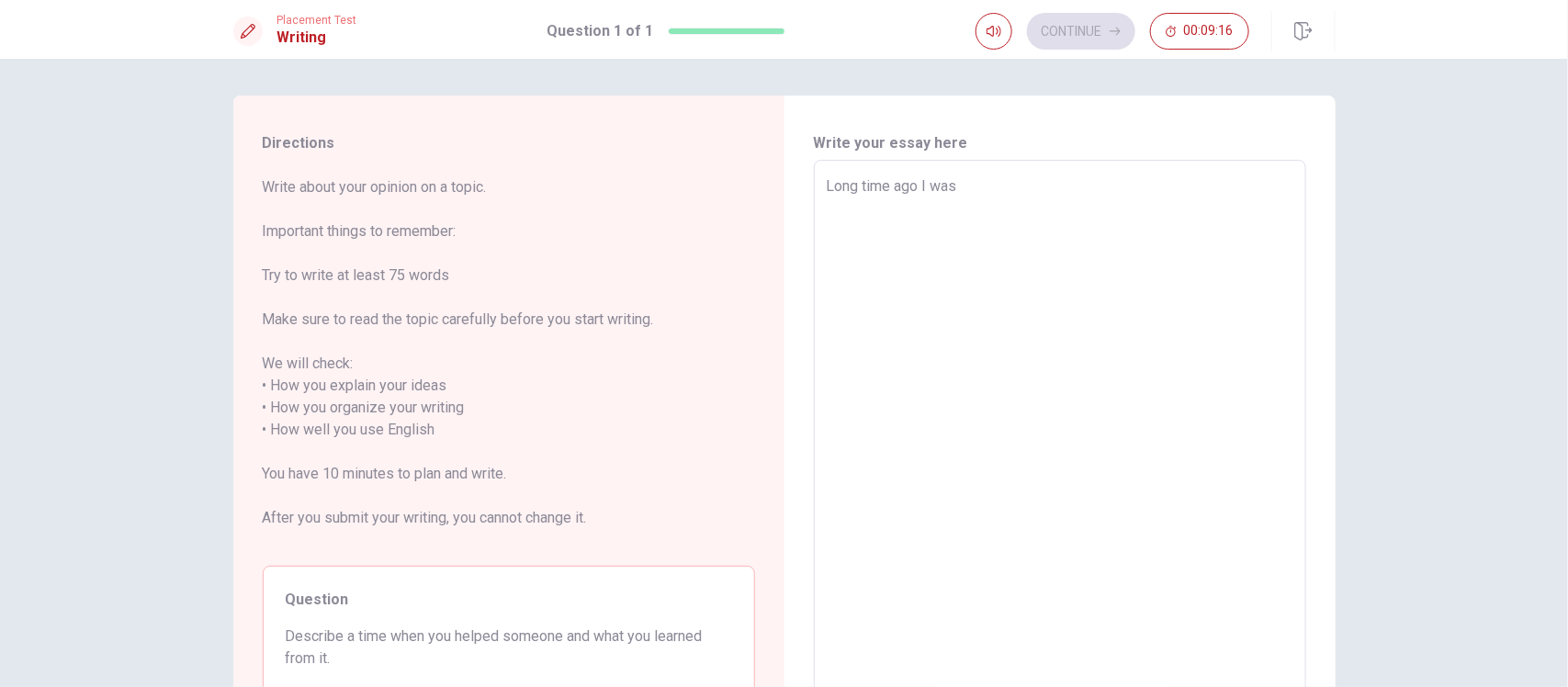 type on "x" 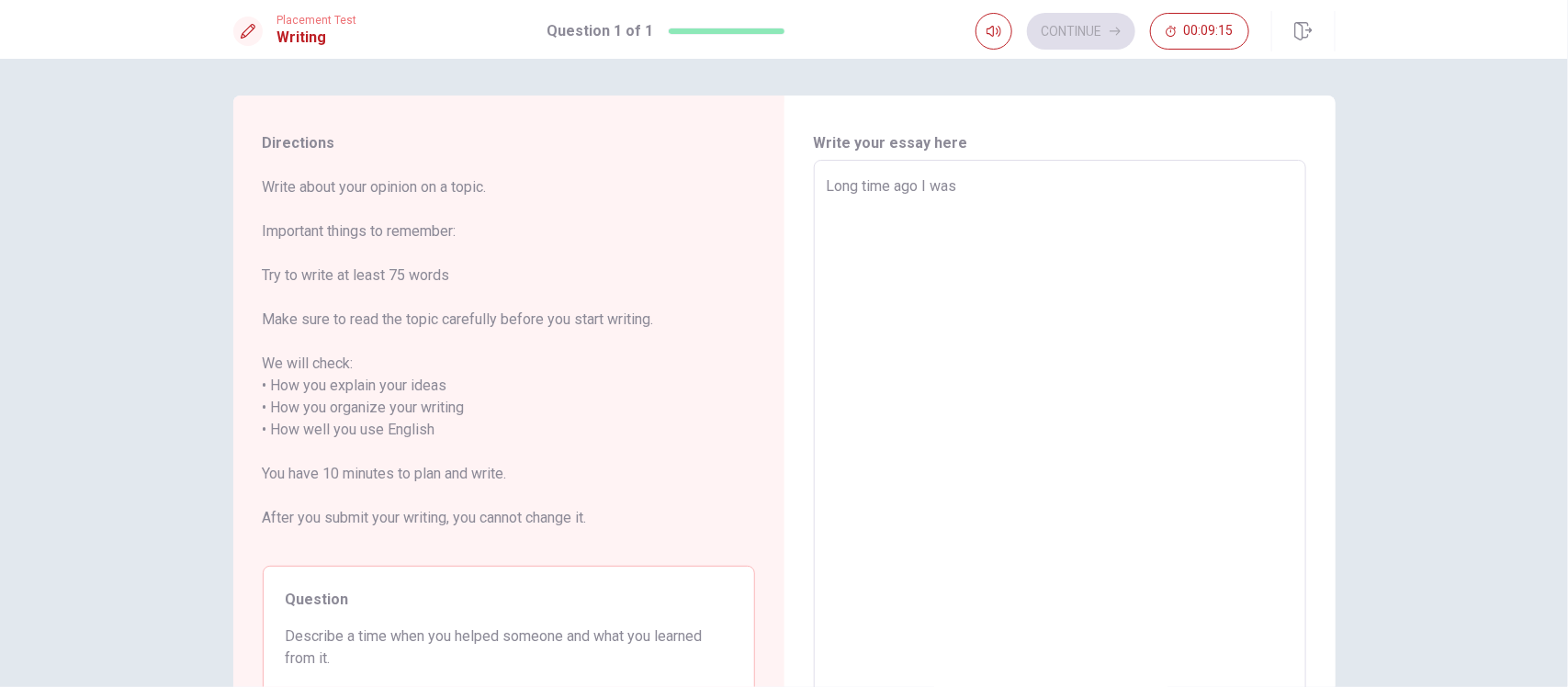 type on "Long time ago I was w" 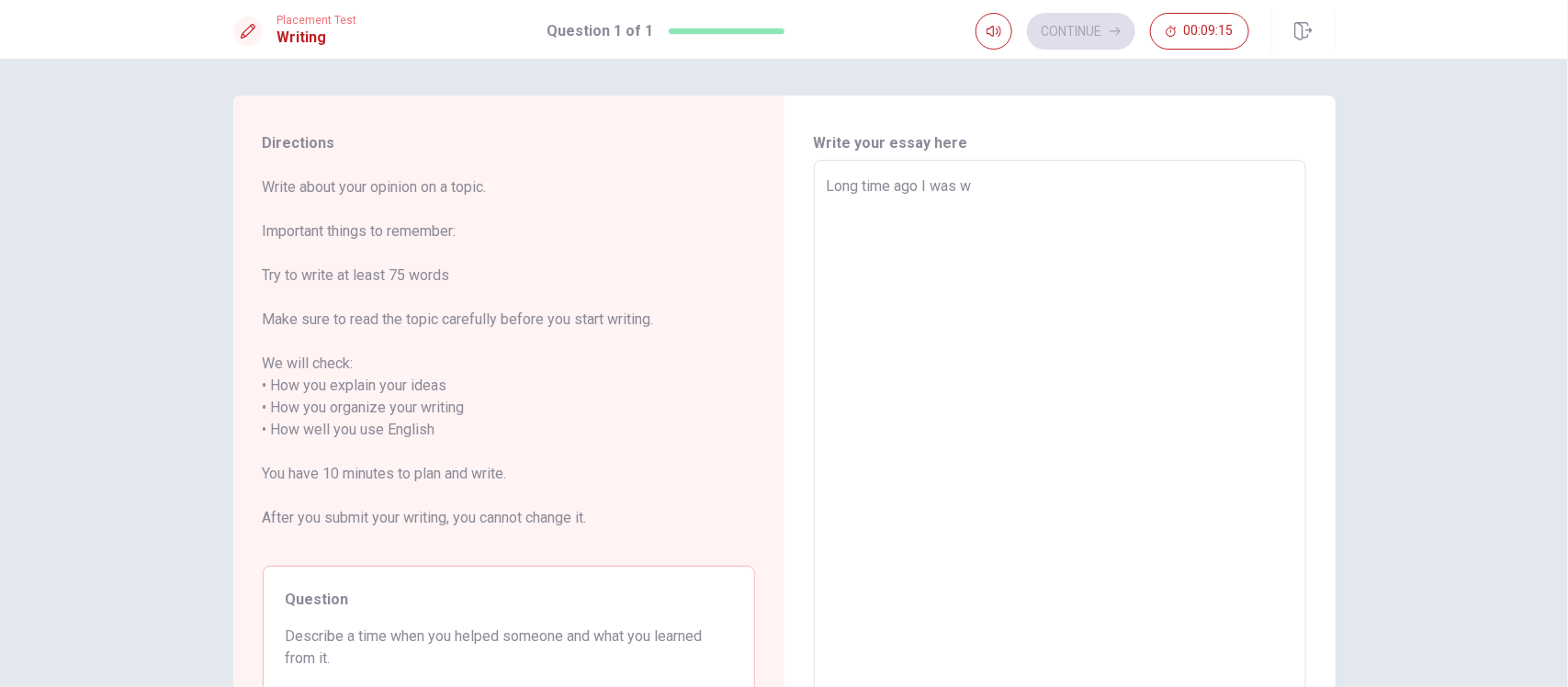 type on "x" 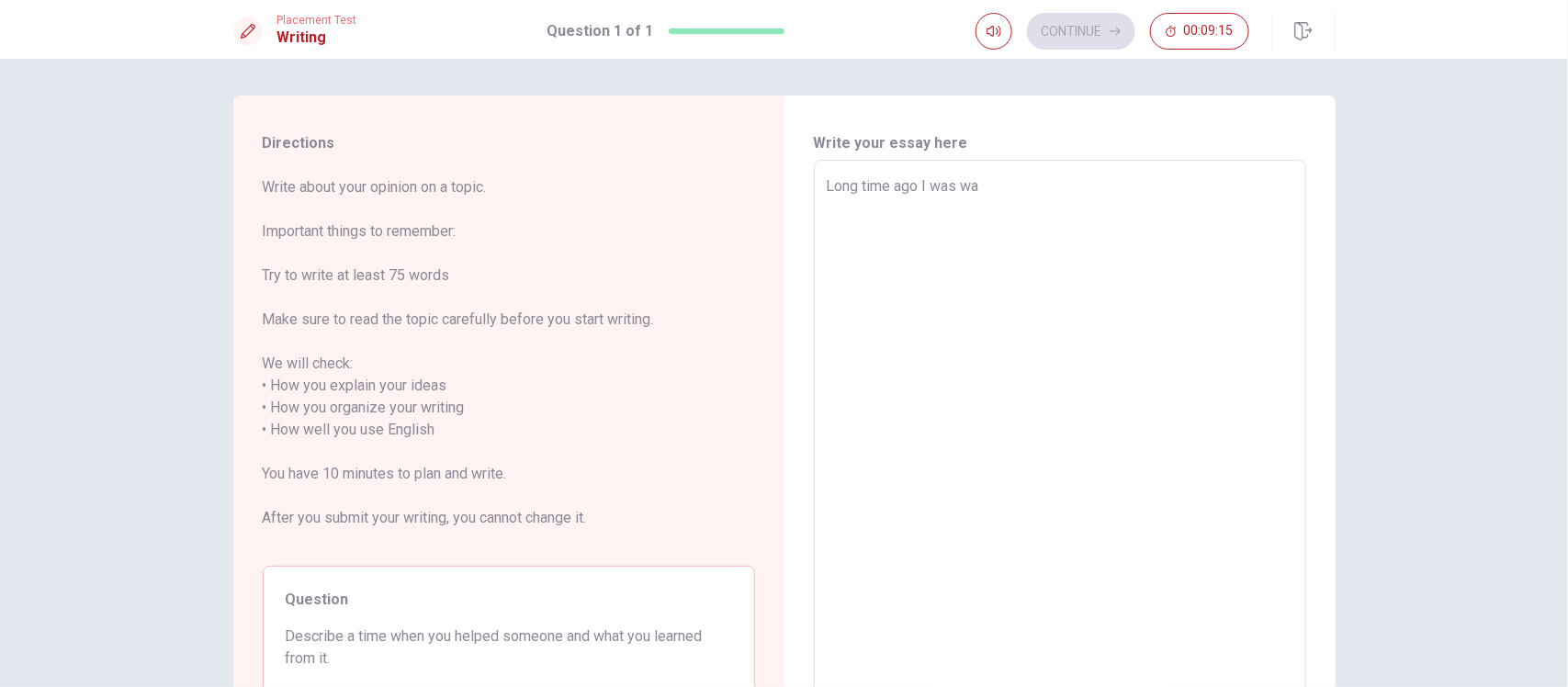 type on "x" 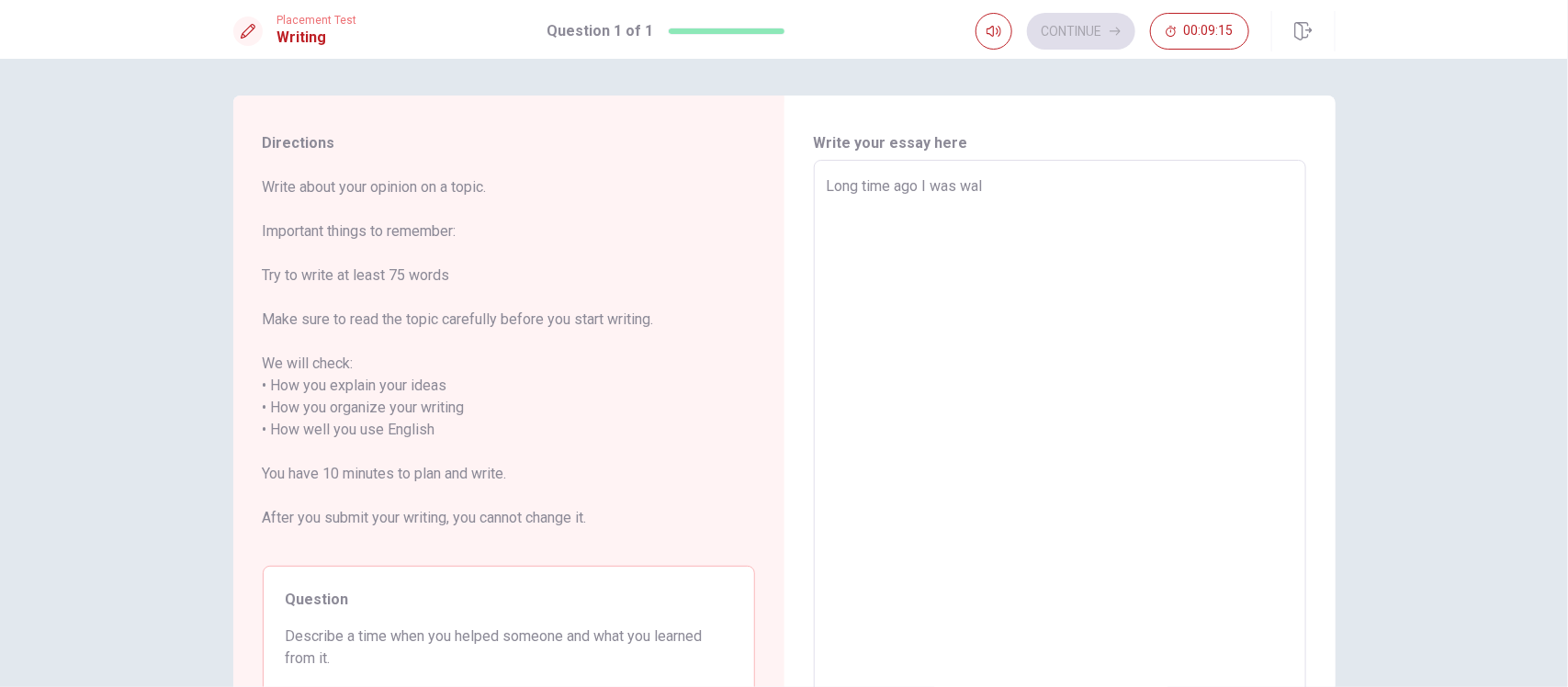 type on "Long time ago I was walk" 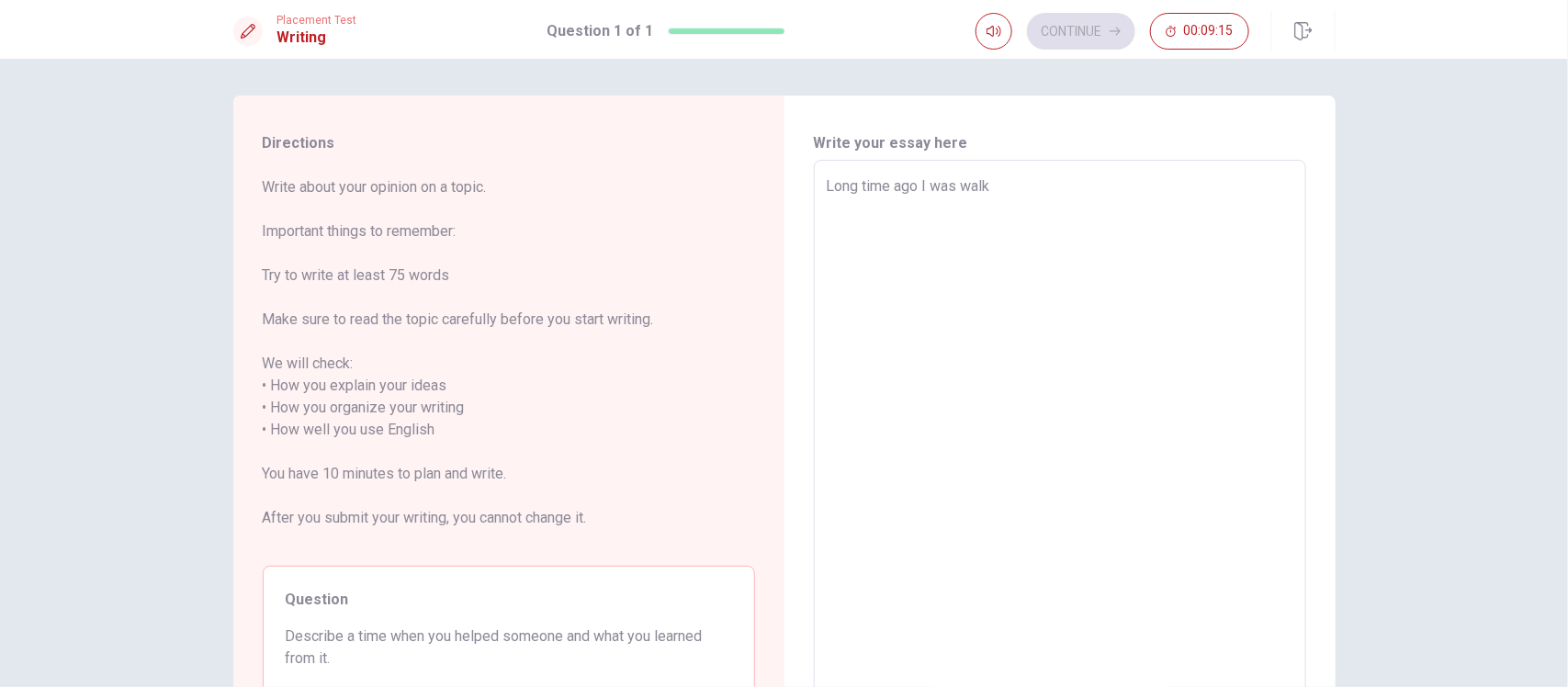 type on "x" 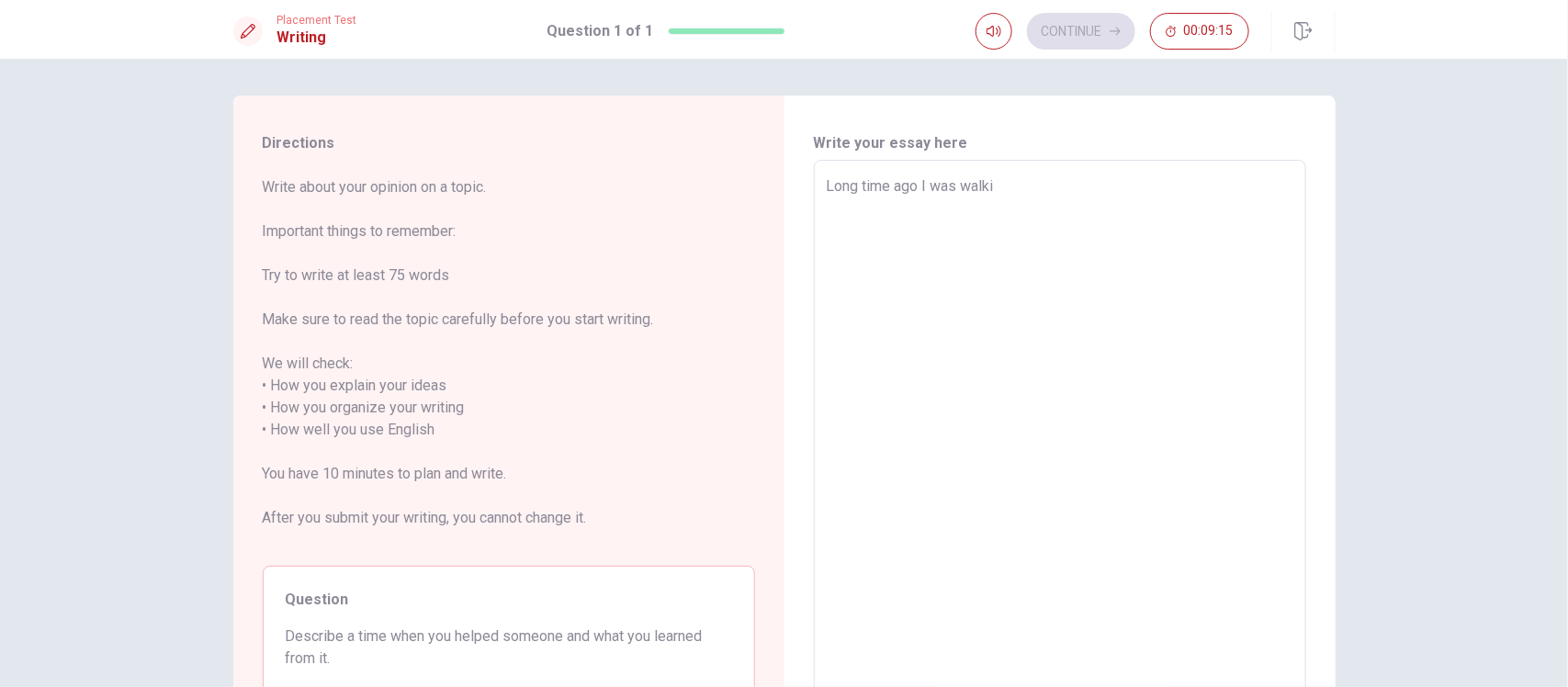 type on "x" 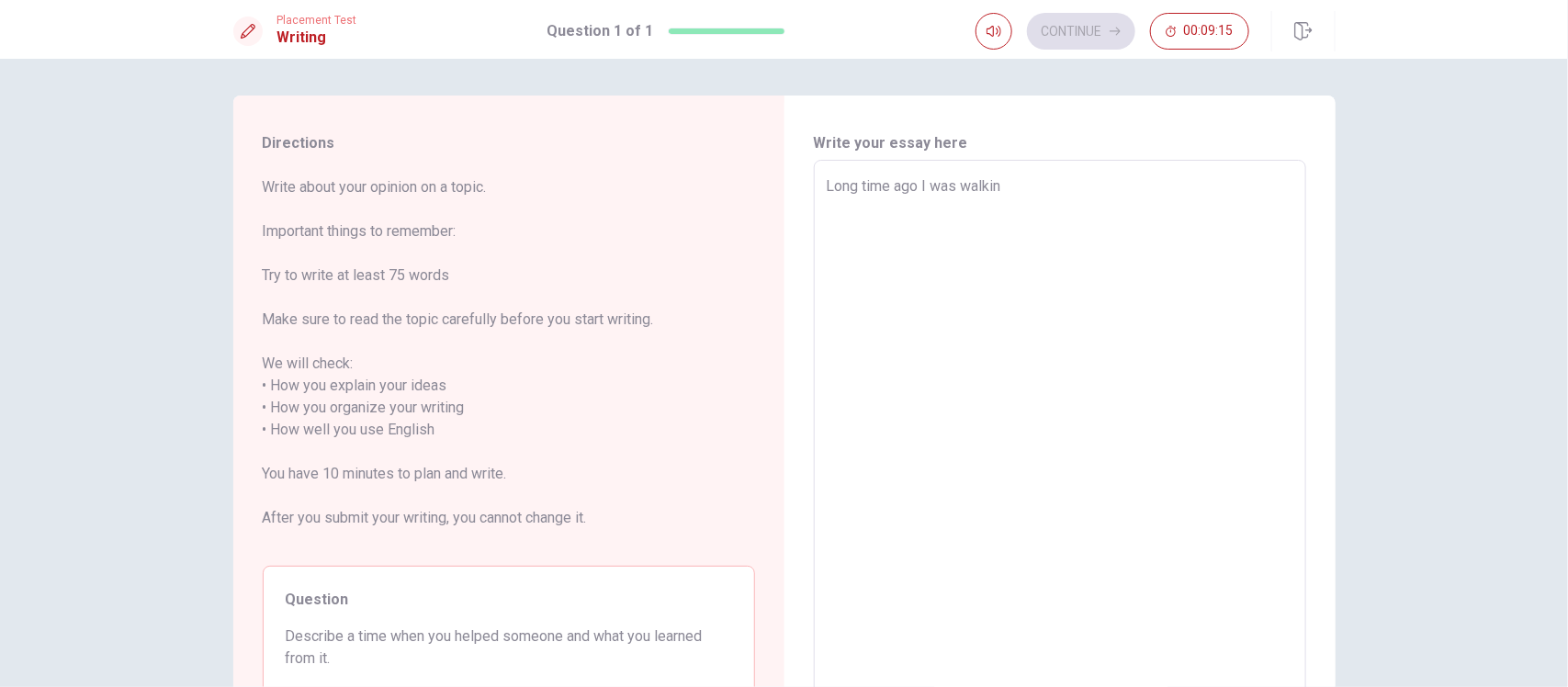 type on "x" 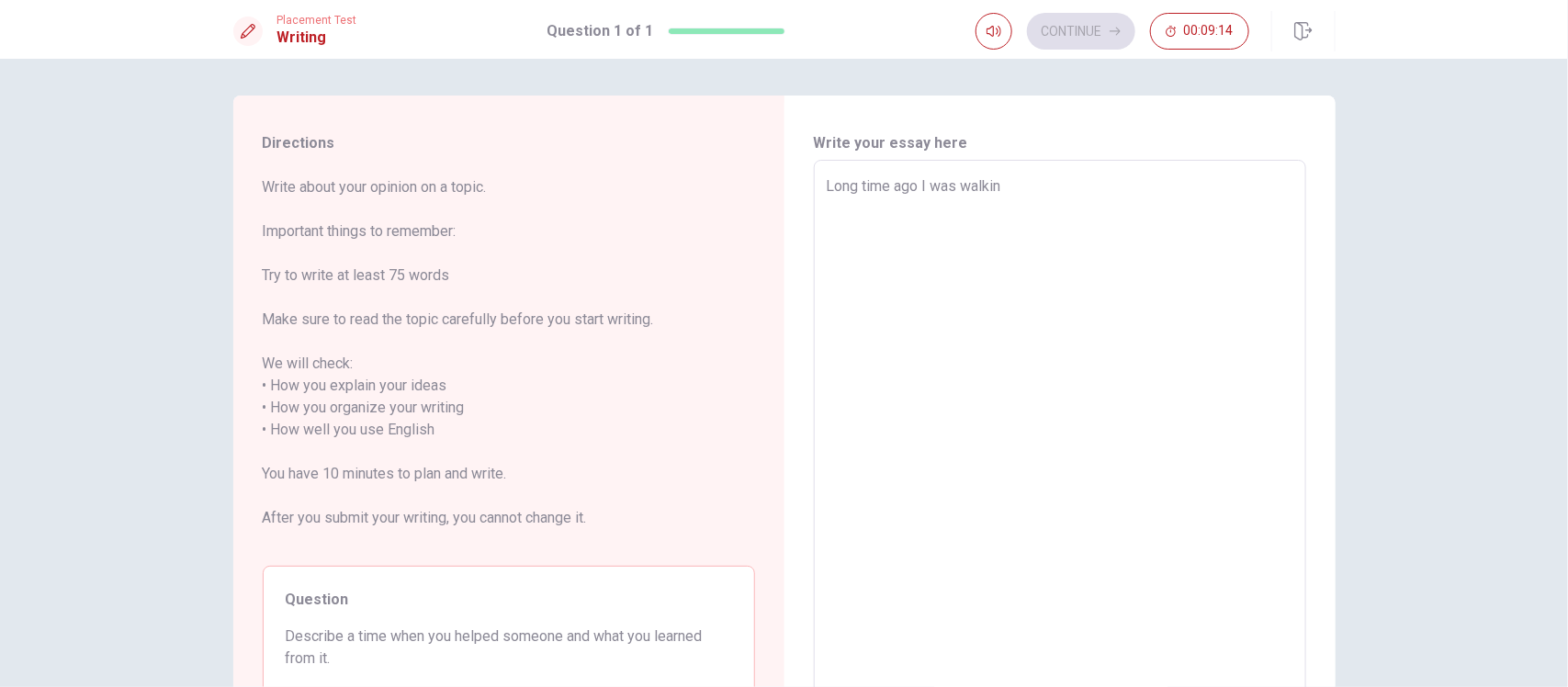 type on "Long time ago I was walking" 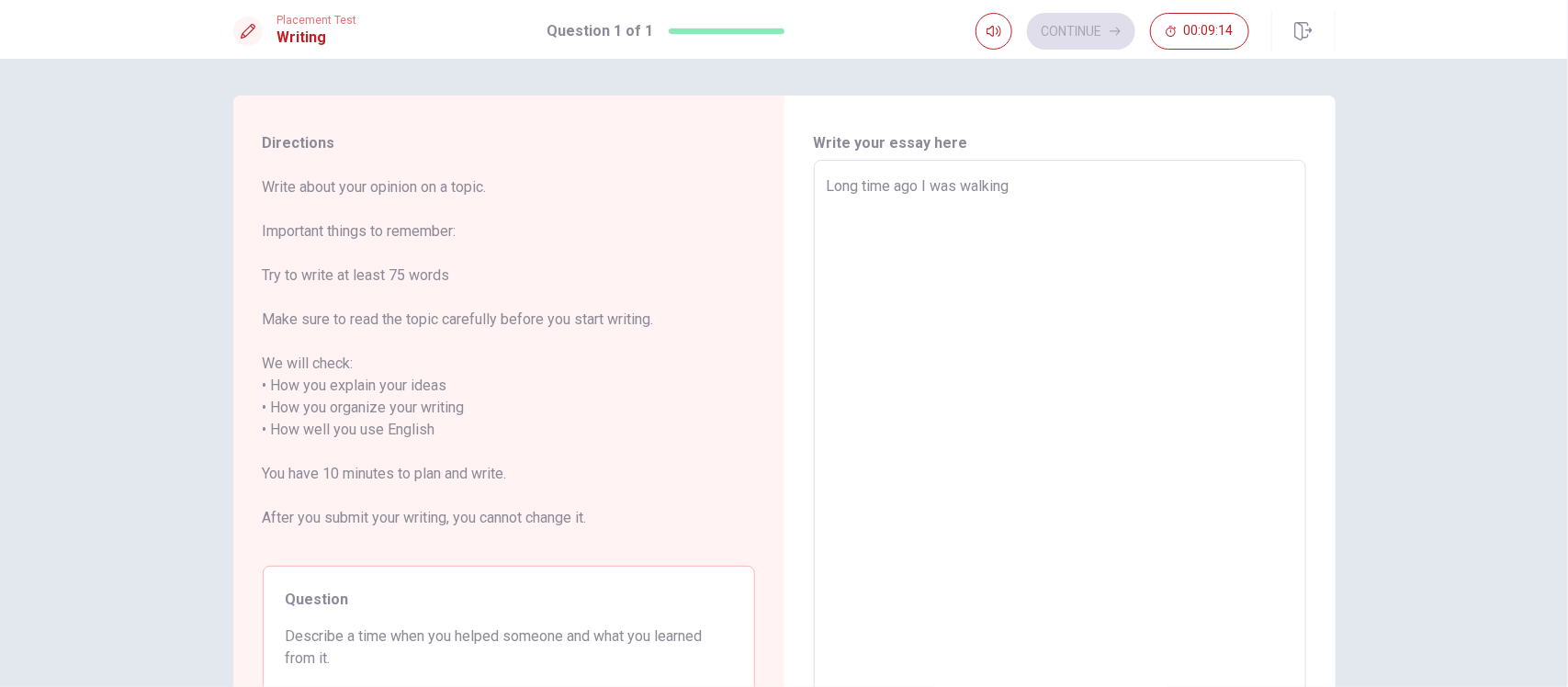 type on "x" 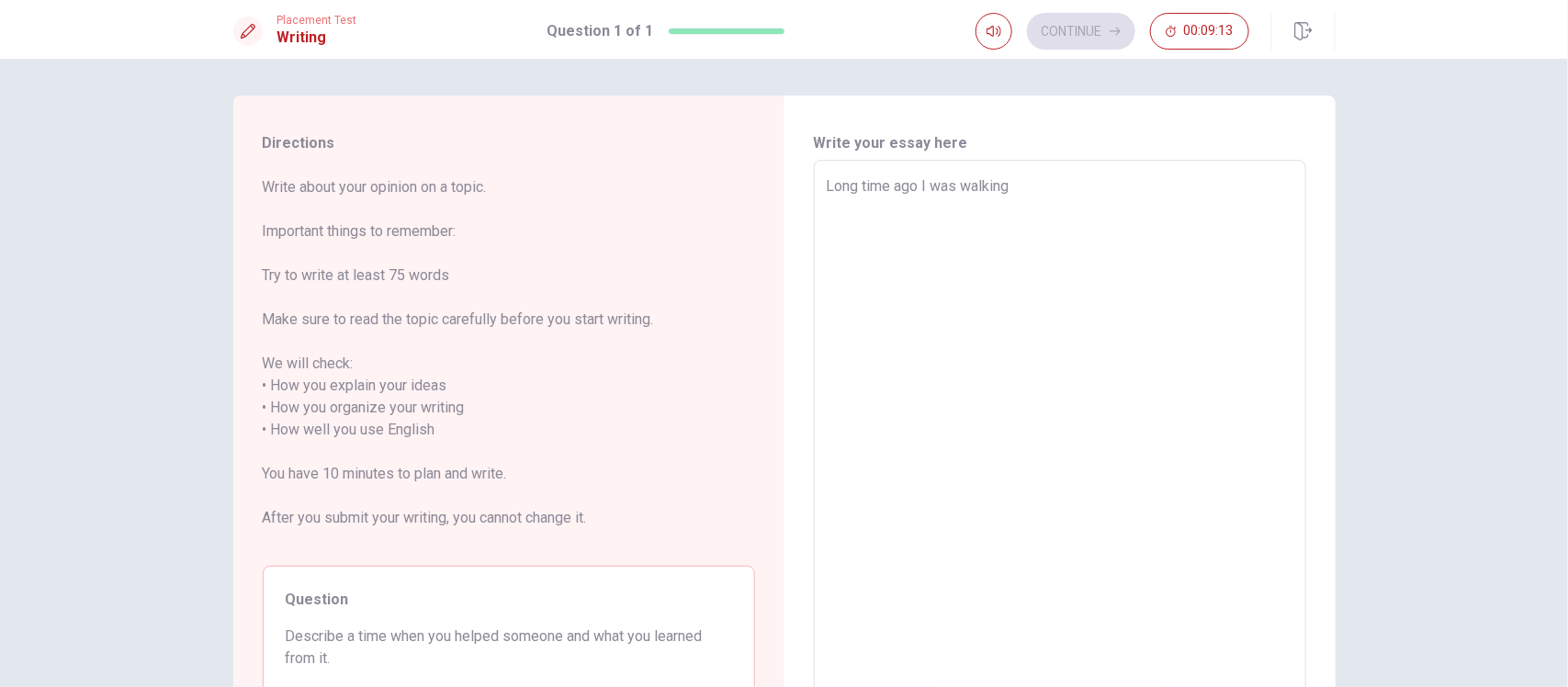 type on "Long time ago I was" 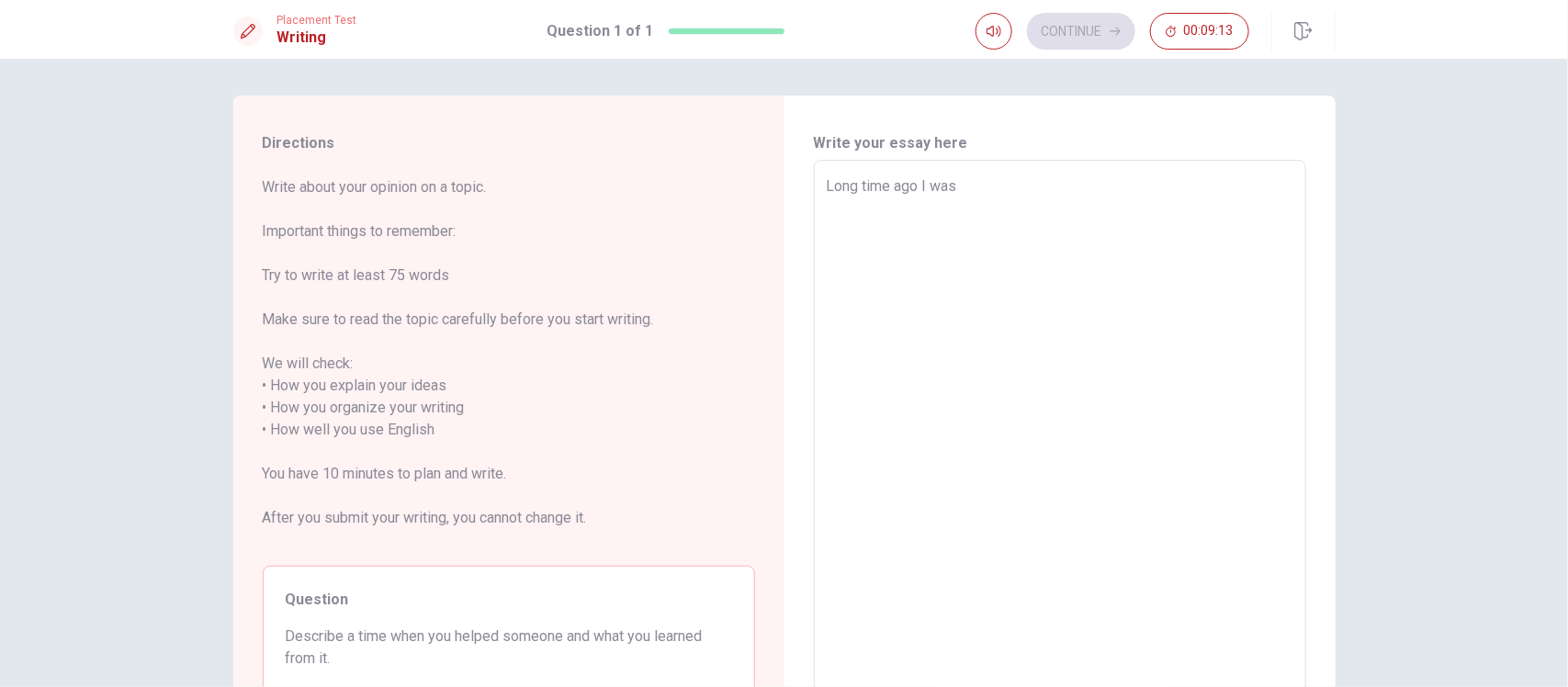 type on "x" 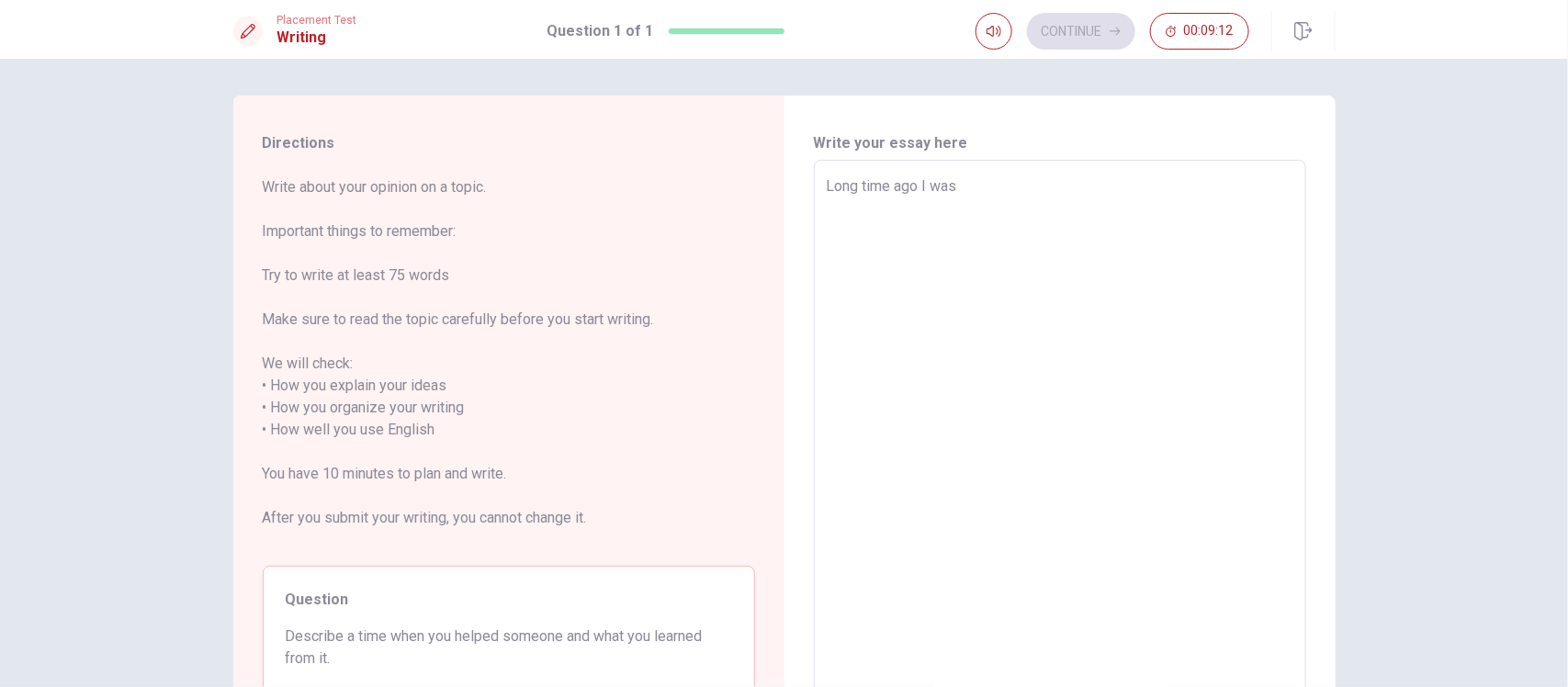 type on "Long time ago I was i" 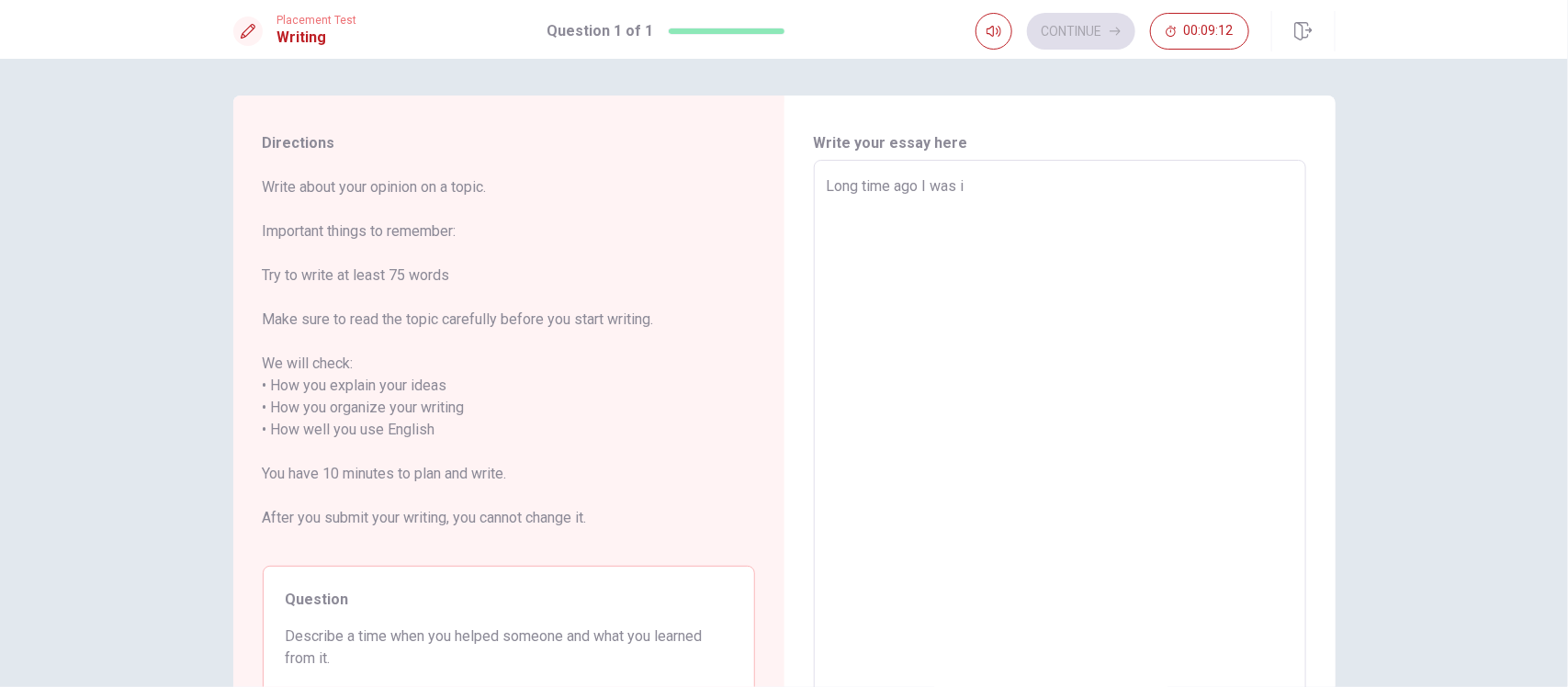type on "x" 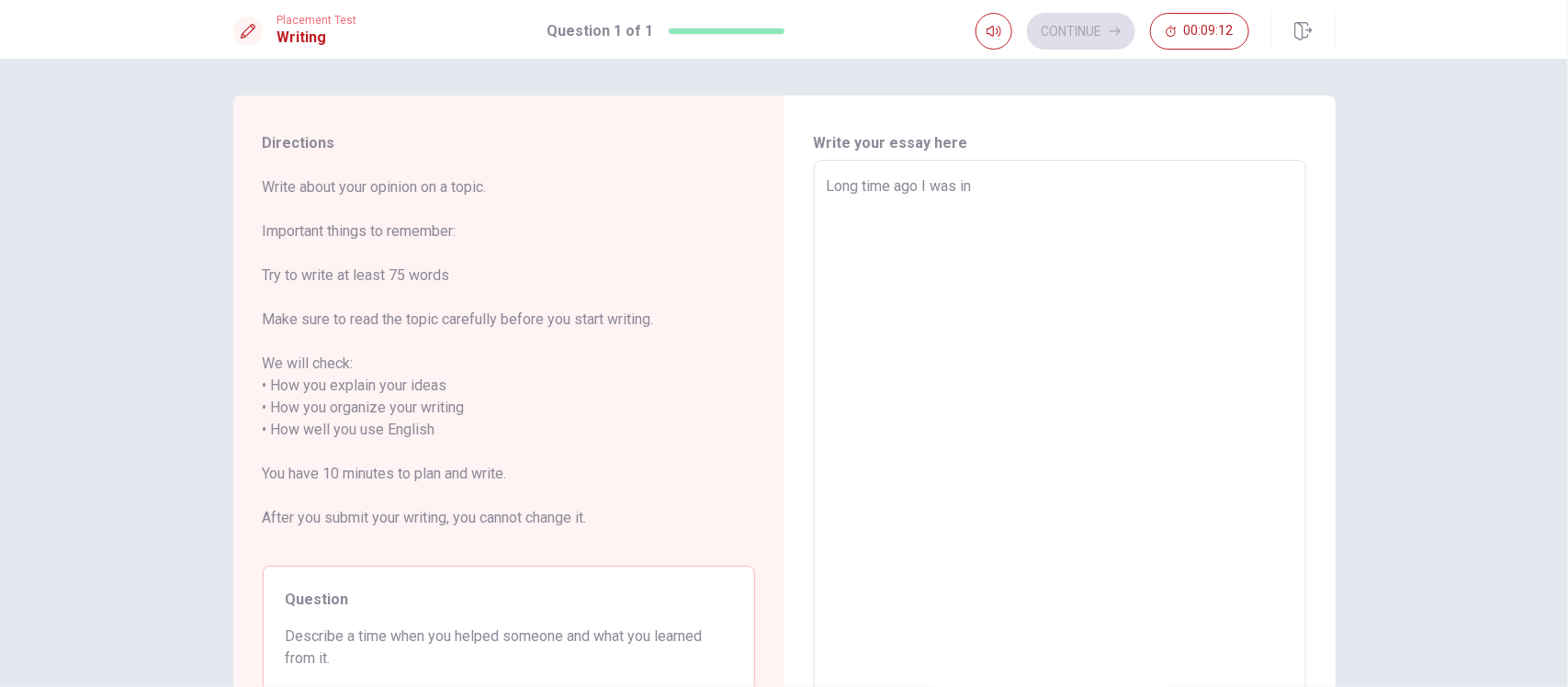 type on "x" 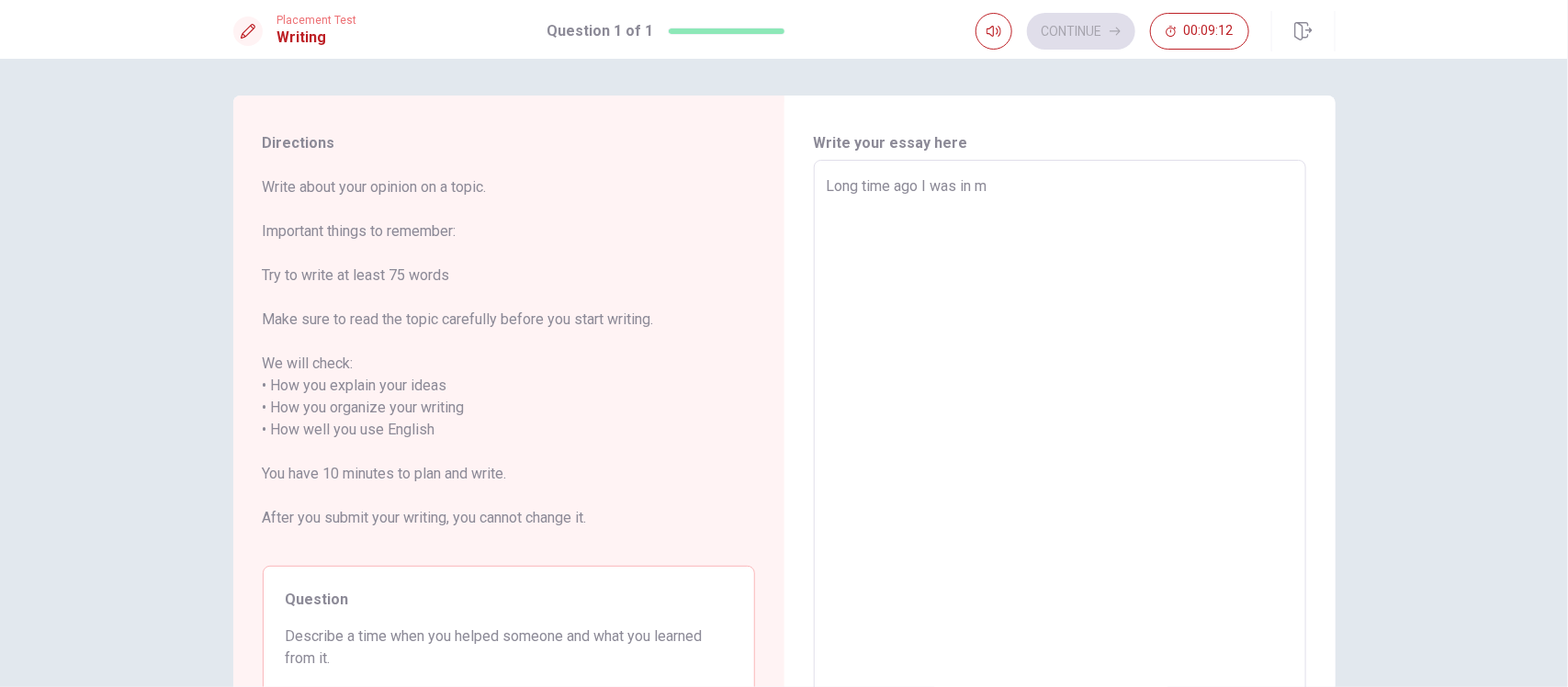 type on "x" 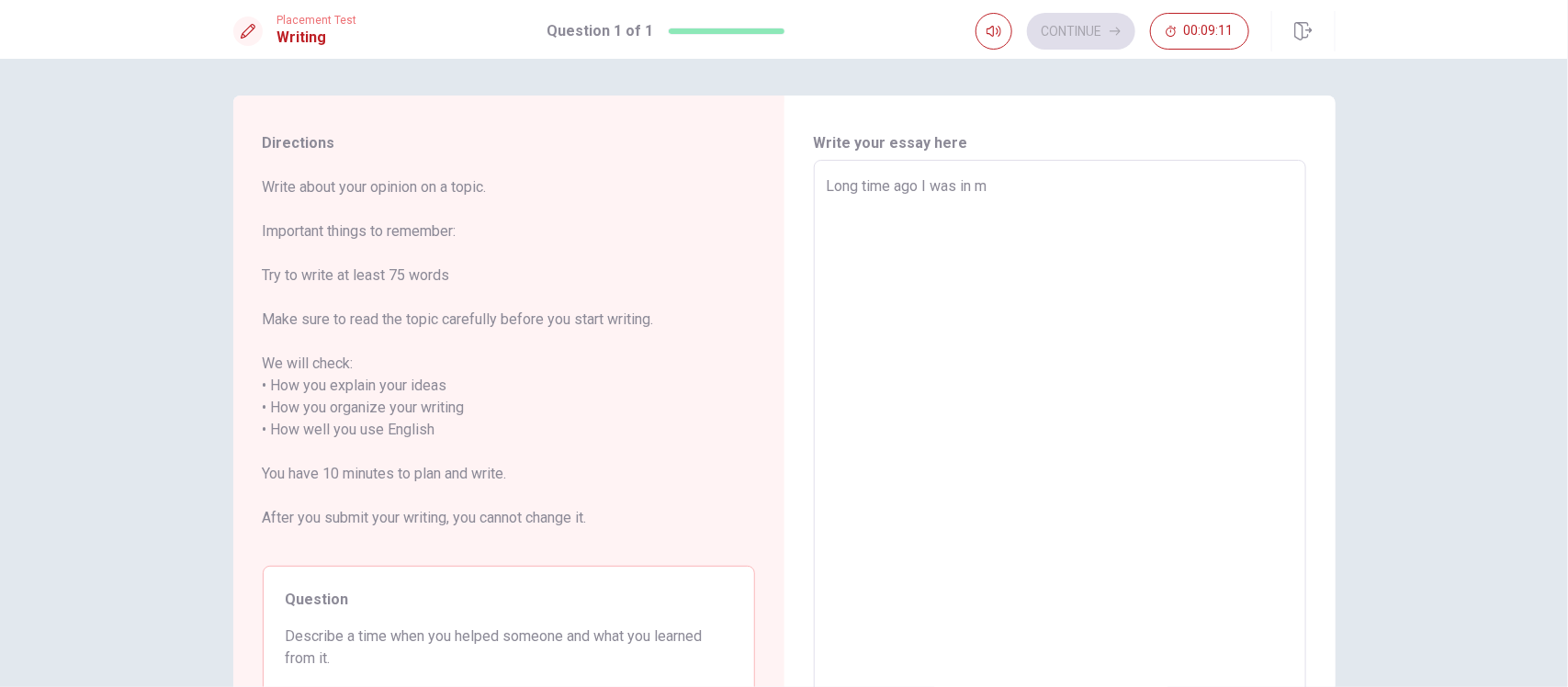 type on "Long time ago I was in my" 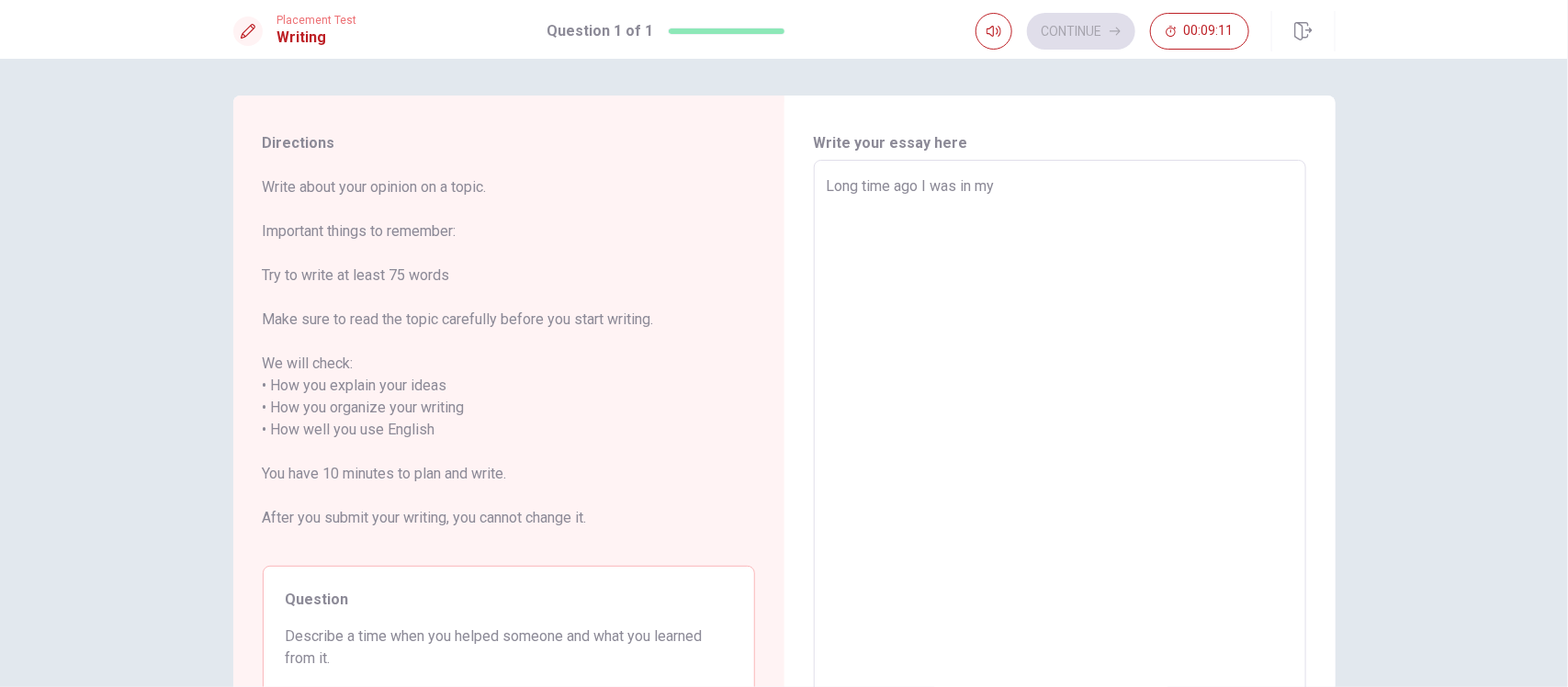 type on "x" 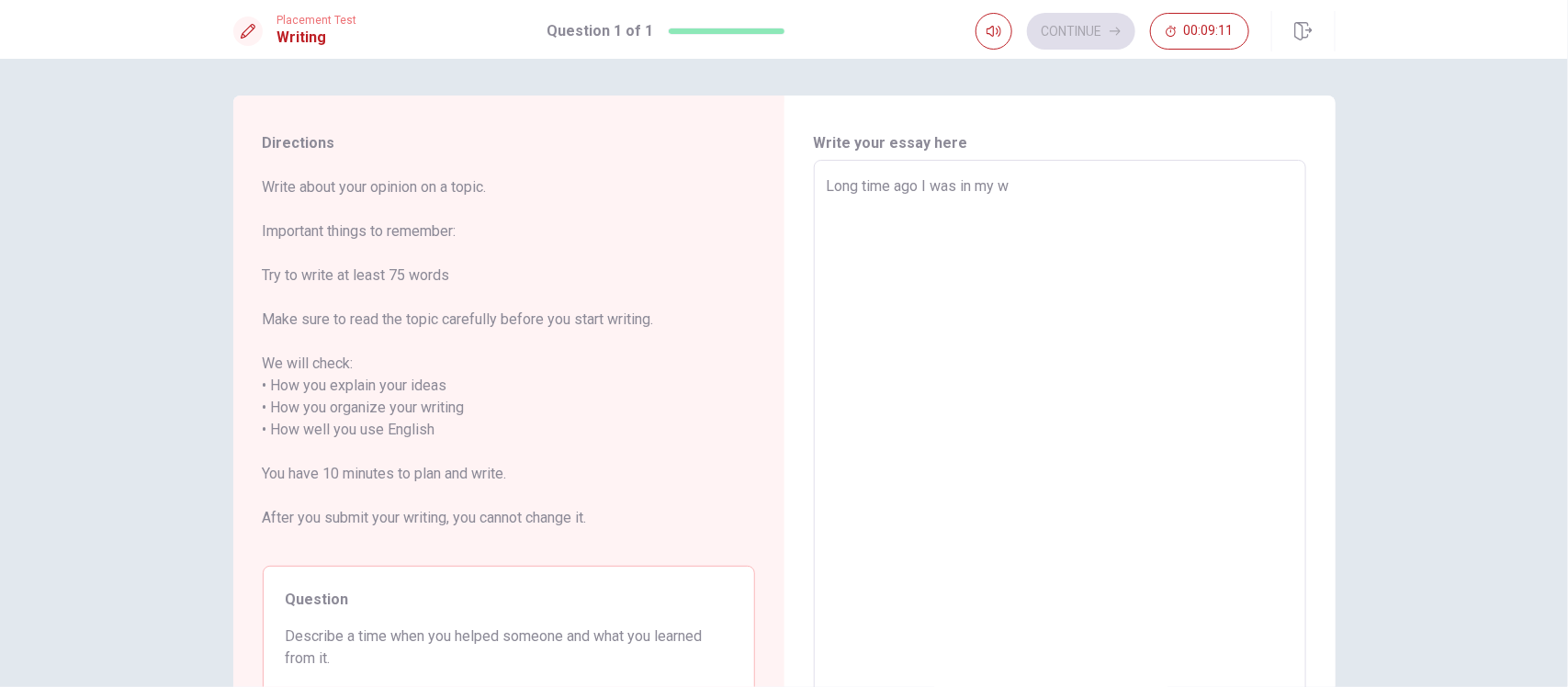 type on "x" 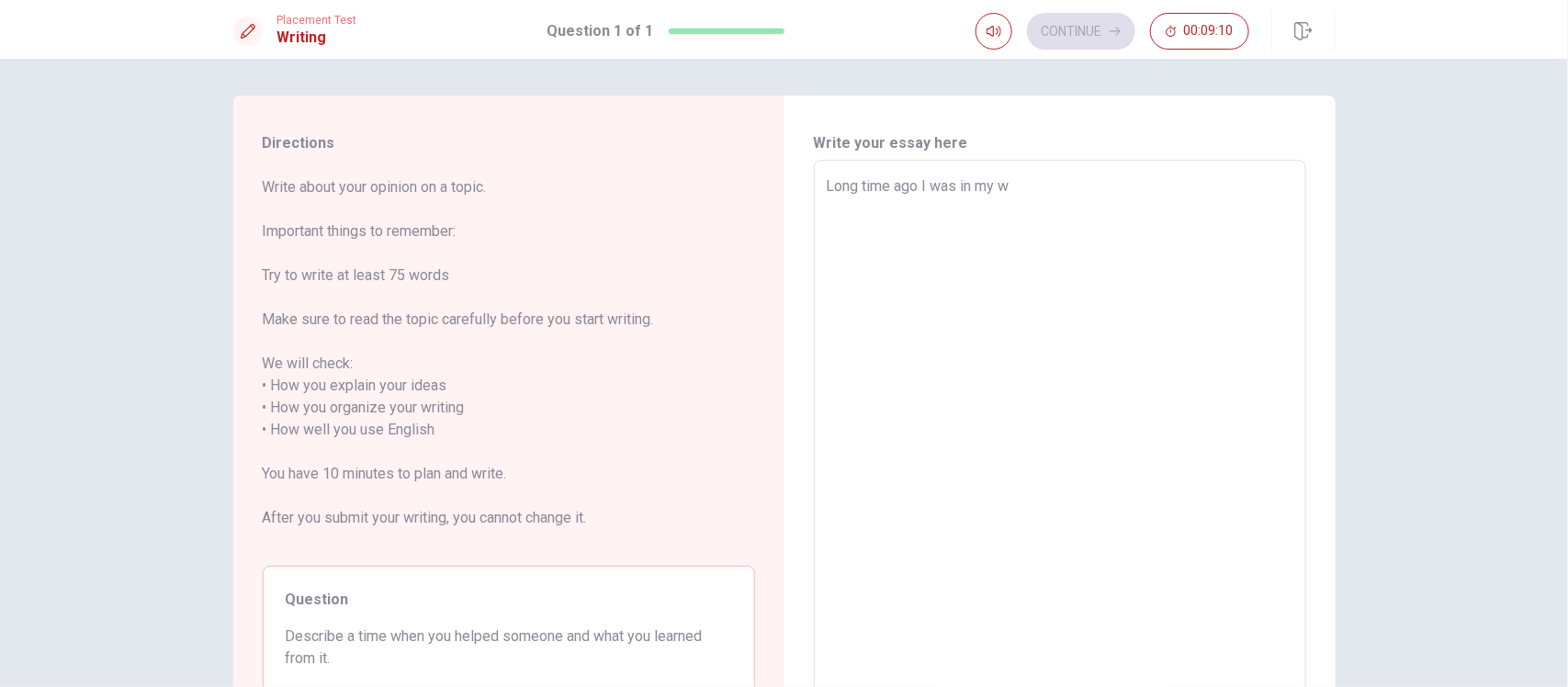 type on "Long time ago I was in my wa" 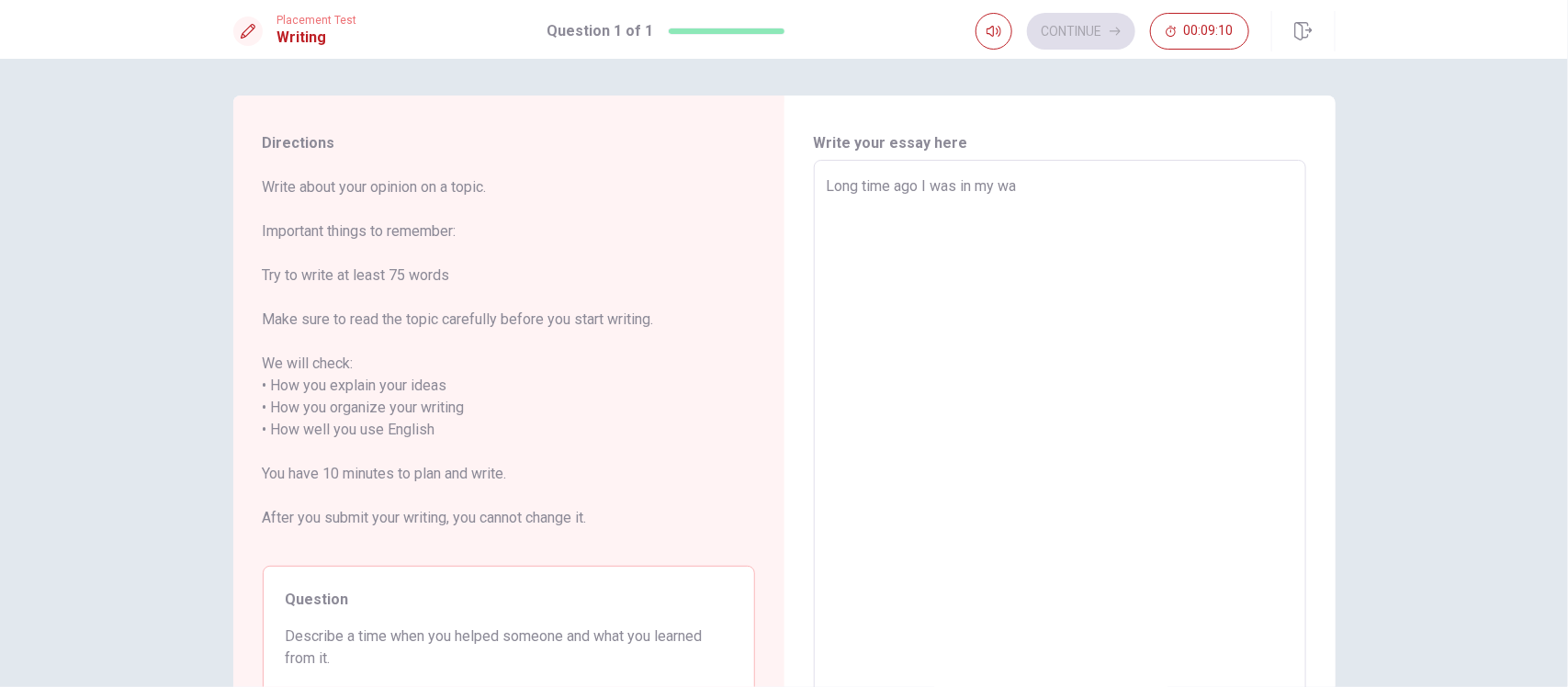 type on "x" 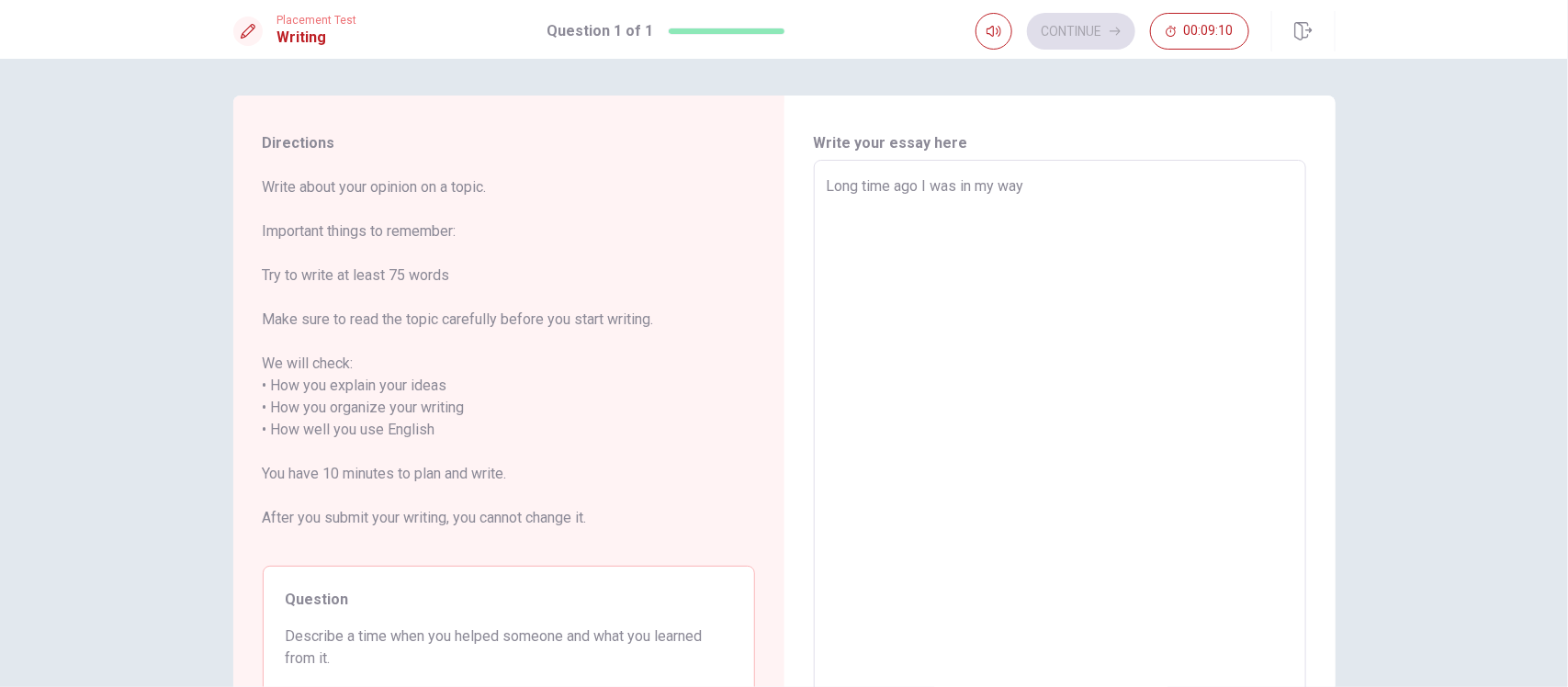 type on "x" 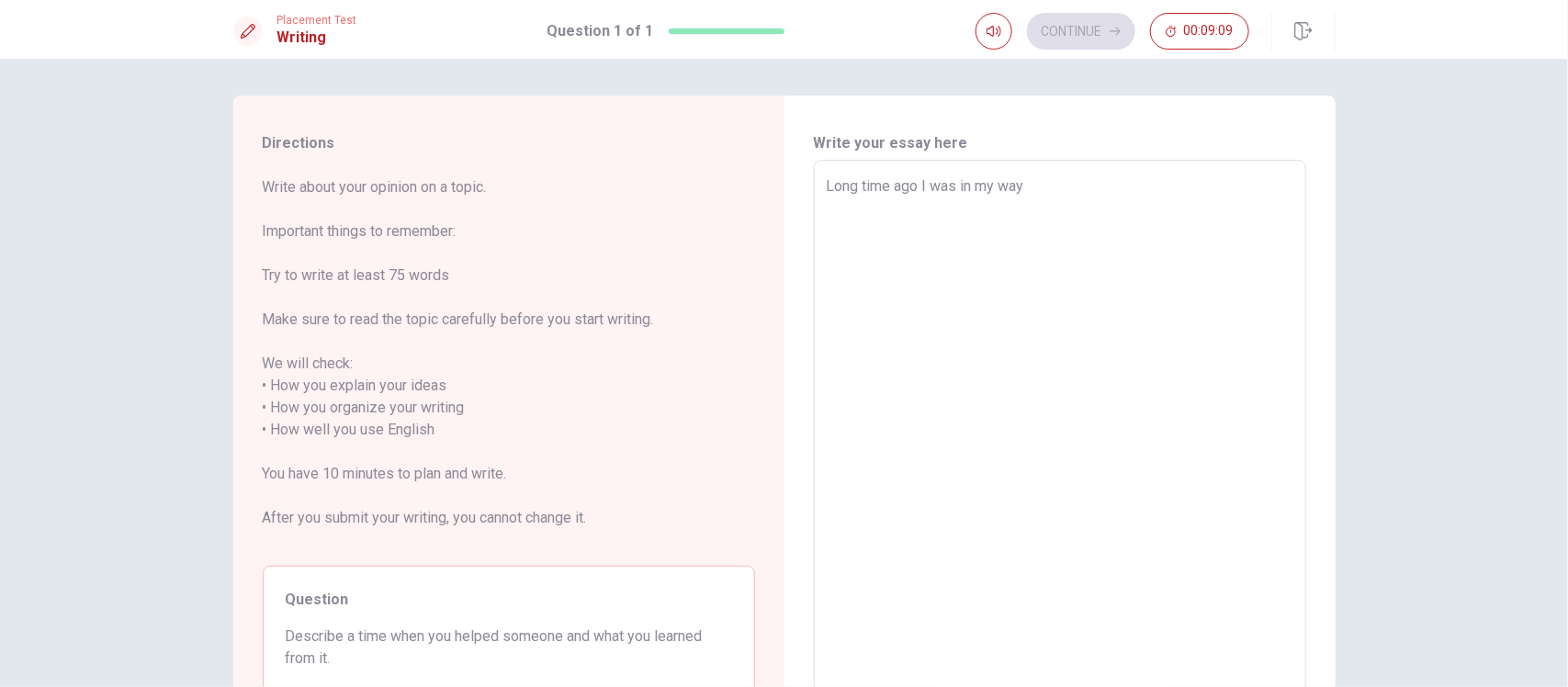 type on "Long time ago I was in my way f" 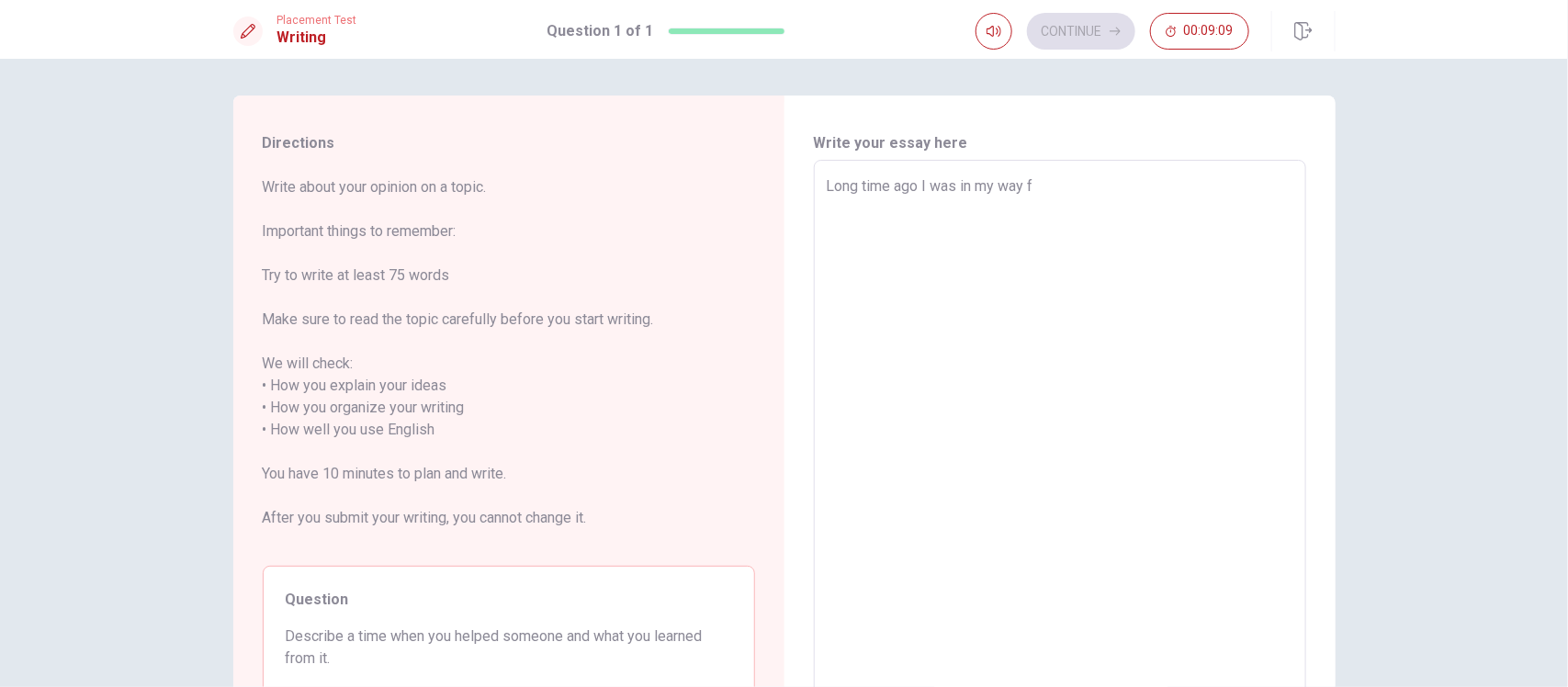 type on "x" 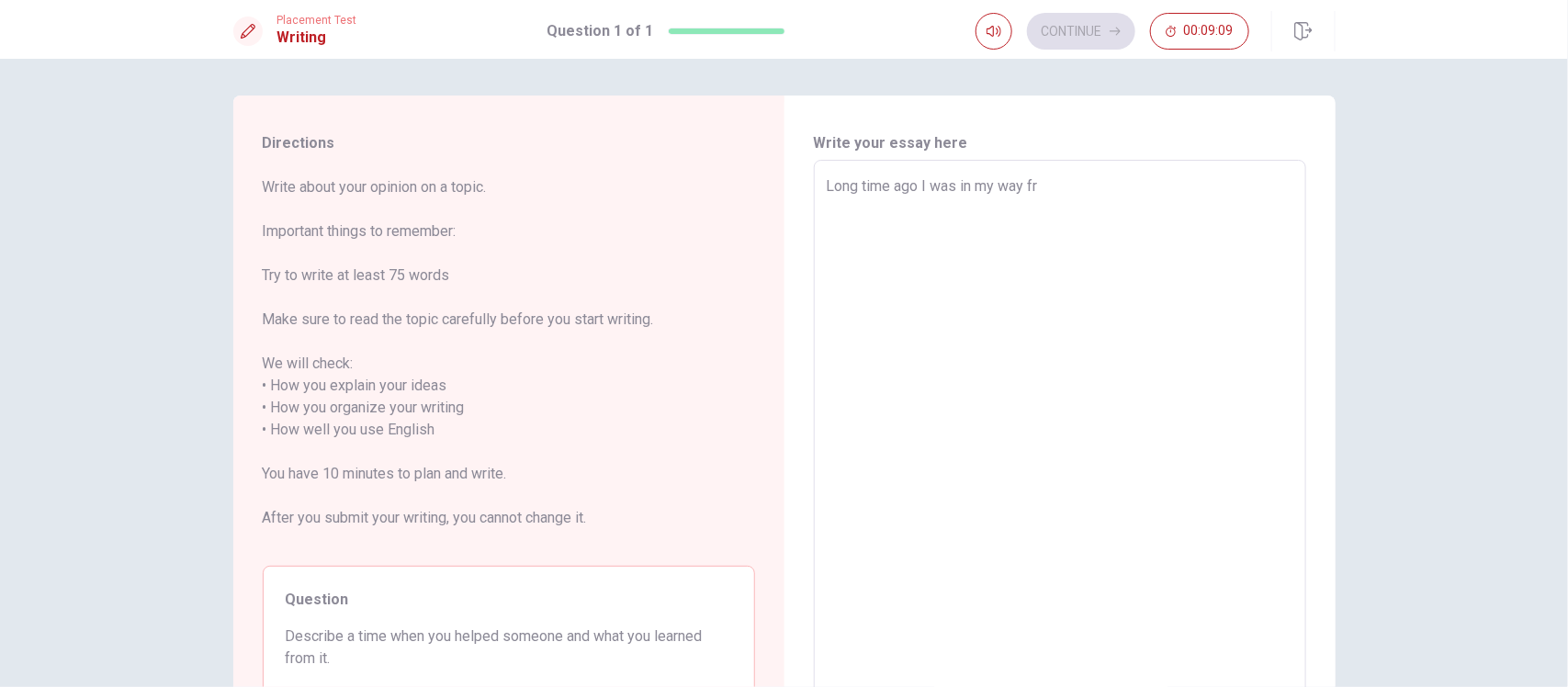 type on "x" 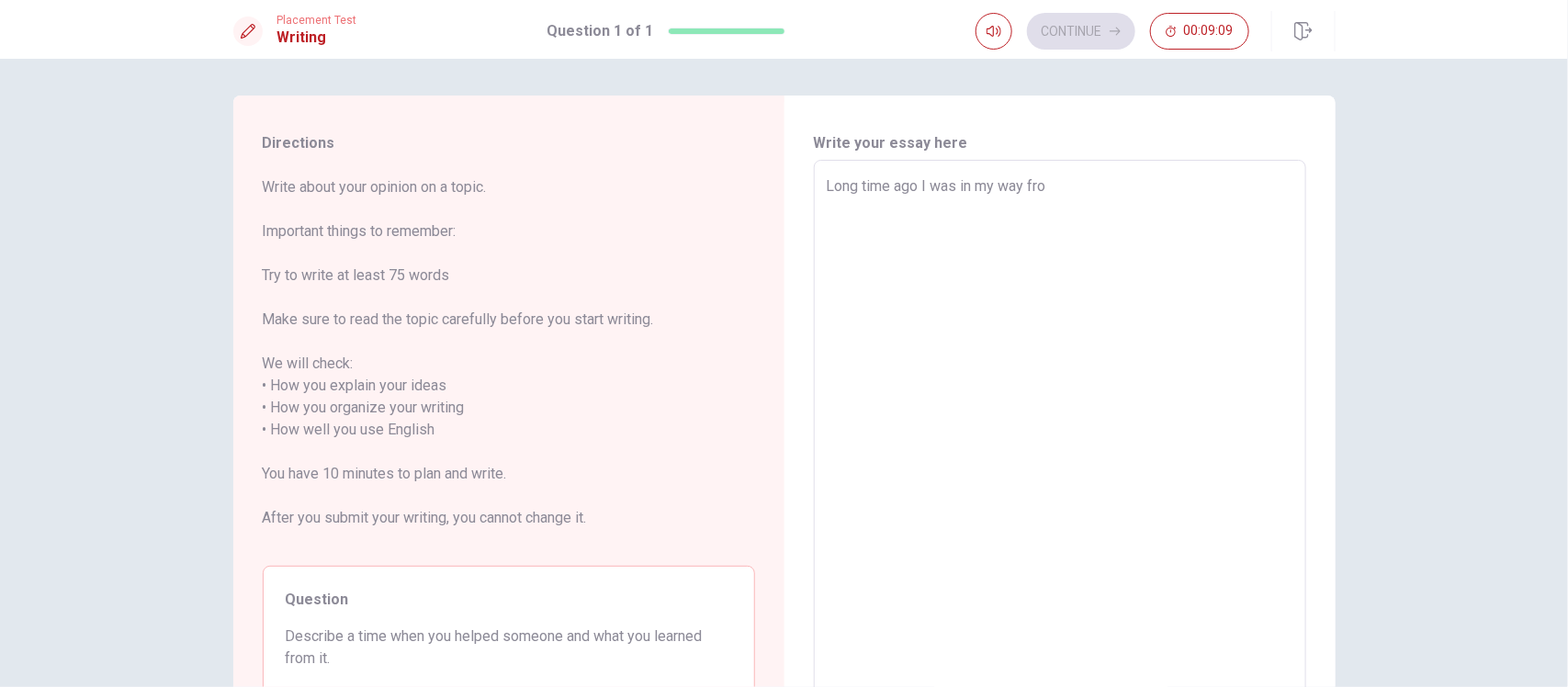 type on "x" 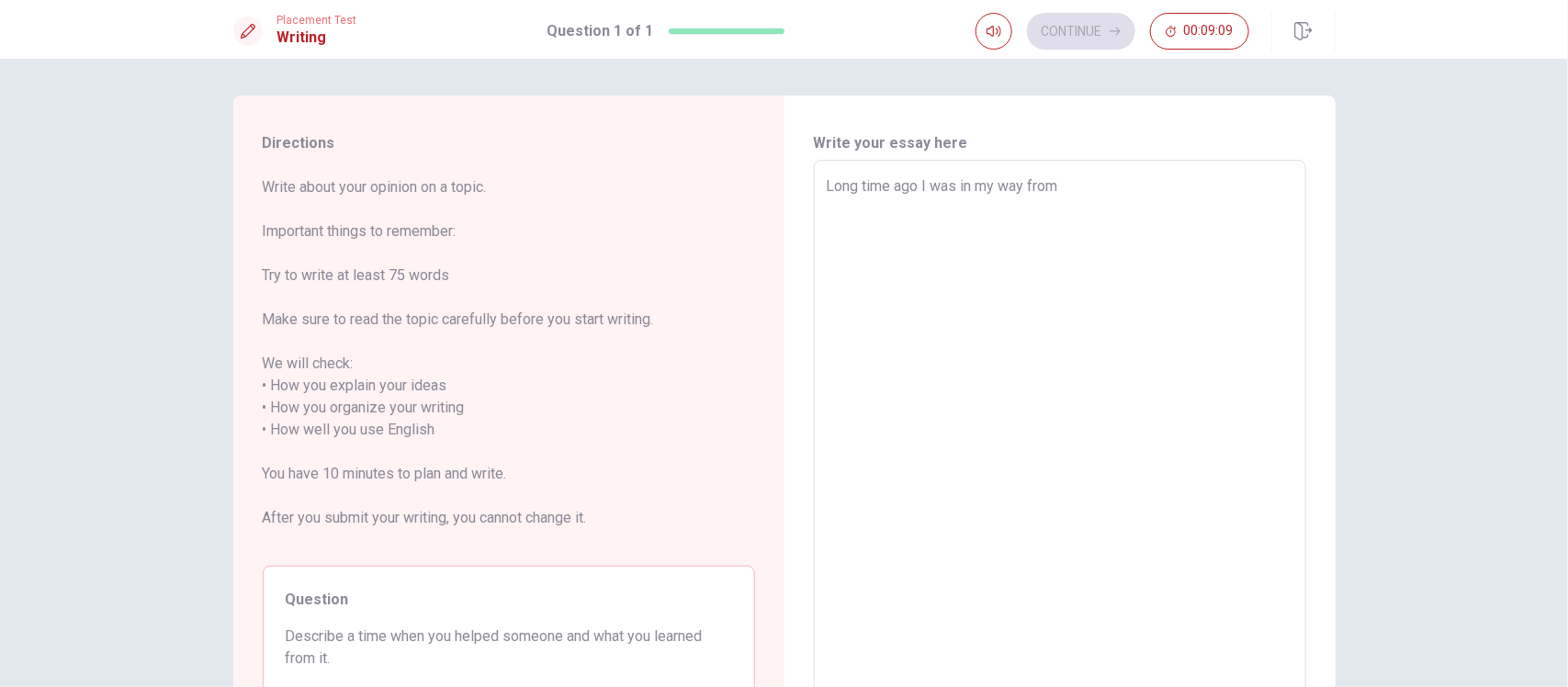 type on "x" 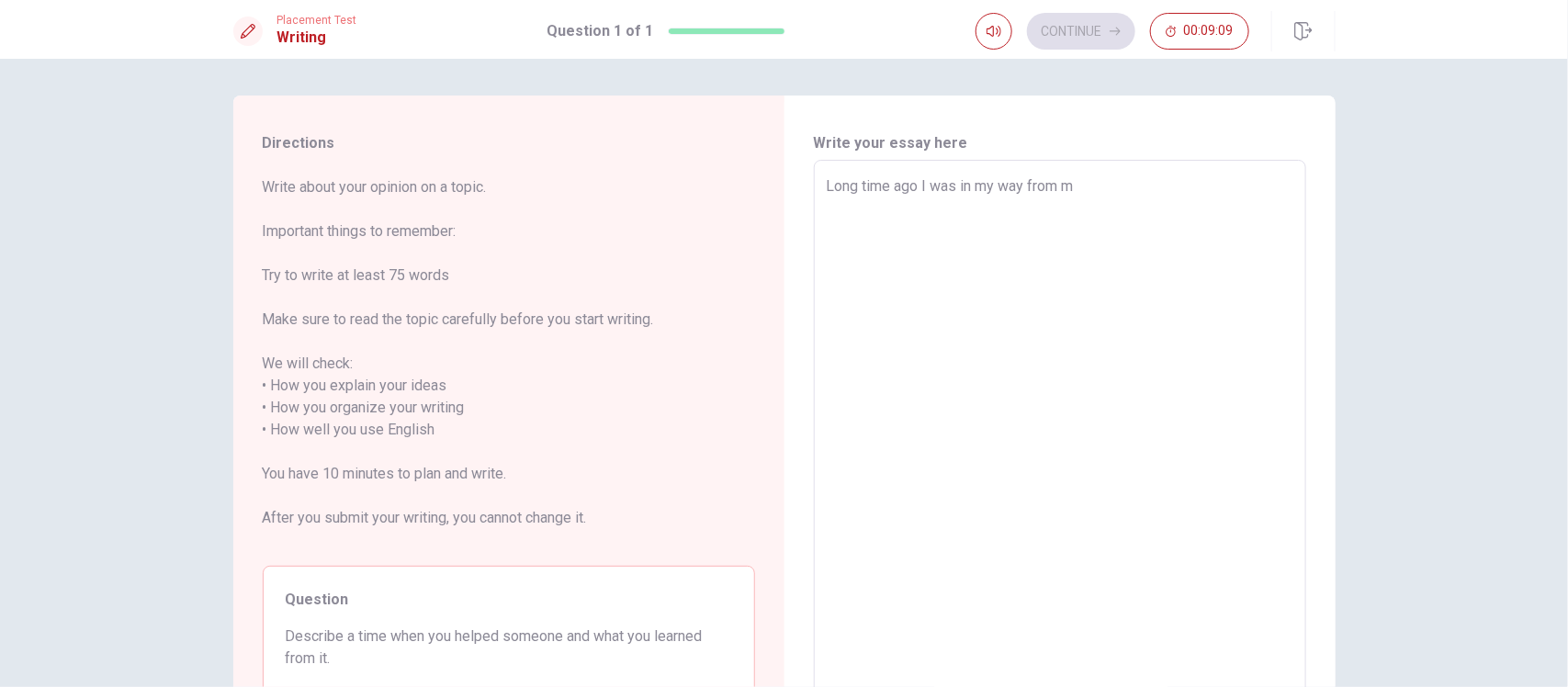 type on "x" 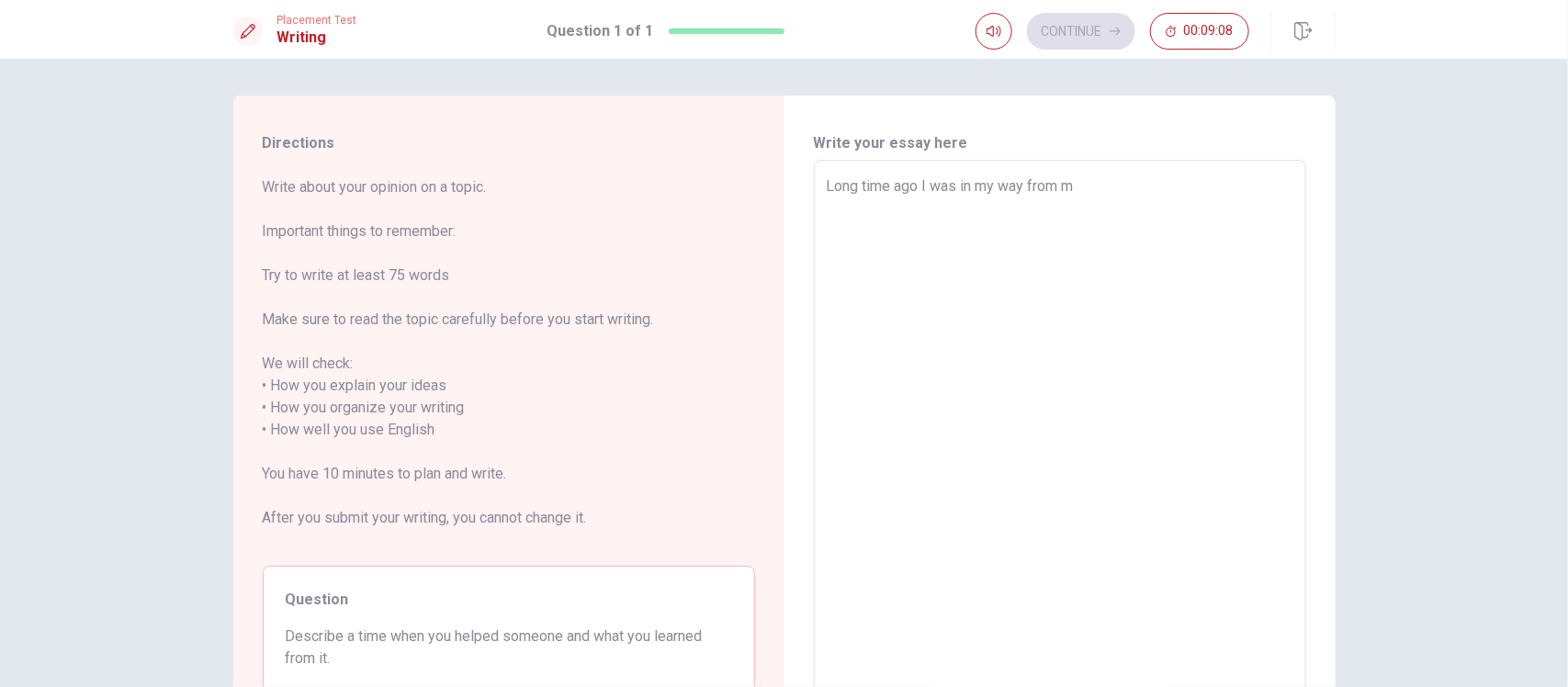 type on "Long time ago I was in my way from mi" 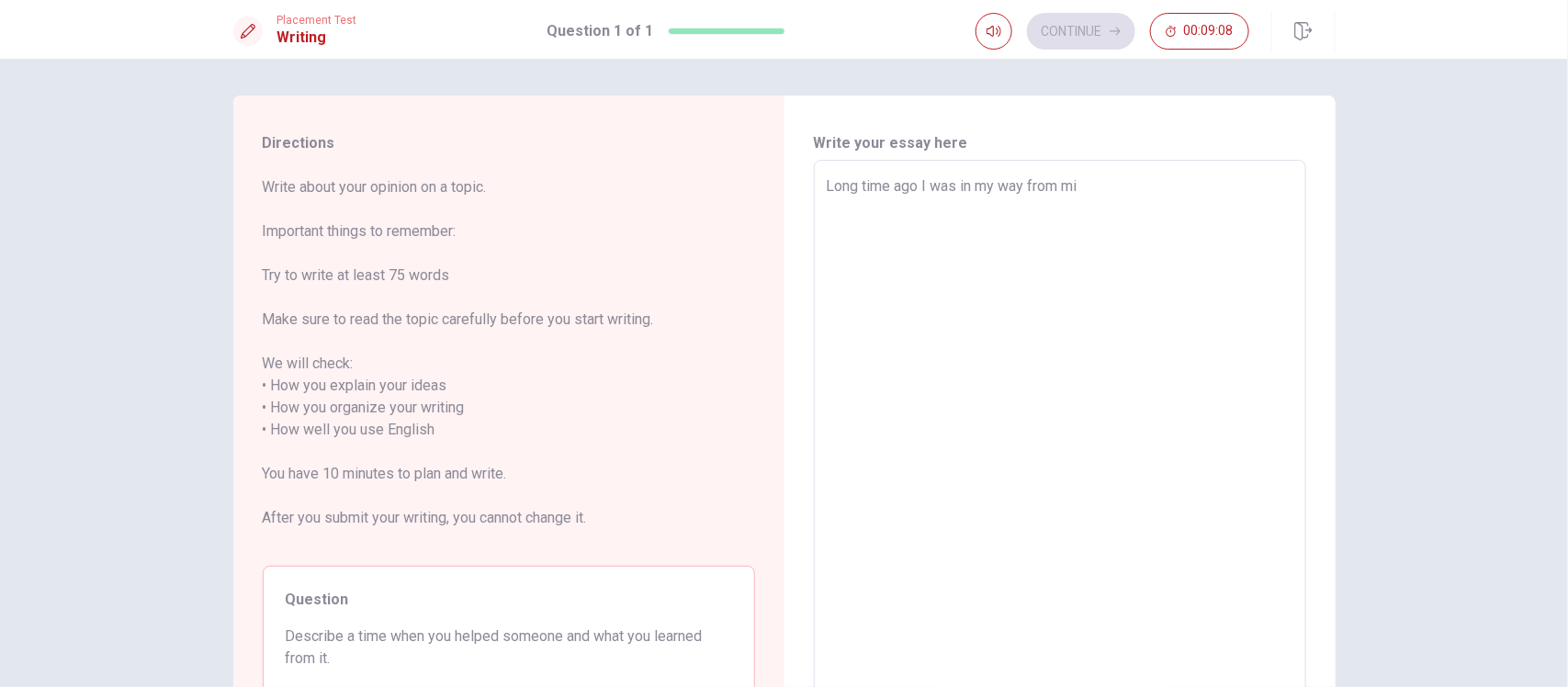 type on "x" 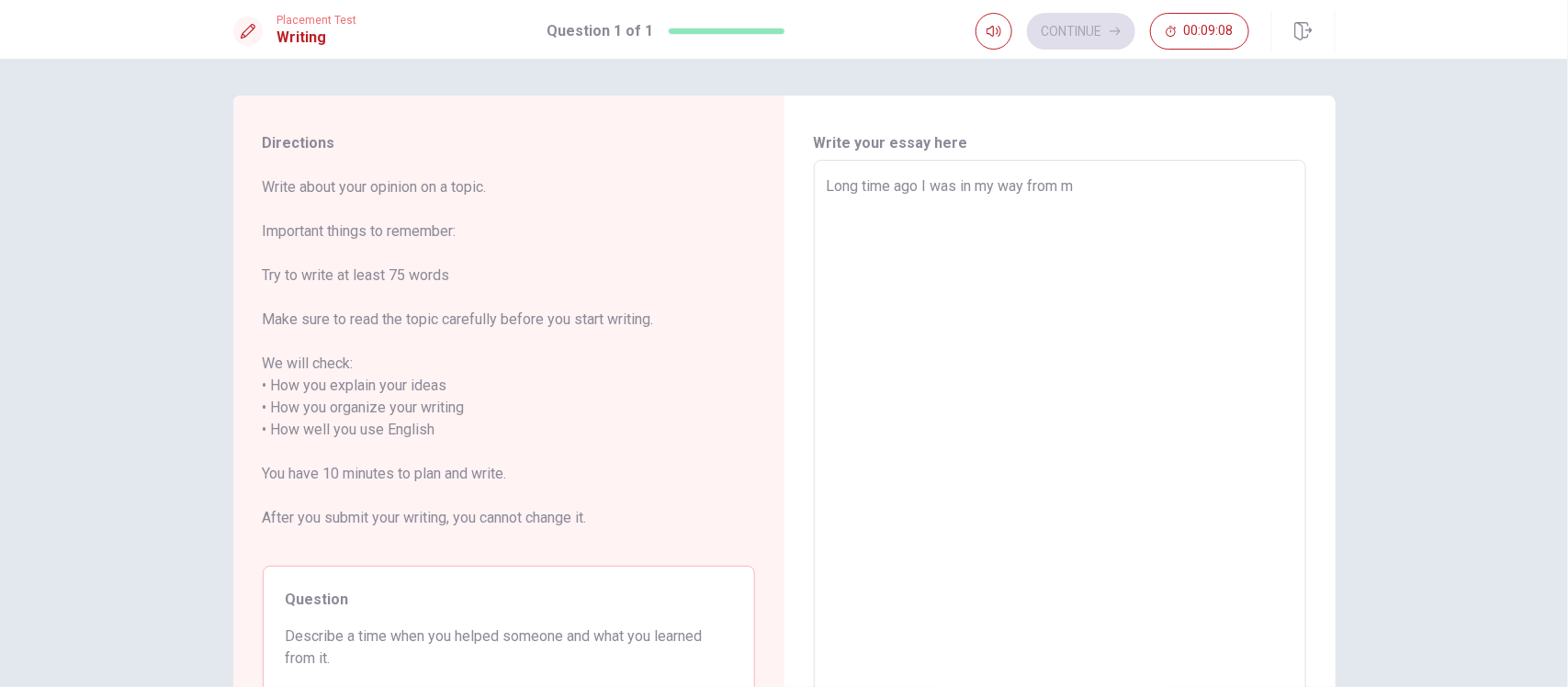 type on "x" 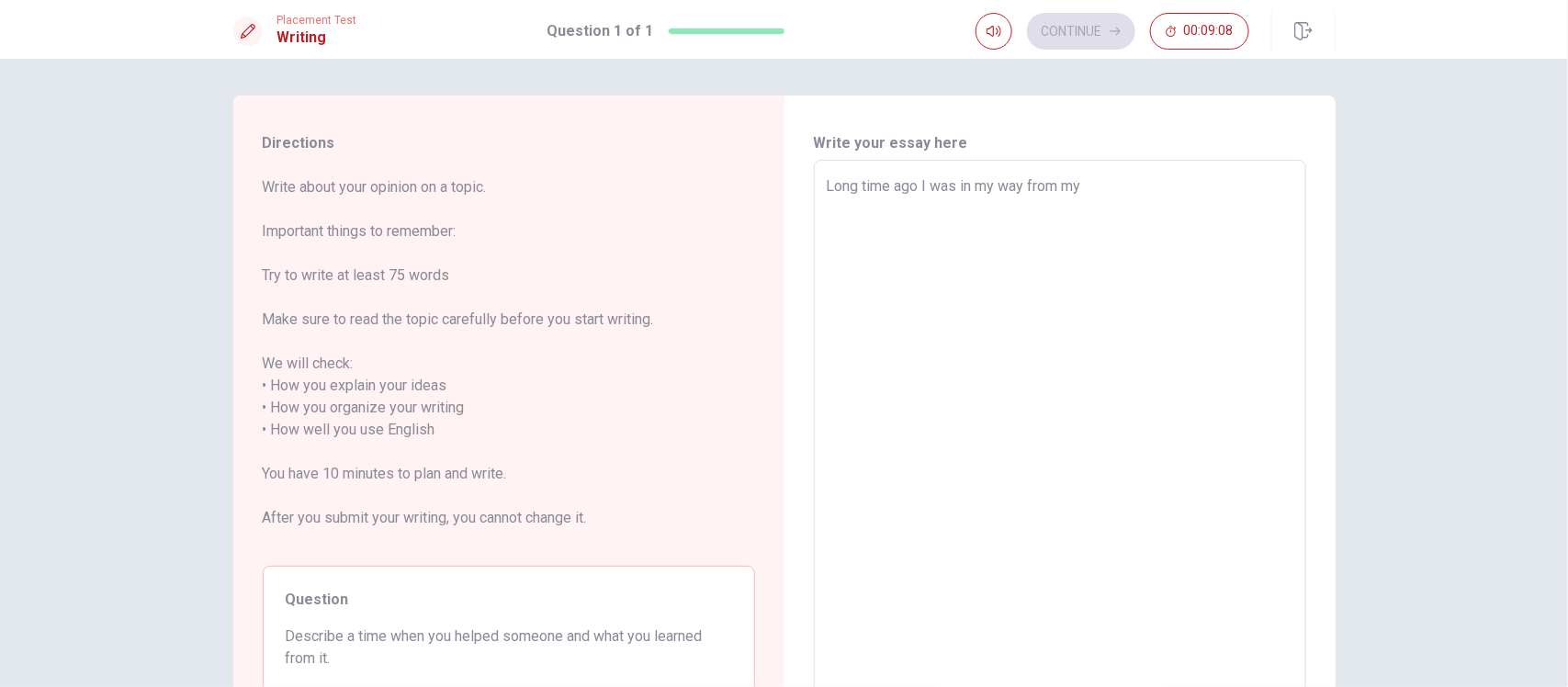type on "x" 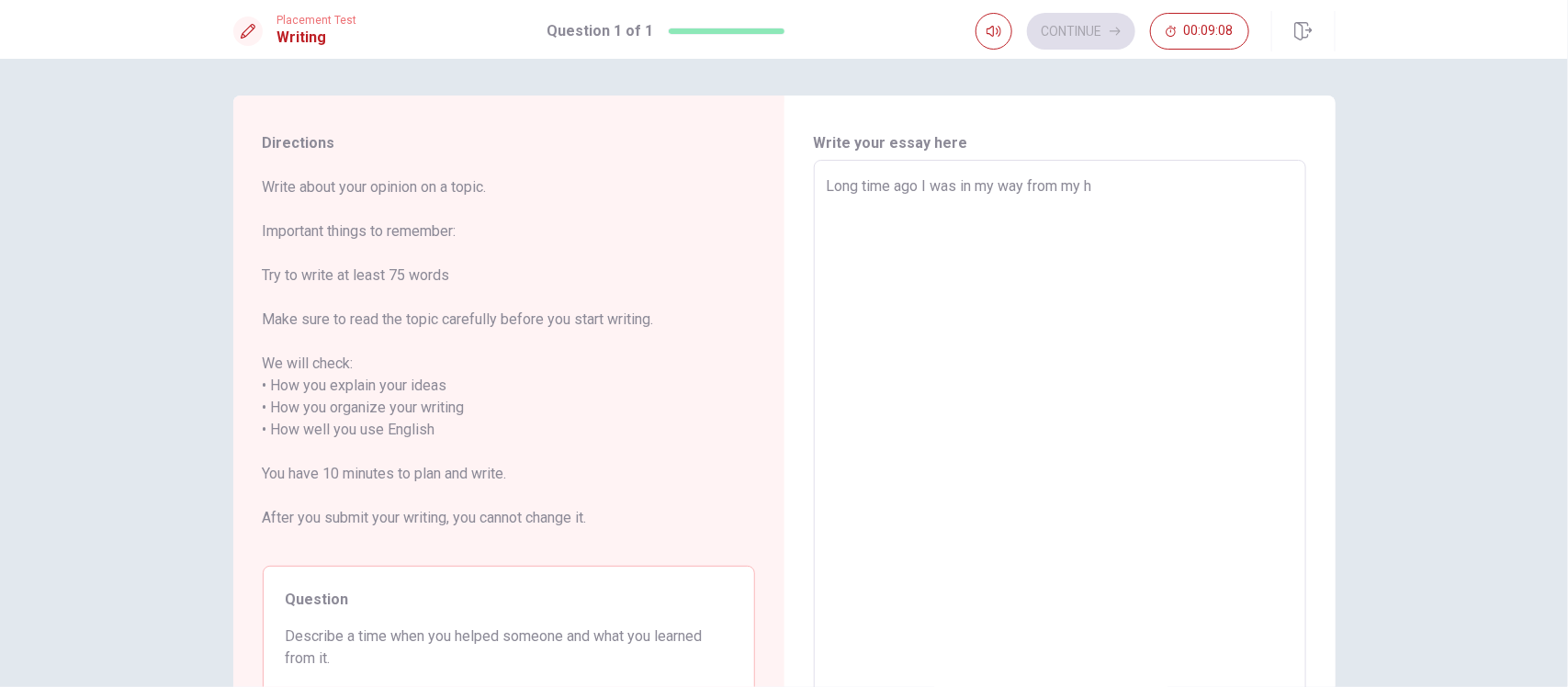 type on "x" 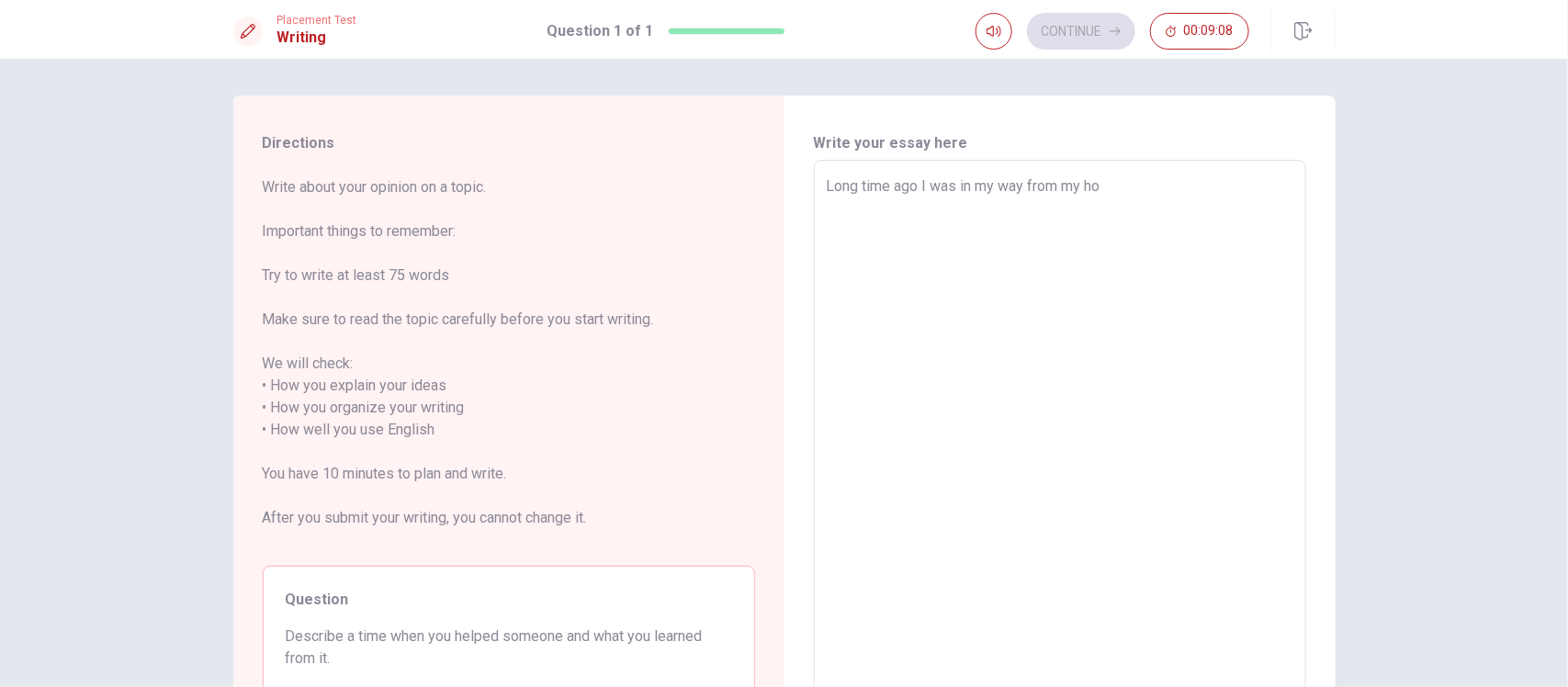 type on "x" 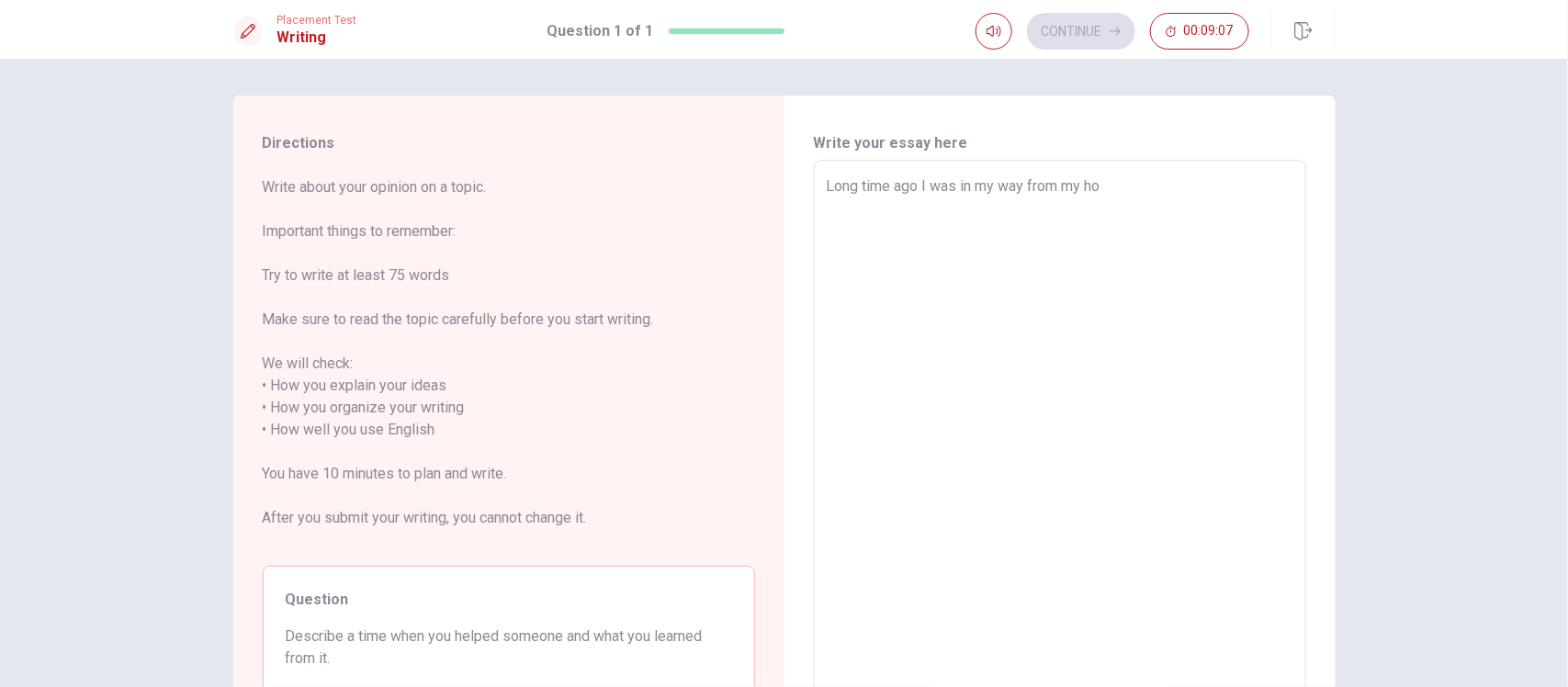 type on "Long time ago I was in my way from my hou" 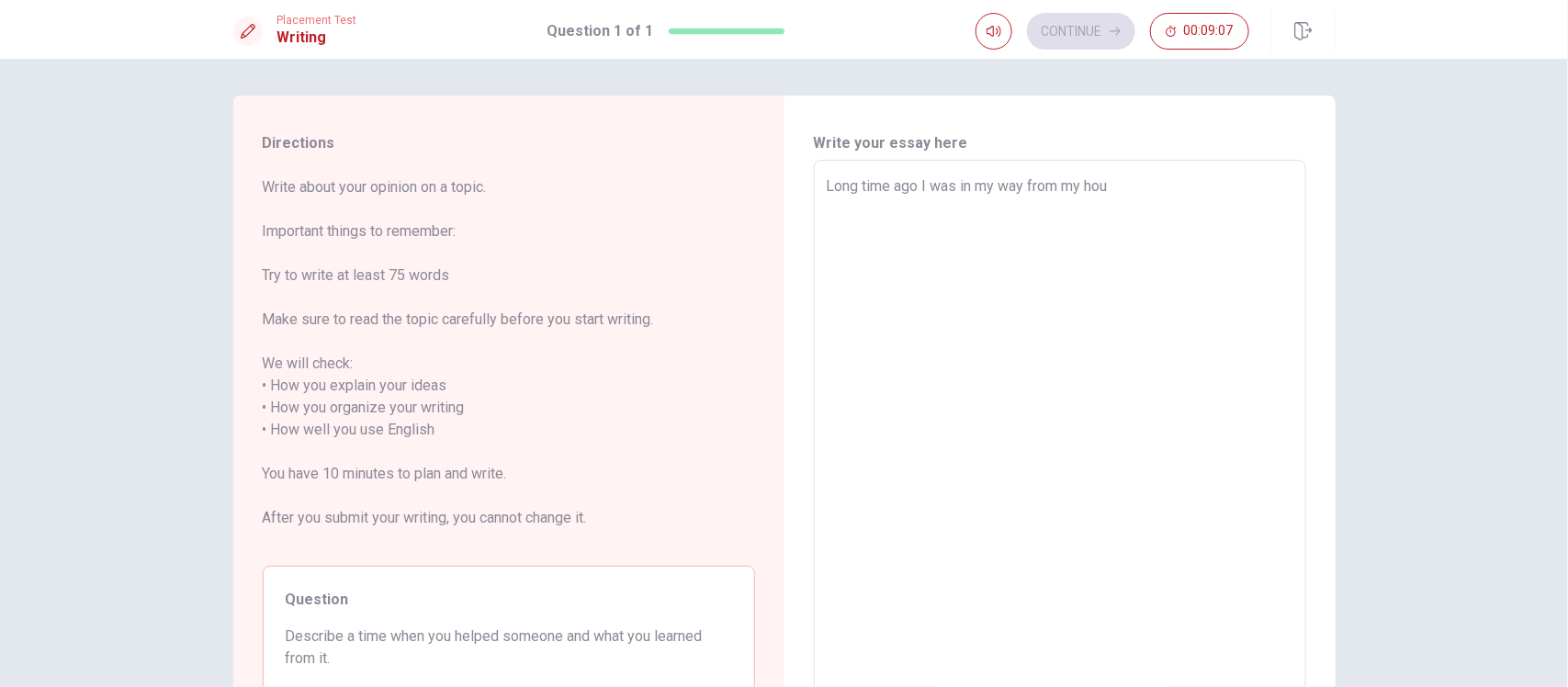 type on "x" 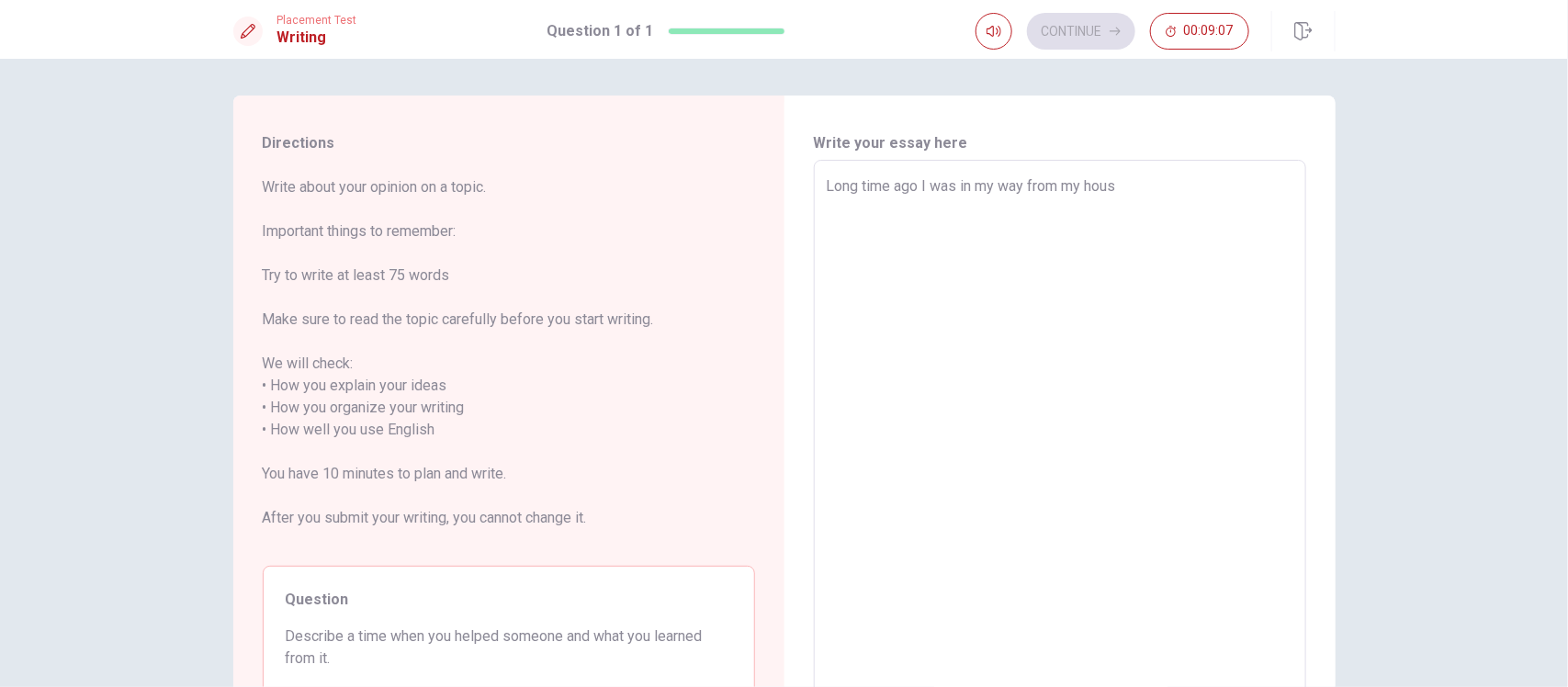 type on "x" 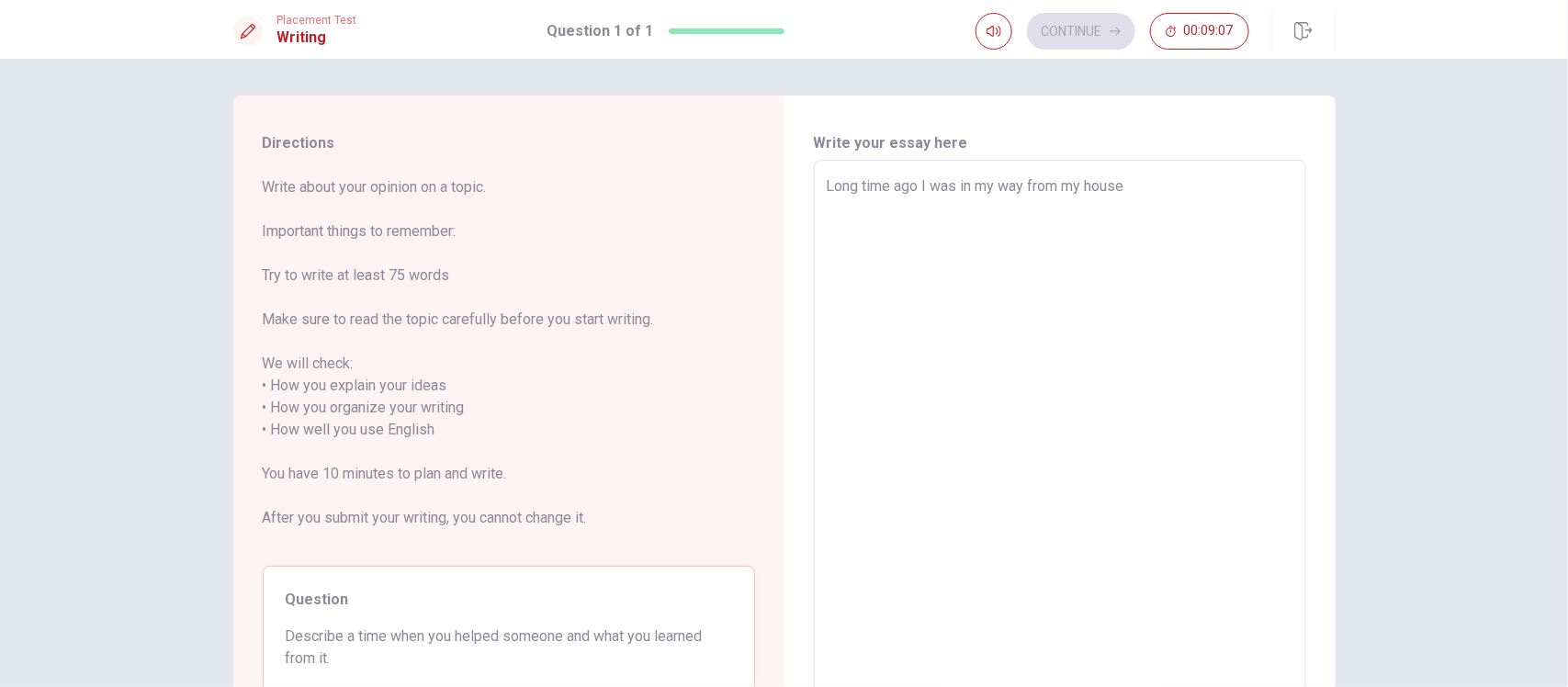 type on "x" 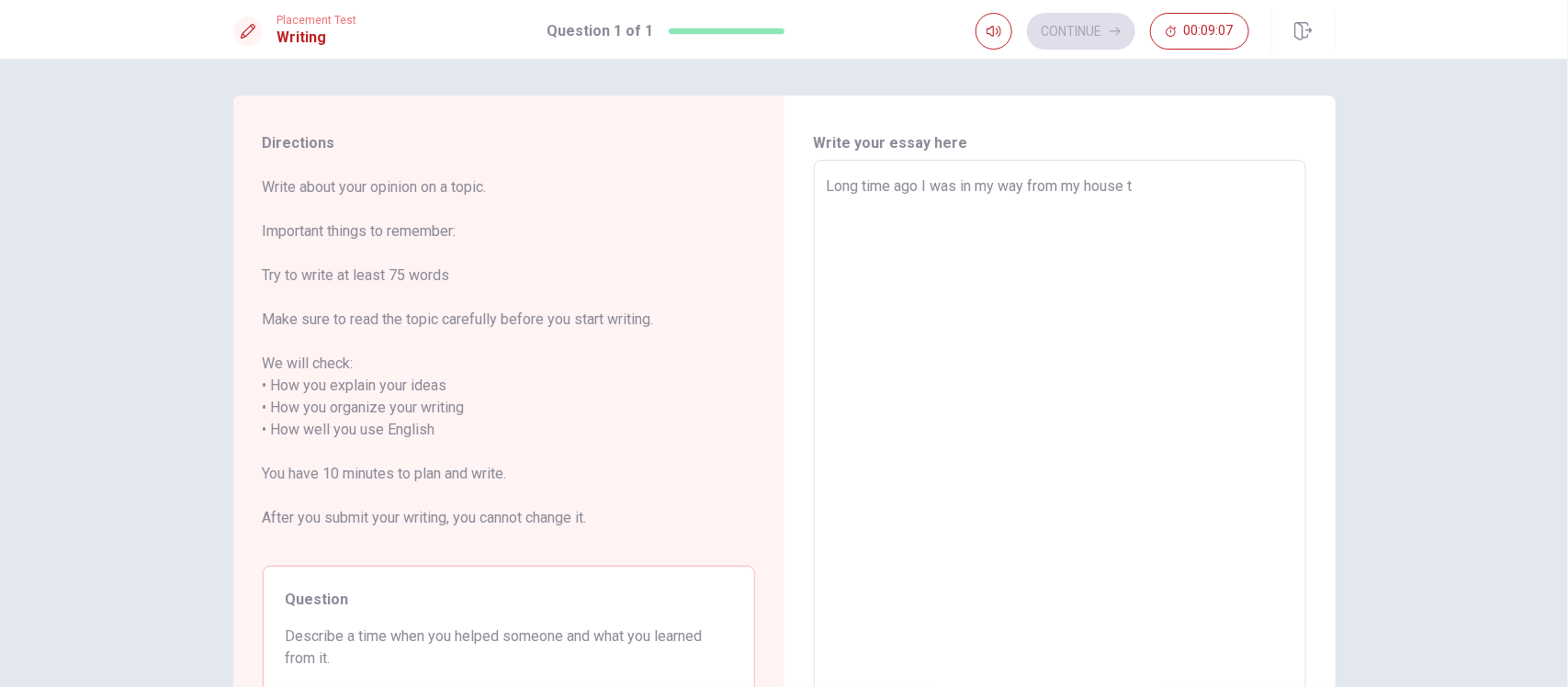 type on "x" 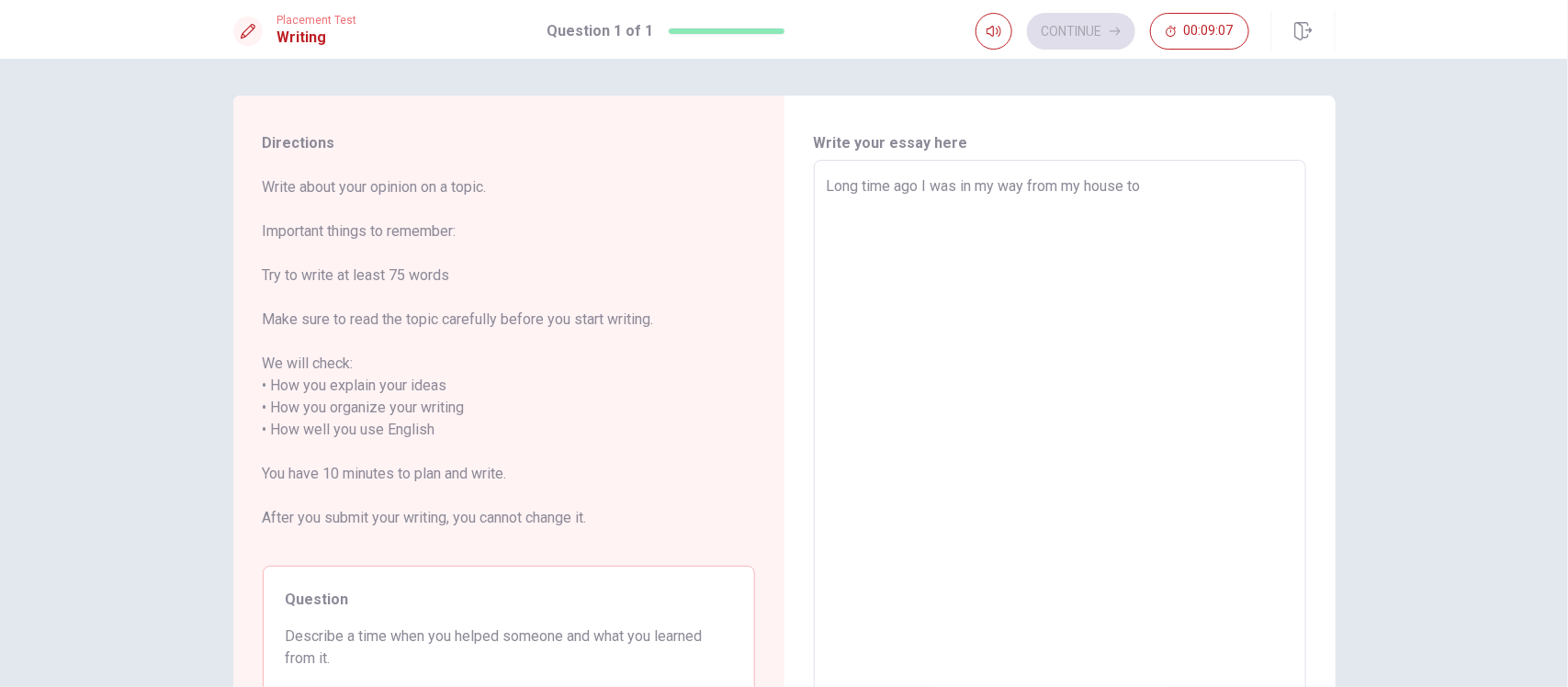 type on "x" 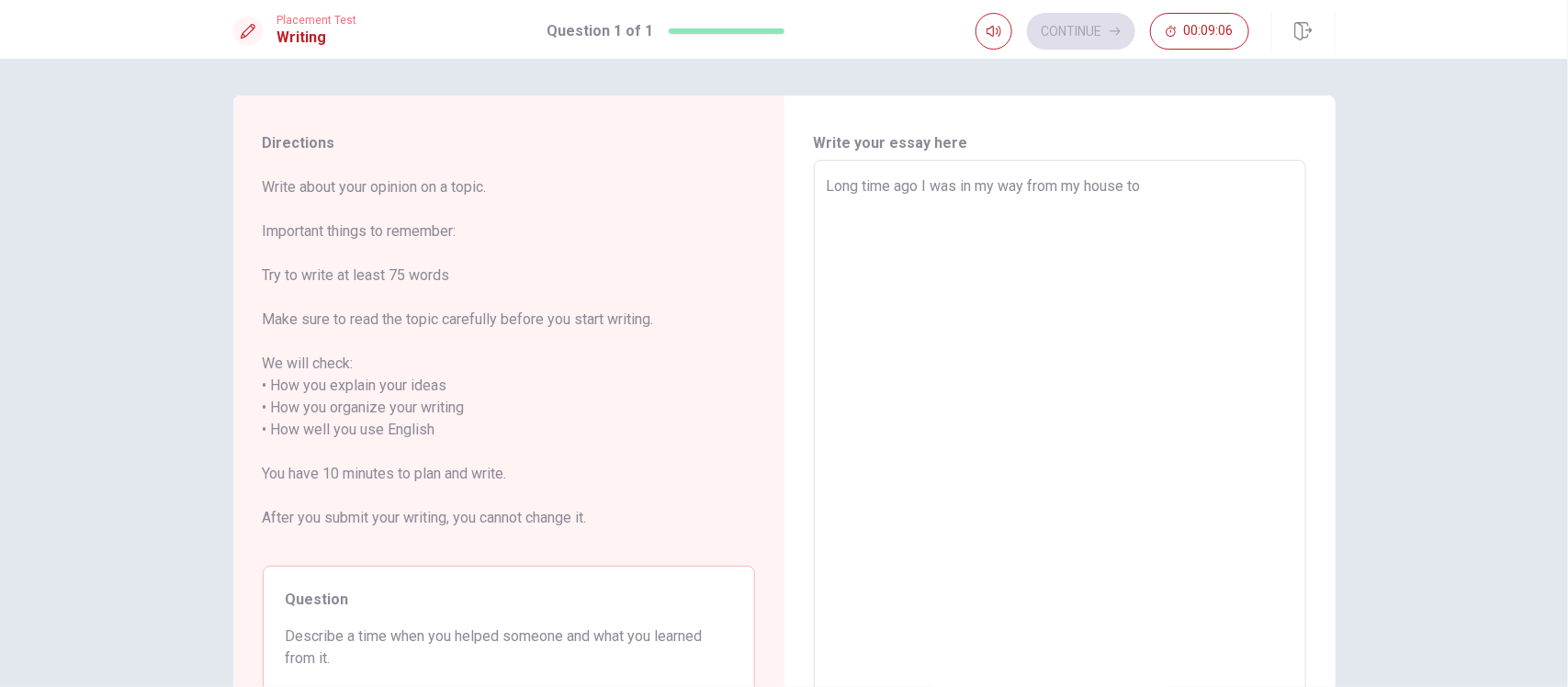 type on "Long time ago I was in my way from my house to s" 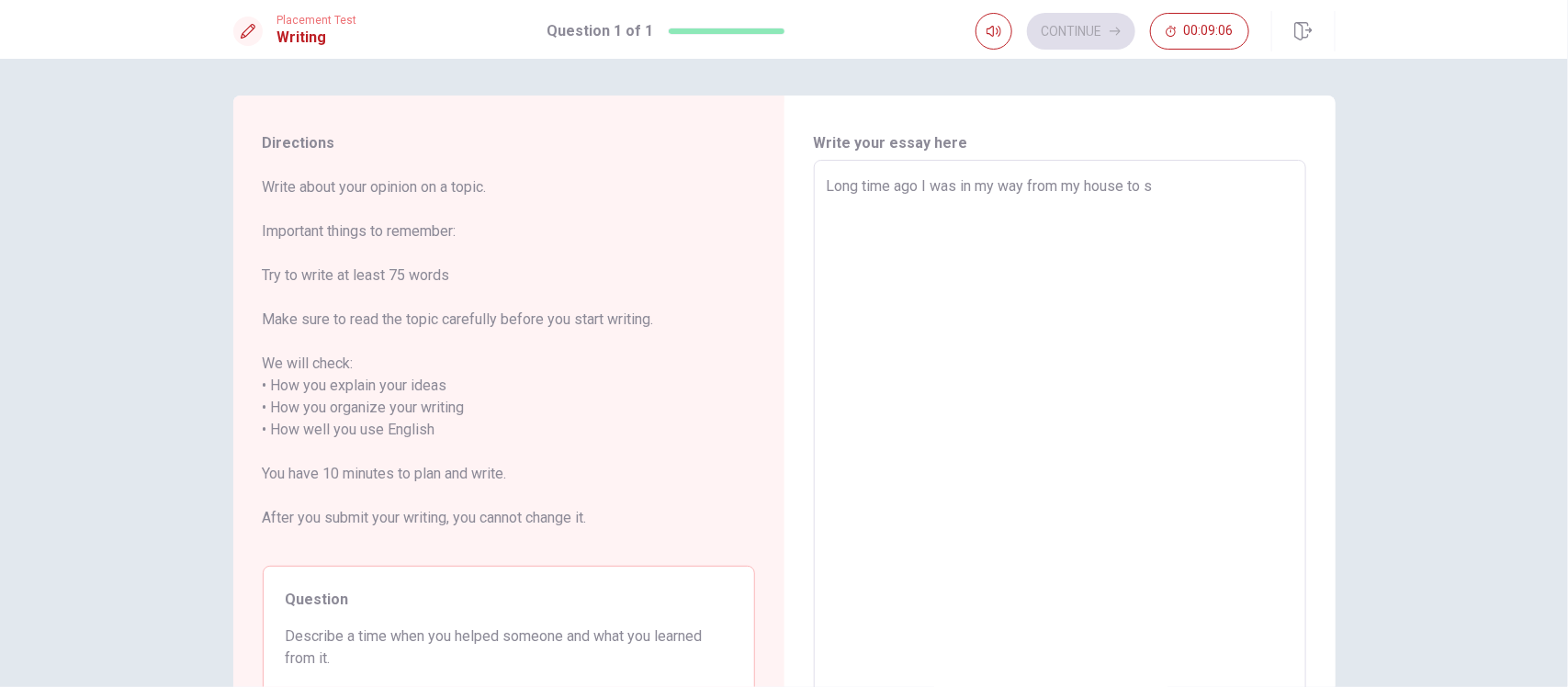 type on "x" 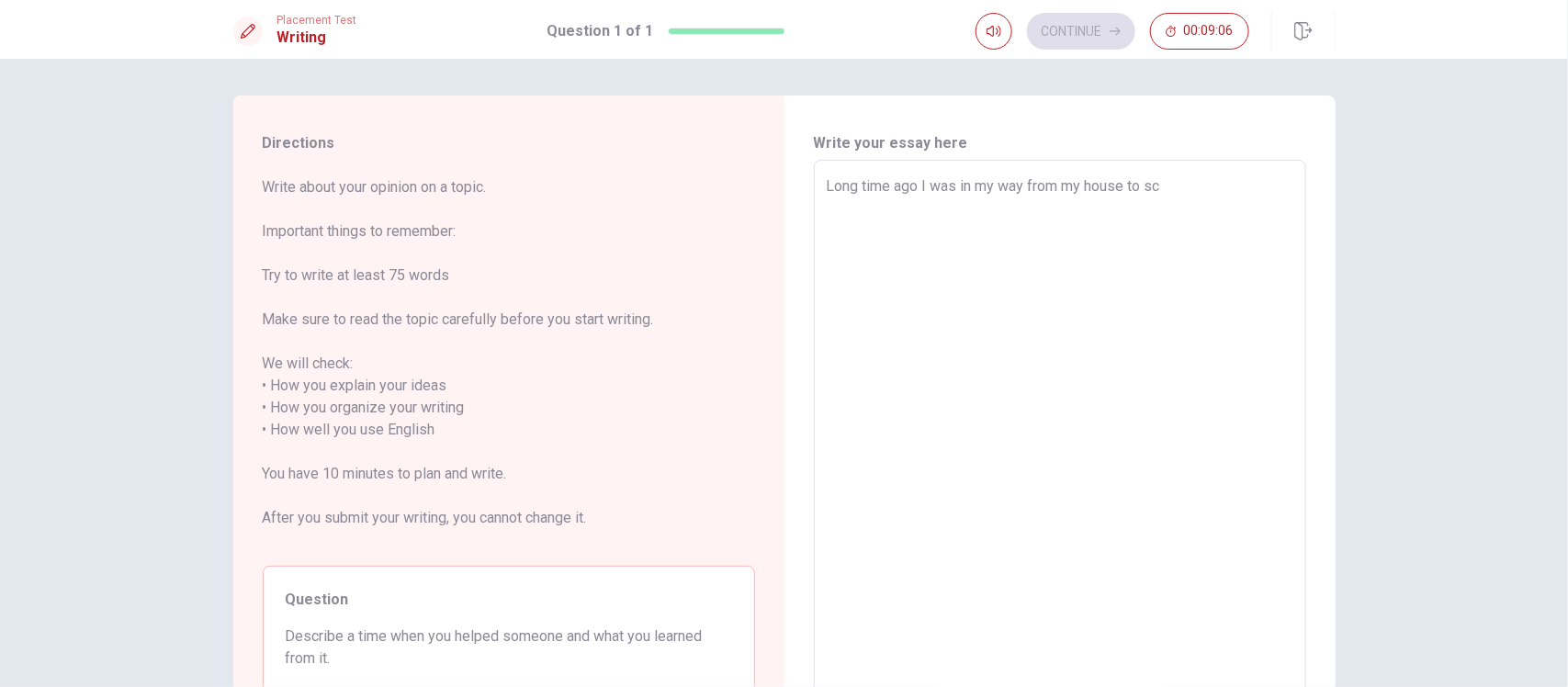 type on "x" 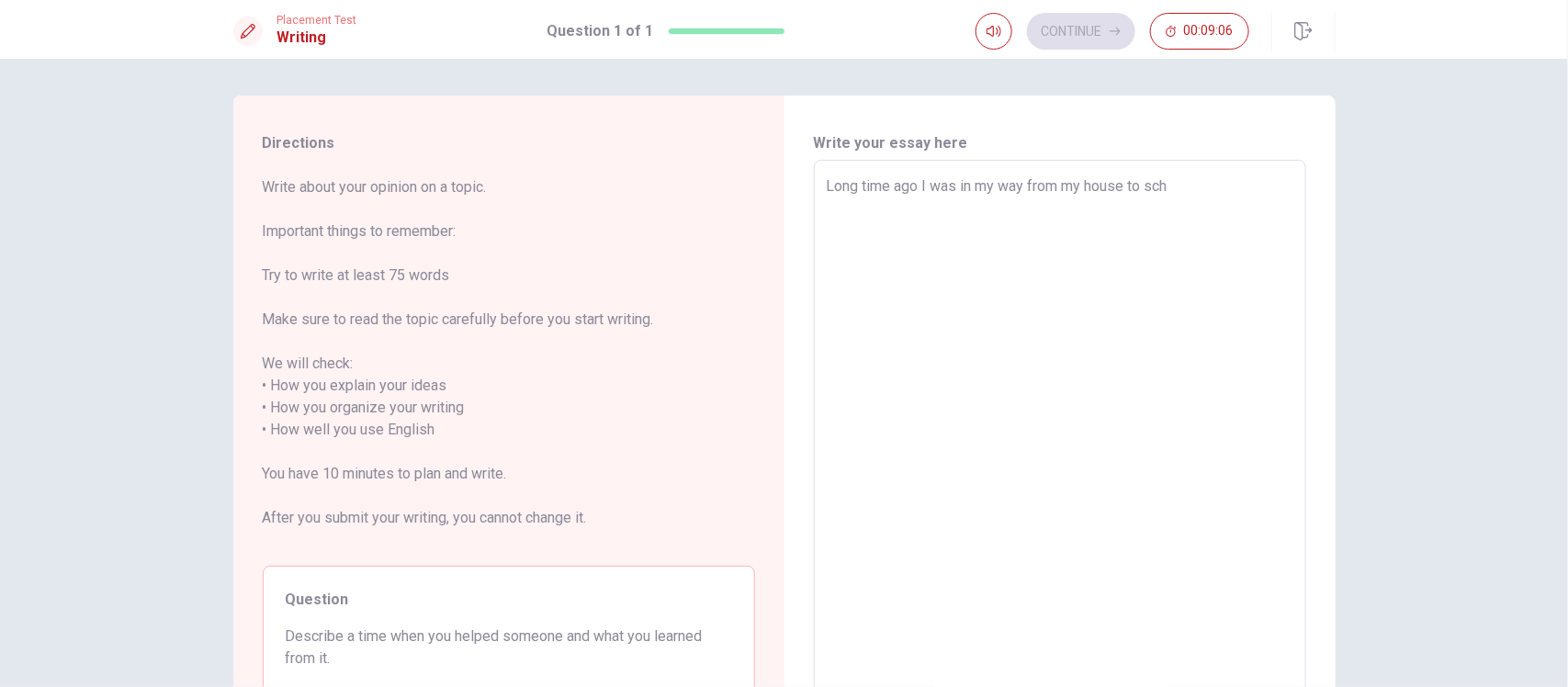 type on "x" 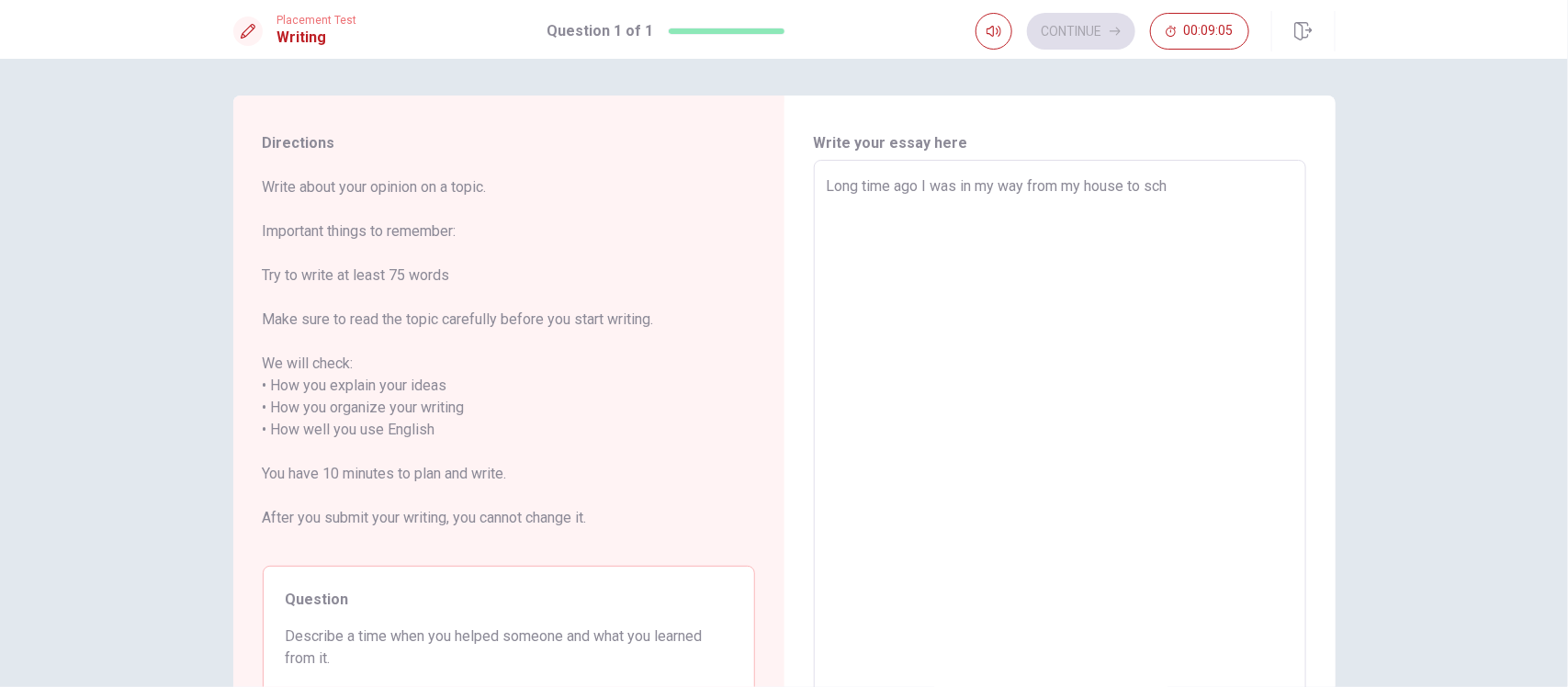 type on "Long time ago I was in my way from my house to scho" 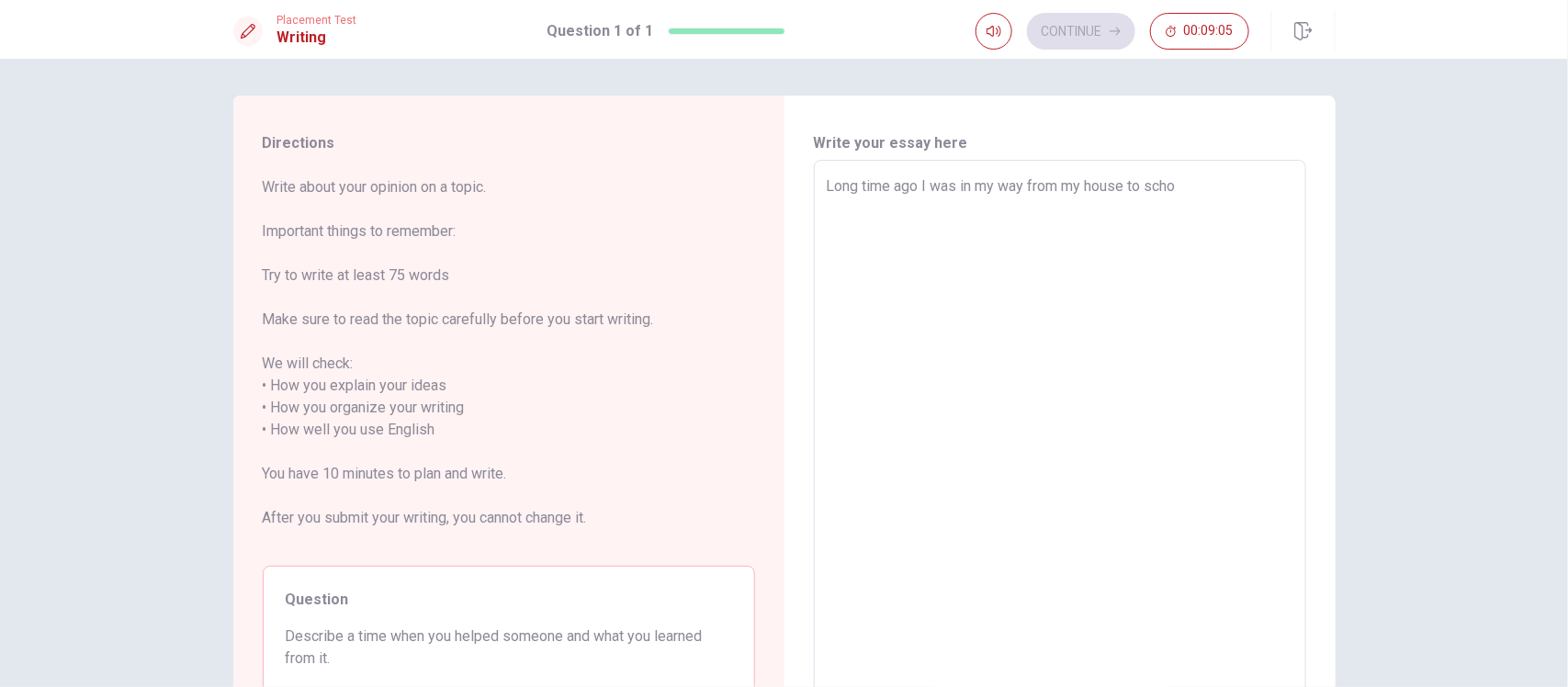type on "x" 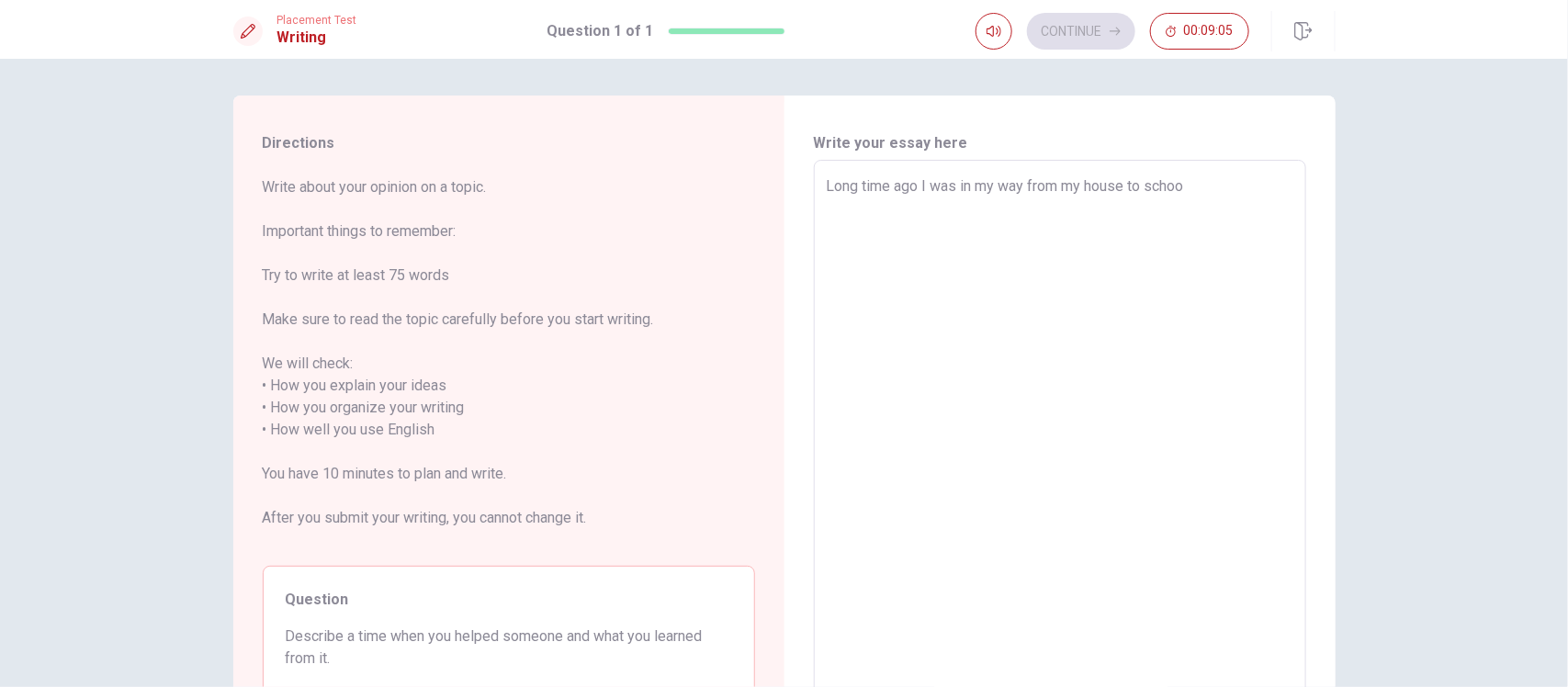 type on "x" 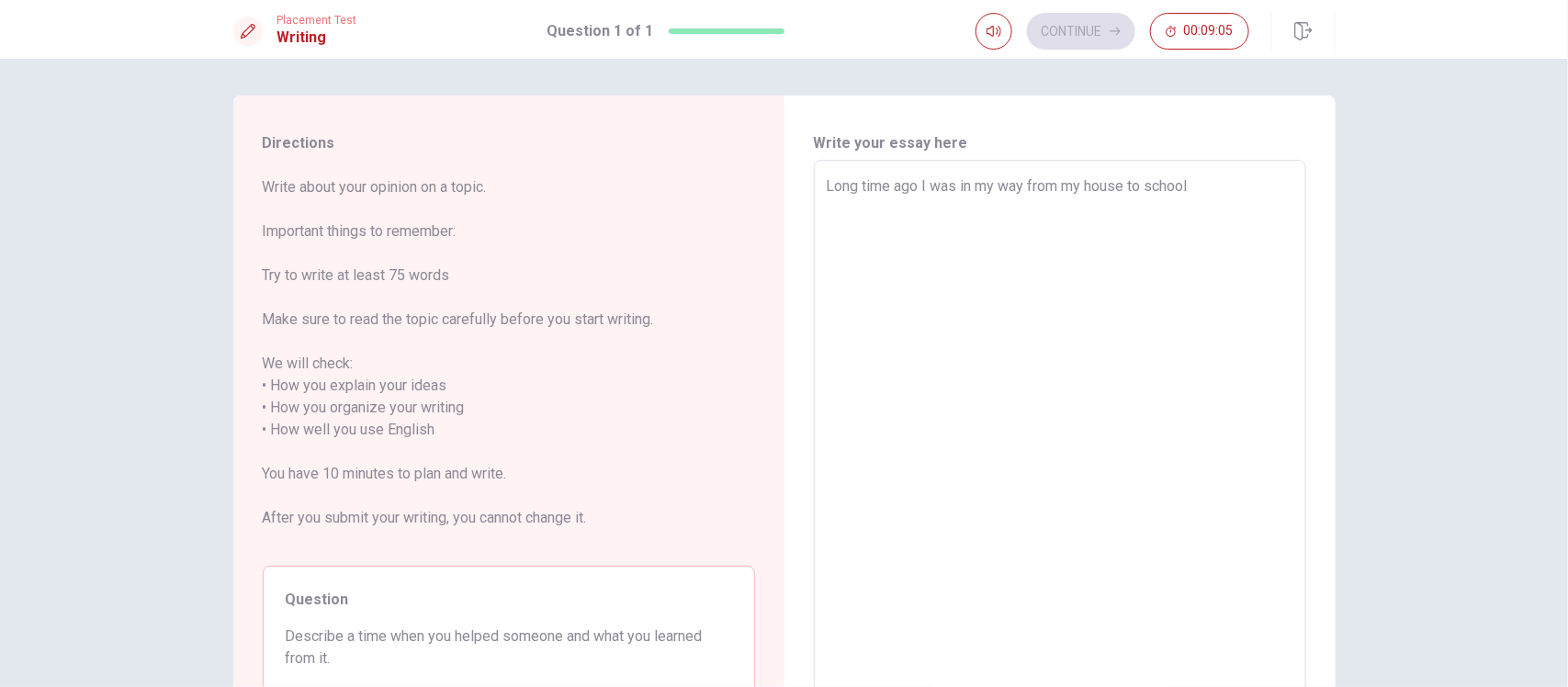 type on "x" 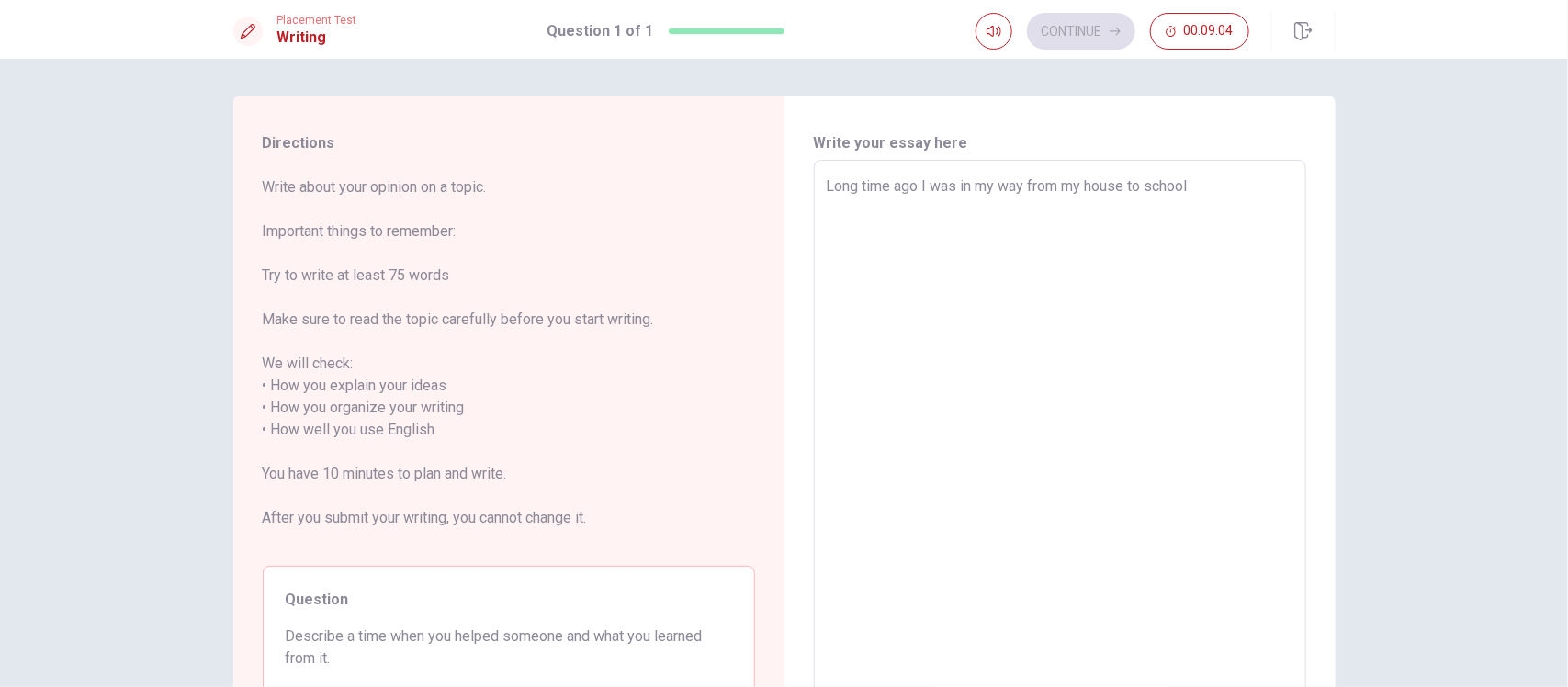 type on "Long time ago I was in my way from my house to school w" 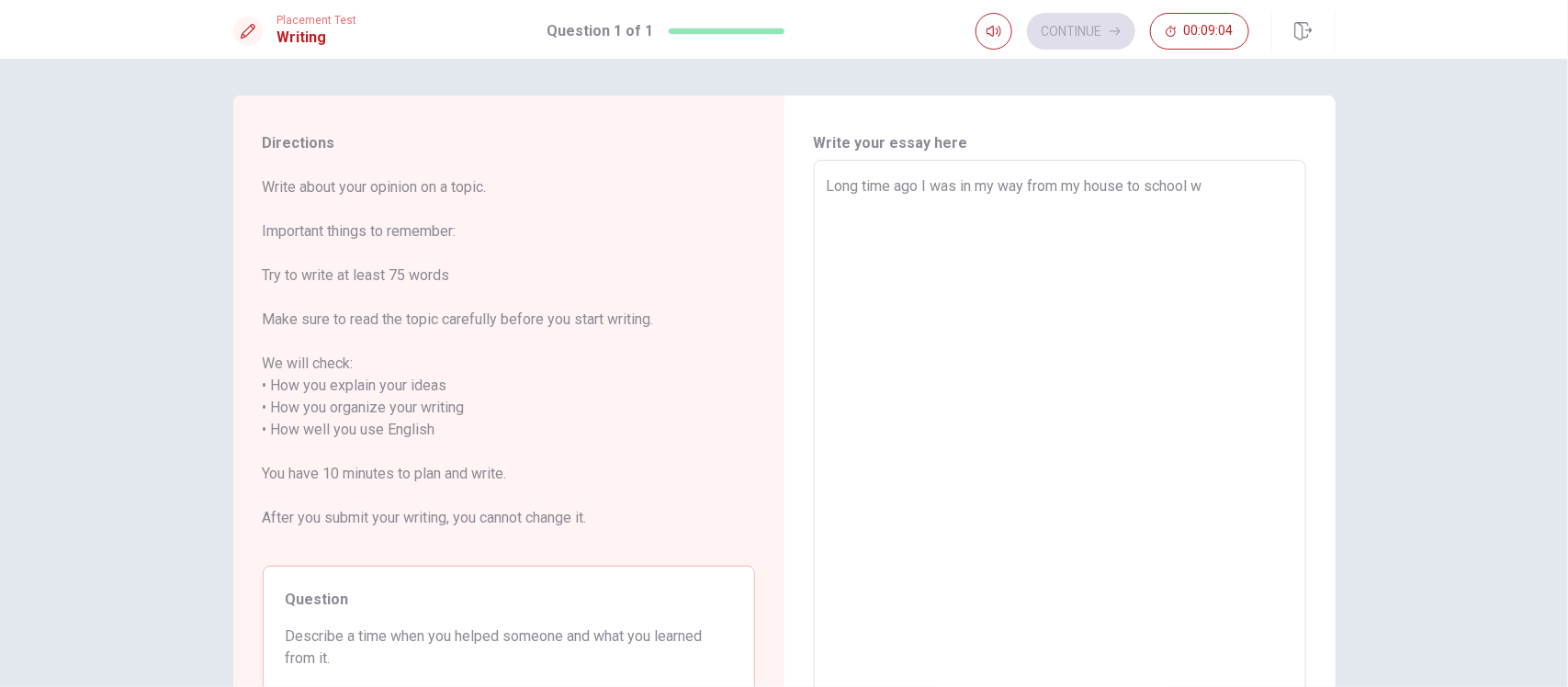 type on "x" 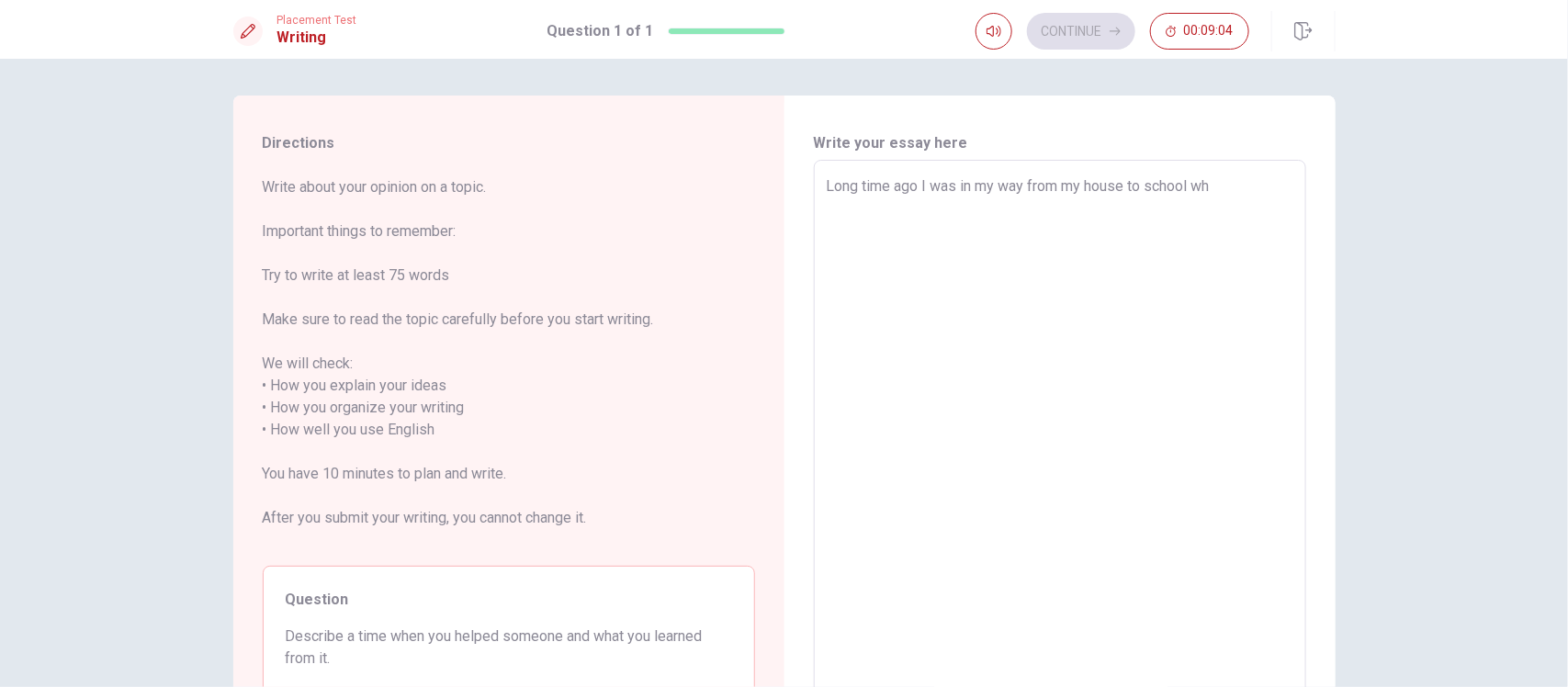 type on "x" 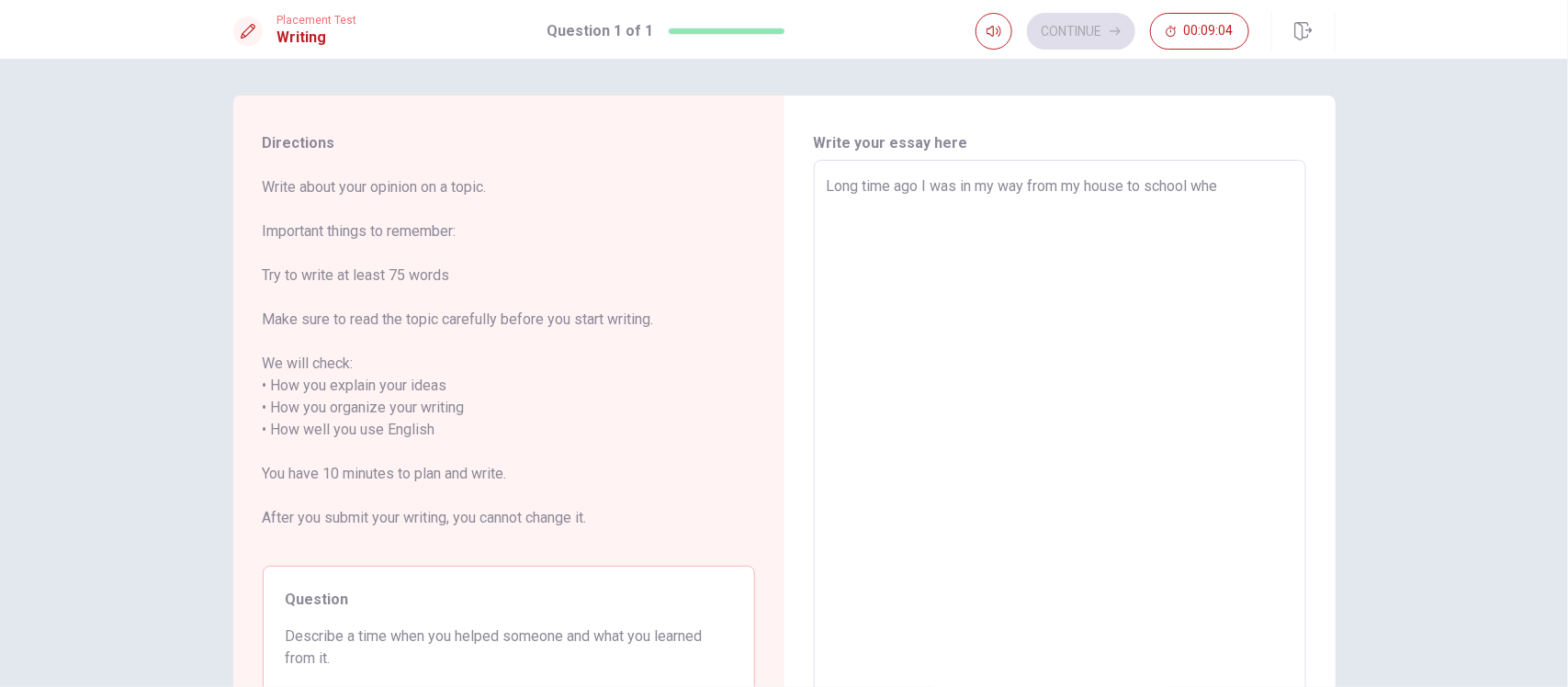 type on "Long time ago I was in my way from my house to school when" 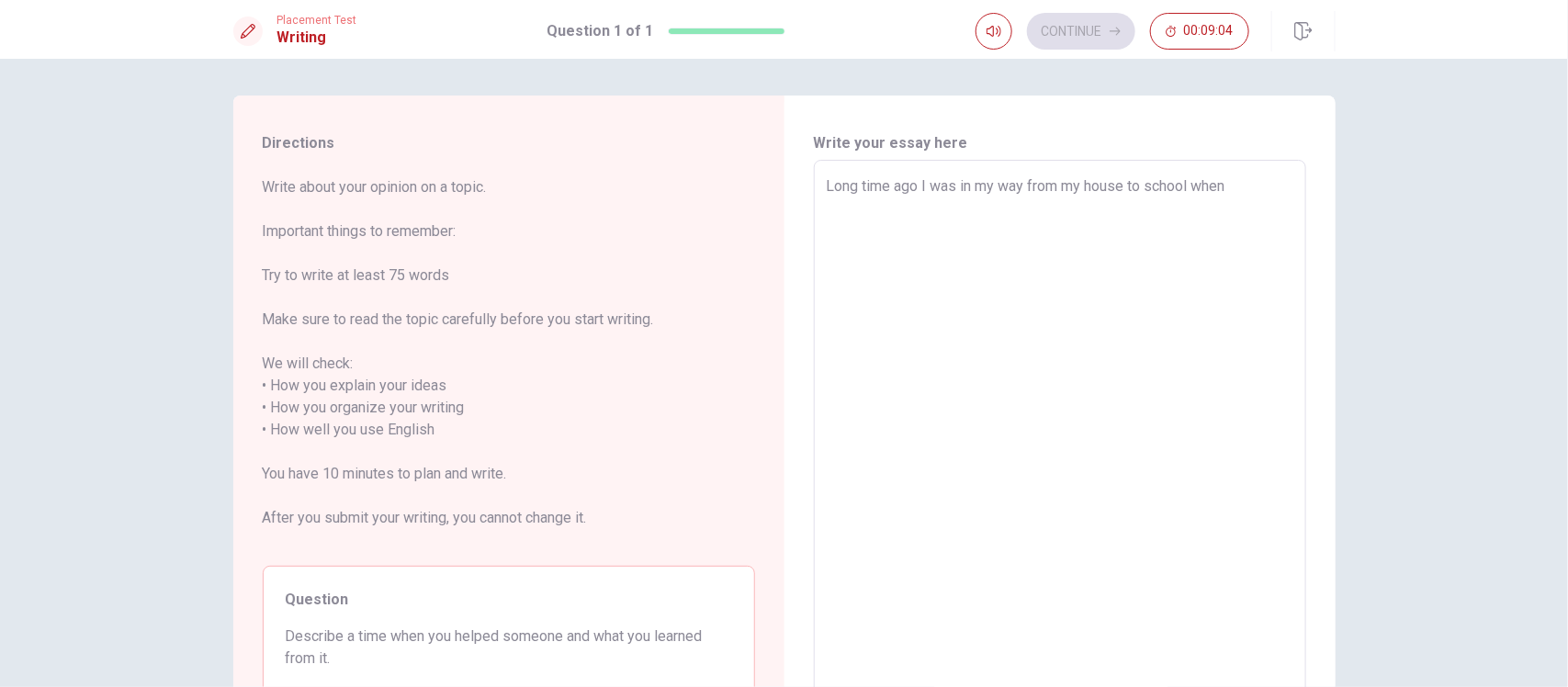 type on "x" 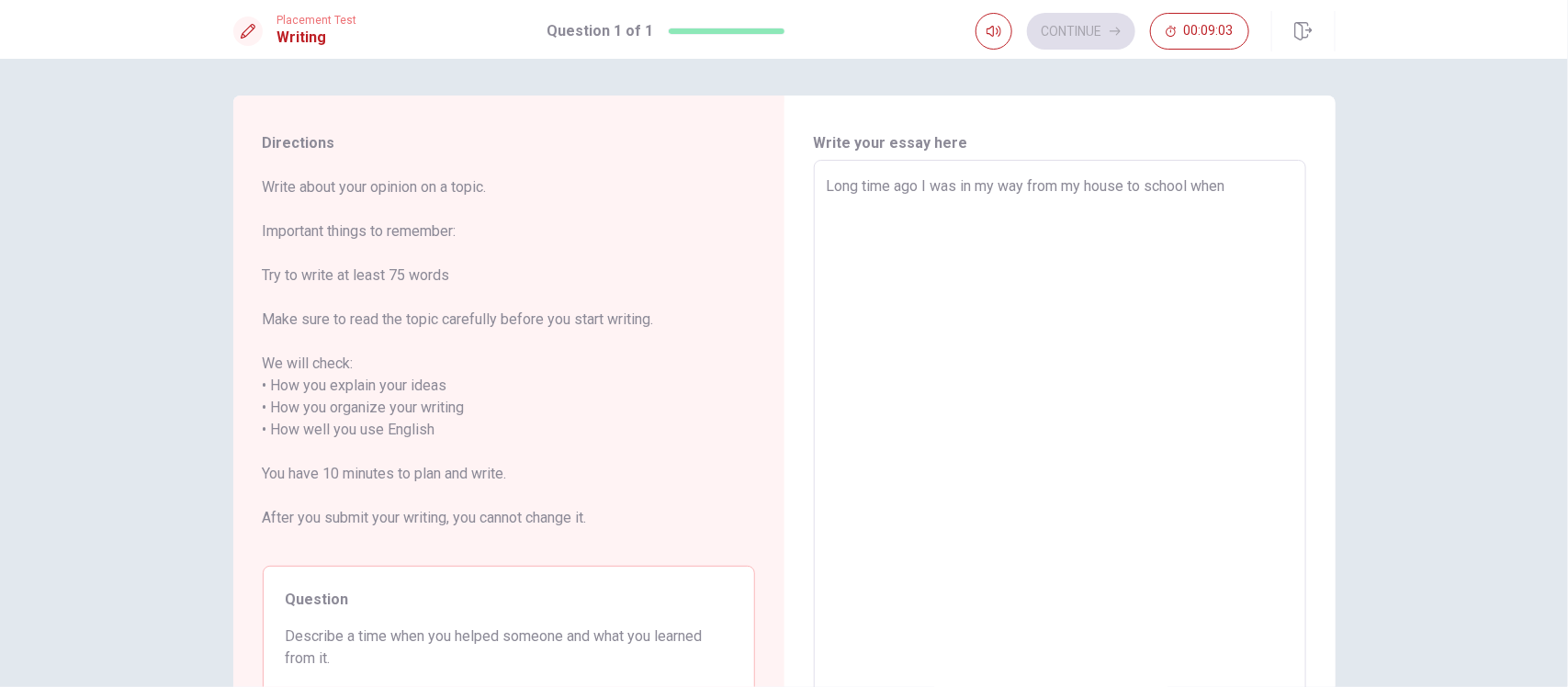 type on "Long time ago I was in my way from my house to school when I" 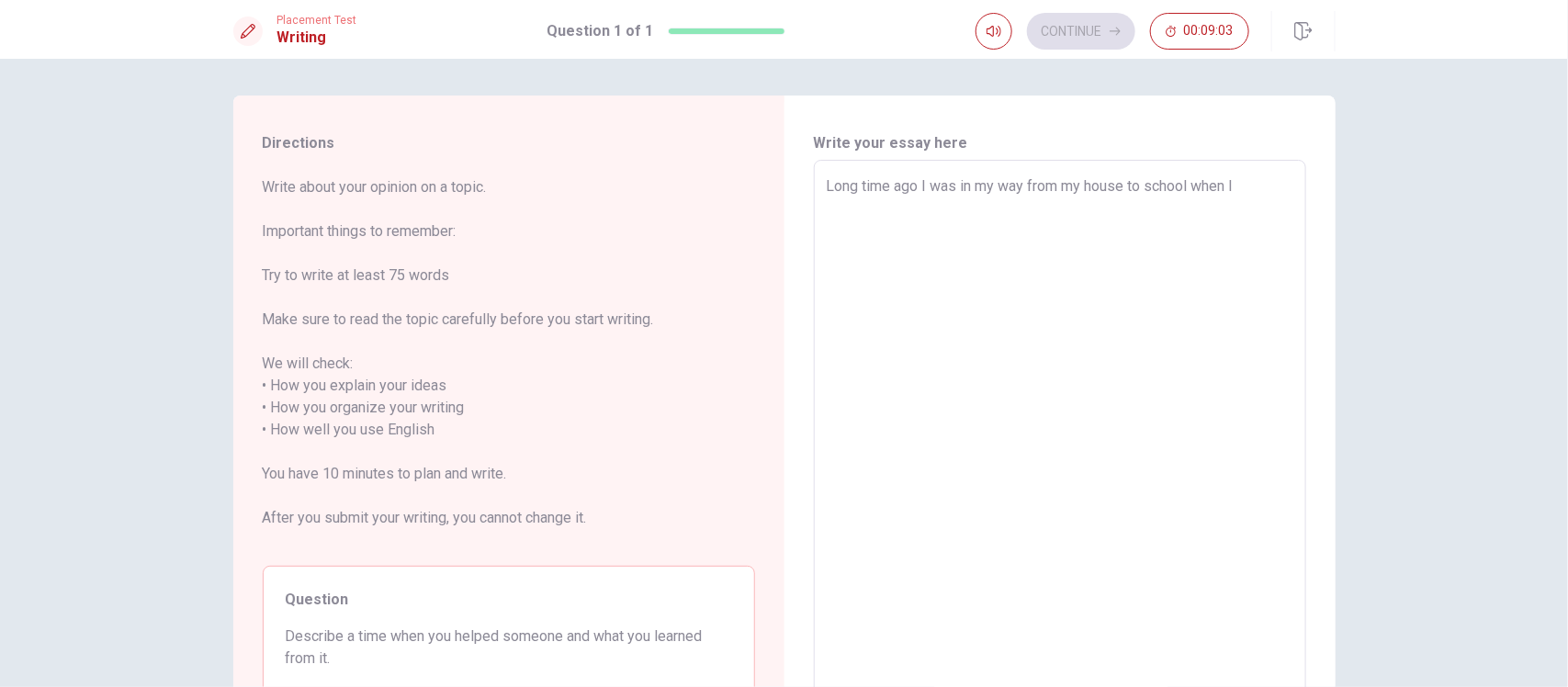 type on "x" 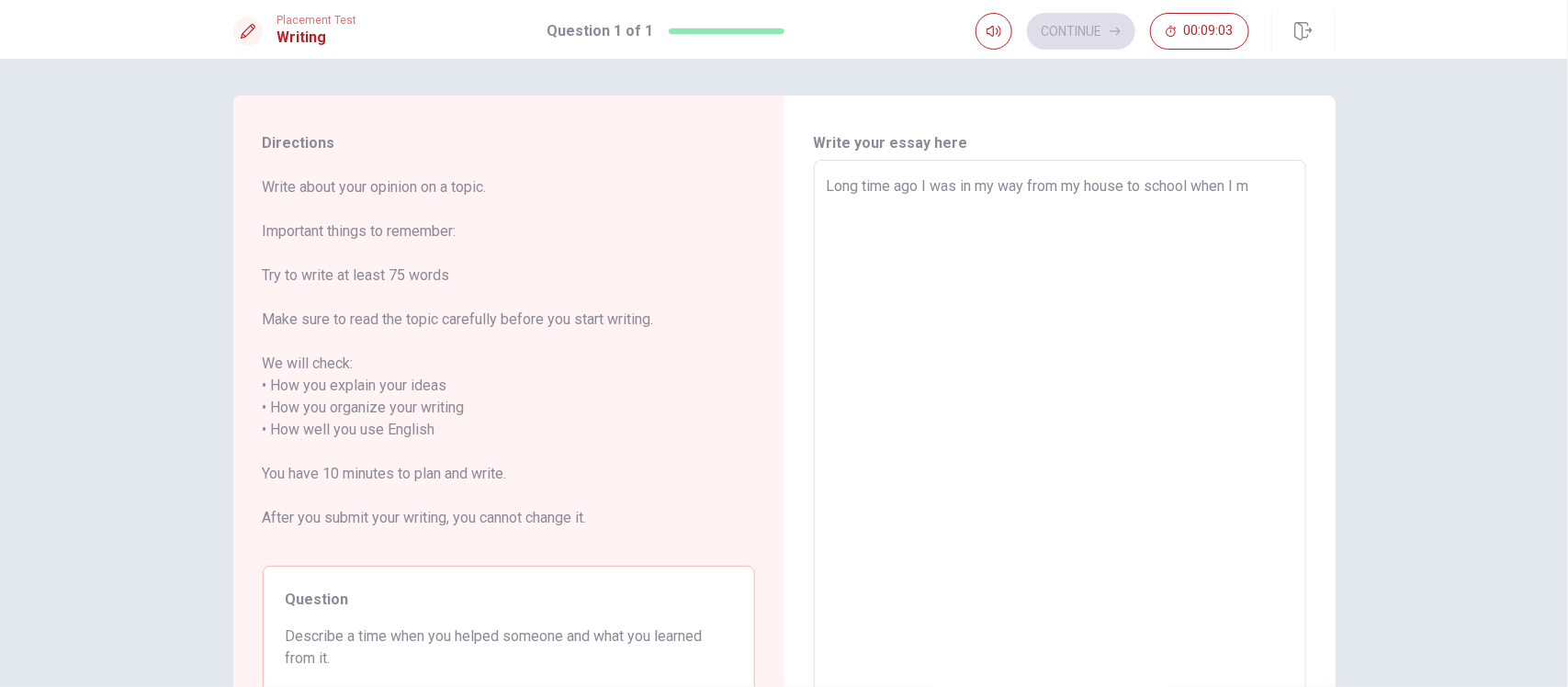 type on "x" 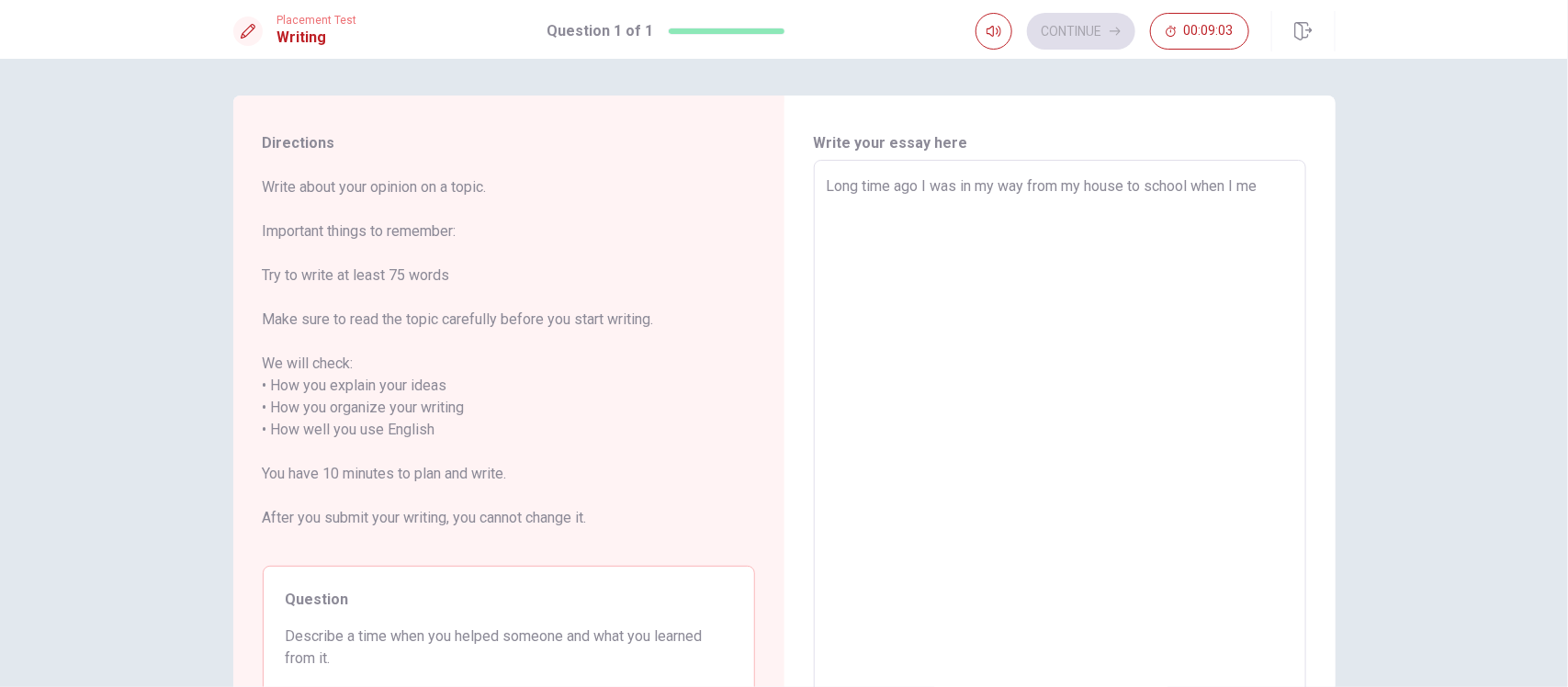 type on "x" 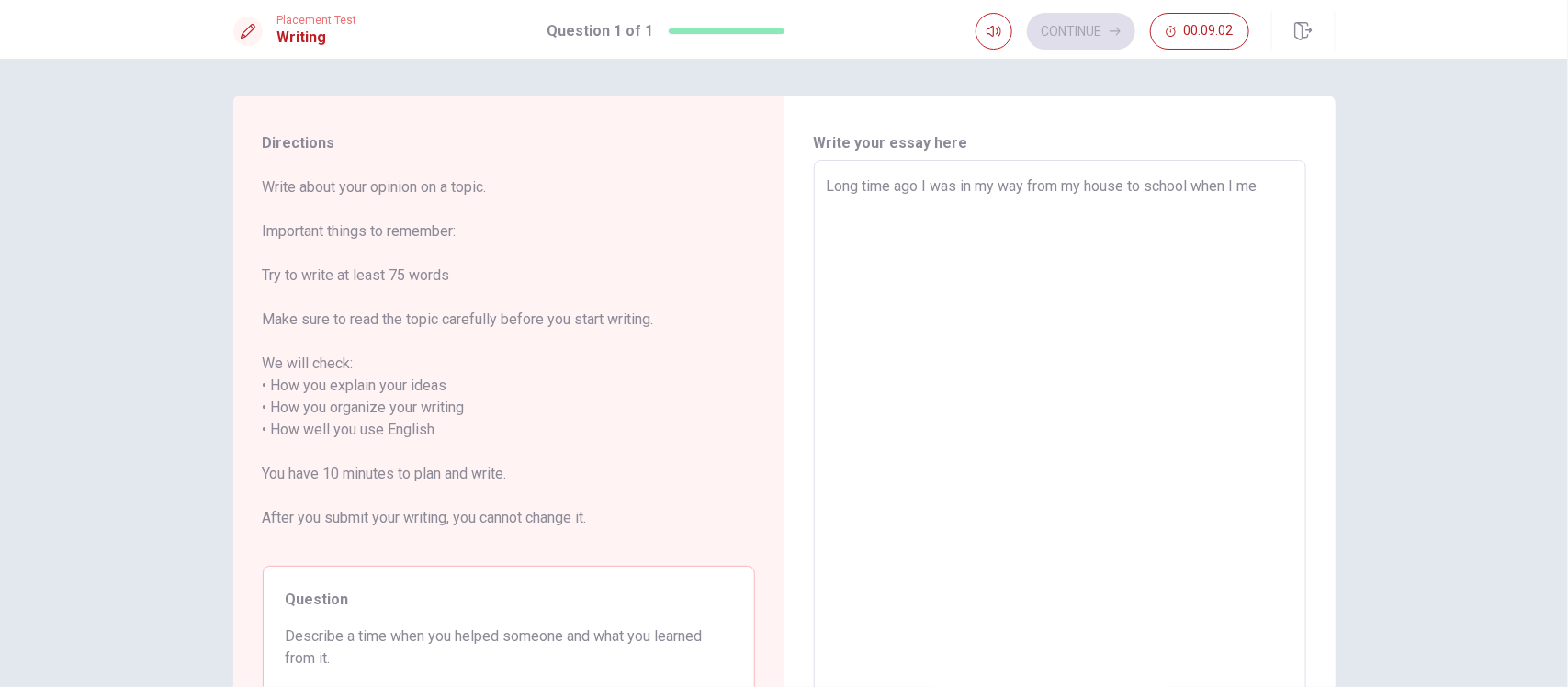 type on "Long time ago I was in my way from my house to school when I met" 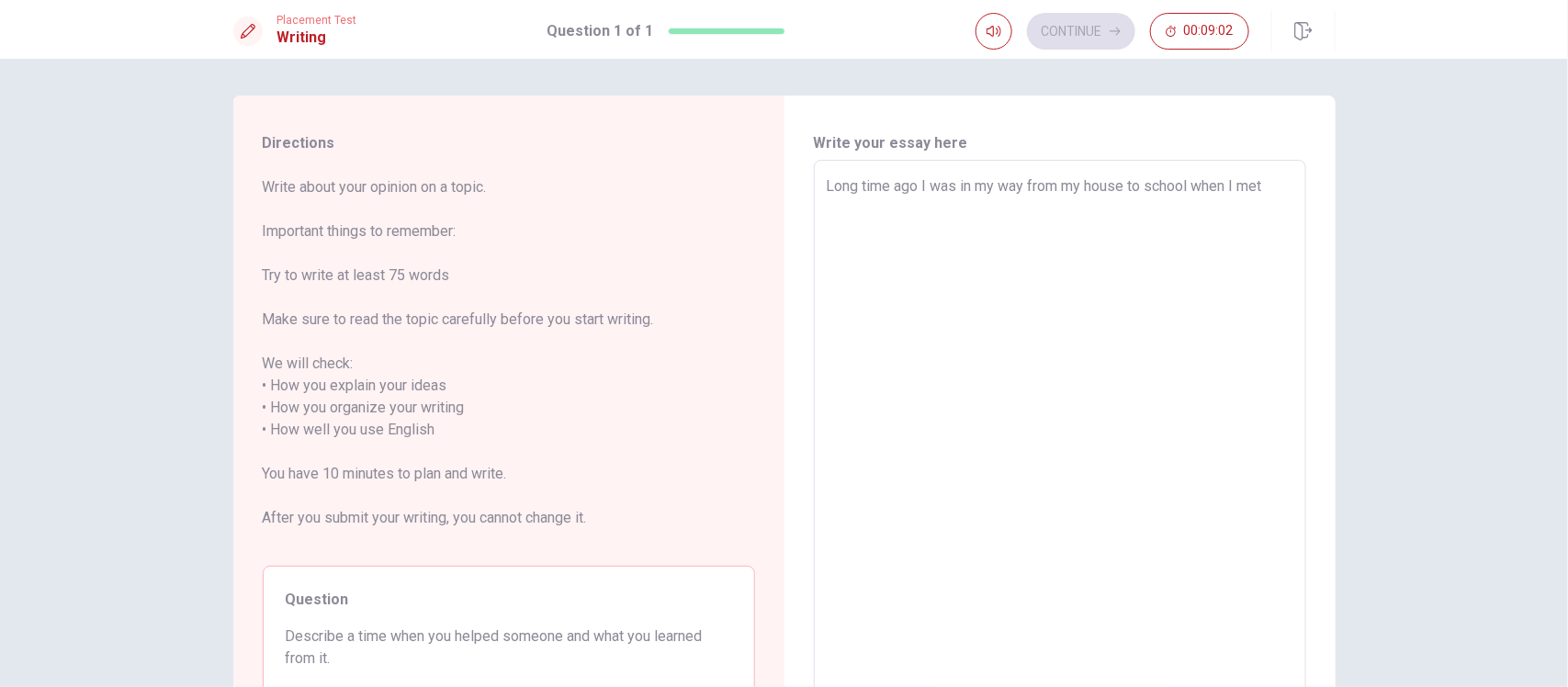 type on "x" 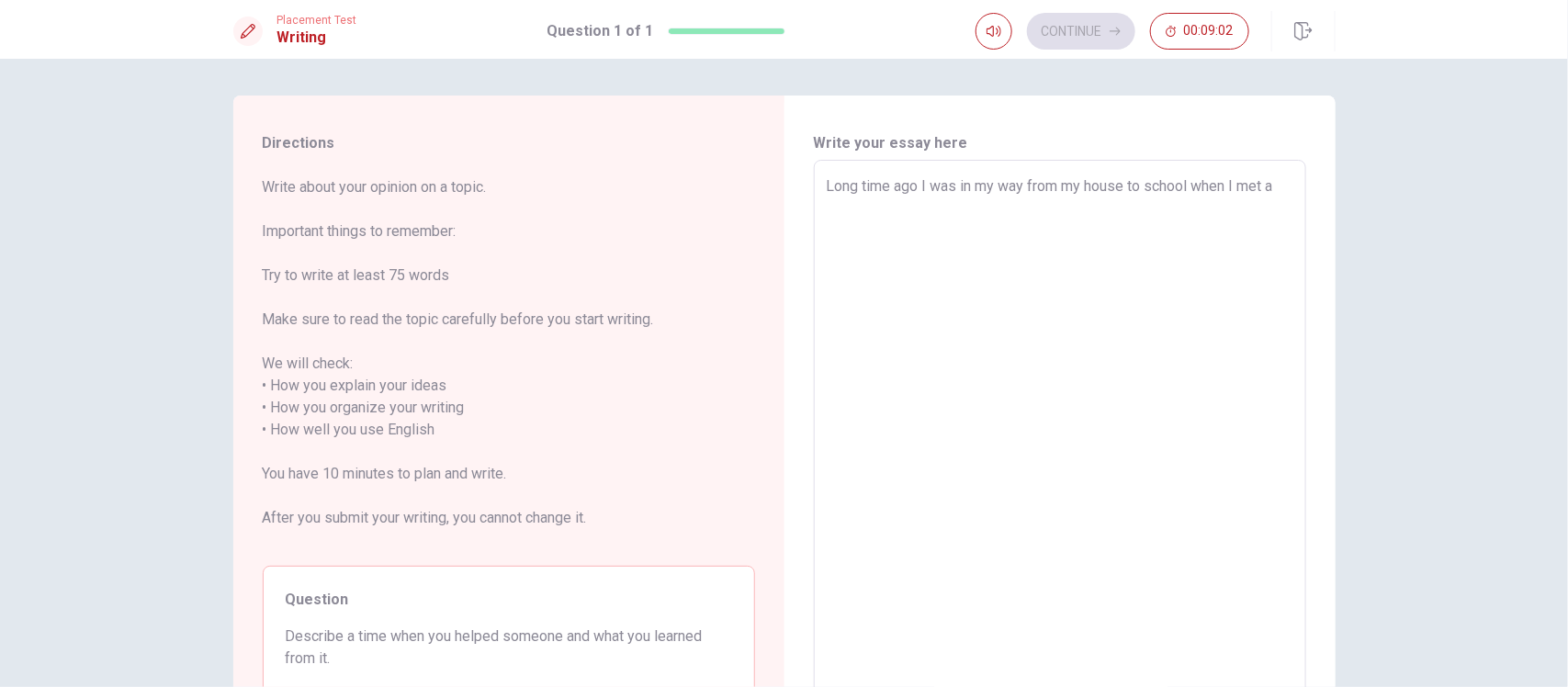 type on "x" 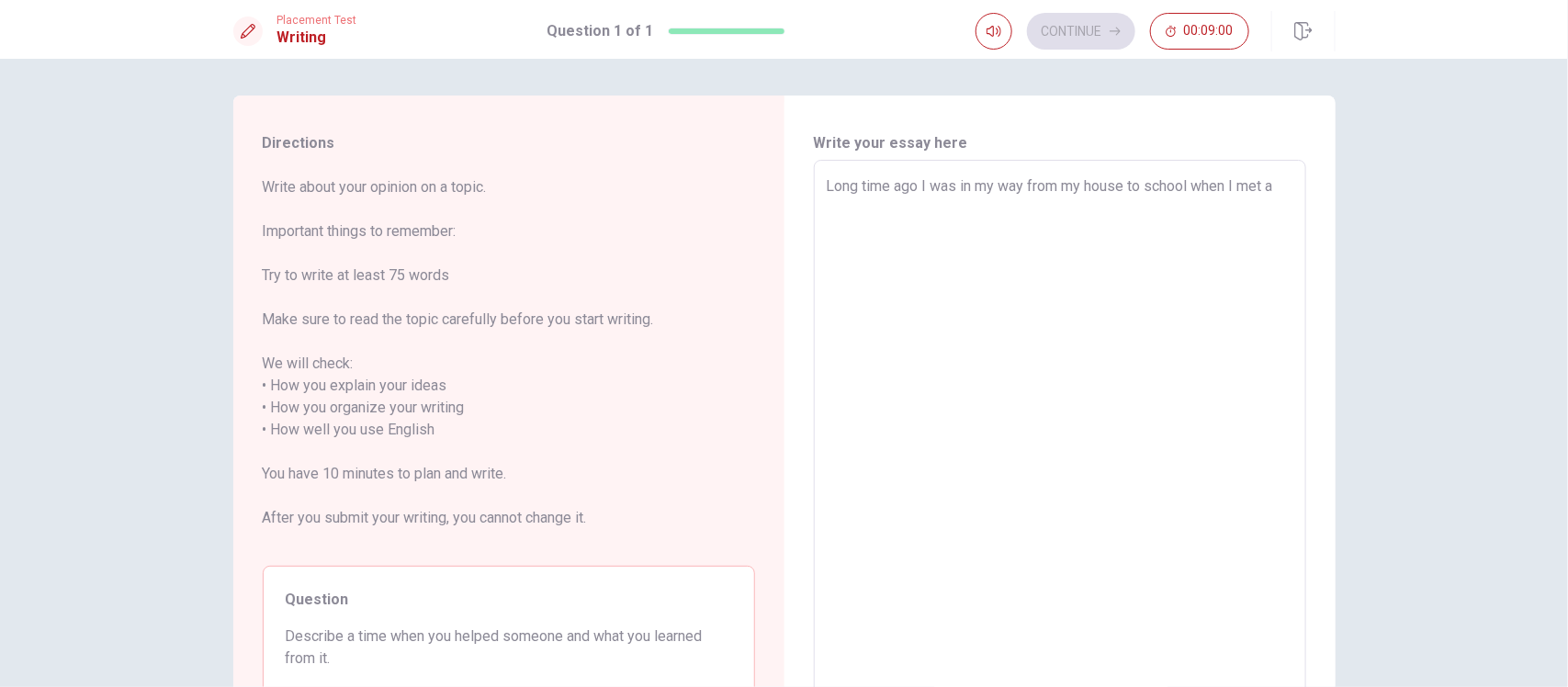 type on "x" 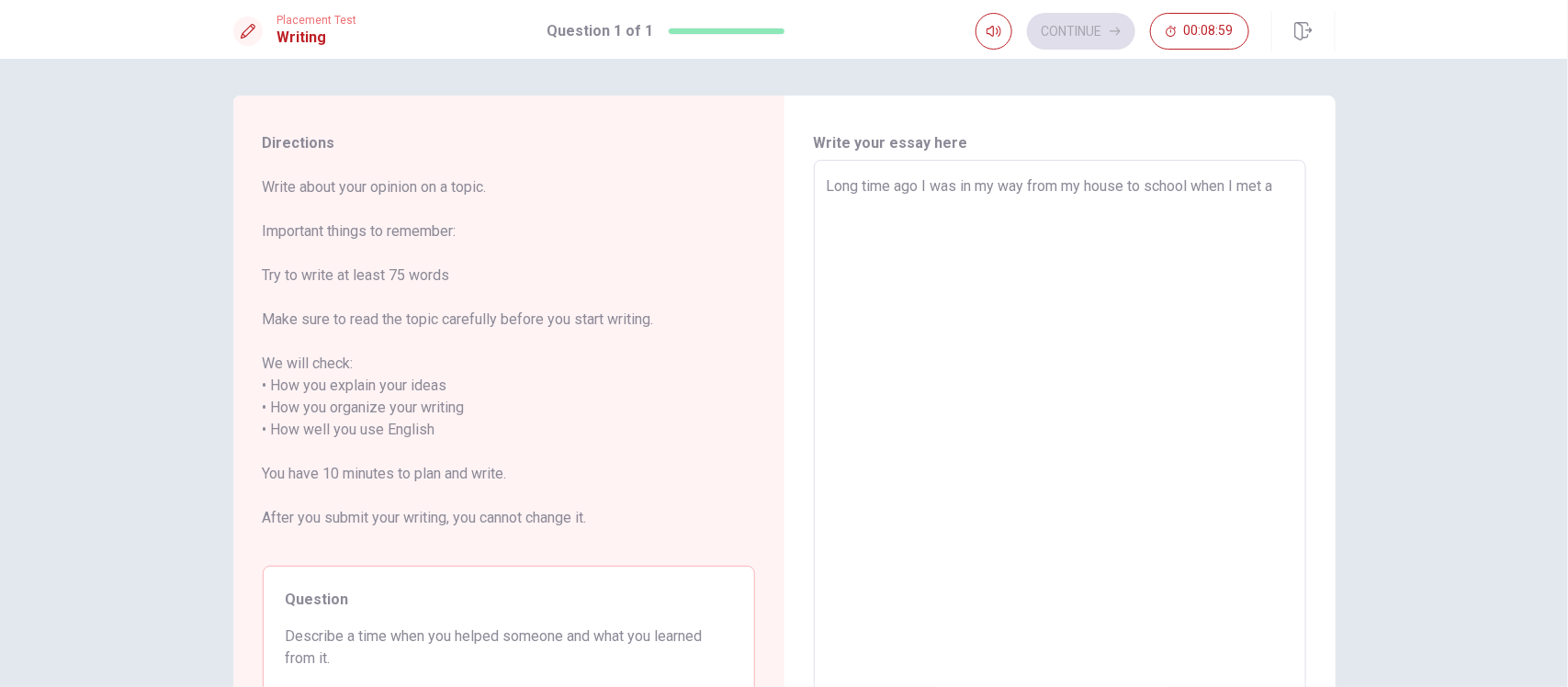 type on "Long time ago I was in my way from my house to school when I met a p" 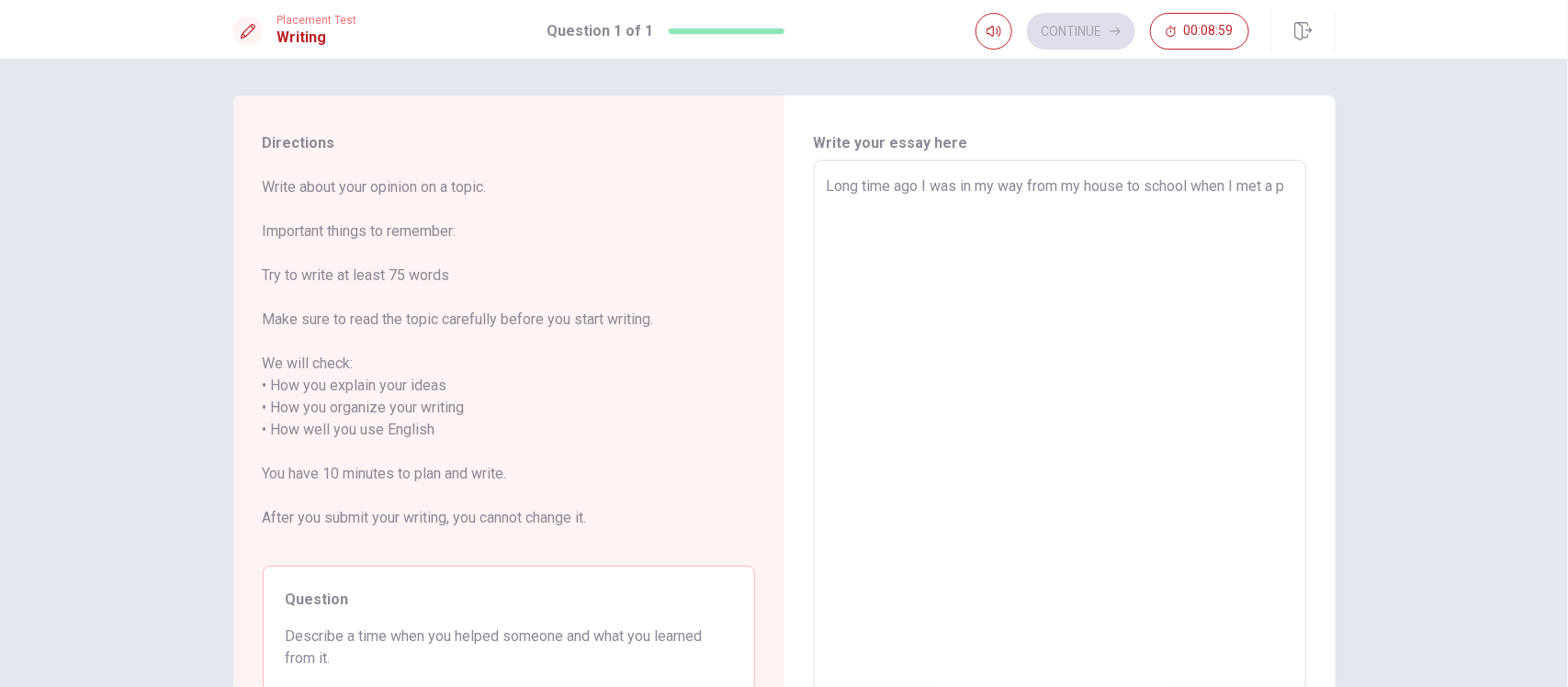 type on "x" 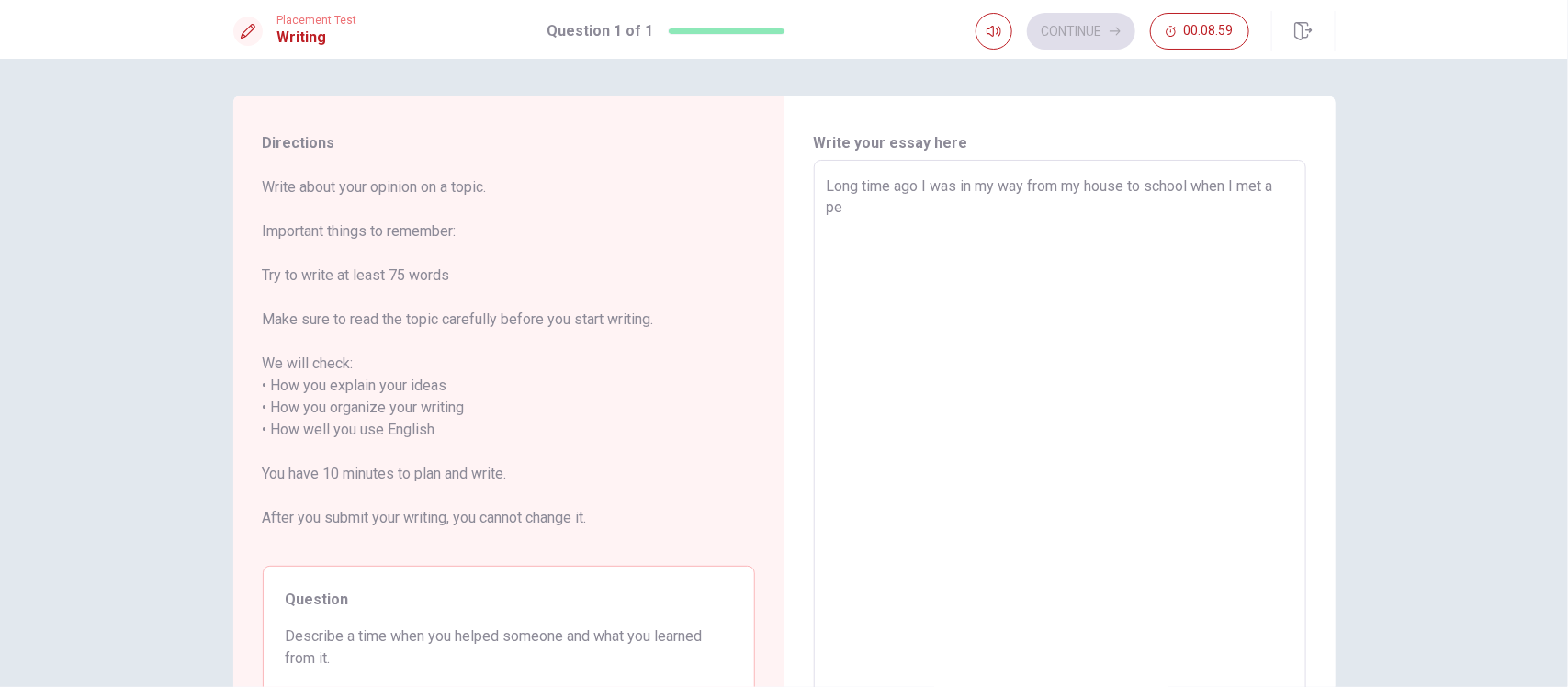 type on "x" 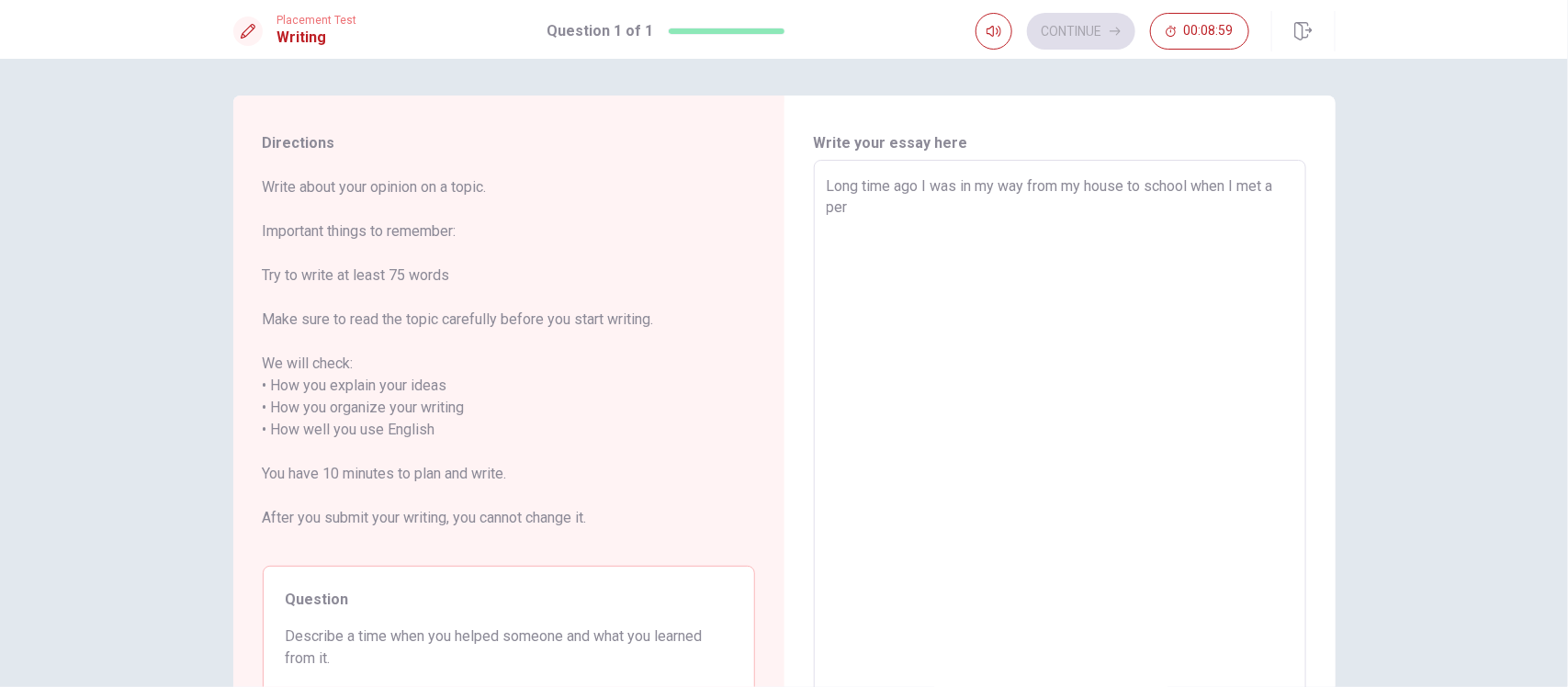 type on "Long time ago I was in my way from my house to school when I met a pers" 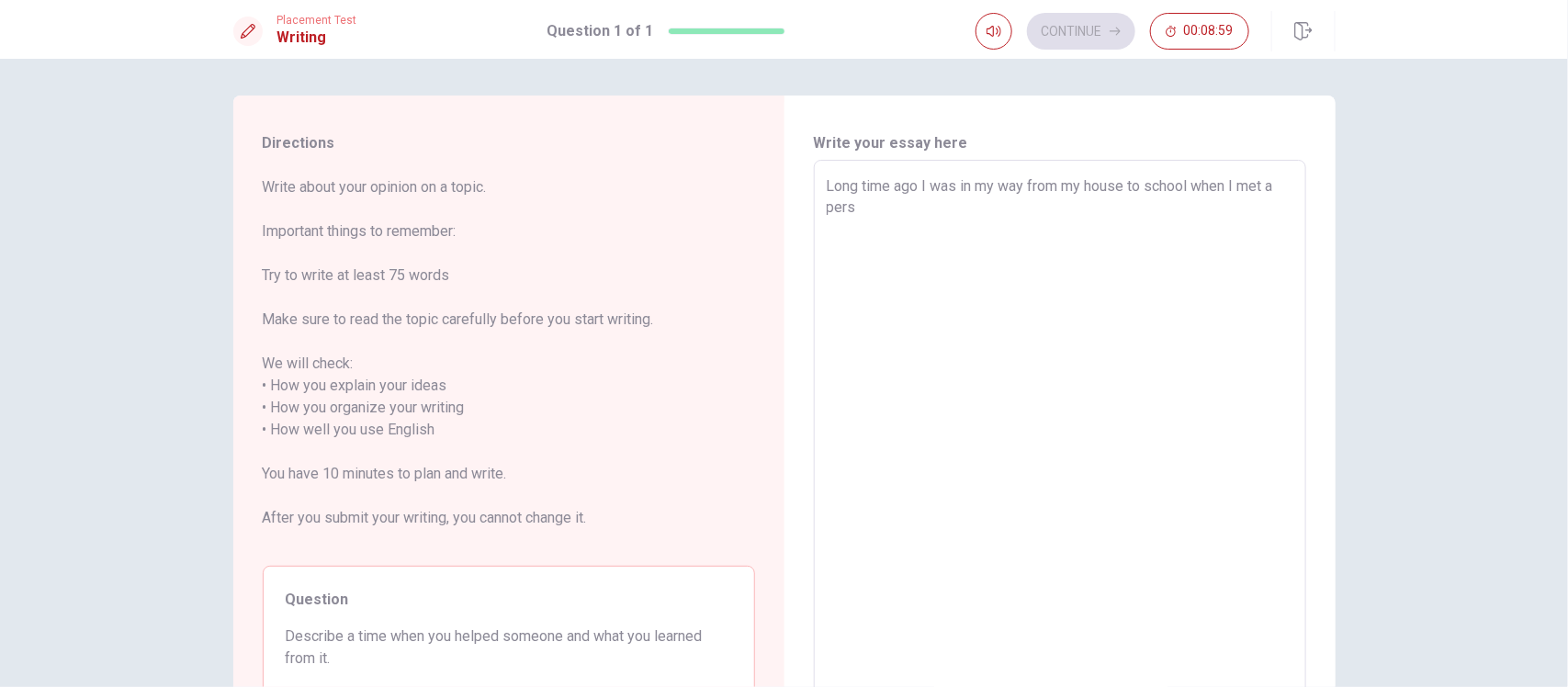 type on "x" 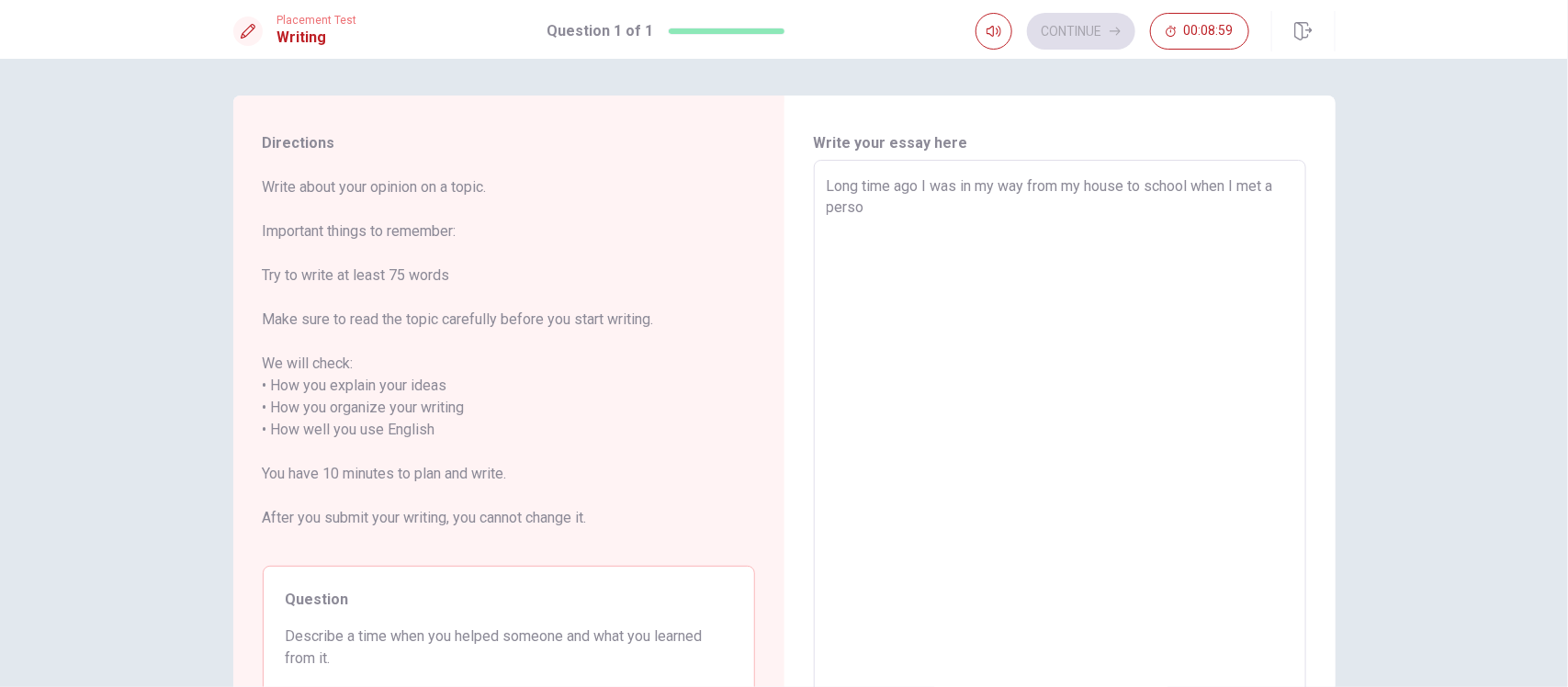 type on "x" 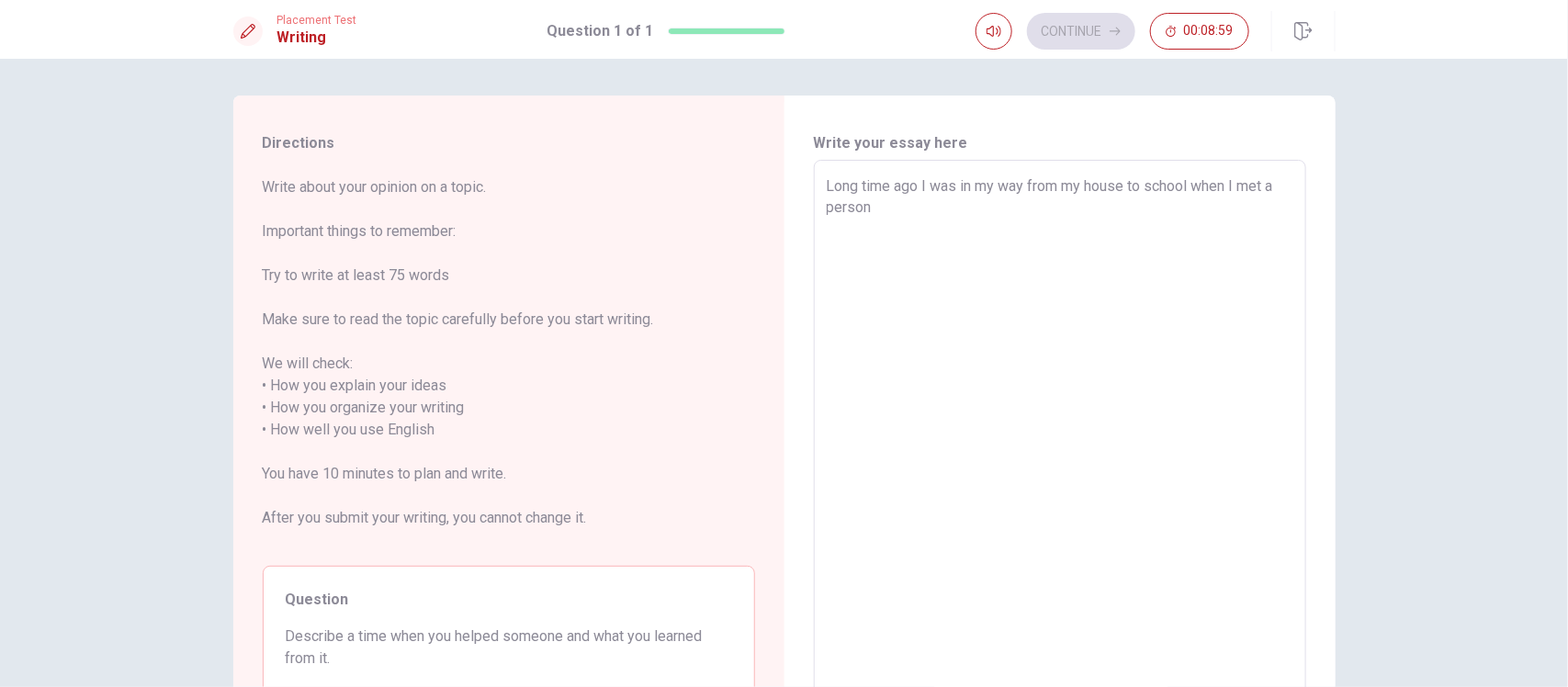 type on "x" 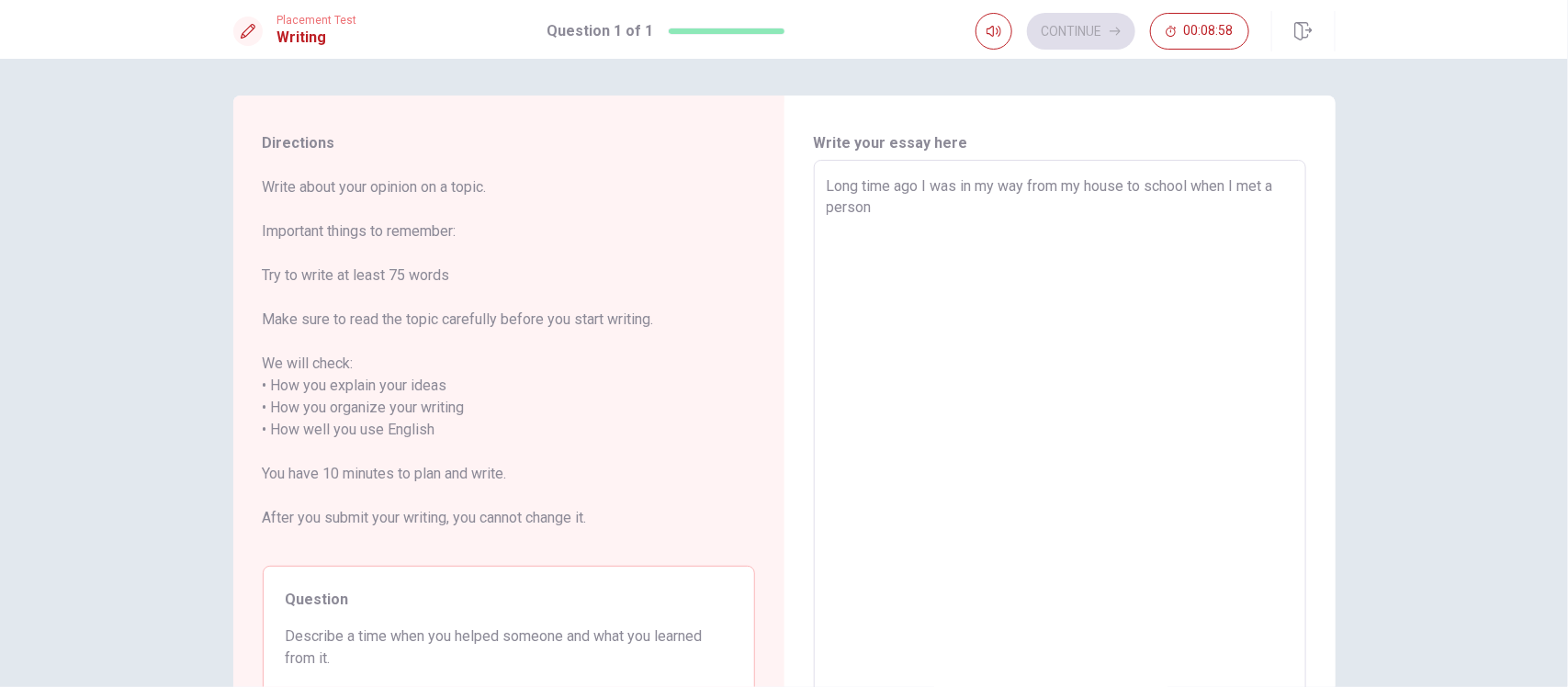 type on "Long time ago I was in my way from my house to school when I met a persons" 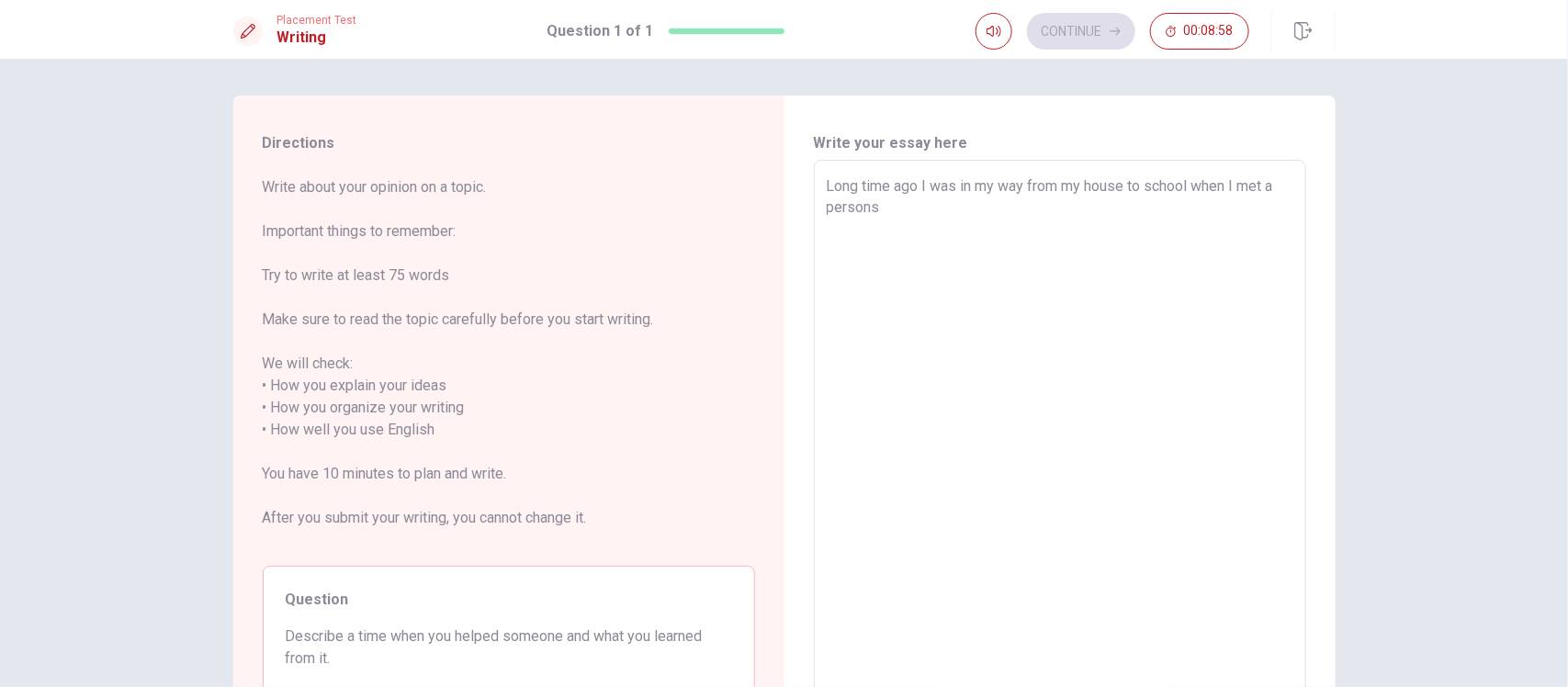 type on "x" 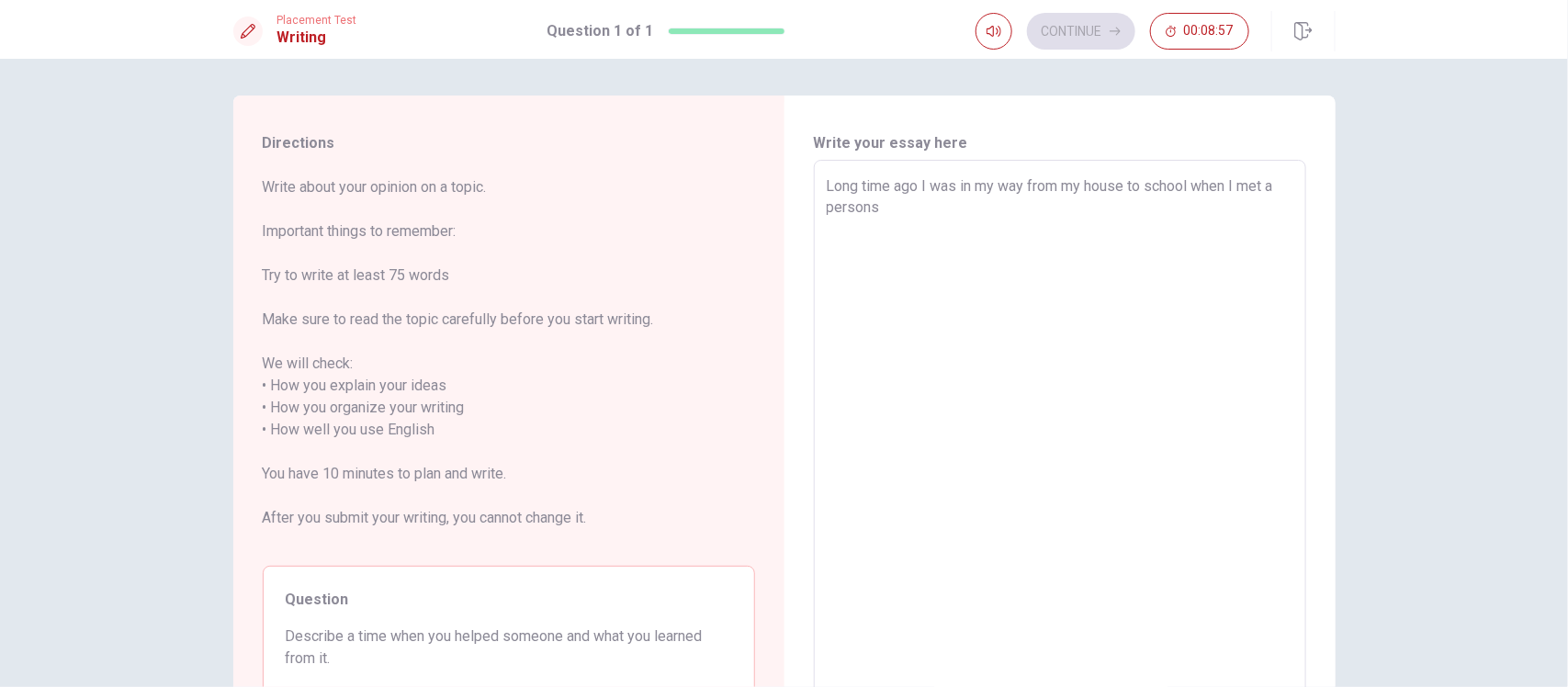 type on "Long time ago I was in my way from my house to school when I met a persons" 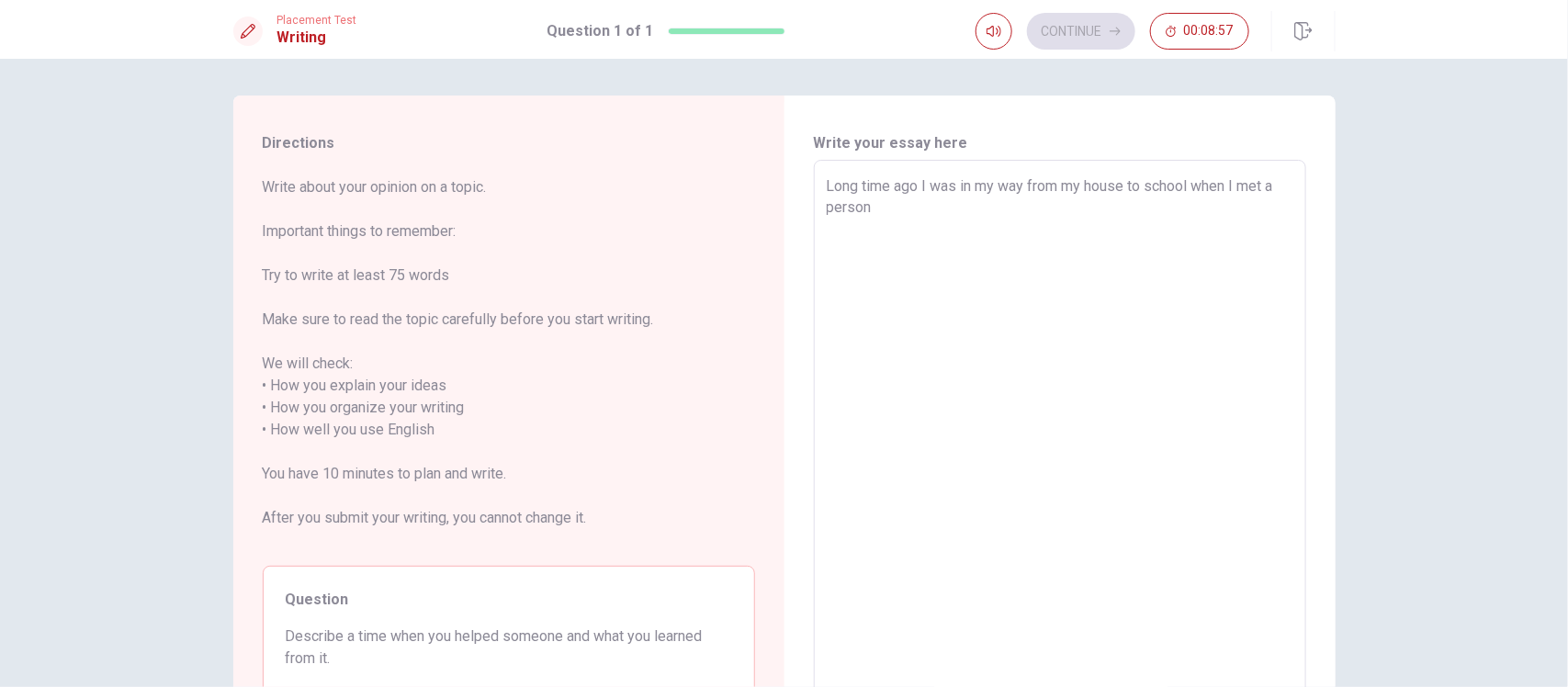 type on "Long time ago I was in my way from my house to school when I met a person" 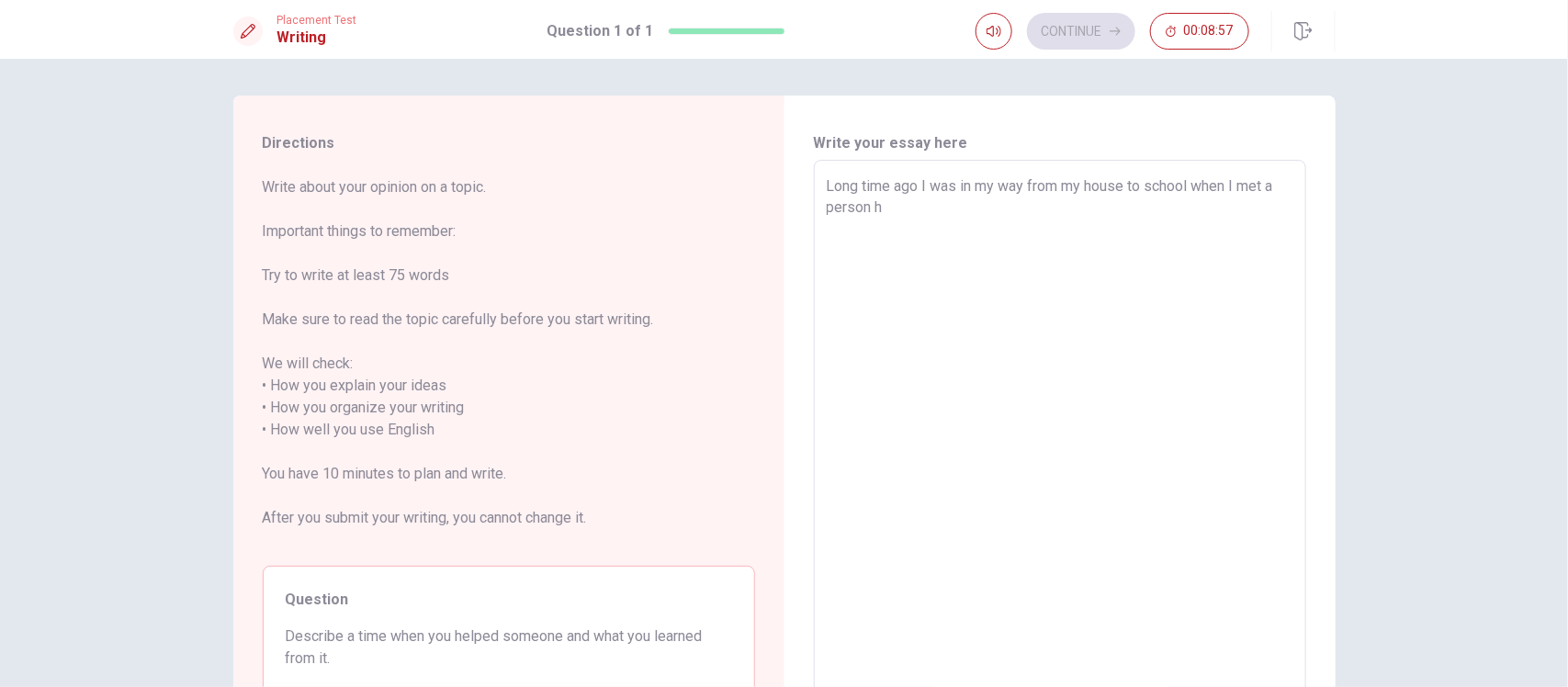 type on "x" 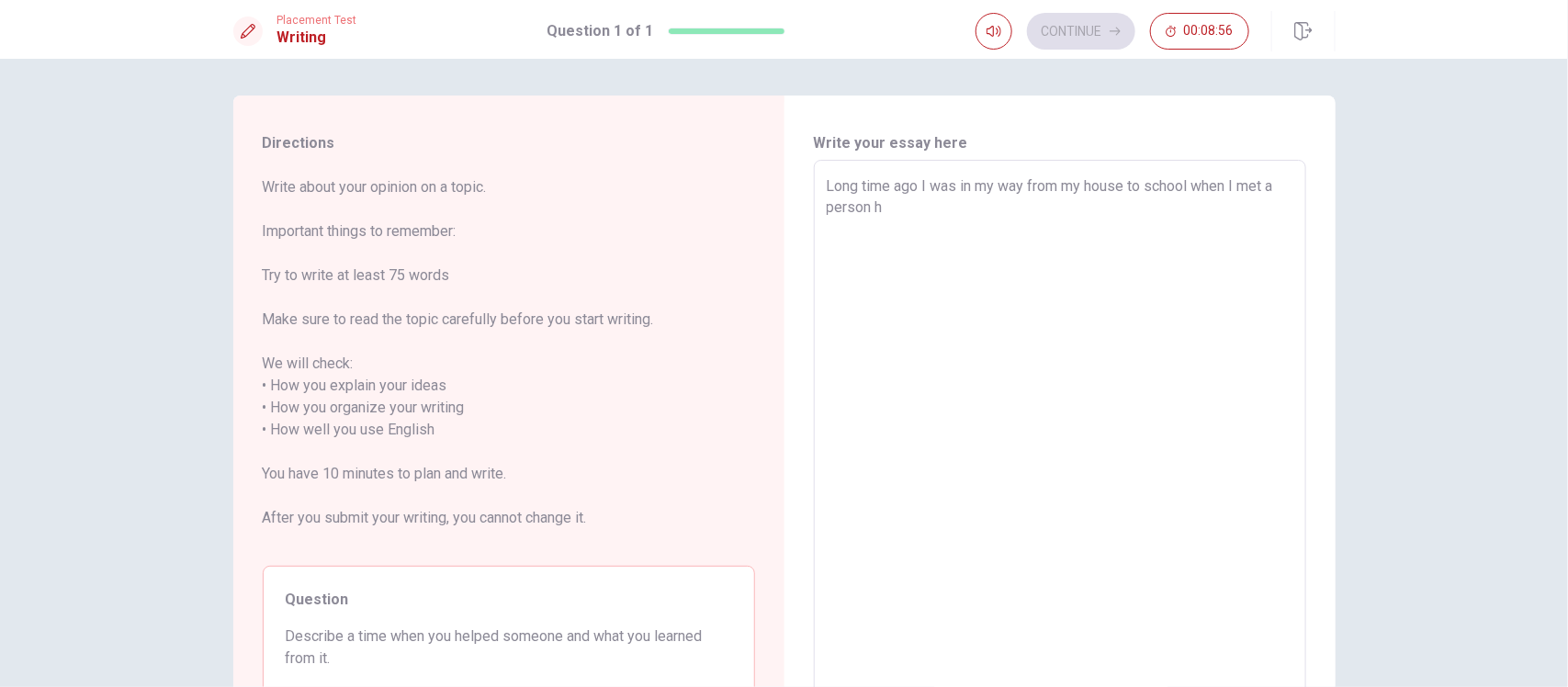 type on "Long time ago I was in my way from my house to school when I met a person ho" 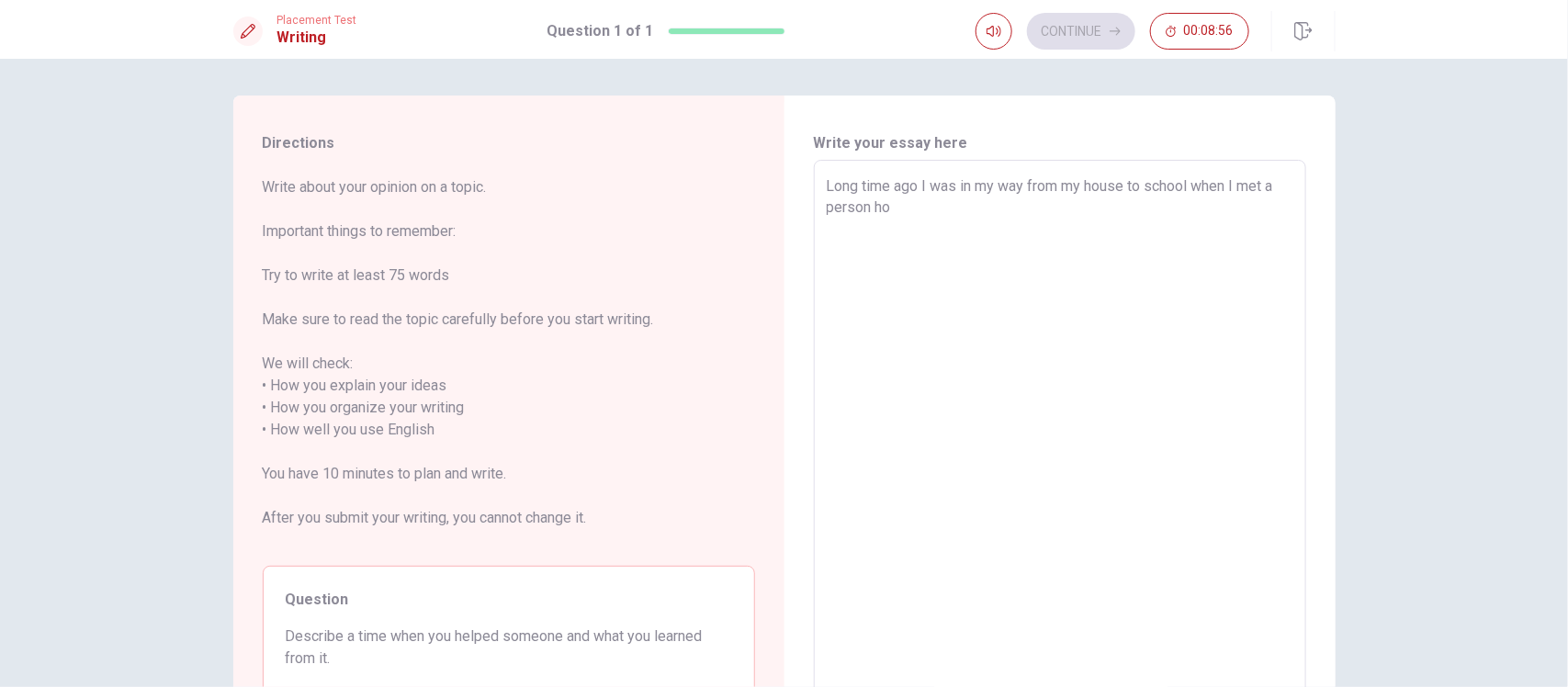 type on "x" 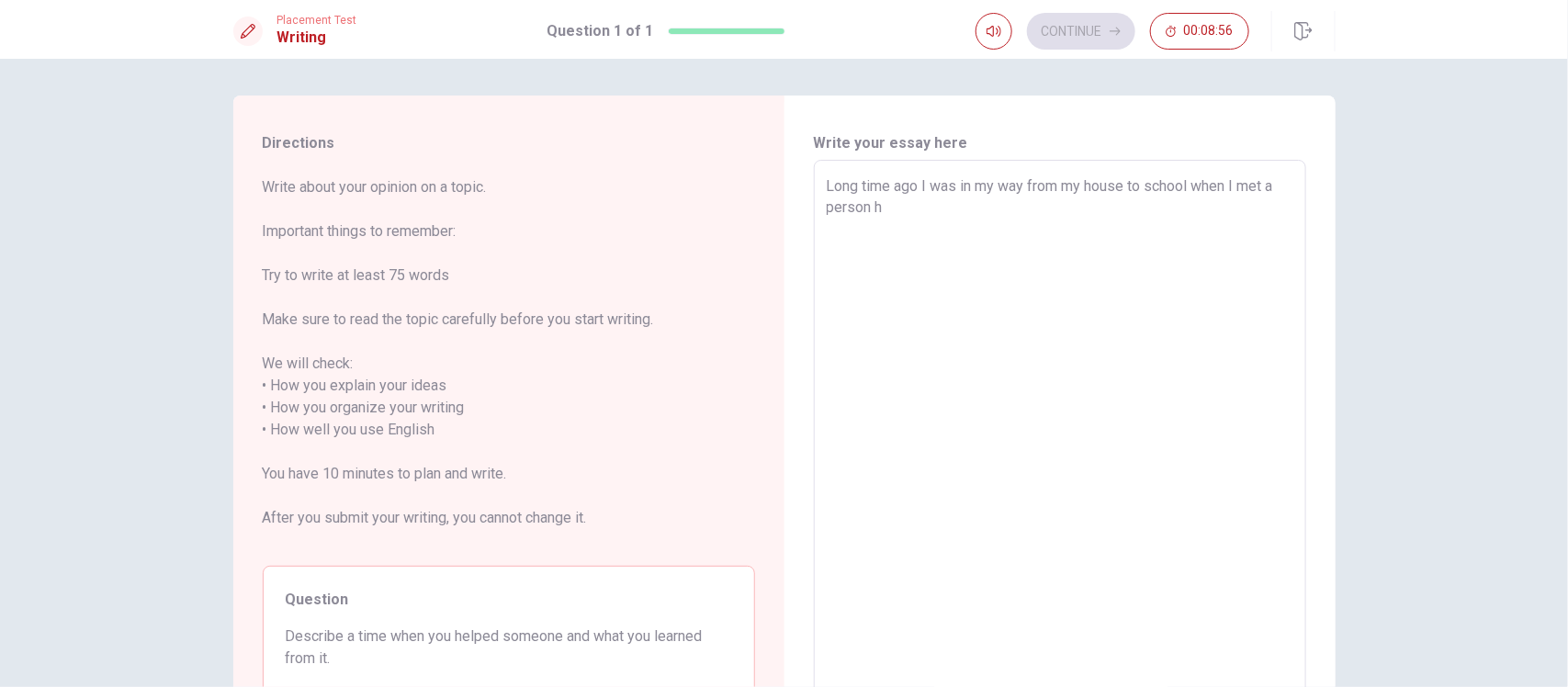 type on "x" 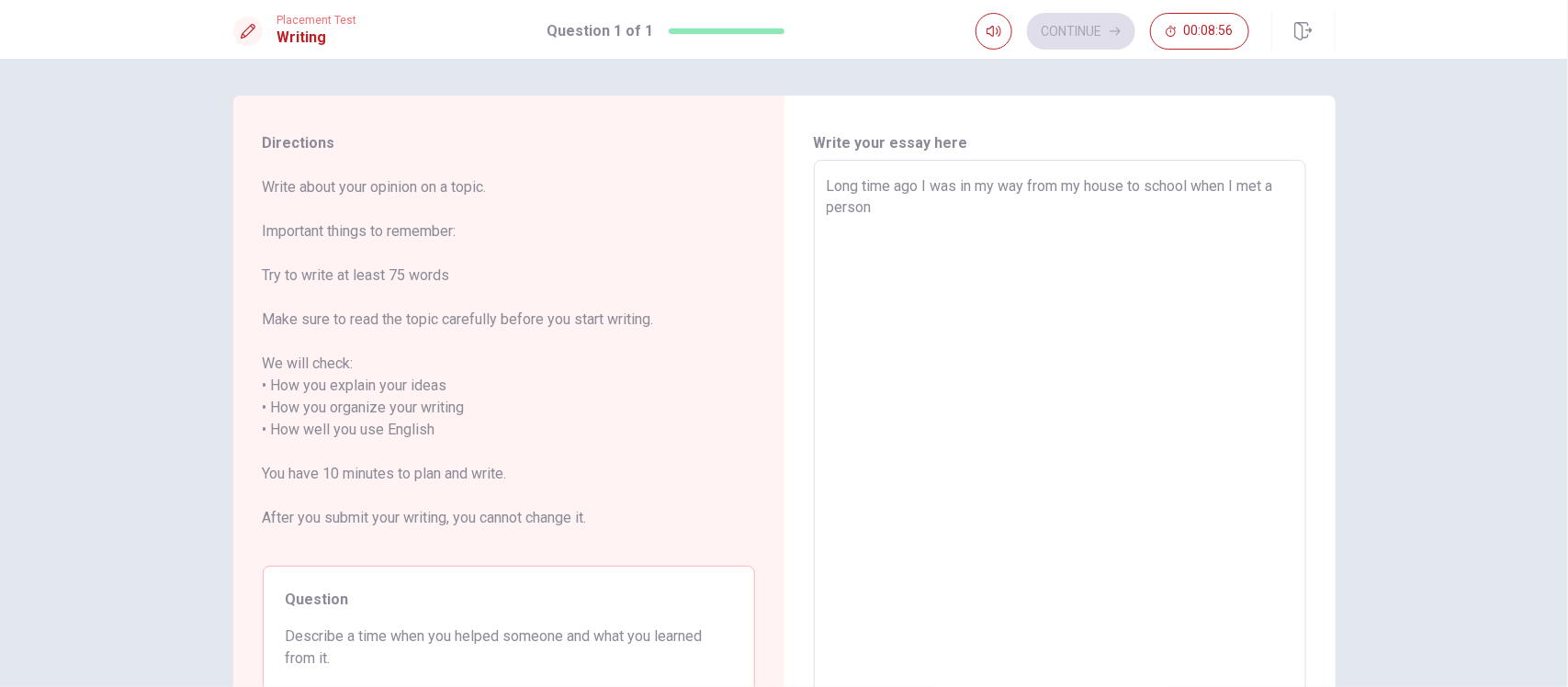 type on "x" 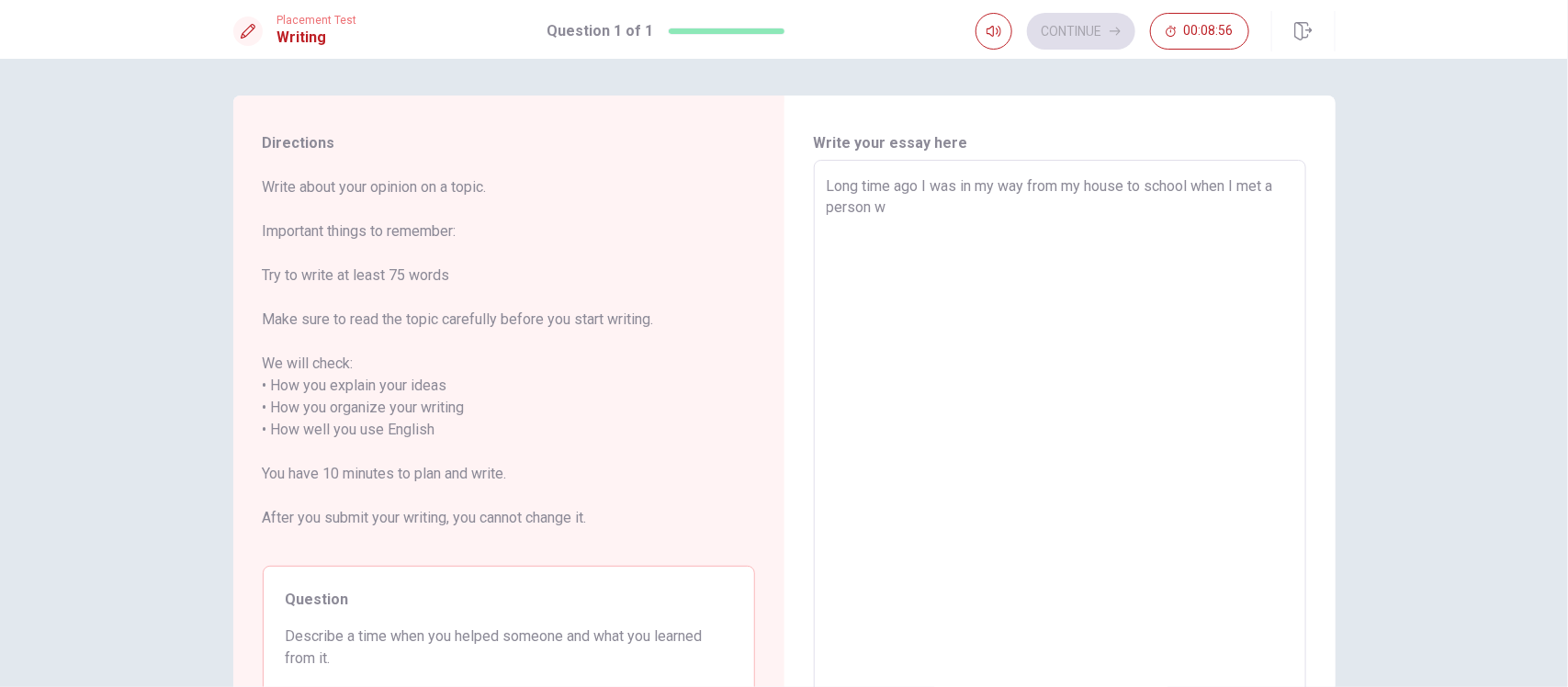 type on "x" 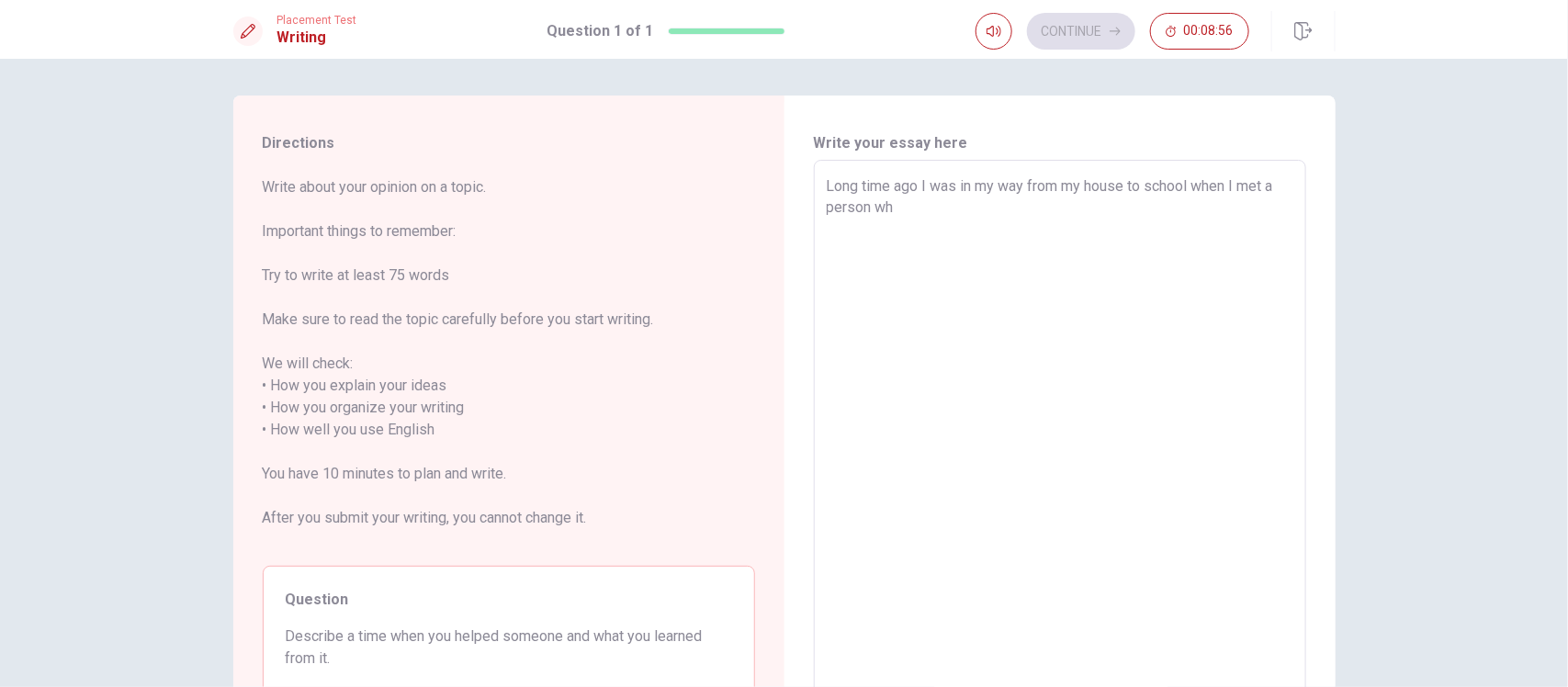 type on "x" 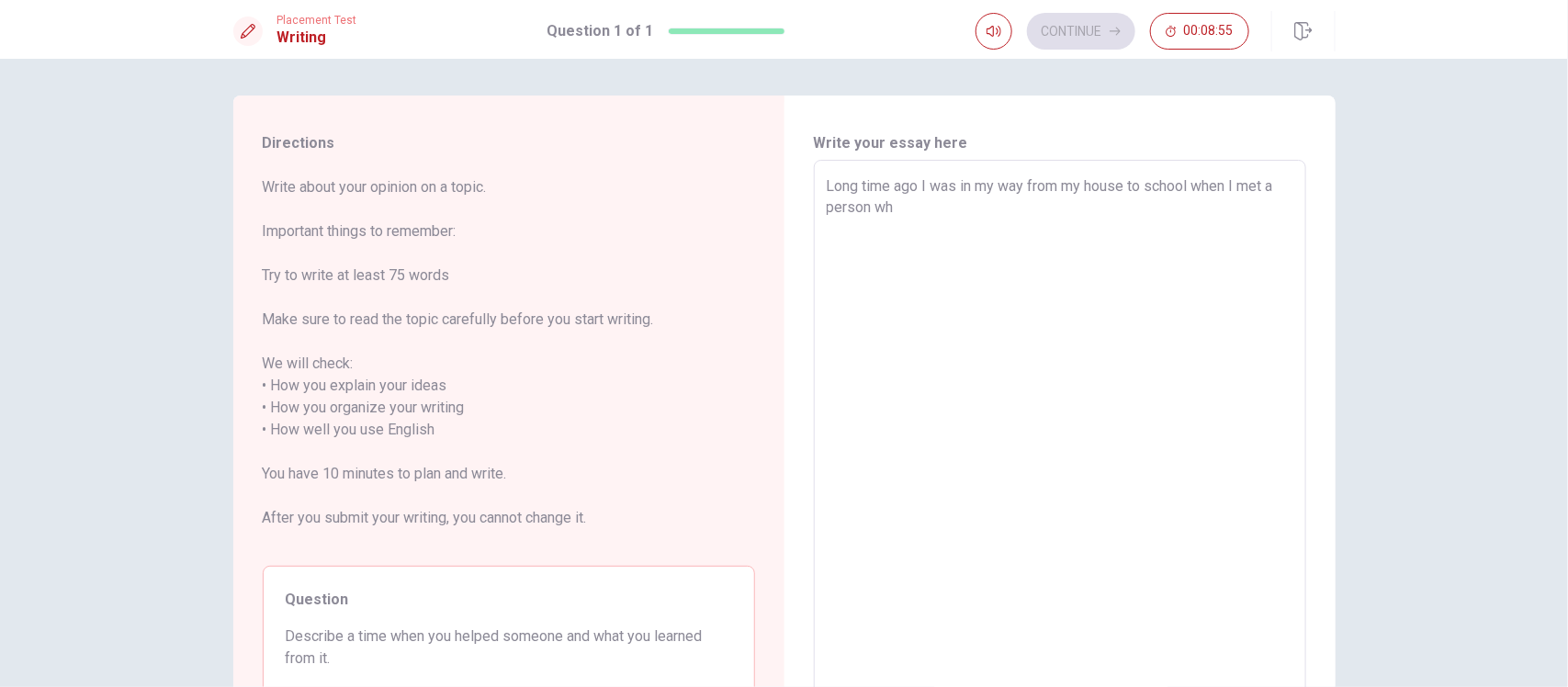 type on "Long time ago I was in my way from my house to school when I met a person who" 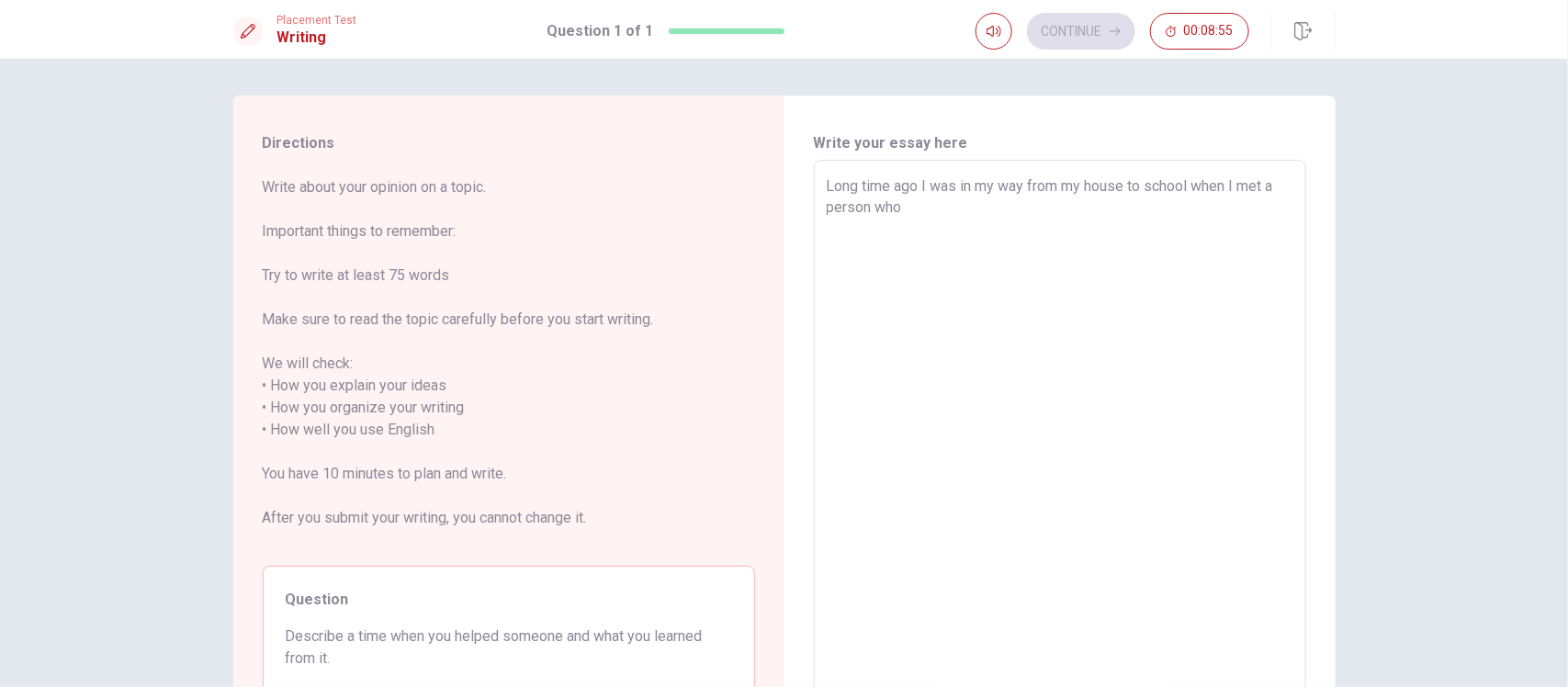 type on "x" 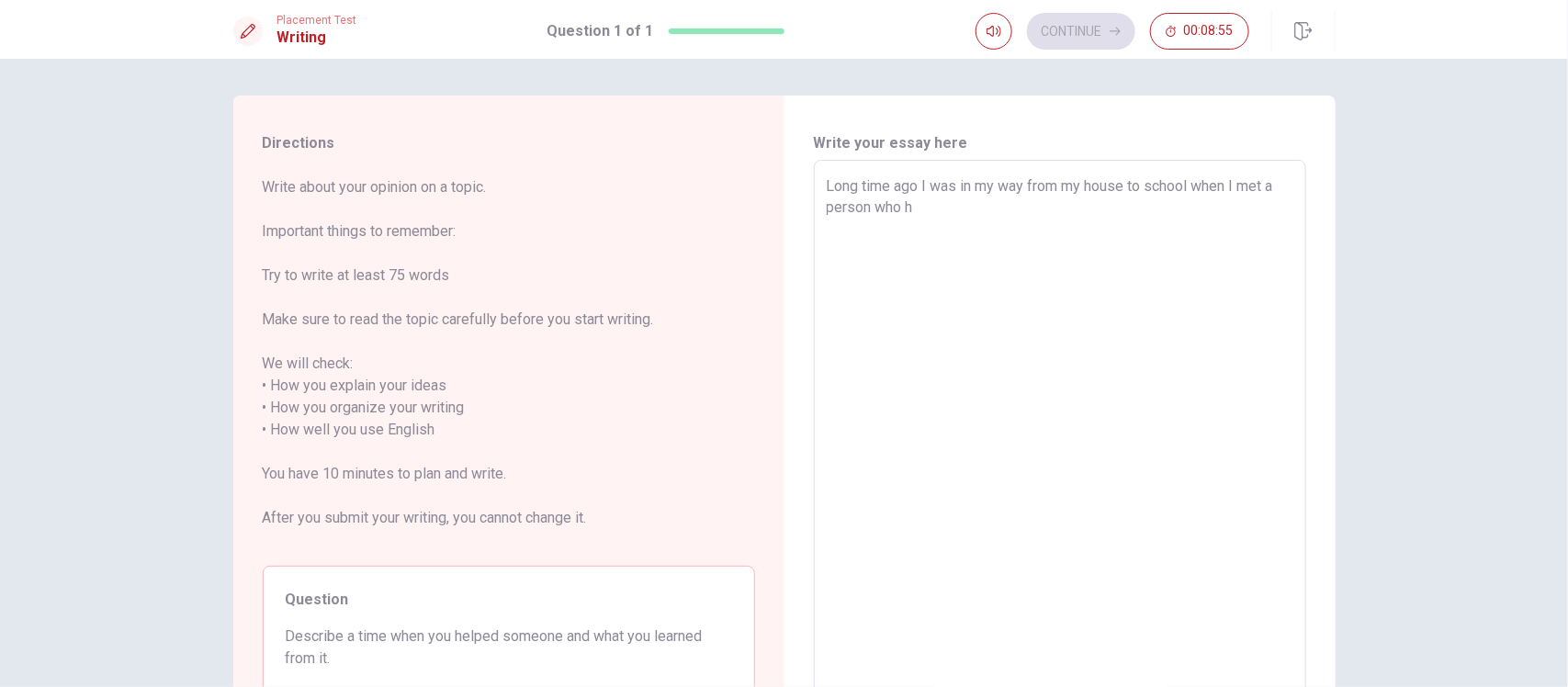 type 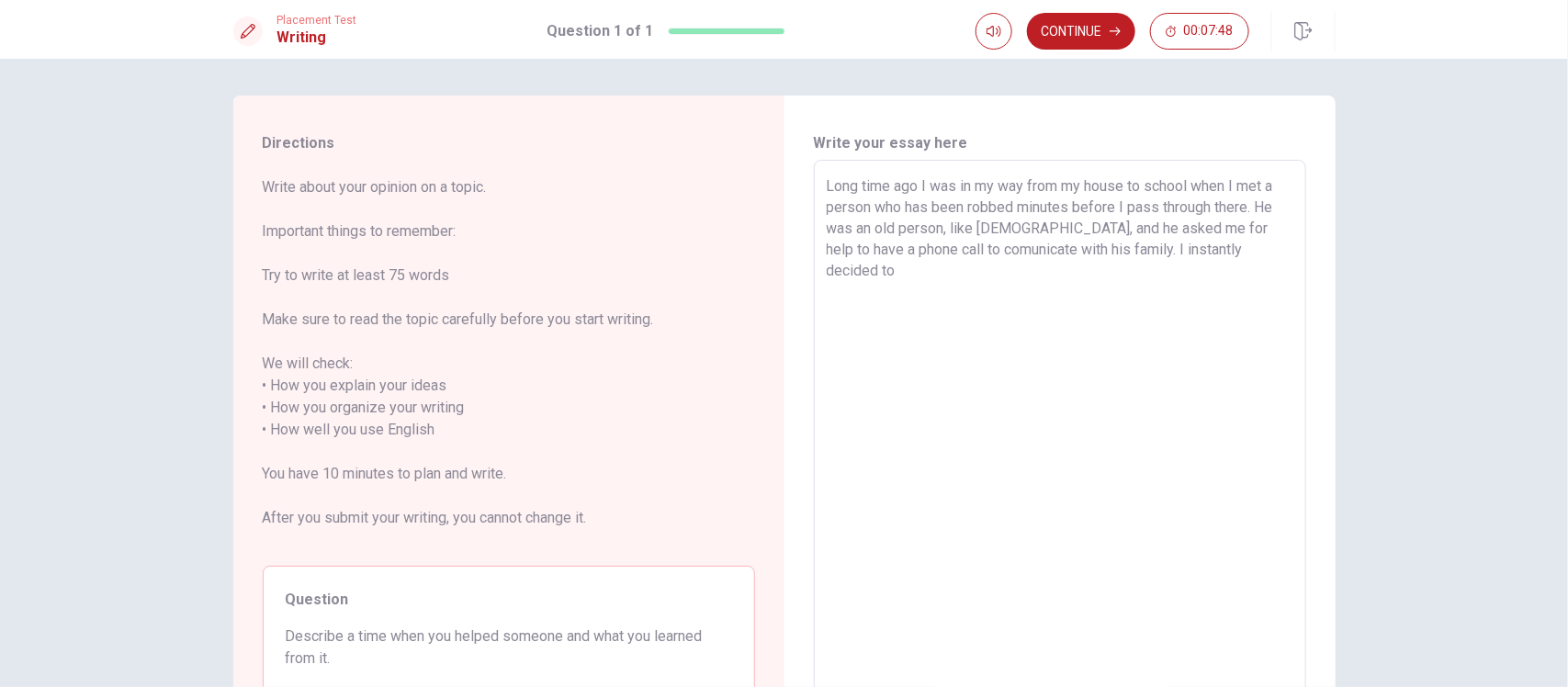 drag, startPoint x: 943, startPoint y: 190, endPoint x: 1021, endPoint y: 186, distance: 78.1025 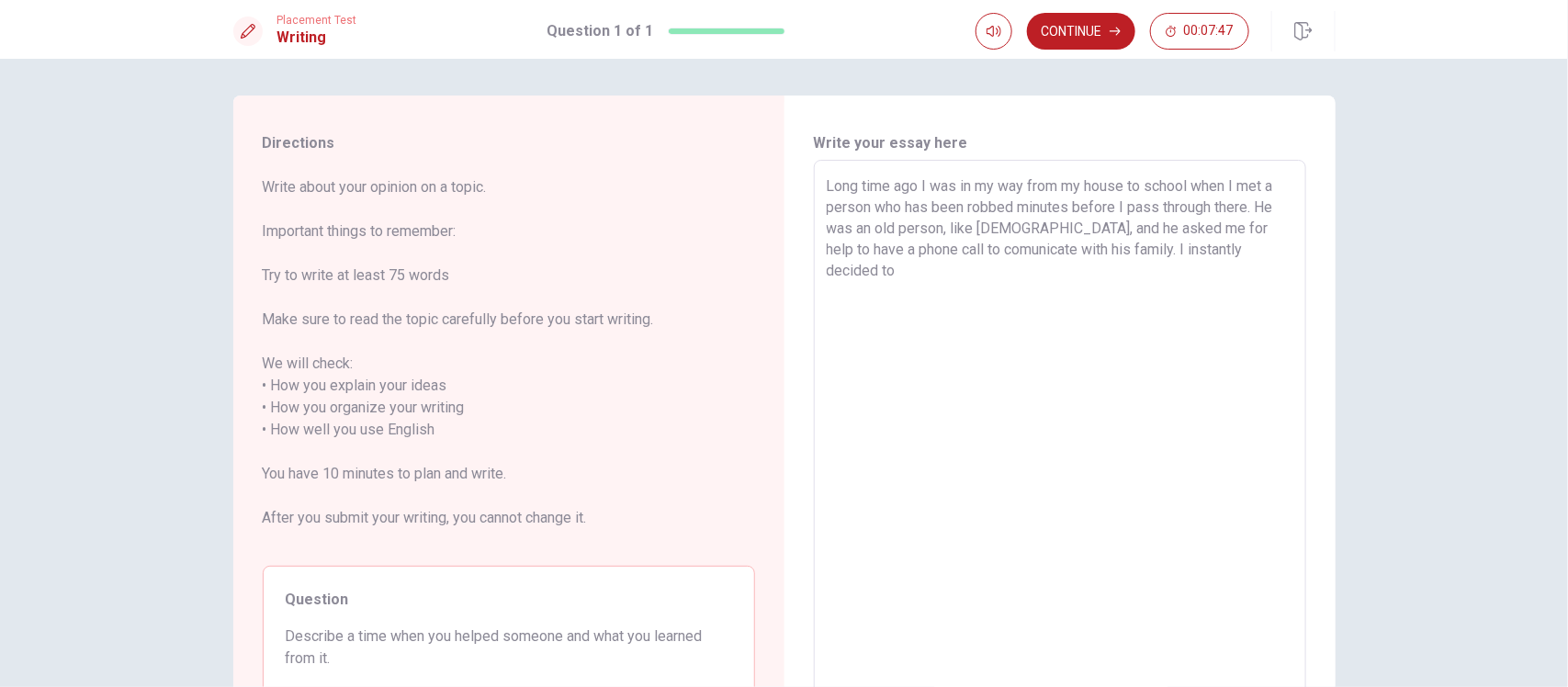drag, startPoint x: 1058, startPoint y: 182, endPoint x: 1153, endPoint y: 182, distance: 95 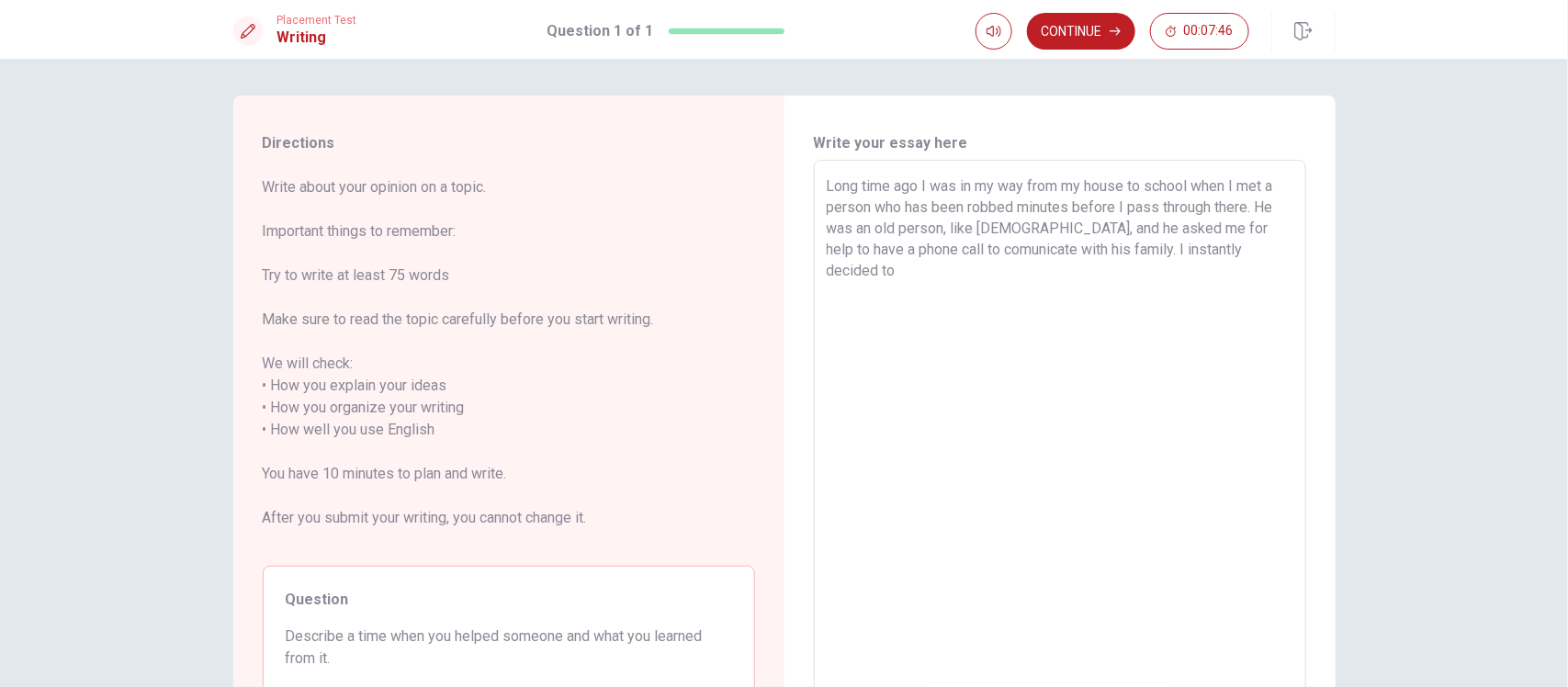 click on "Long time ago I was in my way from my house to school when I met a person who has been robbed minutes before I pass through there. He was an old person, like [DEMOGRAPHIC_DATA], and he asked me for help to have a phone call to comunicate with his family. I instantly decided to" at bounding box center (1060, 430) 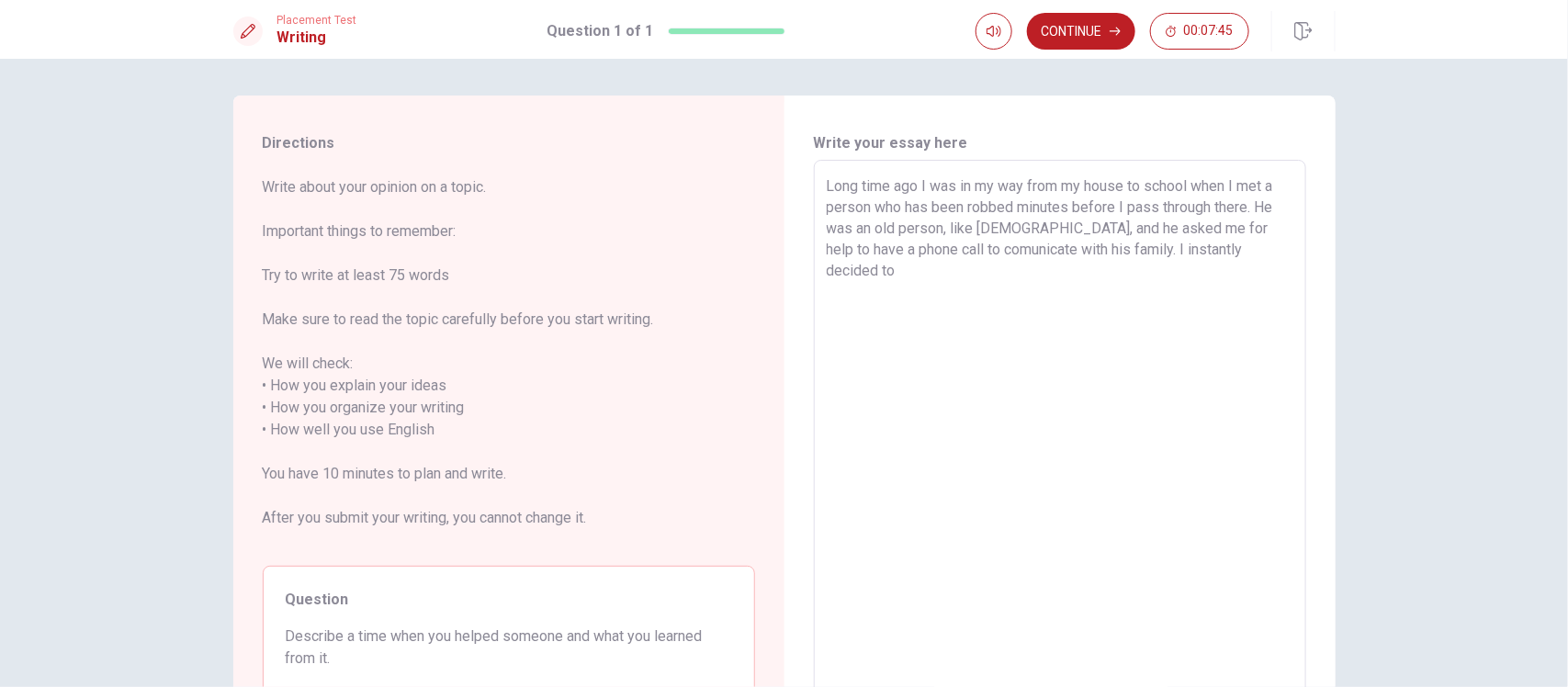 click on "Long time ago I was in my way from my house to school when I met a person who has been robbed minutes before I pass through there. He was an old person, like [DEMOGRAPHIC_DATA], and he asked me for help to have a phone call to comunicate with his family. I instantly decided to" at bounding box center [1060, 430] 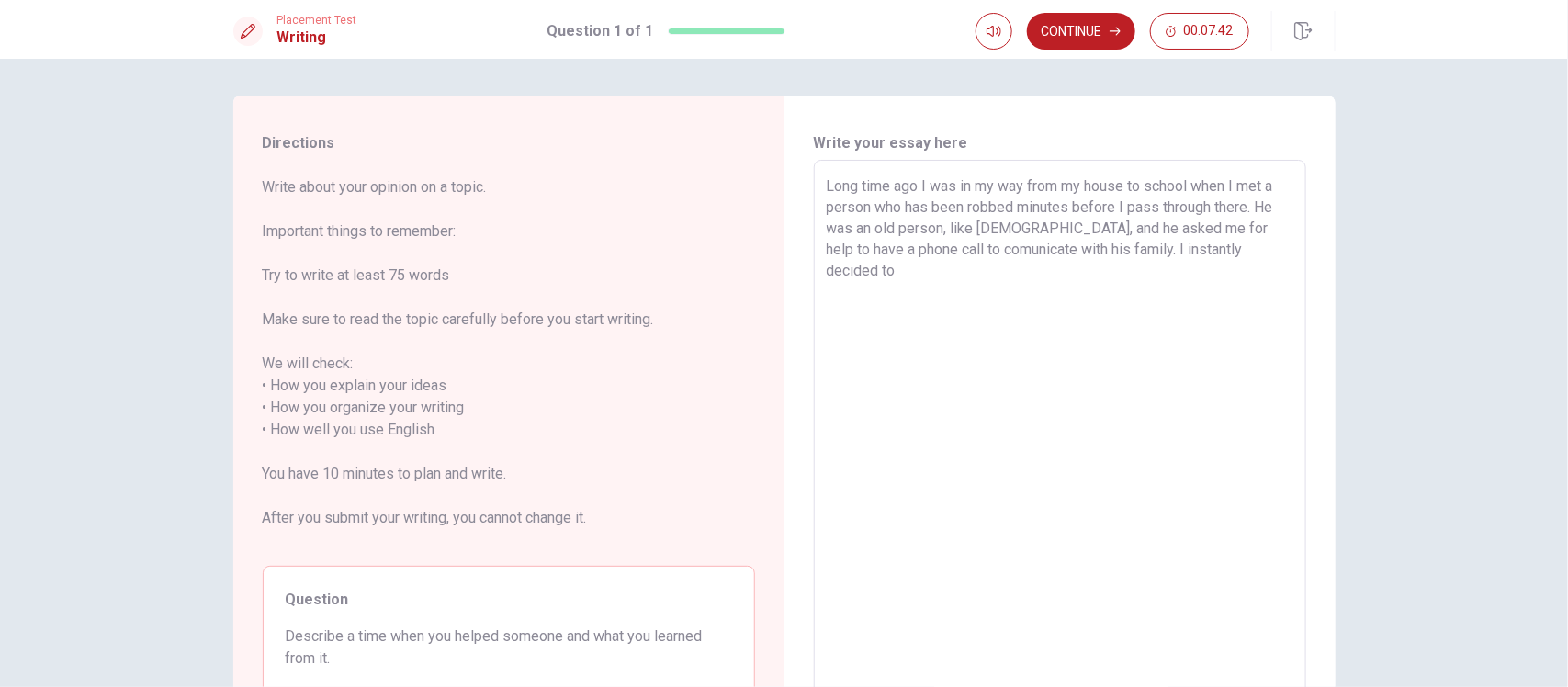 drag, startPoint x: 880, startPoint y: 211, endPoint x: 909, endPoint y: 213, distance: 29.06888 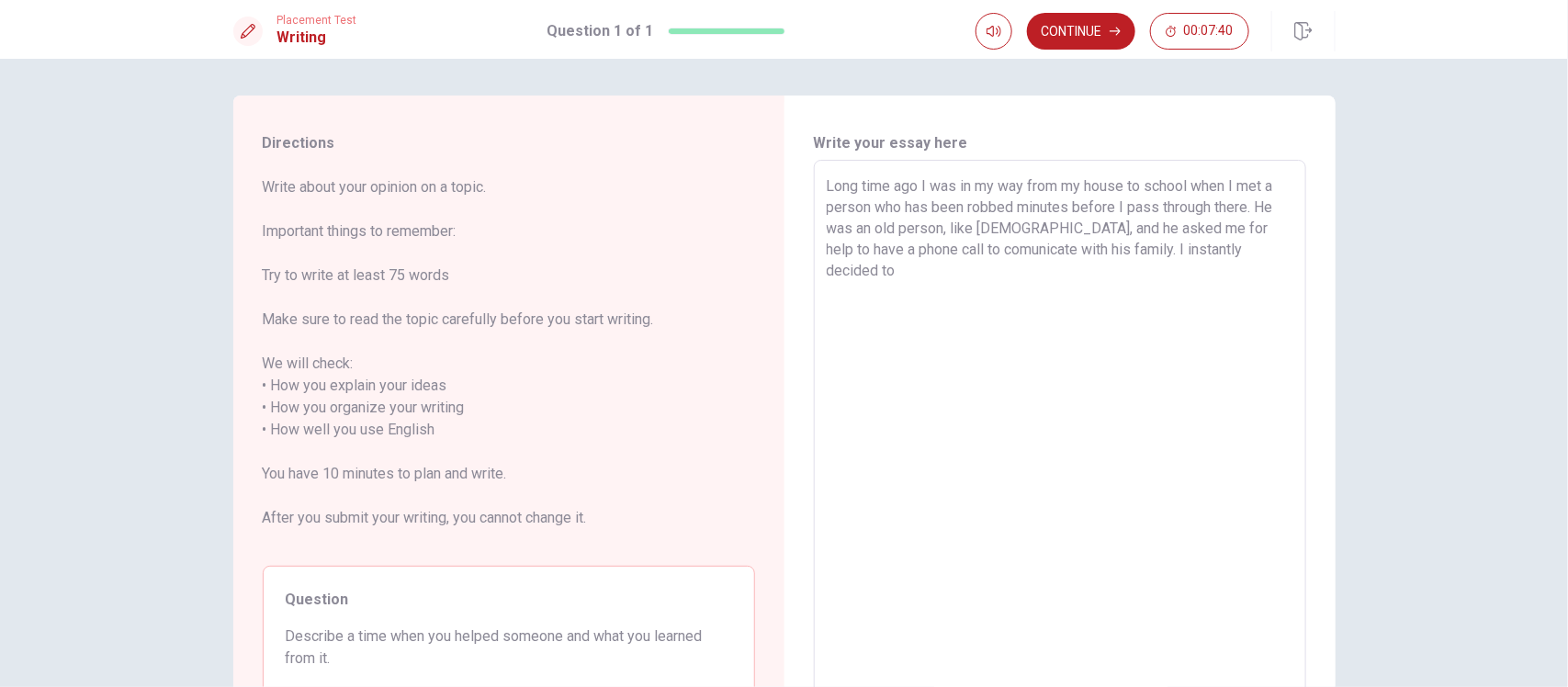 drag, startPoint x: 1094, startPoint y: 203, endPoint x: 1231, endPoint y: 208, distance: 137.09121 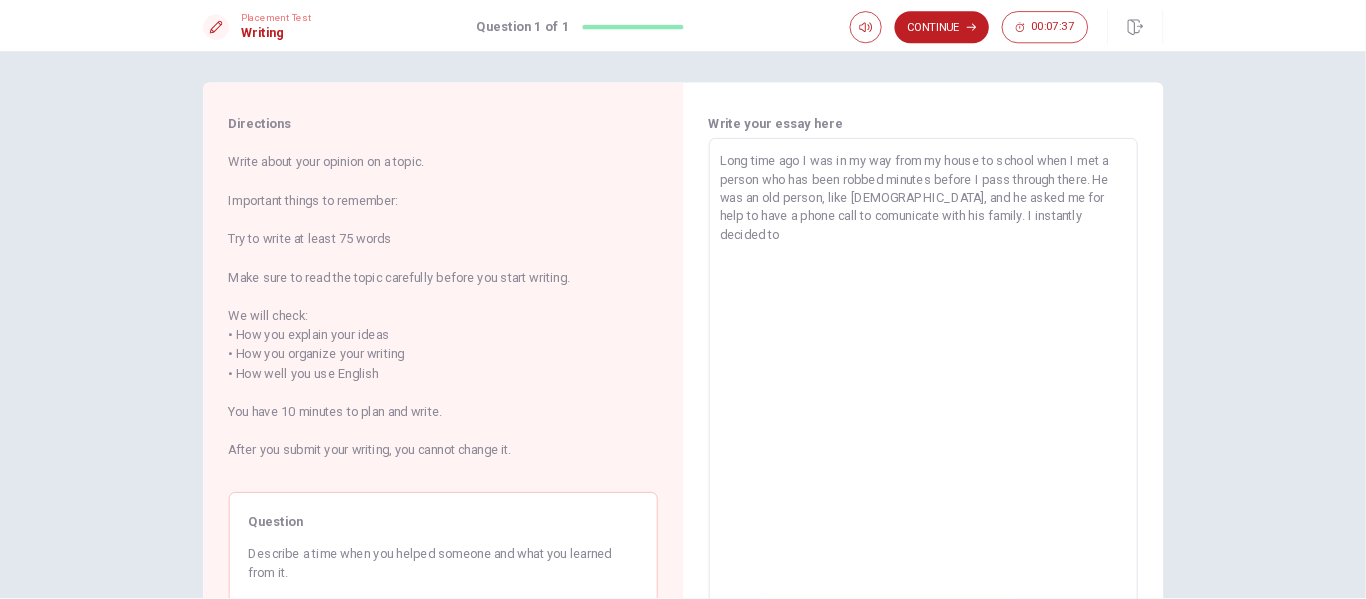 scroll, scrollTop: 0, scrollLeft: 0, axis: both 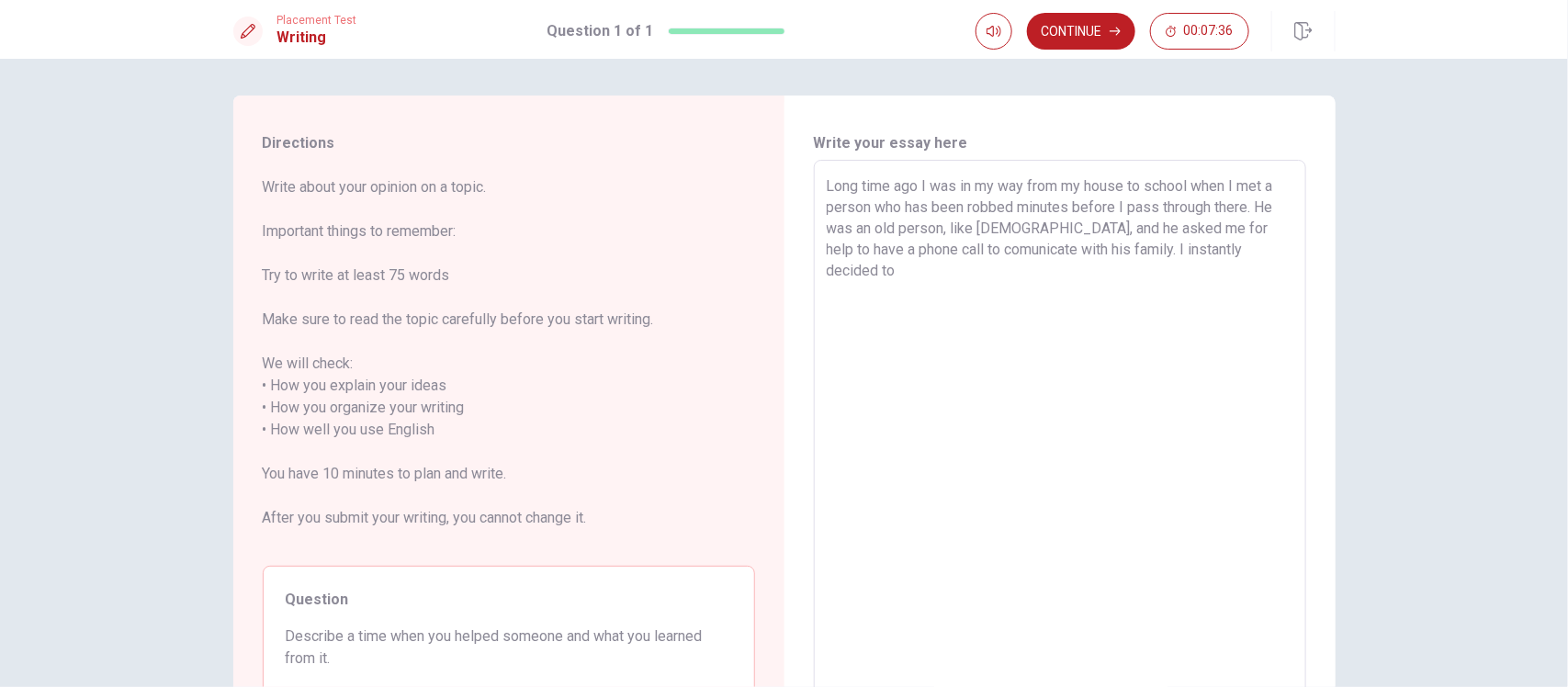 click on "Long time ago I was in my way from my house to school when I met a person who has been robbed minutes before I pass through there. He was an old person, like [DEMOGRAPHIC_DATA], and he asked me for help to have a phone call to comunicate with his family. I instantly decided to" at bounding box center [1060, 430] 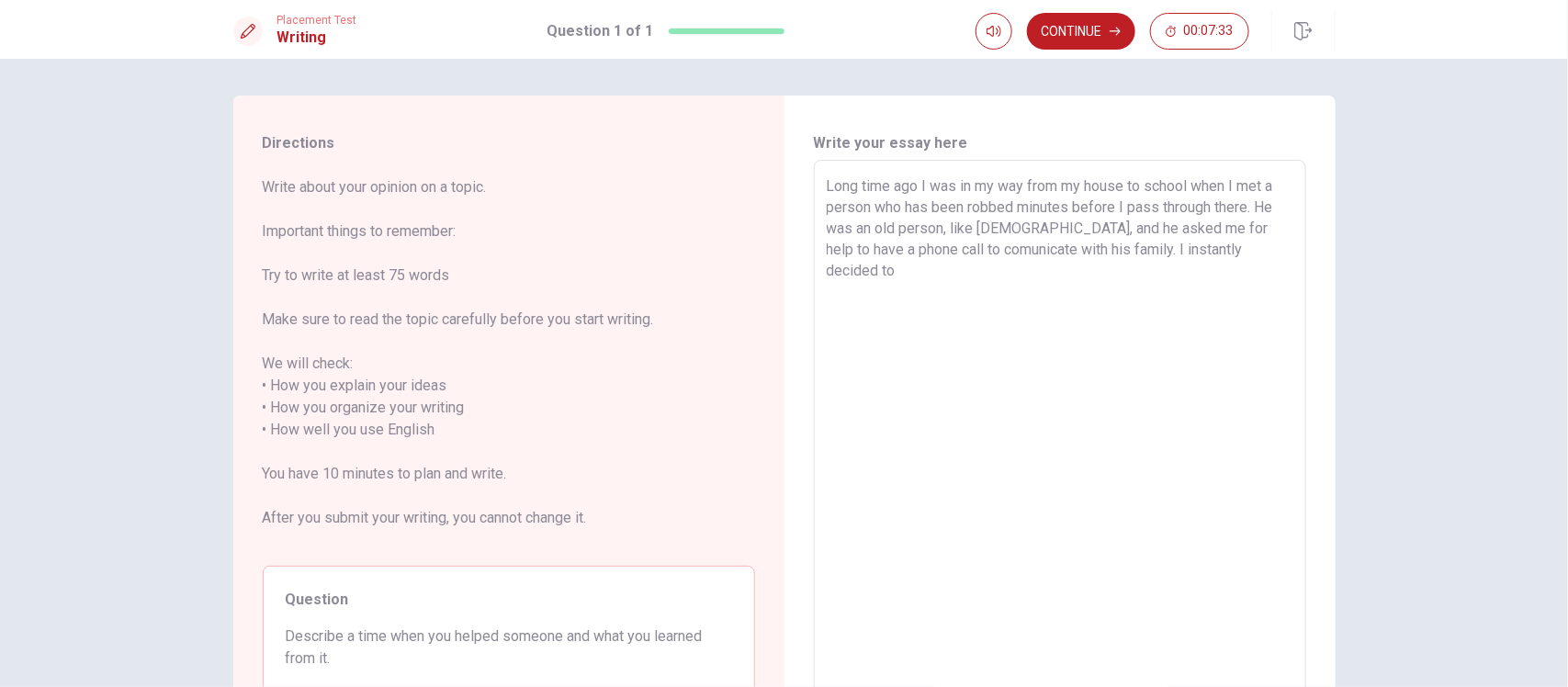 click on "Long time ago I was in my way from my house to school when I met a person who has been robbed minutes before I pass through there. He was an old person, like [DEMOGRAPHIC_DATA], and he asked me for help to have a phone call to comunicate with his family. I instantly decided to" at bounding box center [1060, 430] 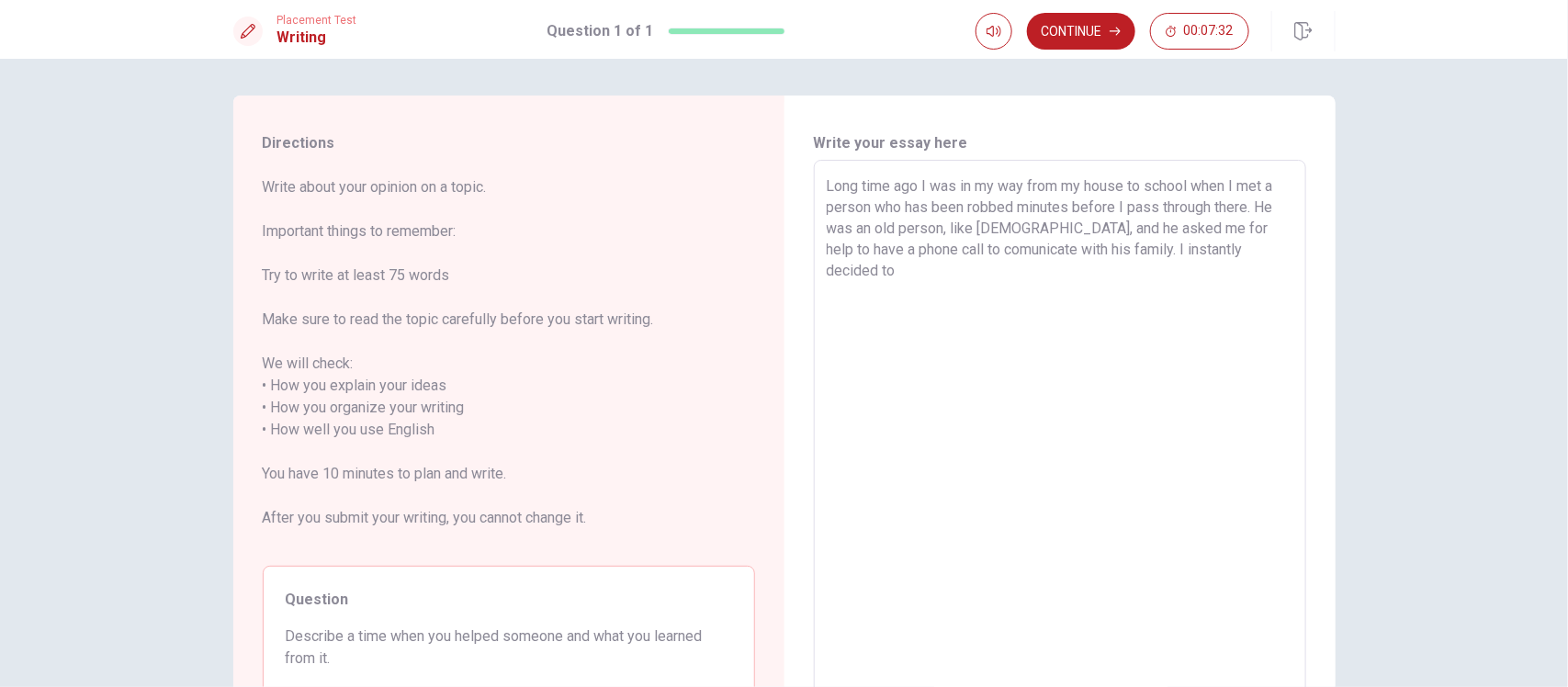 click on "Long time ago I was in my way from my house to school when I met a person who has been robbed minutes before I pass through there. He was an old person, like [DEMOGRAPHIC_DATA], and he asked me for help to have a phone call to comunicate with his family. I instantly decided to" at bounding box center (1060, 430) 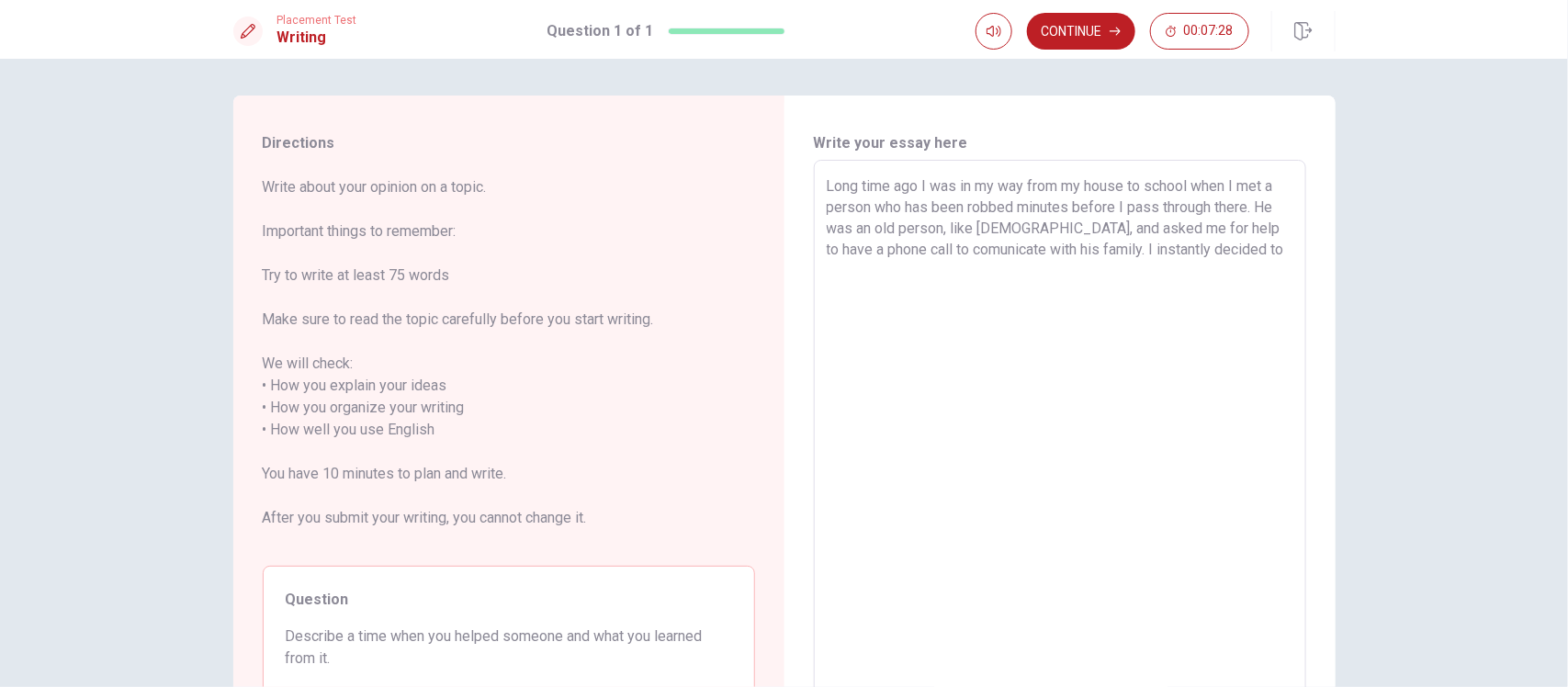 click on "Long time ago I was in my way from my house to school when I met a person who has been robbed minutes before I pass through there. He was an old person, like [DEMOGRAPHIC_DATA], and asked me for help to have a phone call to comunicate with his family. I instantly decided to" at bounding box center (1060, 430) 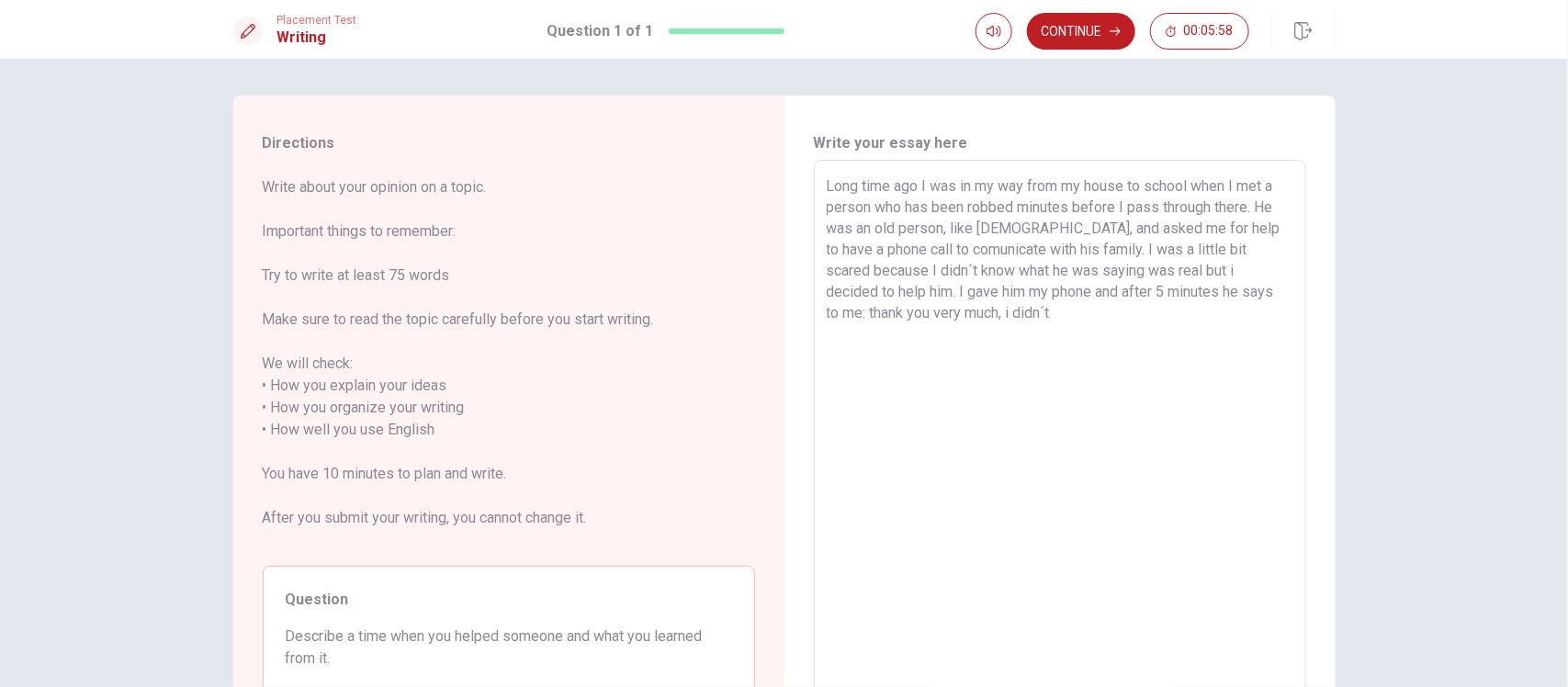 click on "Long time ago I was in my way from my house to school when I met a person who has been robbed minutes before I pass through there. He was an old person, like [DEMOGRAPHIC_DATA], and asked me for help to have a phone call to comunicate with his family. I was a little bit scared because I didn´t know what he was saying was real but i decided to help him. I gave him my phone and after 5 minutes he says to me: thank you very much, i didn´t" at bounding box center [1060, 430] 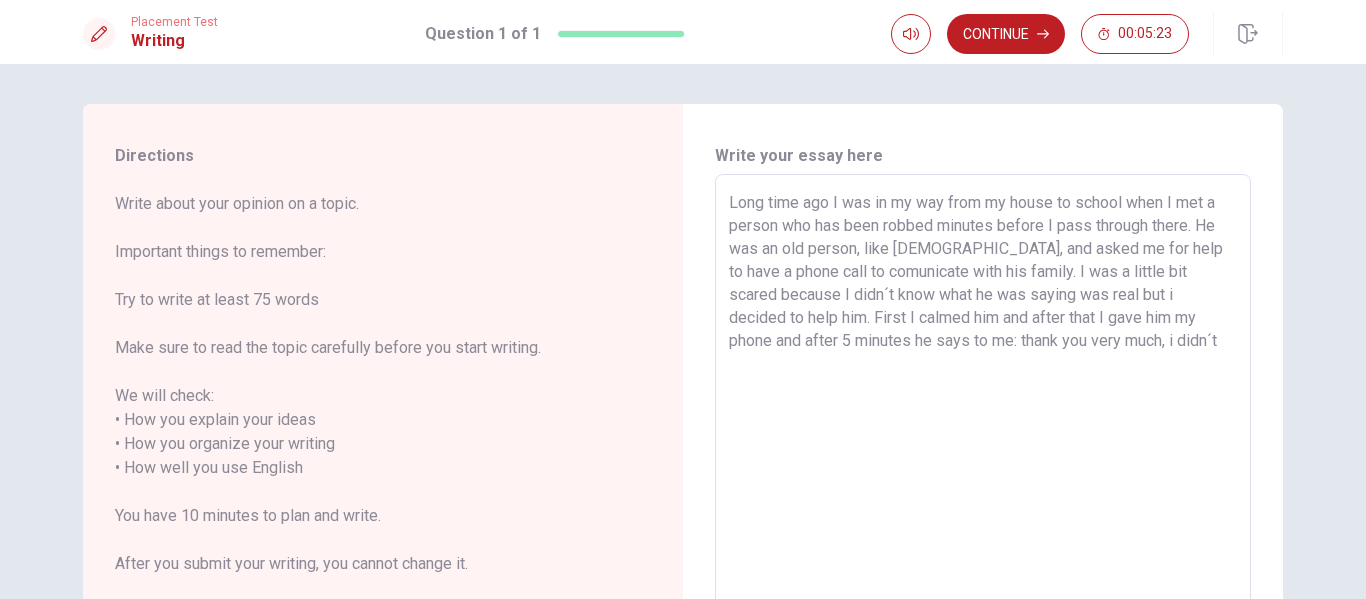 click on "Long time ago I was in my way from my house to school when I met a person who has been robbed minutes before I pass through there. He was an old person, like [DEMOGRAPHIC_DATA], and asked me for help to have a phone call to comunicate with his family. I was a little bit scared because I didn´t know what he was saying was real but i decided to help him. First I calmed him and after that I gave him my phone and after 5 minutes he says to me: thank you very much, i didn´t" at bounding box center [983, 468] 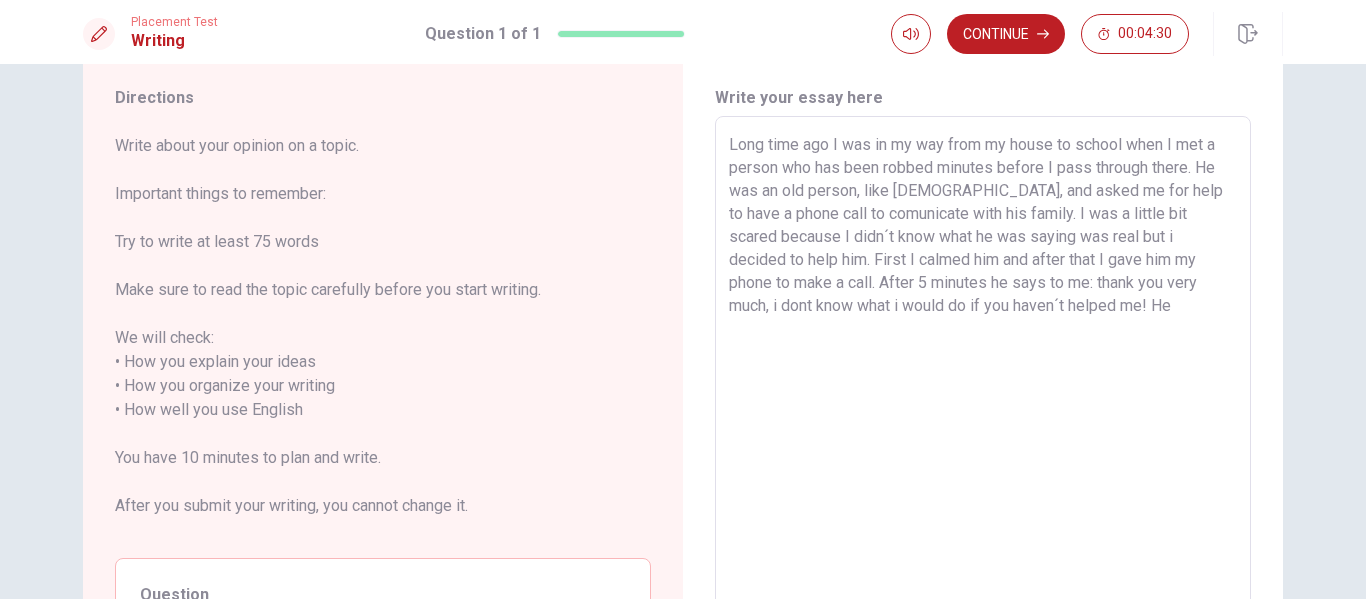 scroll, scrollTop: 0, scrollLeft: 0, axis: both 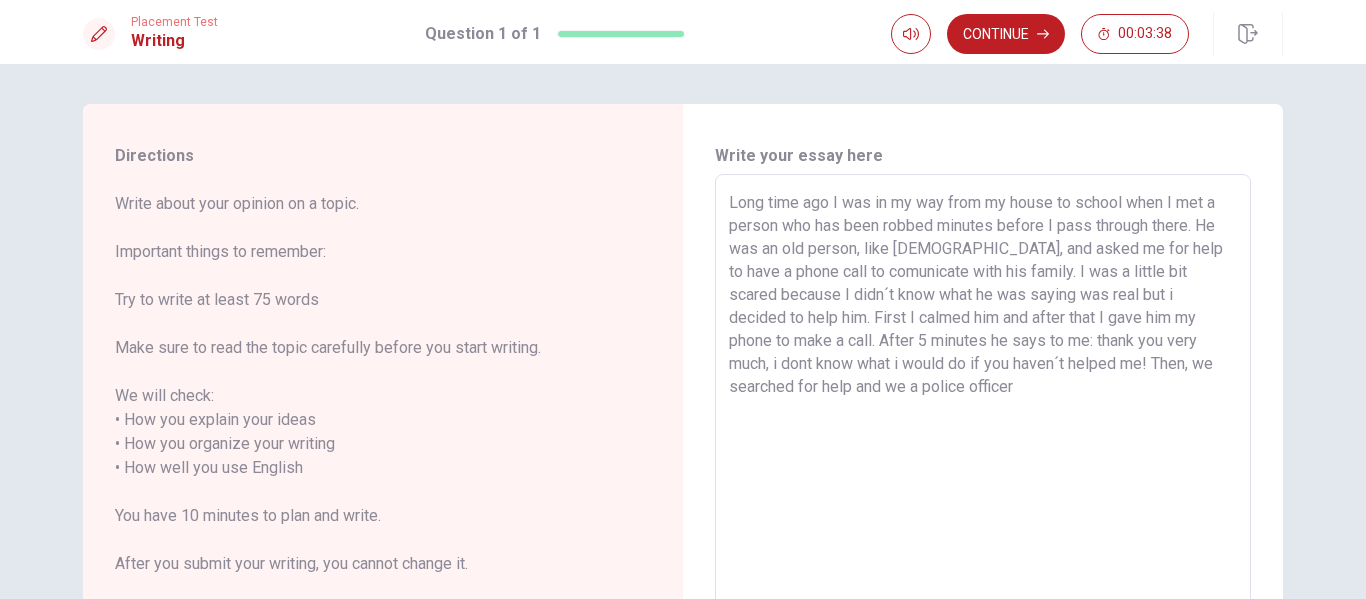 drag, startPoint x: 1055, startPoint y: 387, endPoint x: 1099, endPoint y: 369, distance: 47.539455 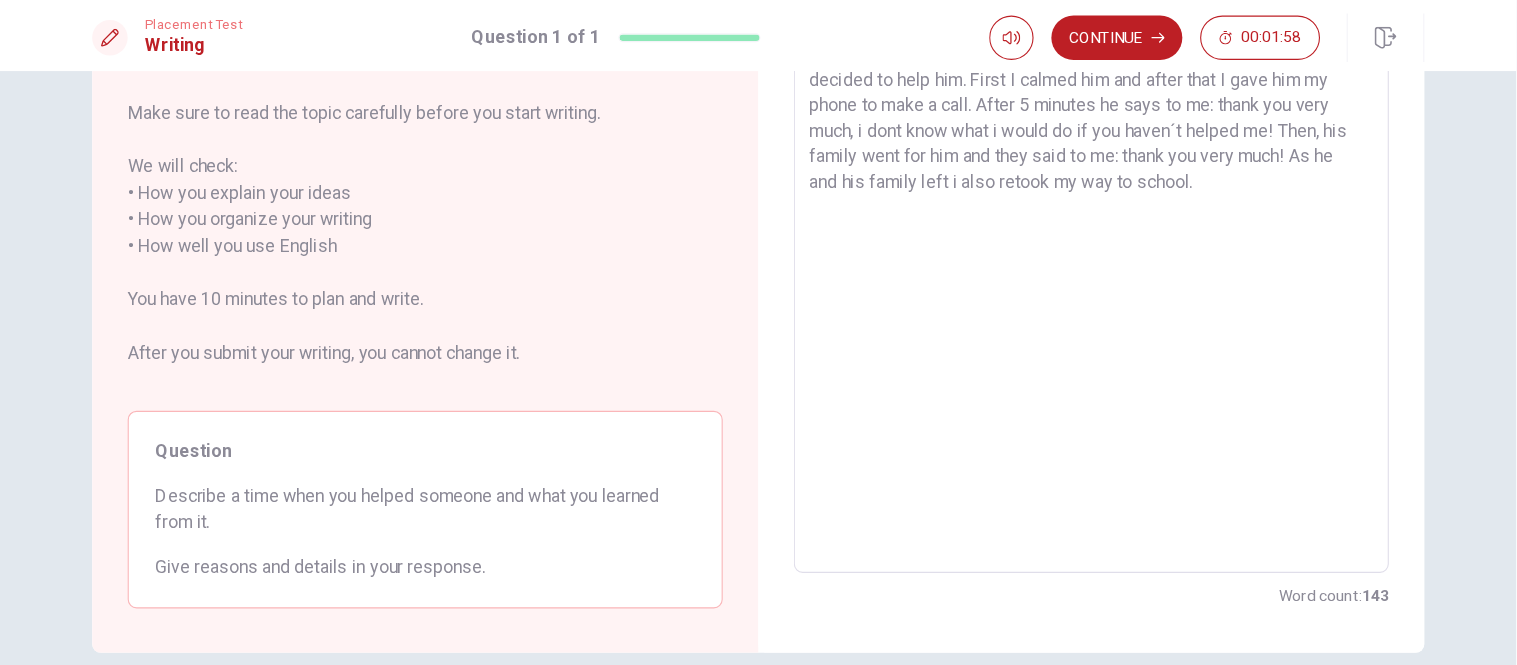 scroll, scrollTop: 139, scrollLeft: 0, axis: vertical 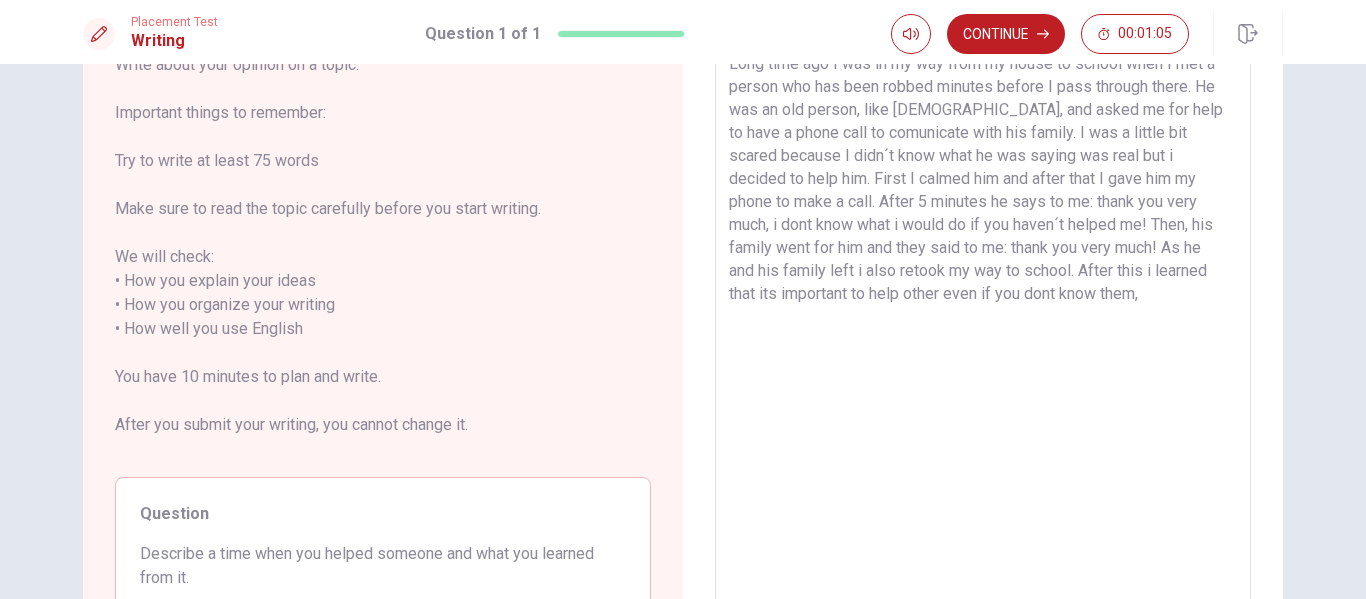 click on "Long time ago I was in my way from my house to school when I met a person who has been robbed minutes before I pass through there. He was an old person, like [DEMOGRAPHIC_DATA], and asked me for help to have a phone call to comunicate with his family. I was a little bit scared because I didn´t know what he was saying was real but i decided to help him. First I calmed him and after that I gave him my phone to make a call. After 5 minutes he says to me: thank you very much, i dont know what i would do if you haven´t helped me! Then, his family went for him and they said to me: thank you very much! As he and his family left i also retook my way to school. After this i learned that its important to help other even if you dont know them," at bounding box center [983, 329] 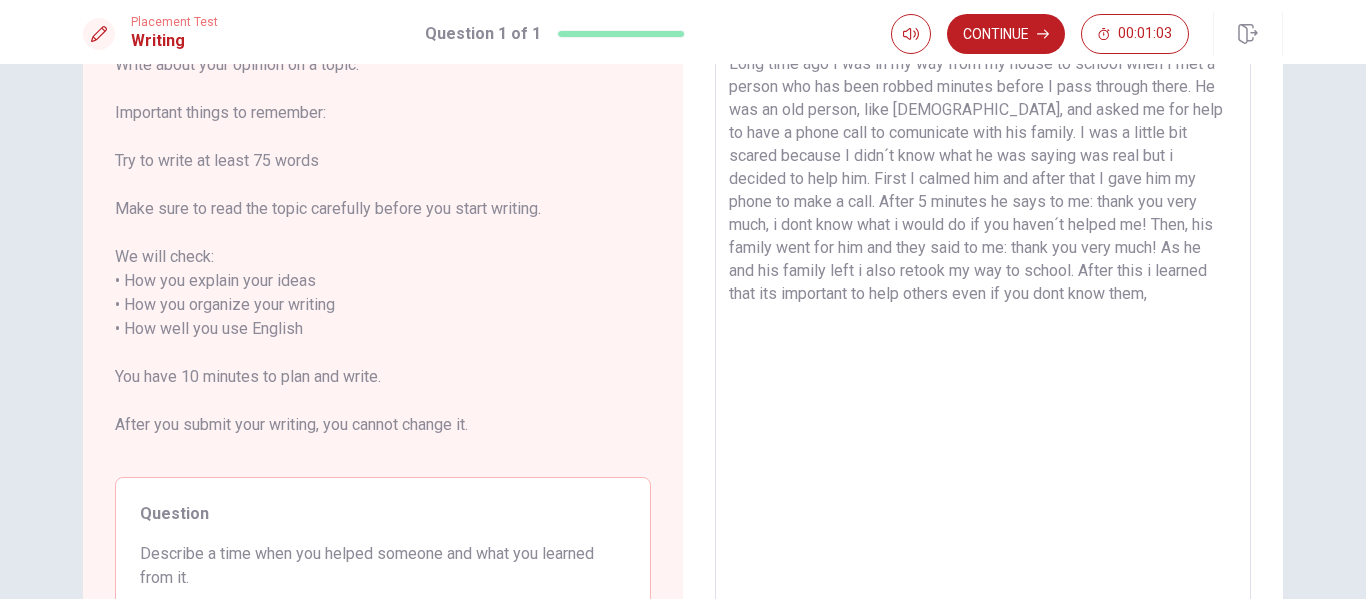 click on "Long time ago I was in my way from my house to school when I met a person who has been robbed minutes before I pass through there. He was an old person, like [DEMOGRAPHIC_DATA], and asked me for help to have a phone call to comunicate with his family. I was a little bit scared because I didn´t know what he was saying was real but i decided to help him. First I calmed him and after that I gave him my phone to make a call. After 5 minutes he says to me: thank you very much, i dont know what i would do if you haven´t helped me! Then, his family went for him and they said to me: thank you very much! As he and his family left i also retook my way to school. After this i learned that its important to help others even if you dont know them," at bounding box center (983, 329) 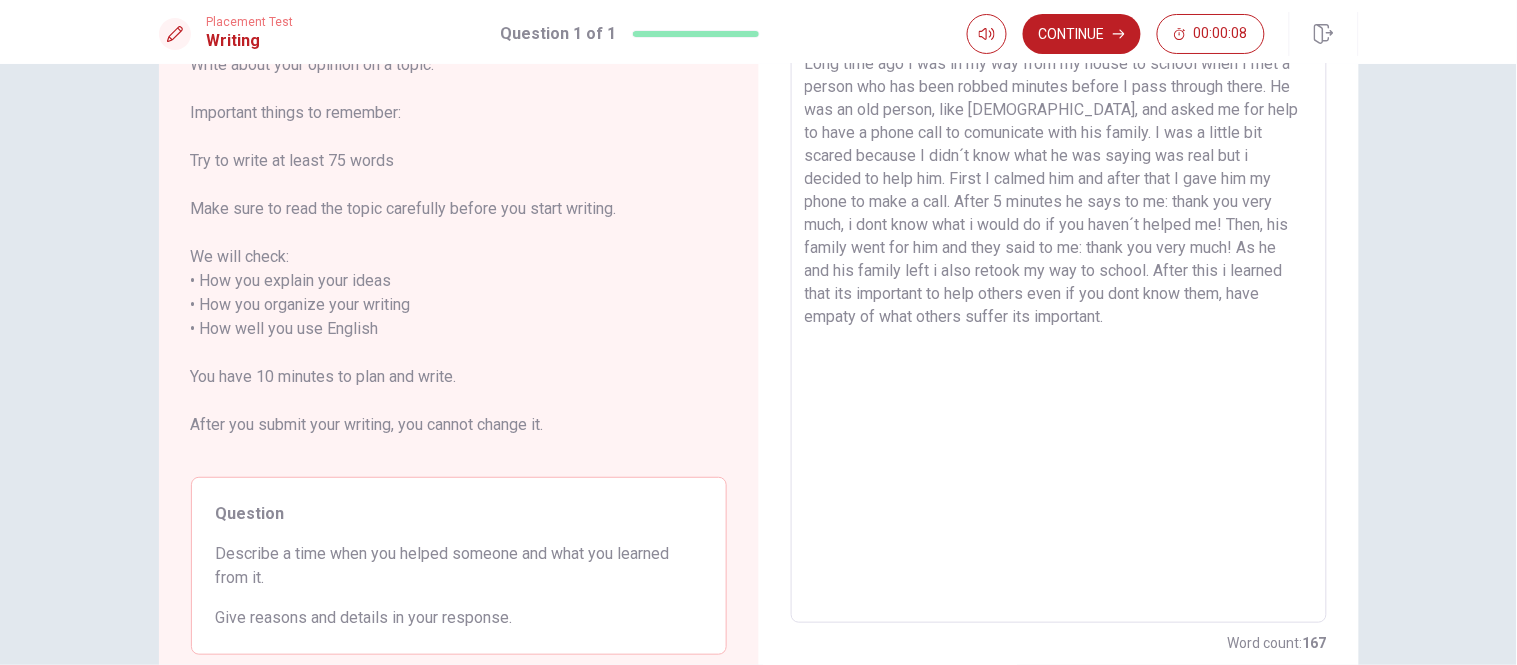 scroll, scrollTop: 138, scrollLeft: 0, axis: vertical 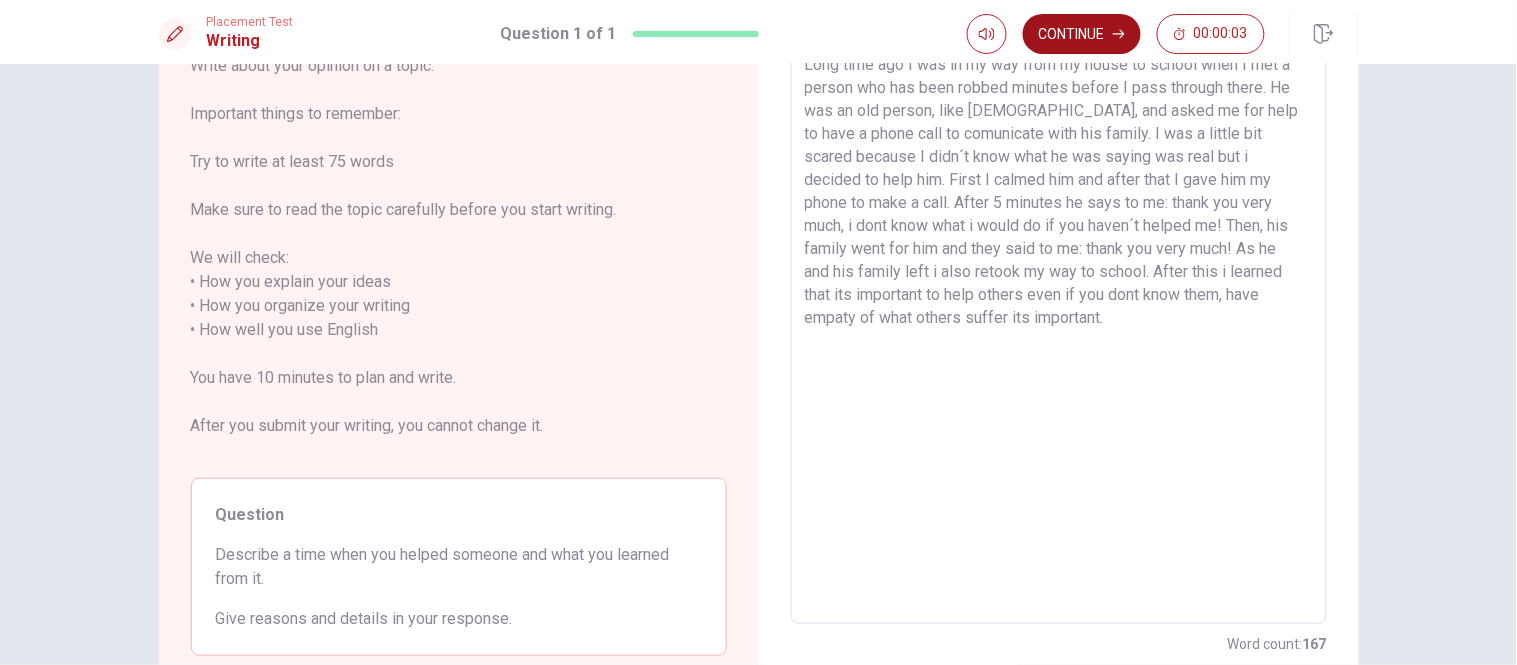 click on "Continue" at bounding box center [1082, 34] 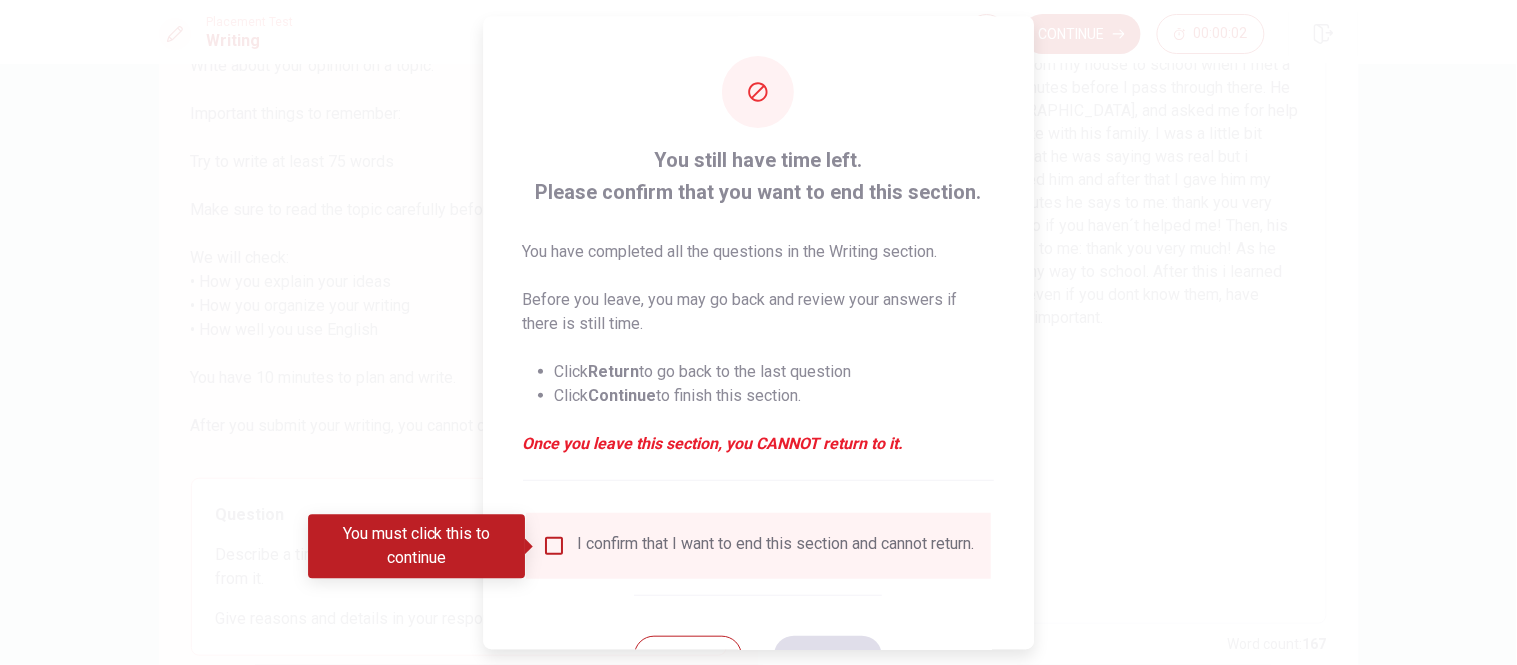 click at bounding box center (554, 546) 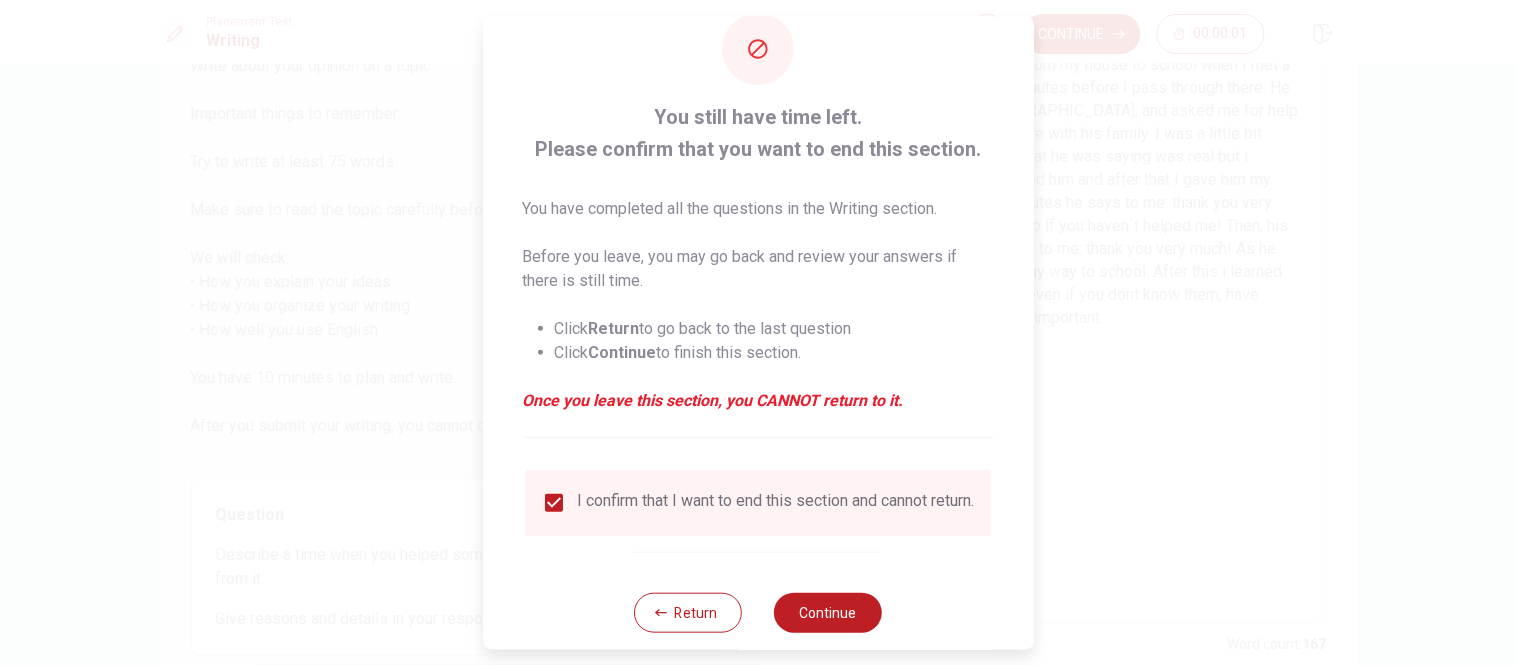 scroll, scrollTop: 82, scrollLeft: 0, axis: vertical 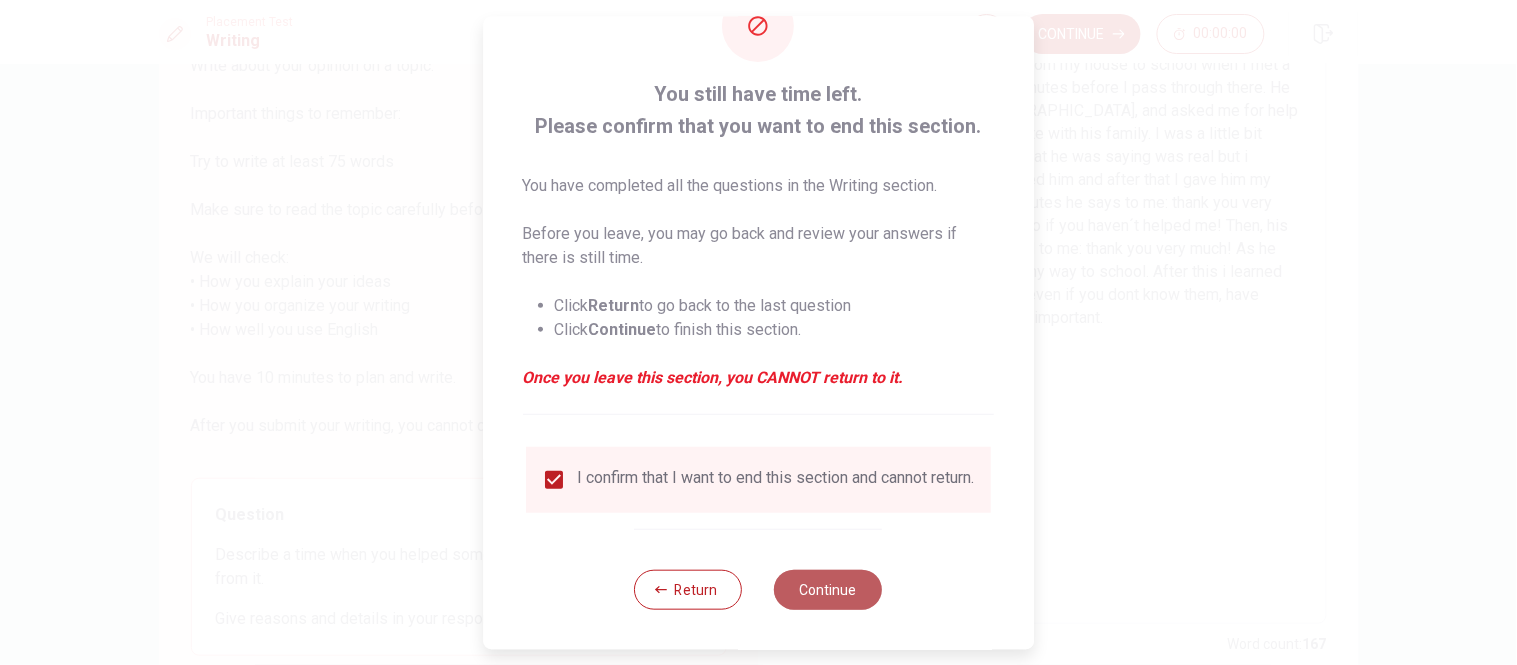 click on "Continue" at bounding box center [829, 589] 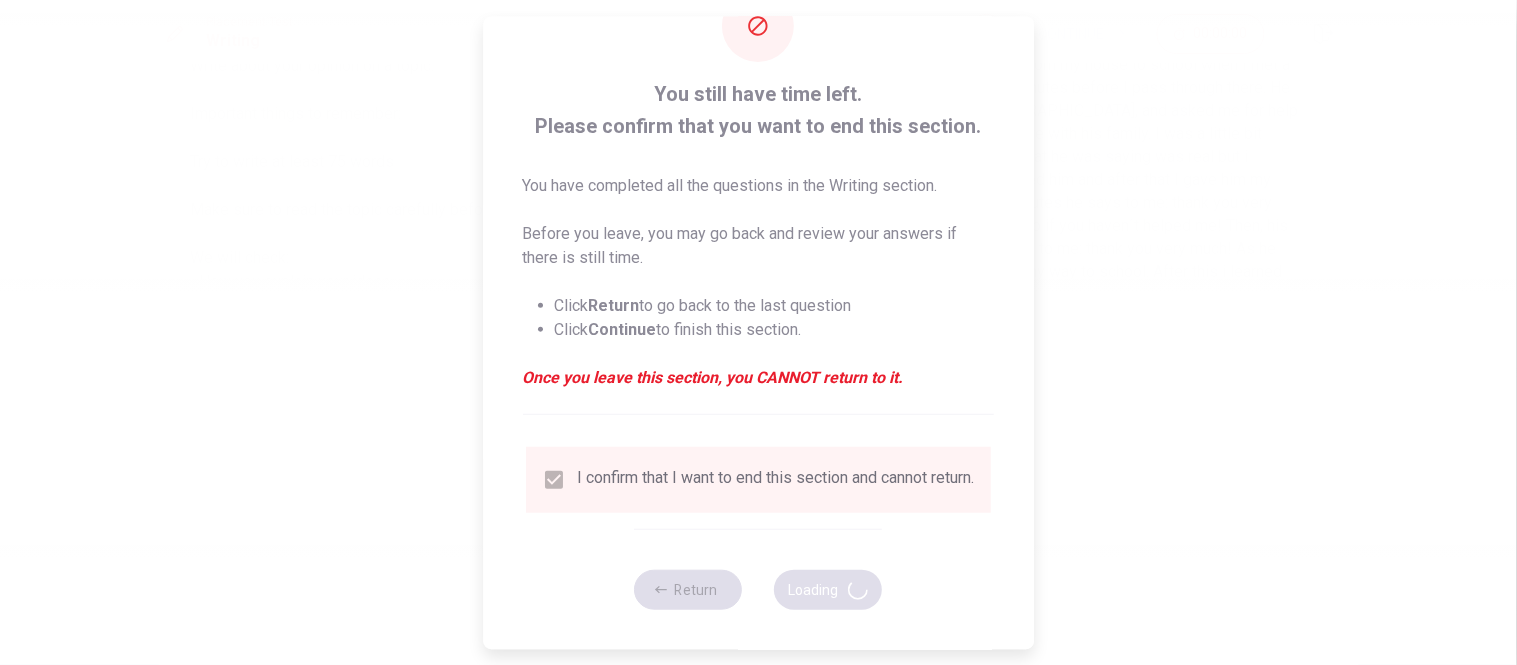 scroll, scrollTop: 0, scrollLeft: 0, axis: both 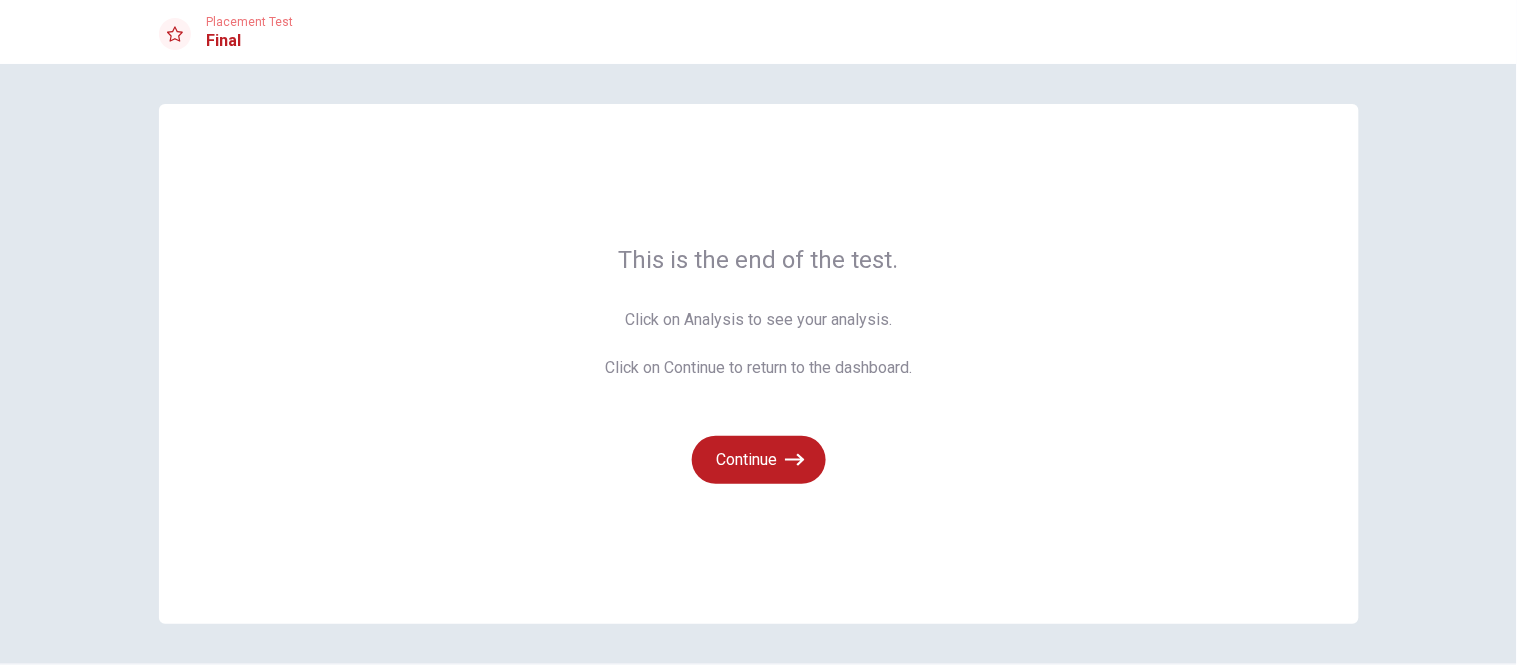 click on "Click on Analysis to see your analysis. Click on Continue to return to the dashboard." at bounding box center (758, 344) 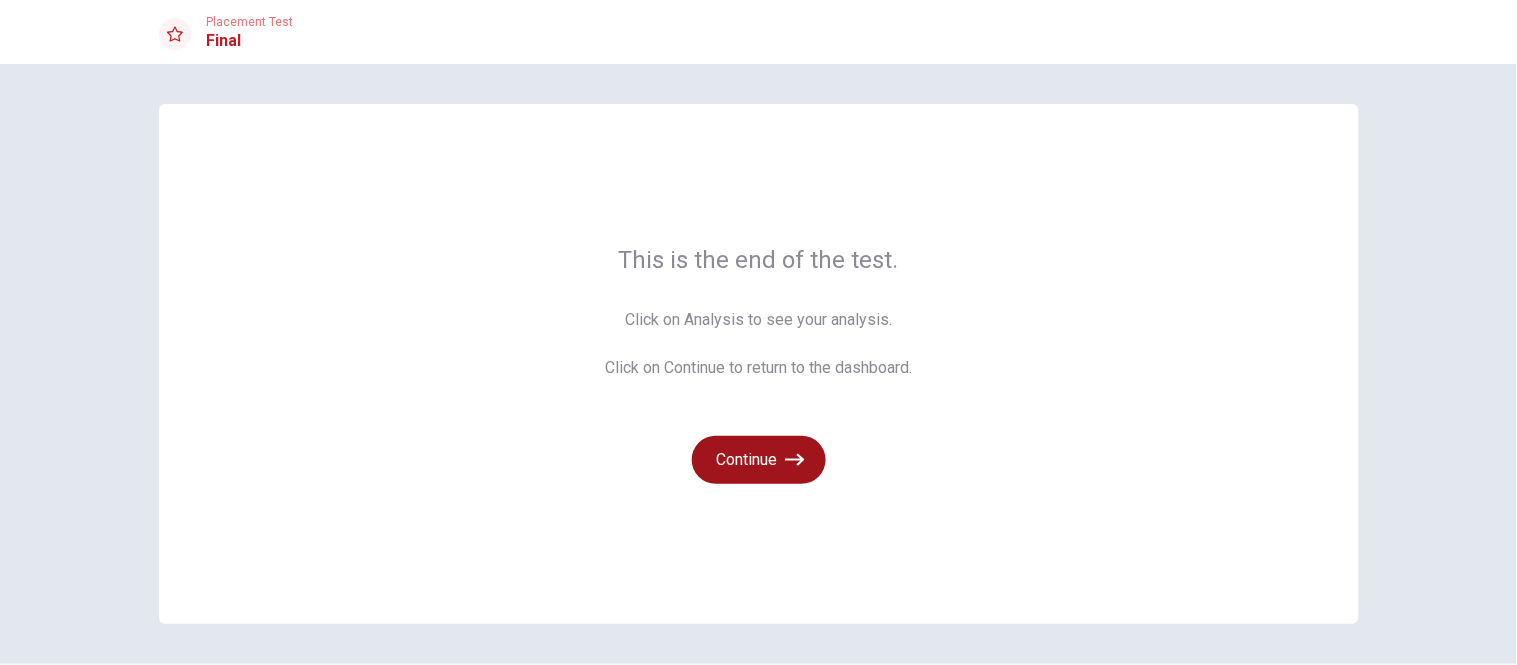 click on "Continue" at bounding box center (759, 460) 